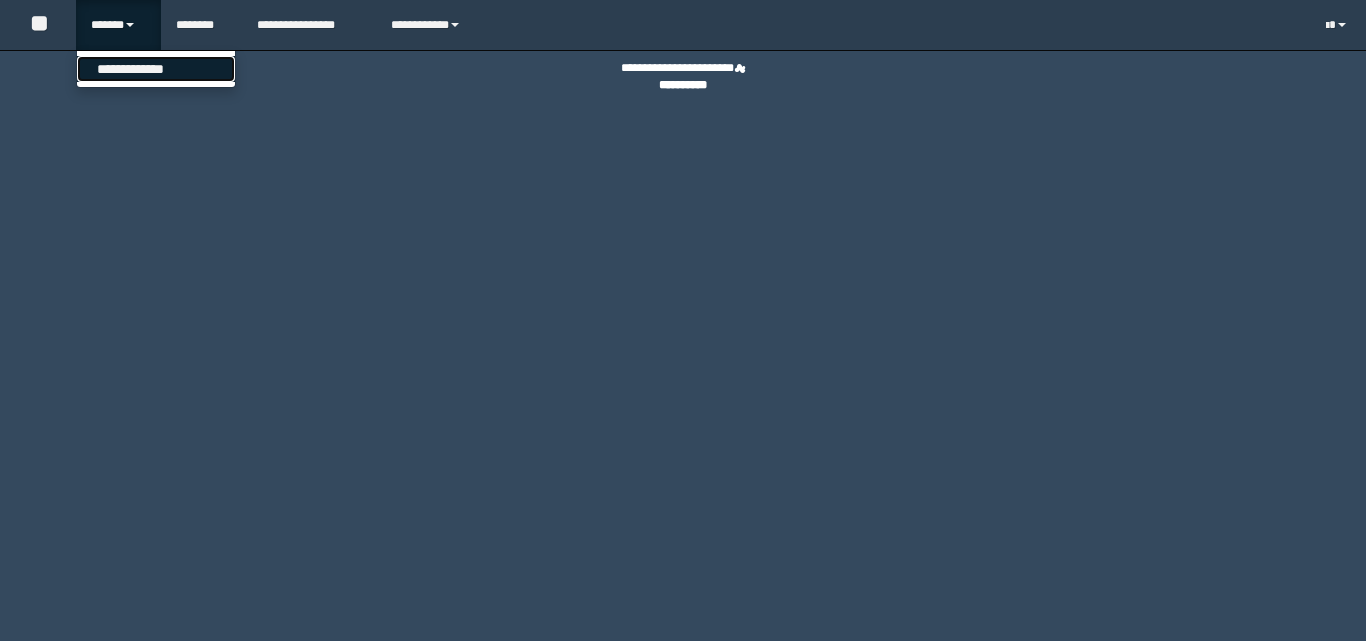 click on "**********" at bounding box center (156, 69) 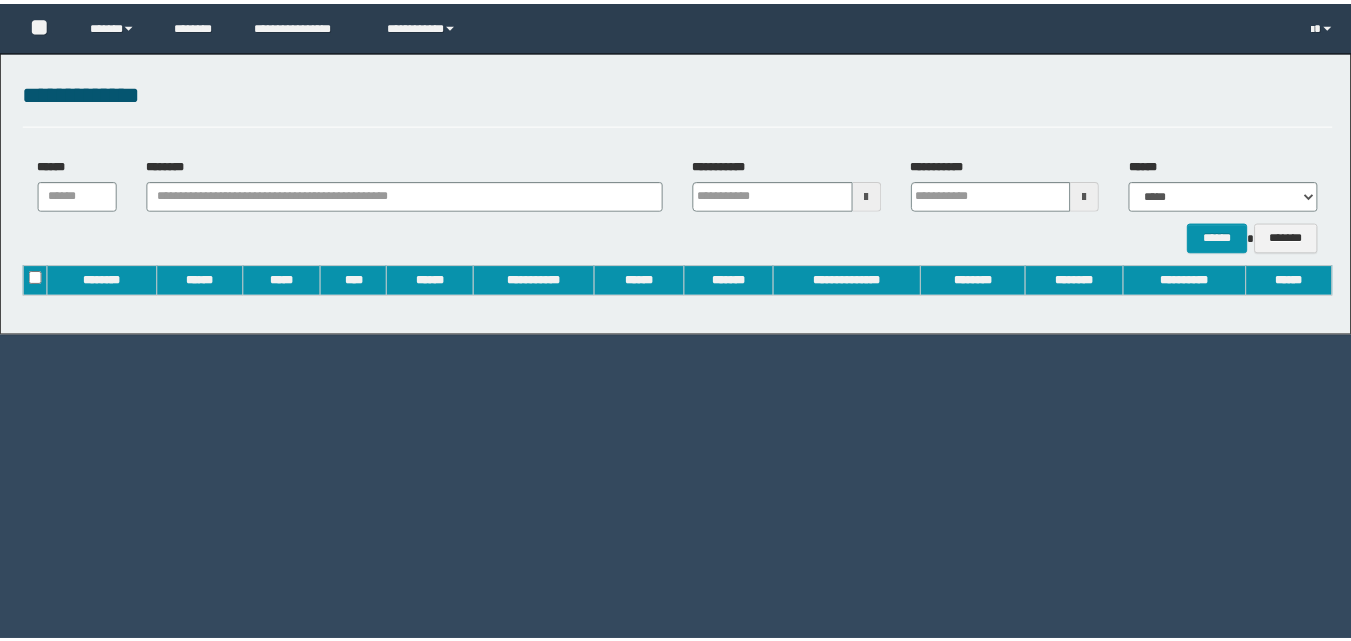 scroll, scrollTop: 0, scrollLeft: 0, axis: both 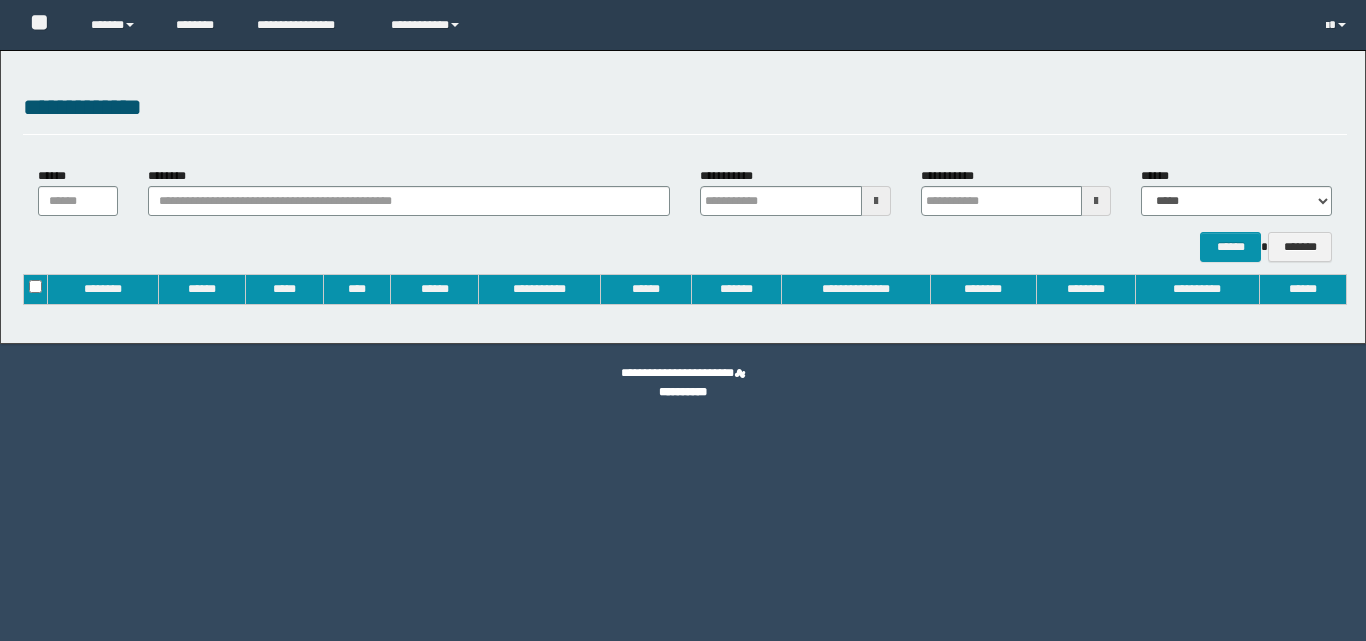 type on "**********" 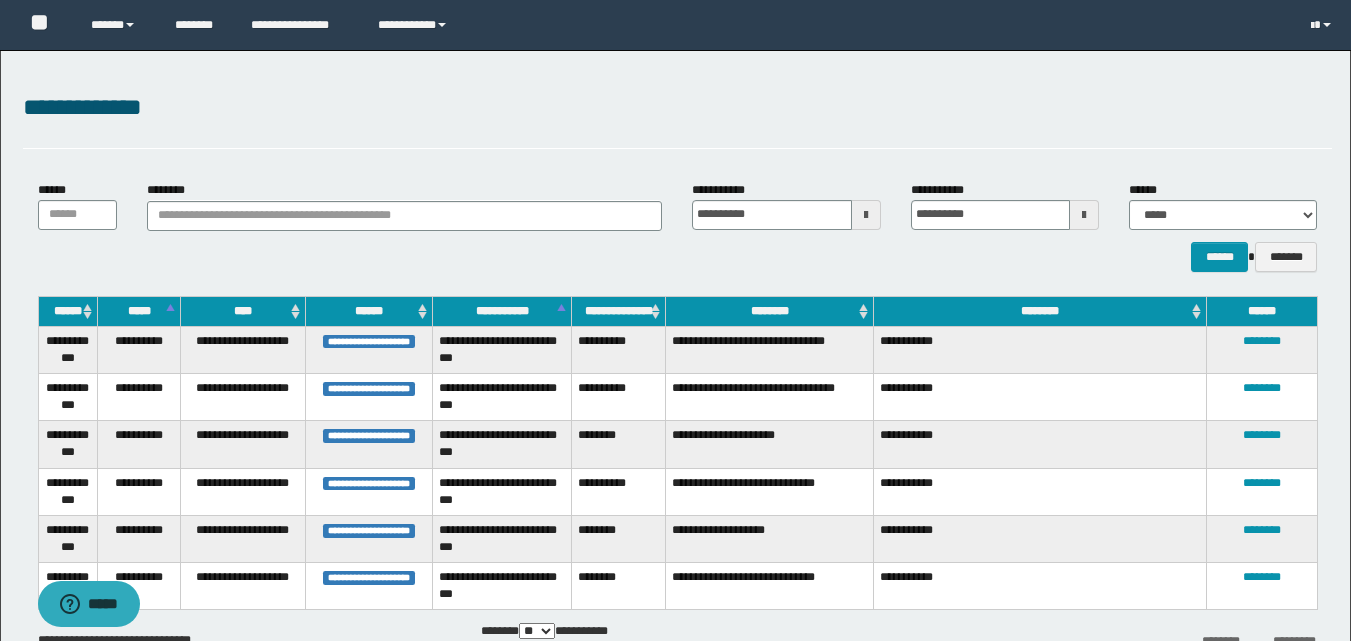 scroll, scrollTop: 0, scrollLeft: 0, axis: both 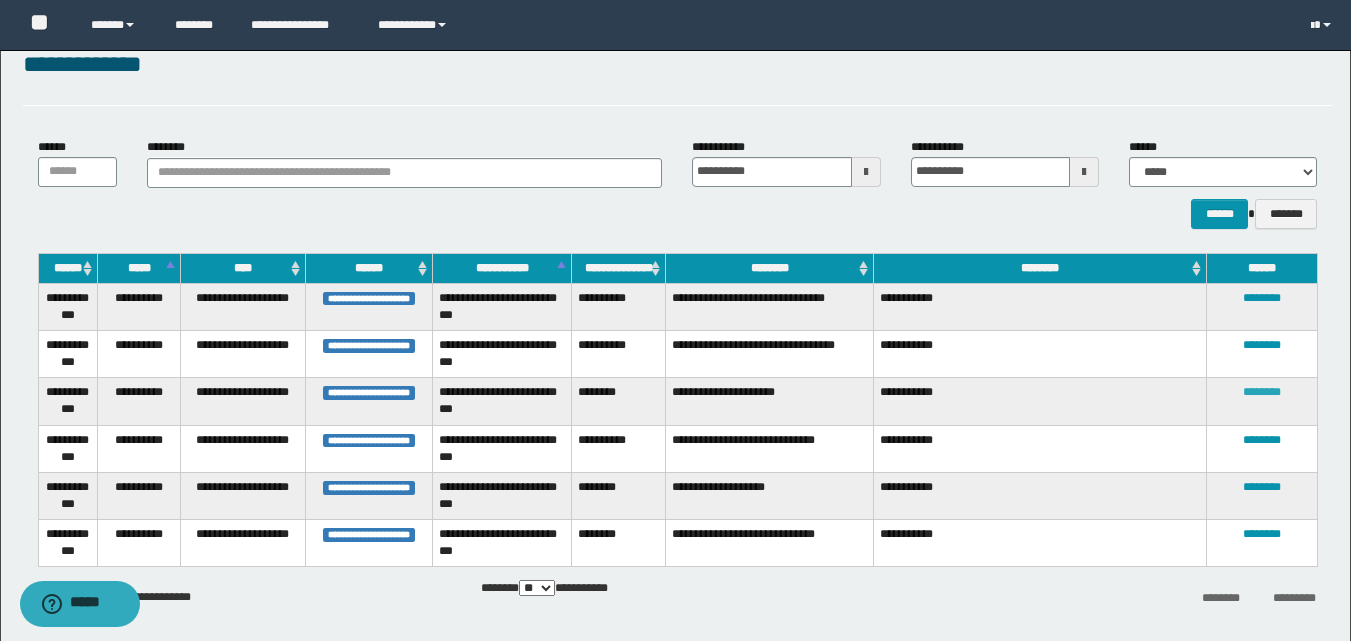 click on "********" at bounding box center [1262, 392] 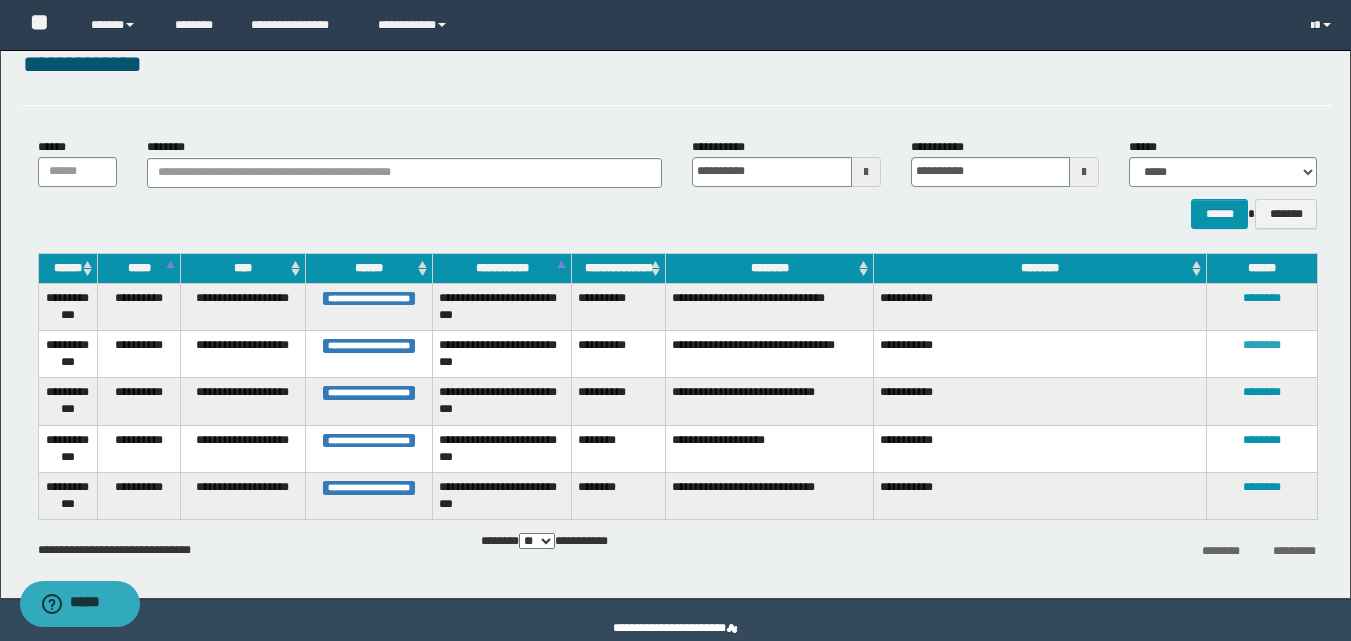 click on "********" at bounding box center [1262, 345] 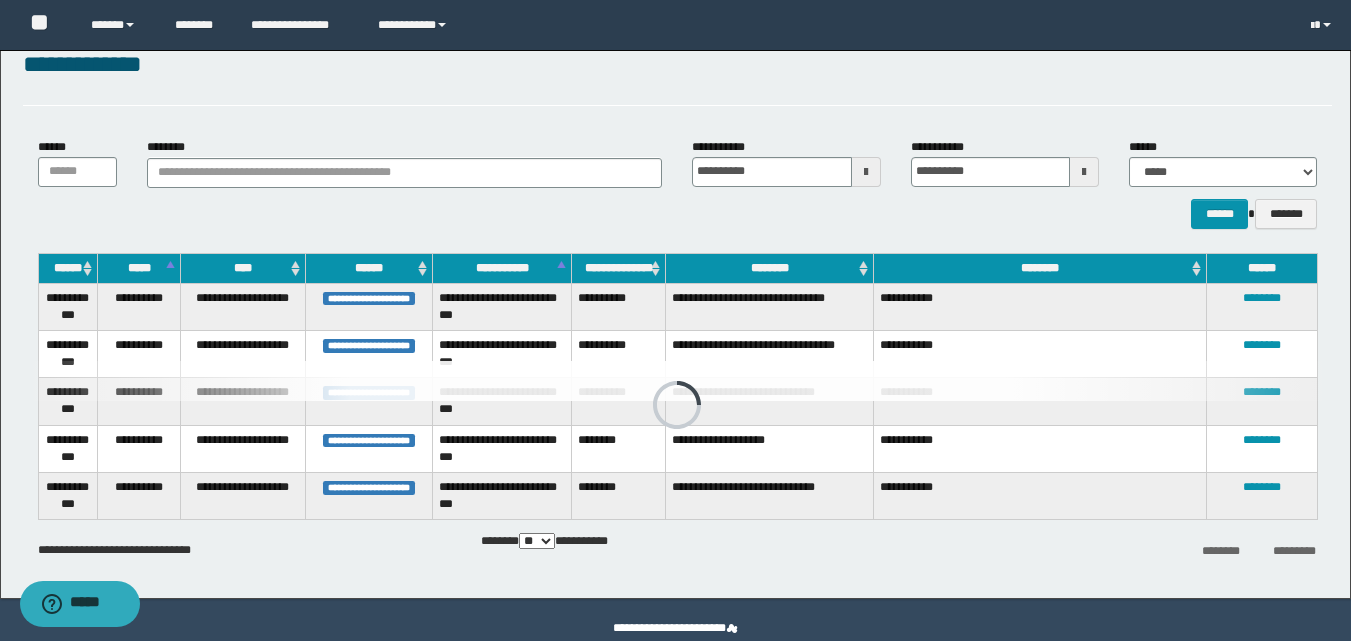 scroll, scrollTop: 31, scrollLeft: 0, axis: vertical 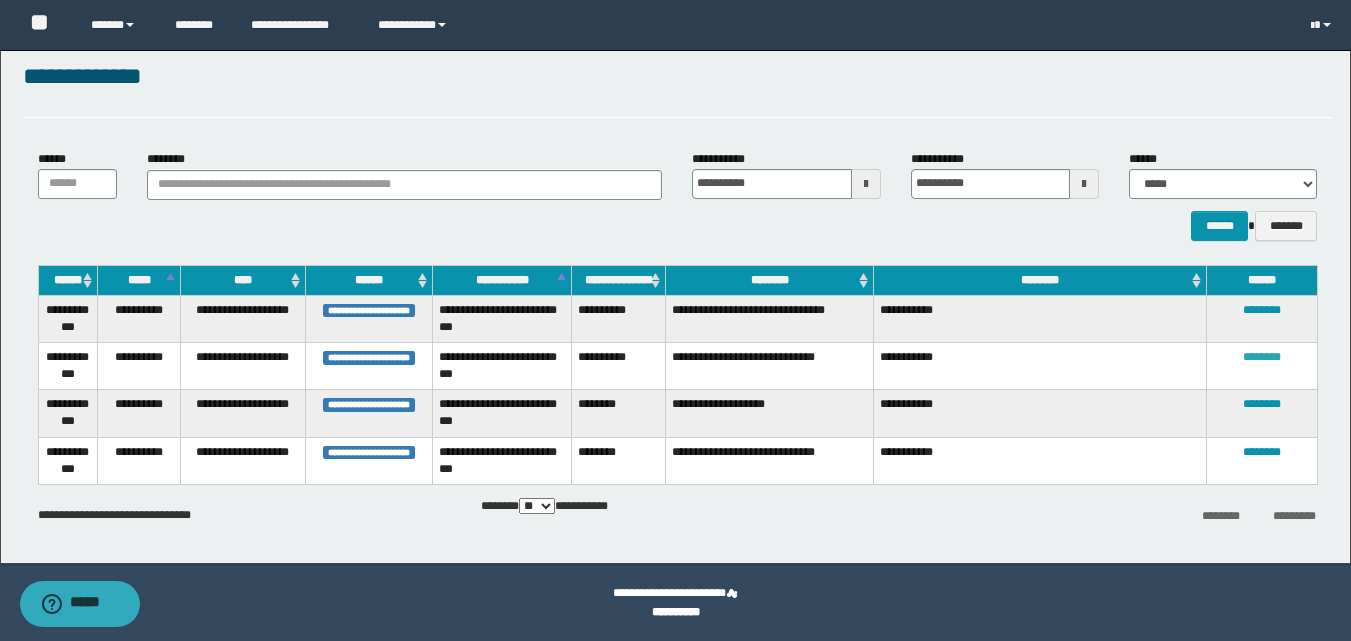 click on "********" at bounding box center (1262, 357) 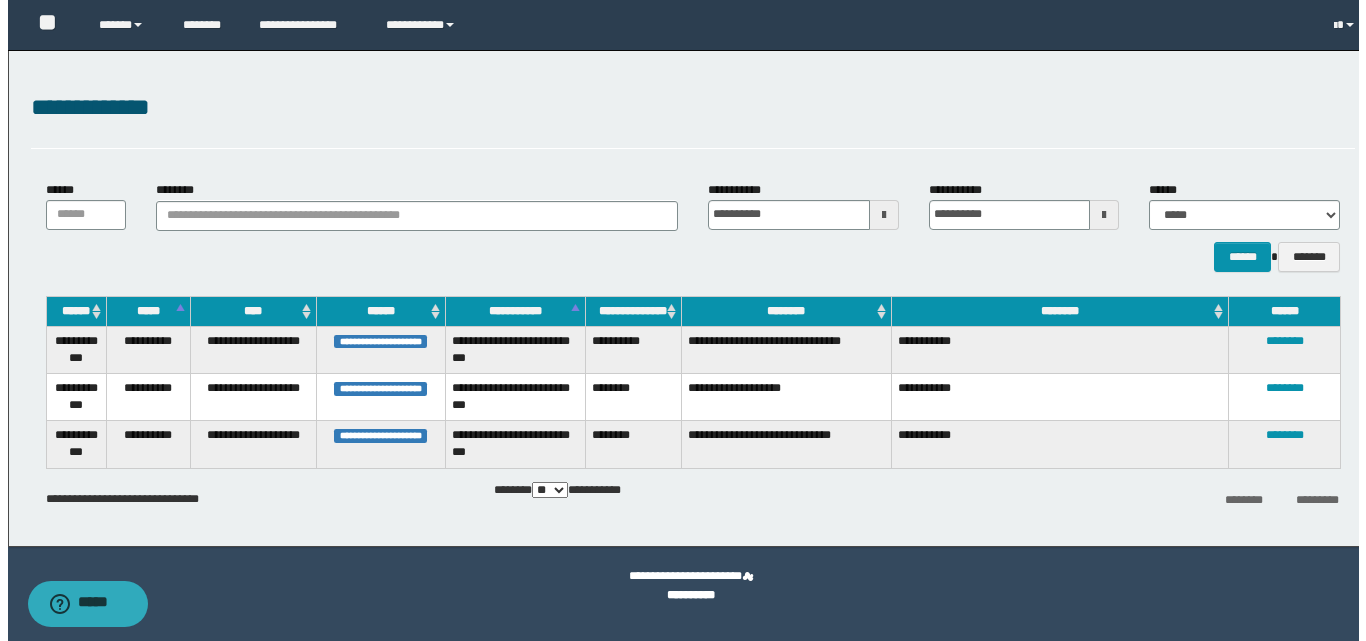 scroll, scrollTop: 0, scrollLeft: 0, axis: both 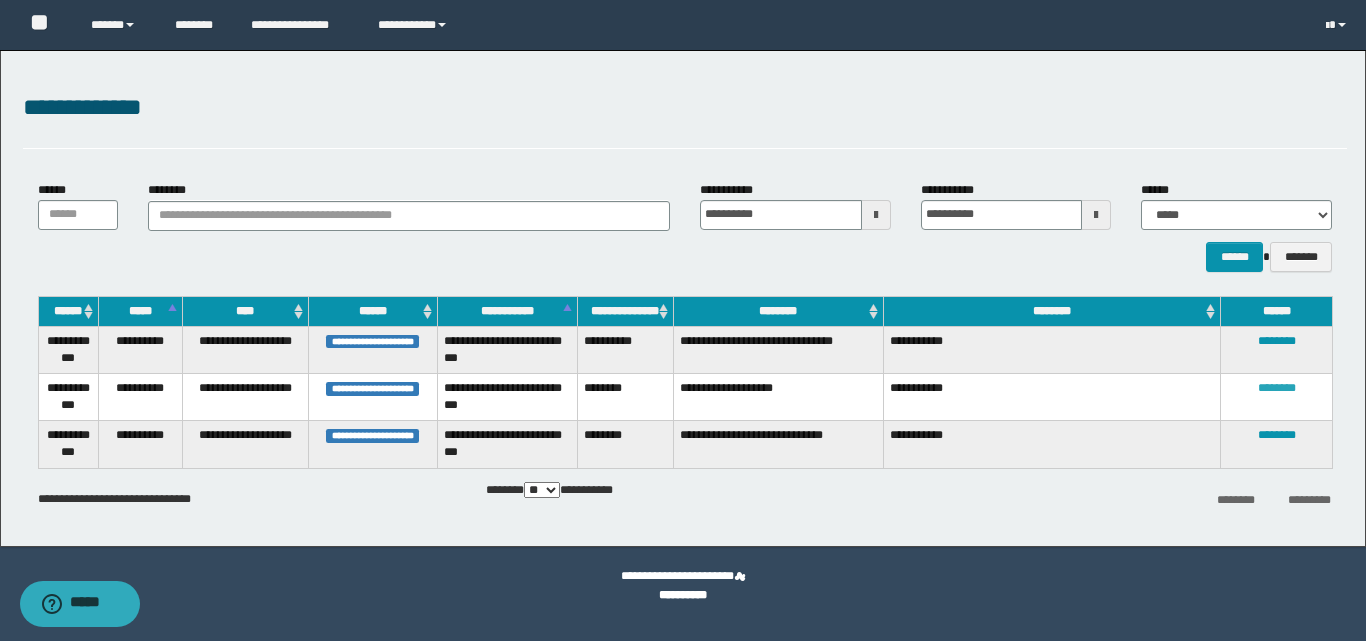 click on "********" at bounding box center [1277, 388] 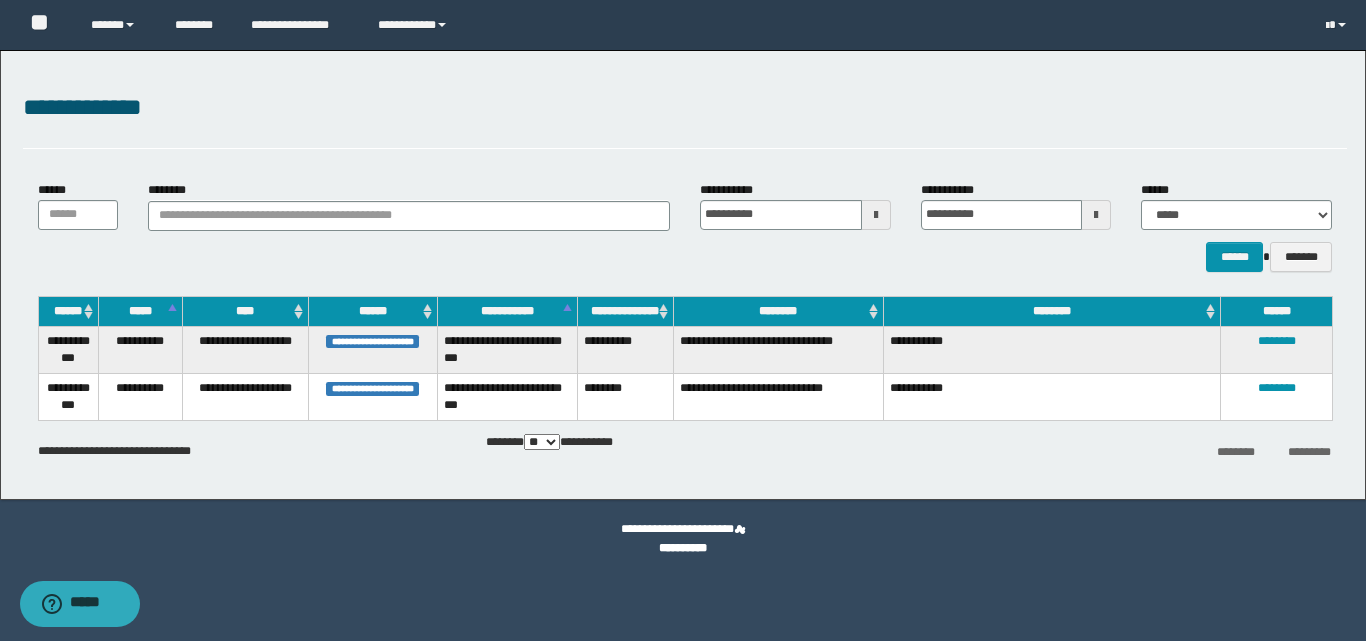 click on "********" at bounding box center [1277, 396] 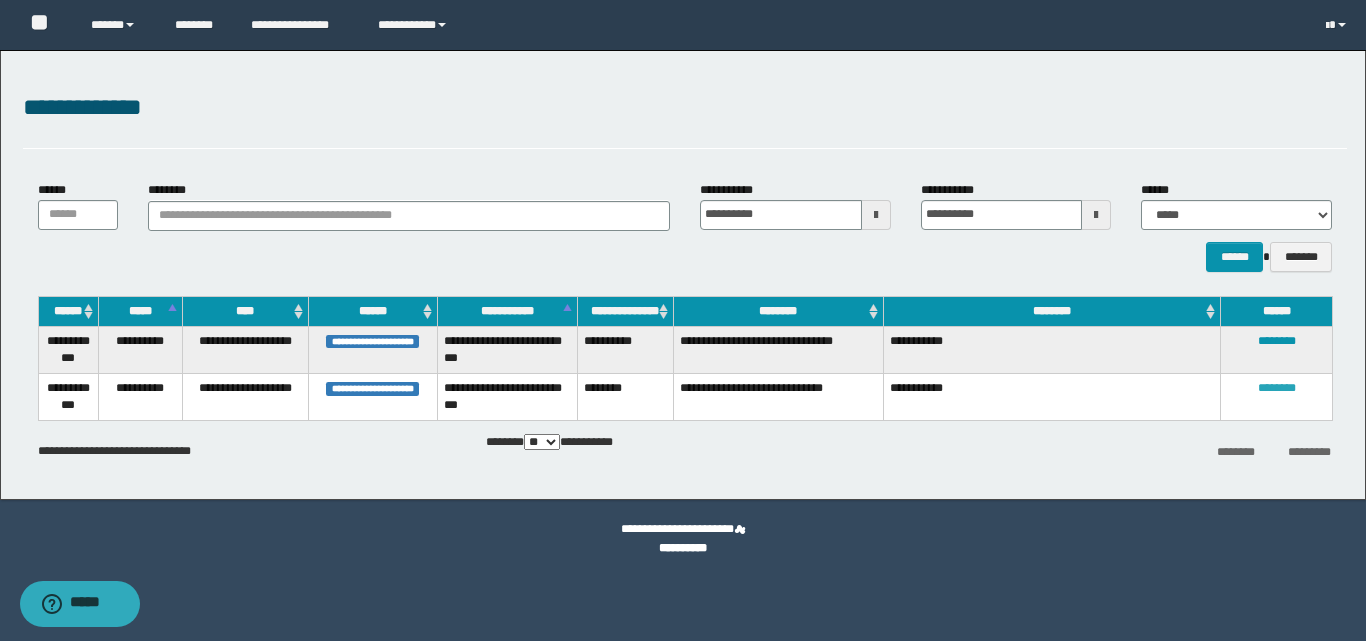 click on "********" at bounding box center (1277, 388) 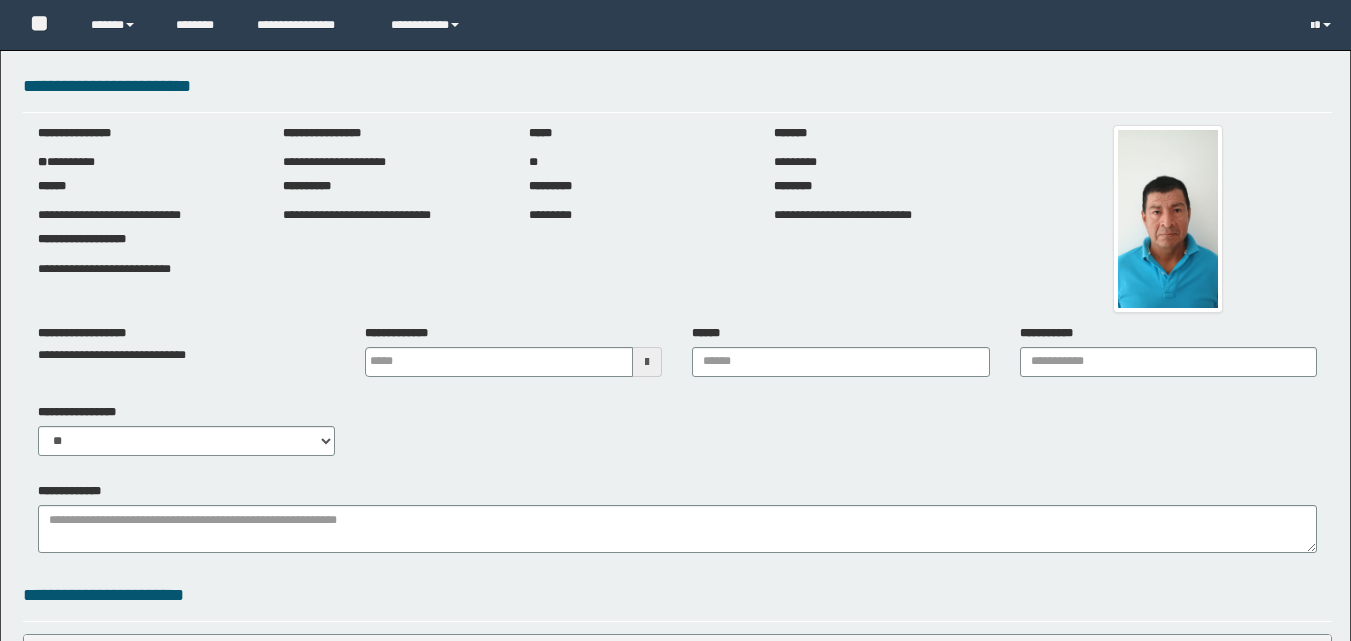 scroll, scrollTop: 0, scrollLeft: 0, axis: both 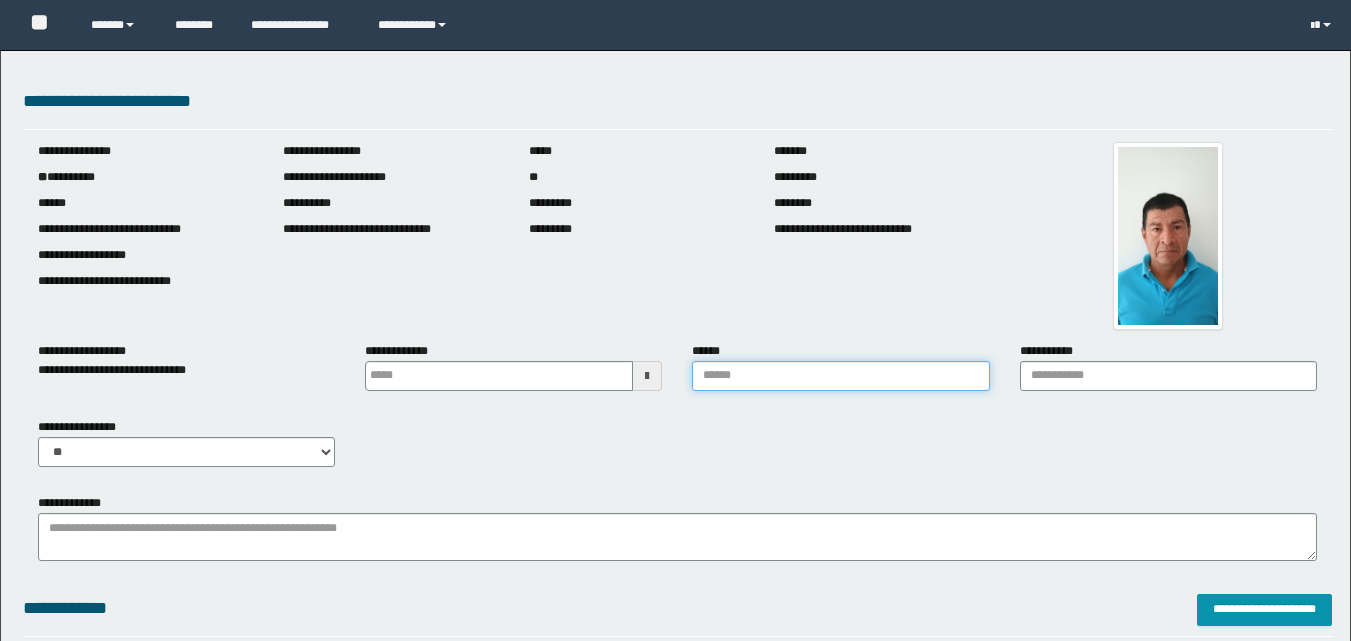 type 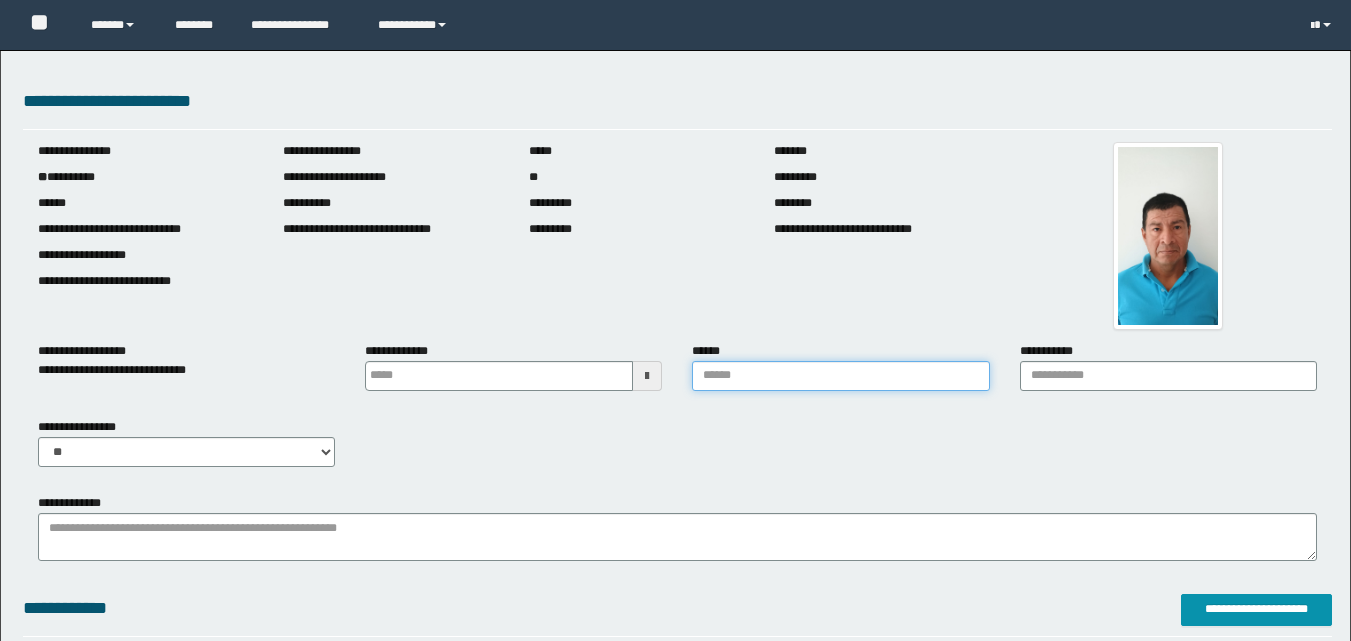 type on "**********" 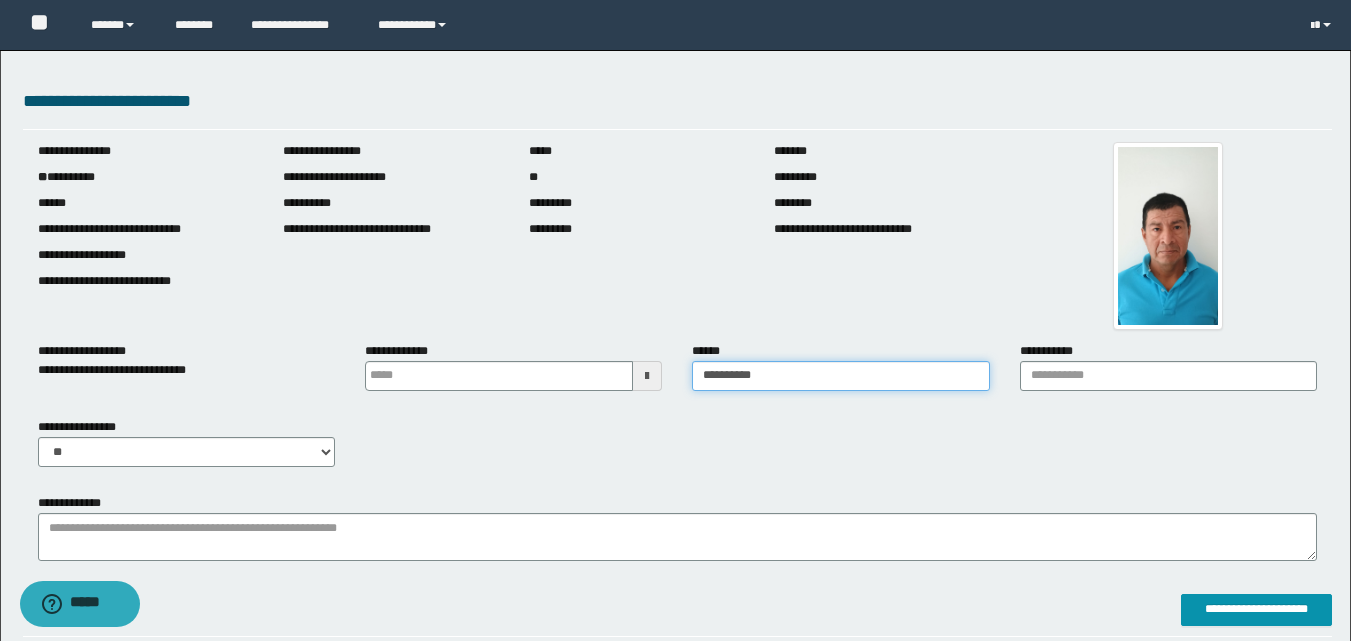 scroll, scrollTop: 0, scrollLeft: 0, axis: both 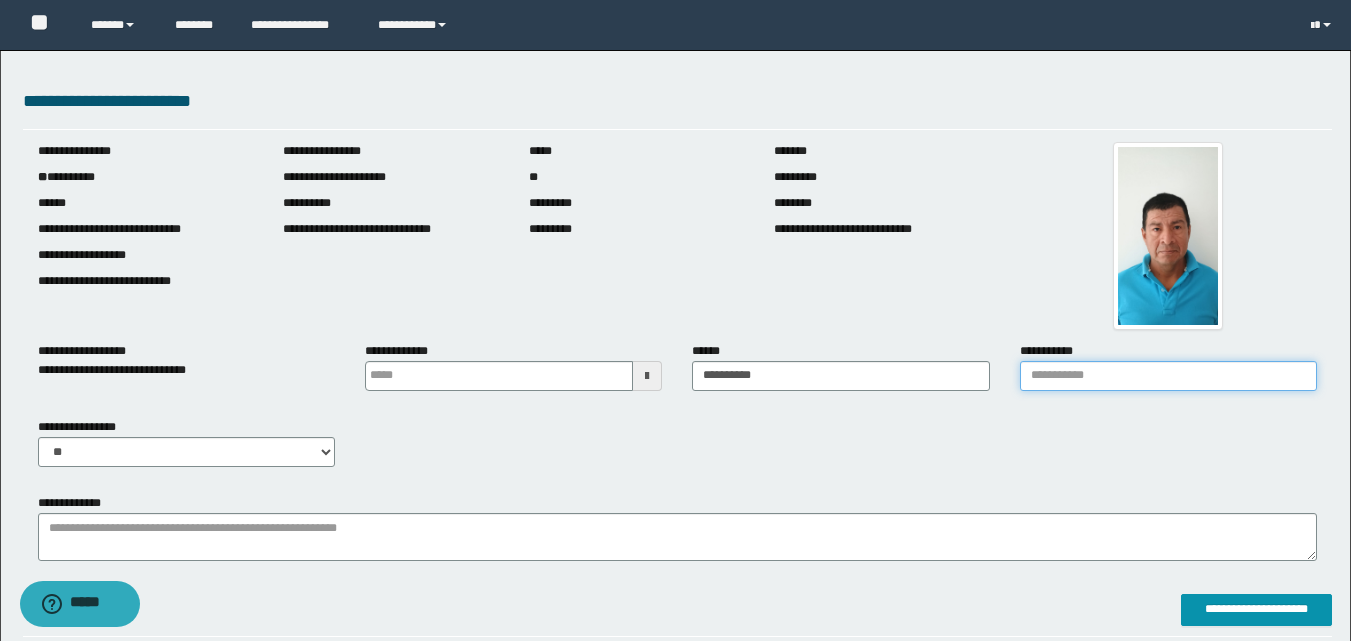 click on "**********" at bounding box center [1168, 376] 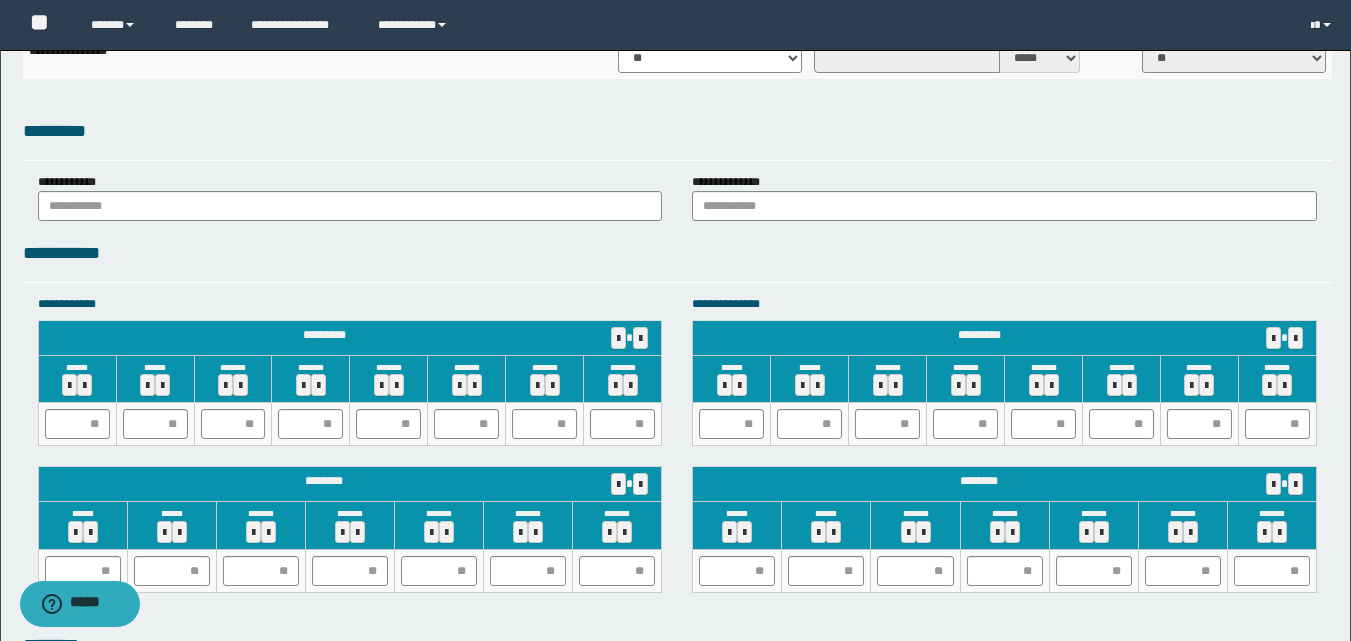scroll, scrollTop: 1762, scrollLeft: 0, axis: vertical 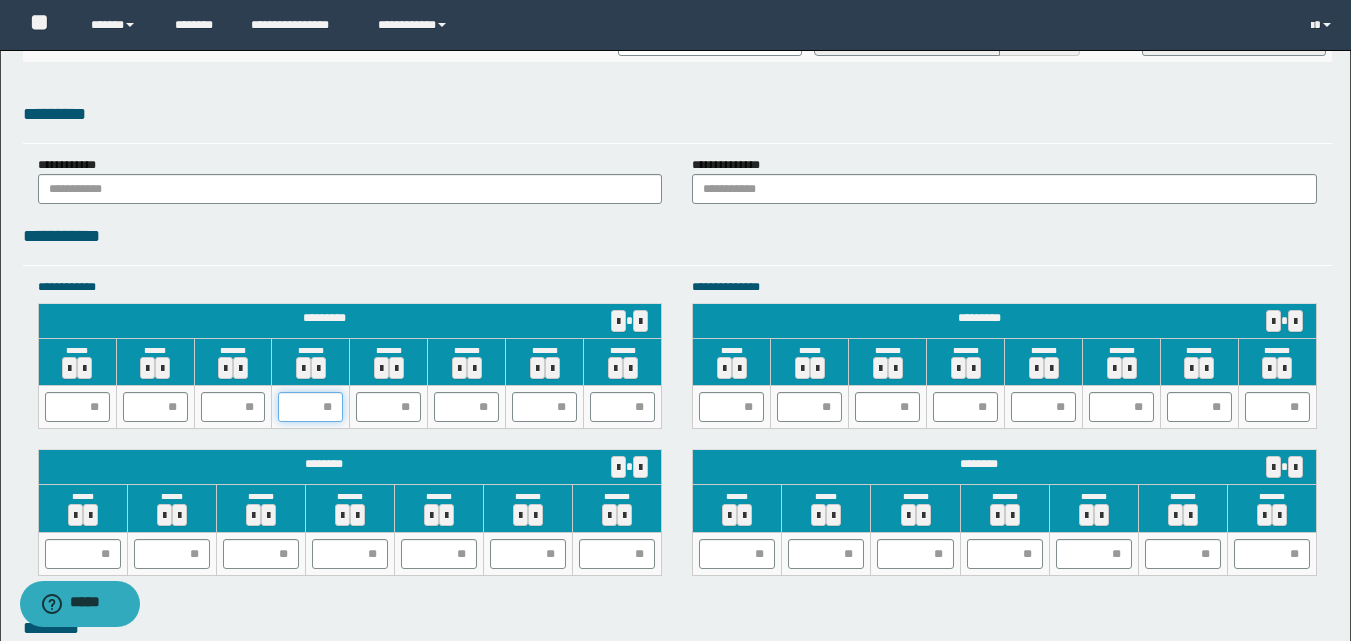 click at bounding box center (310, 407) 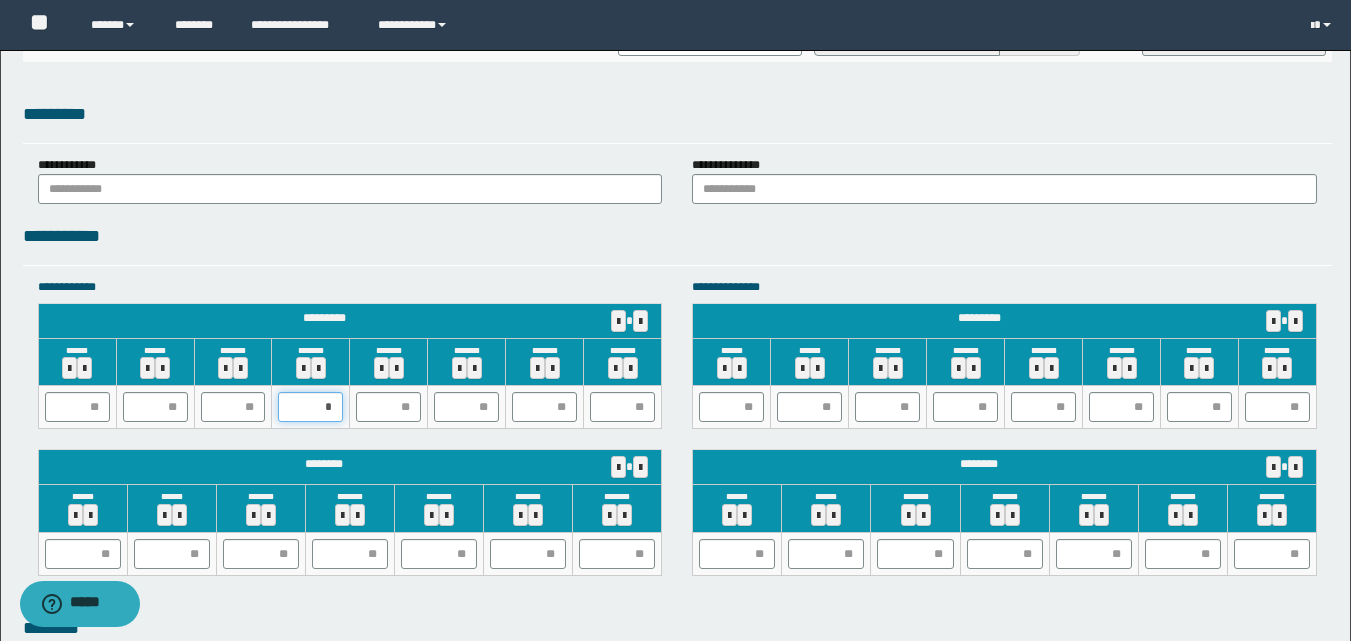 type on "**" 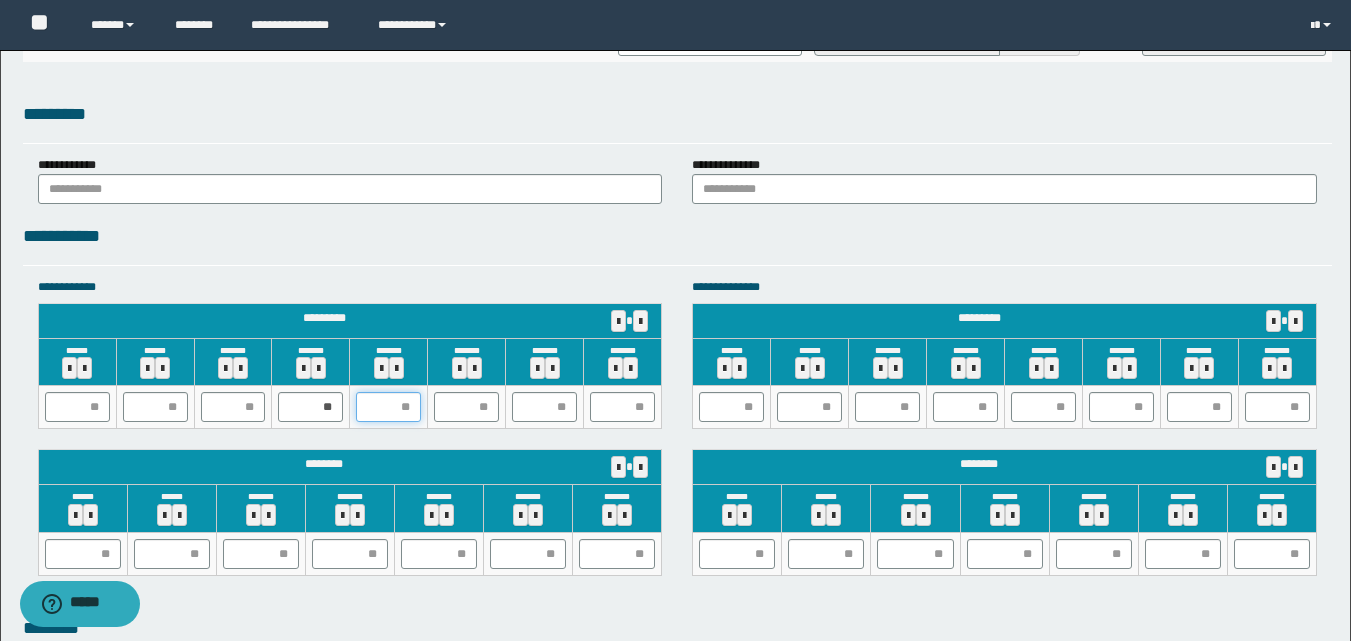 click at bounding box center (388, 407) 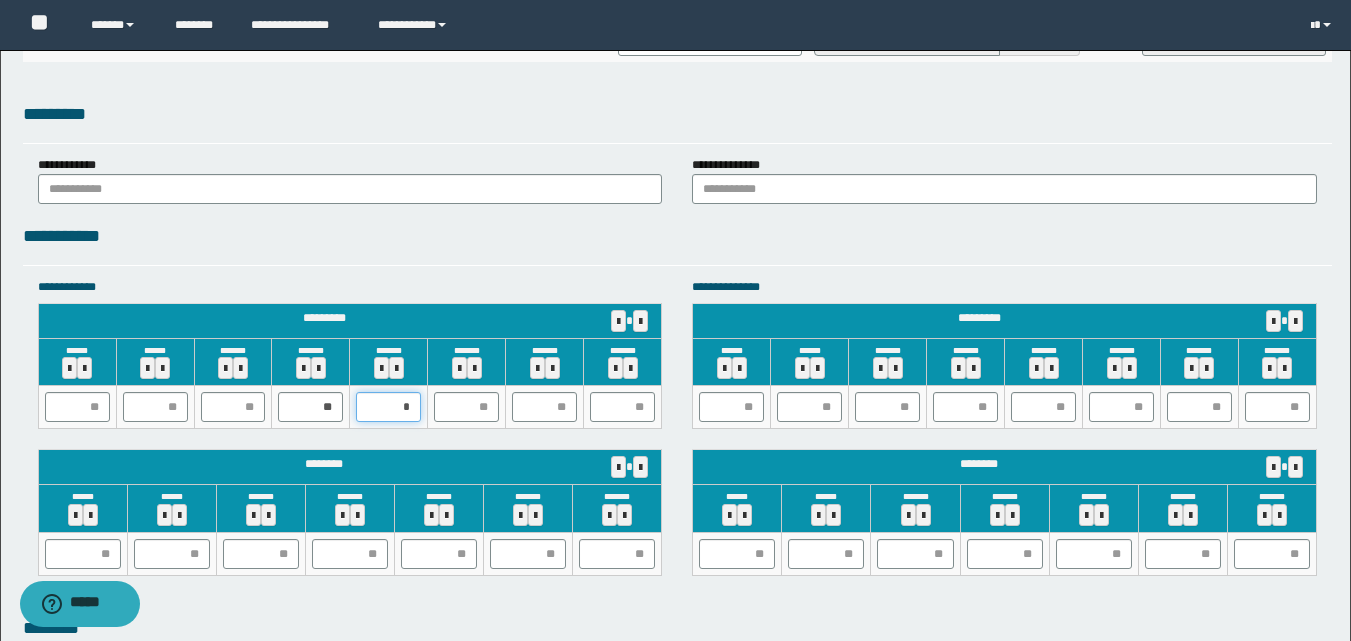 type on "**" 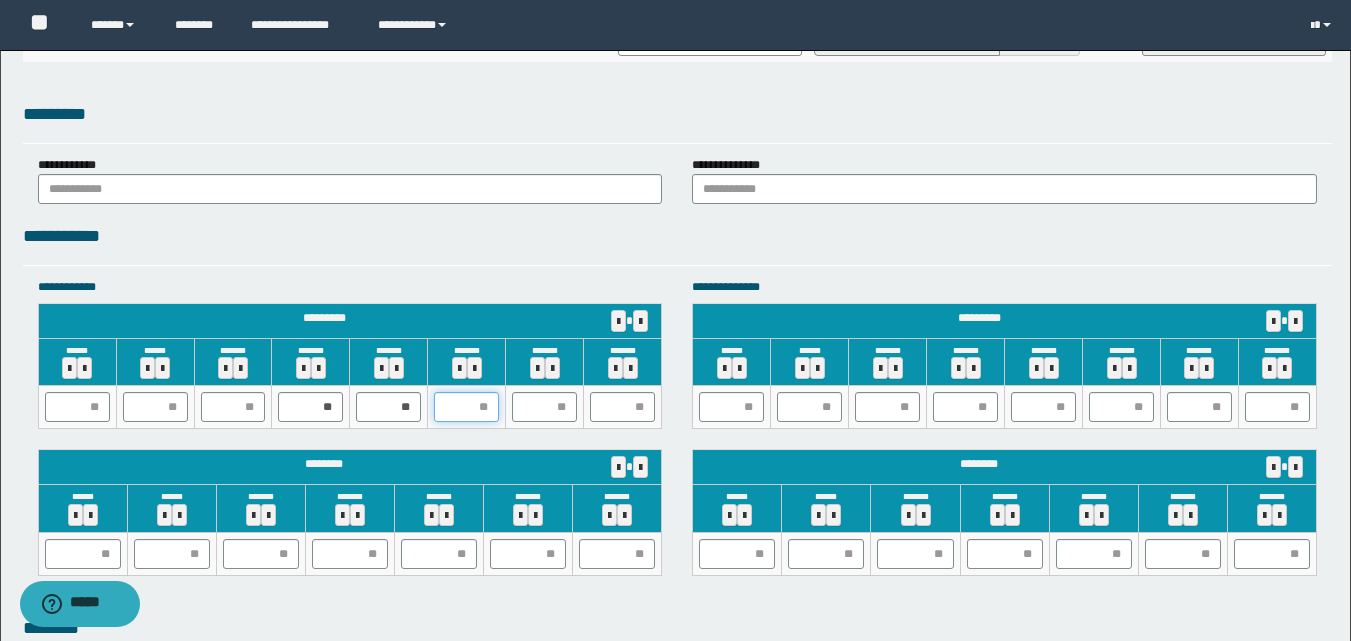 click at bounding box center [466, 407] 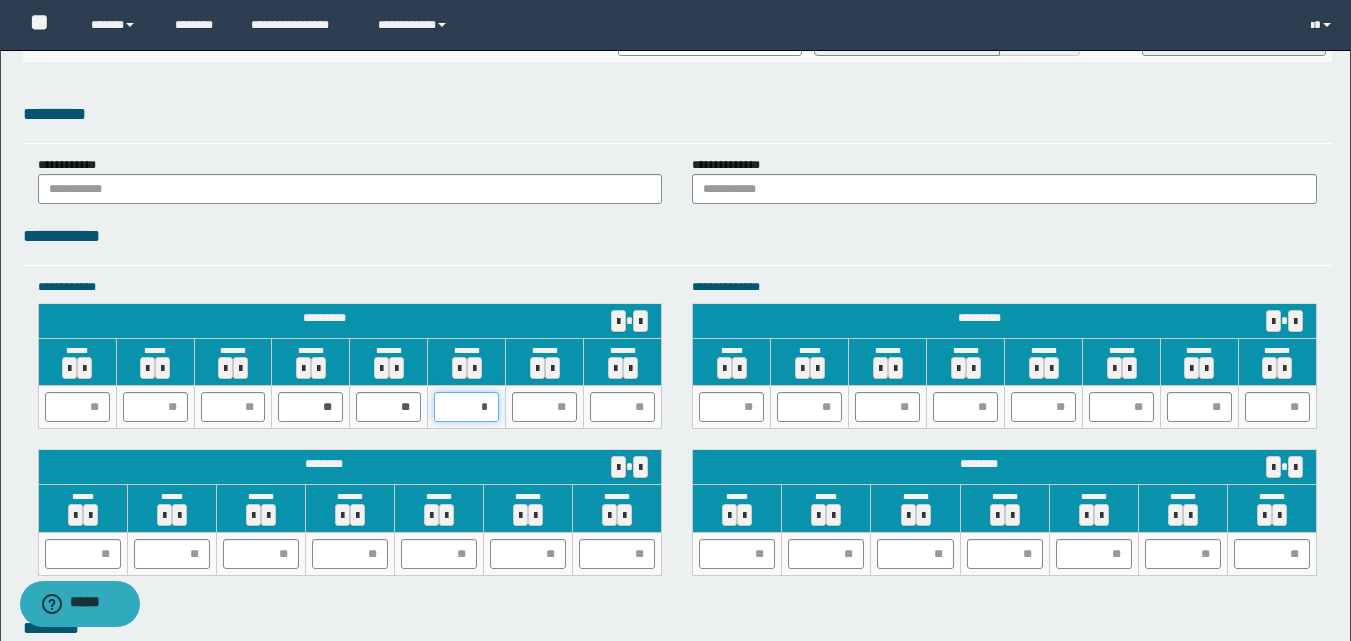 type on "**" 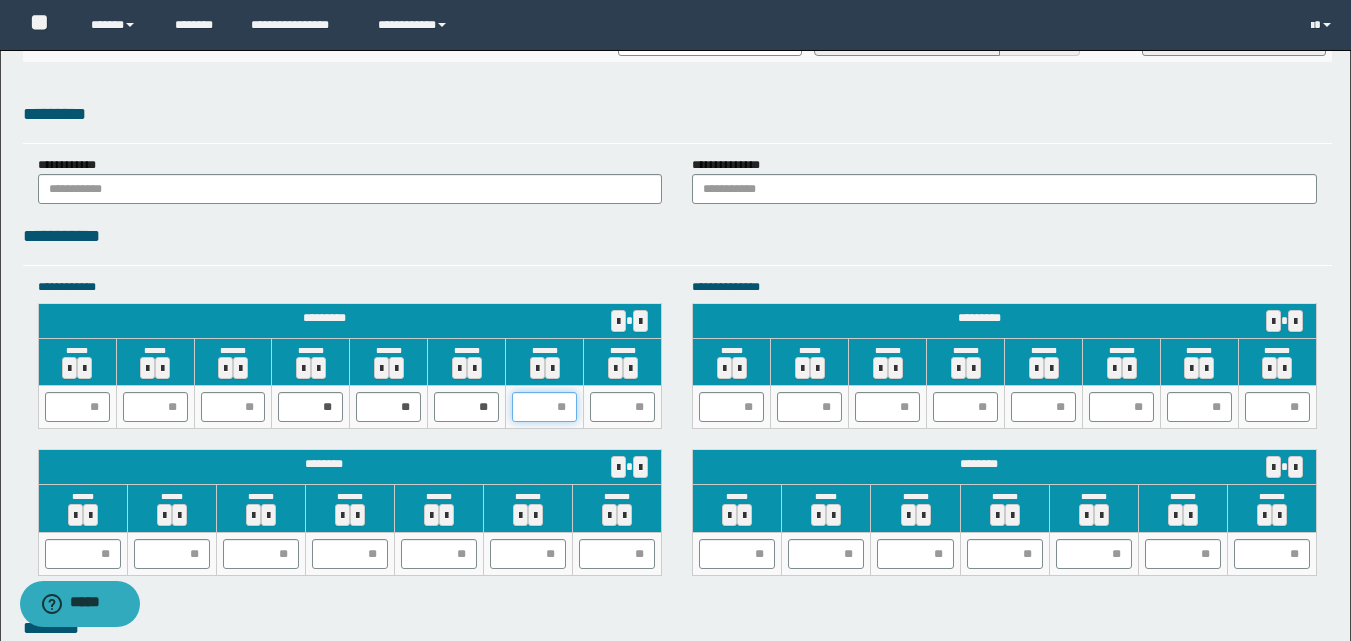 click at bounding box center (544, 407) 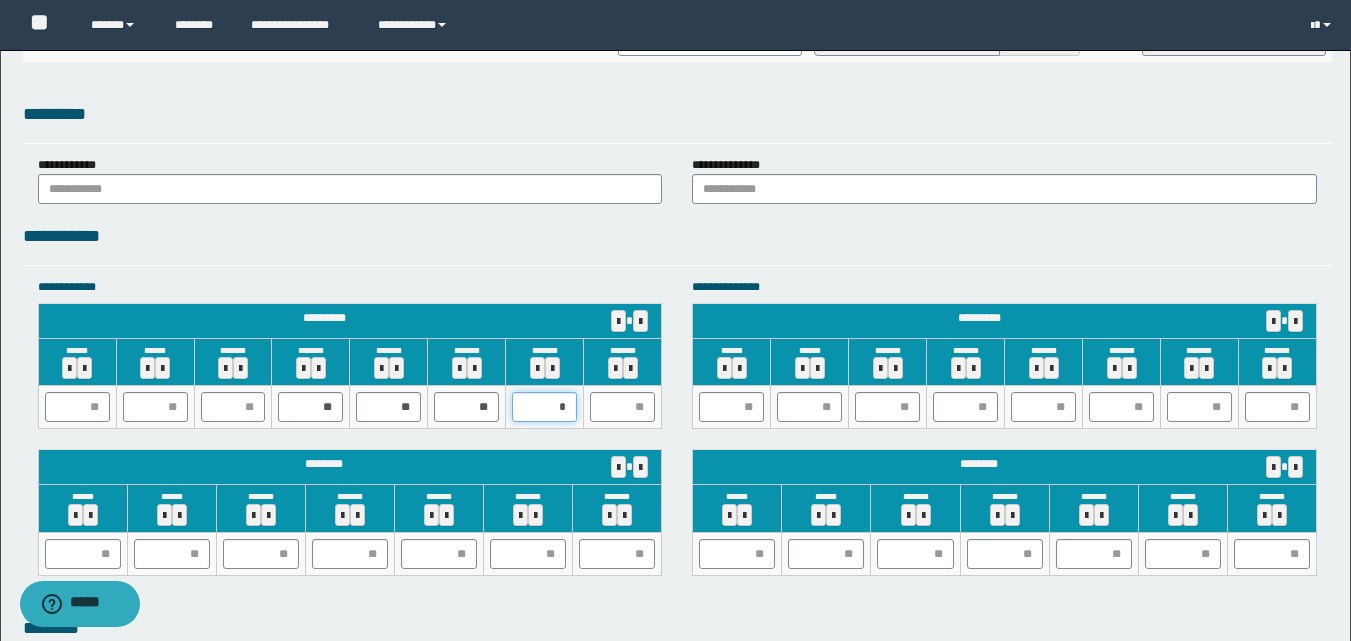 type on "**" 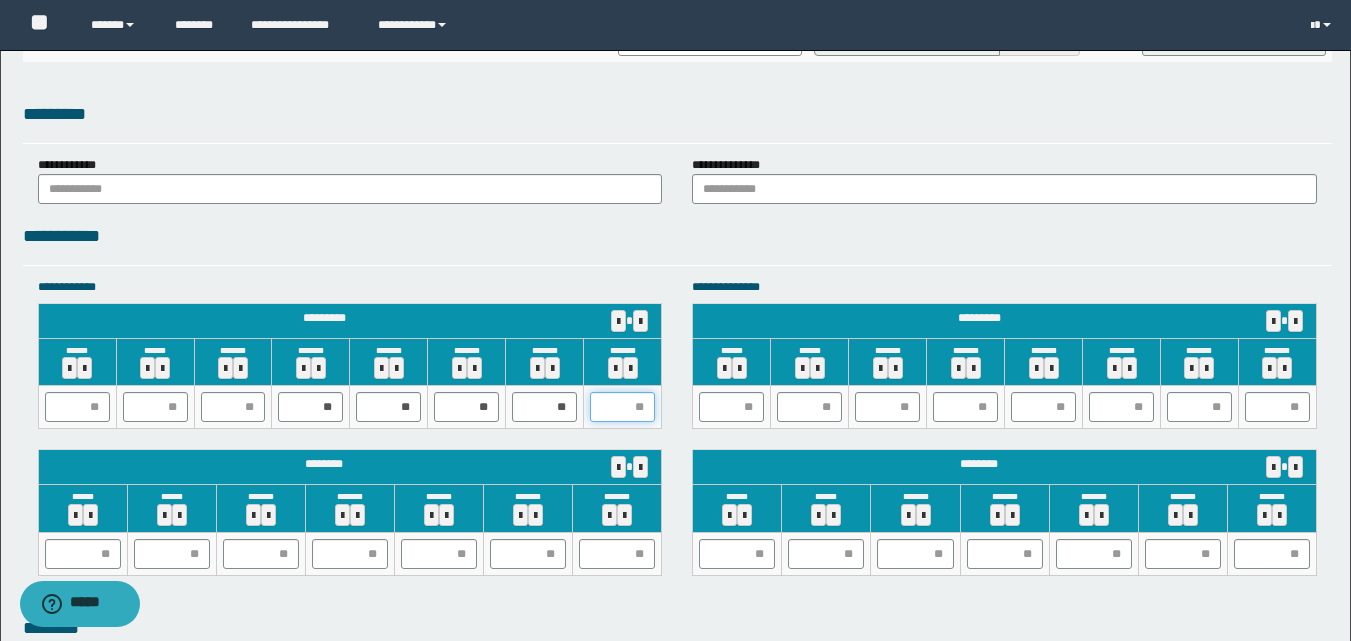 click at bounding box center (622, 407) 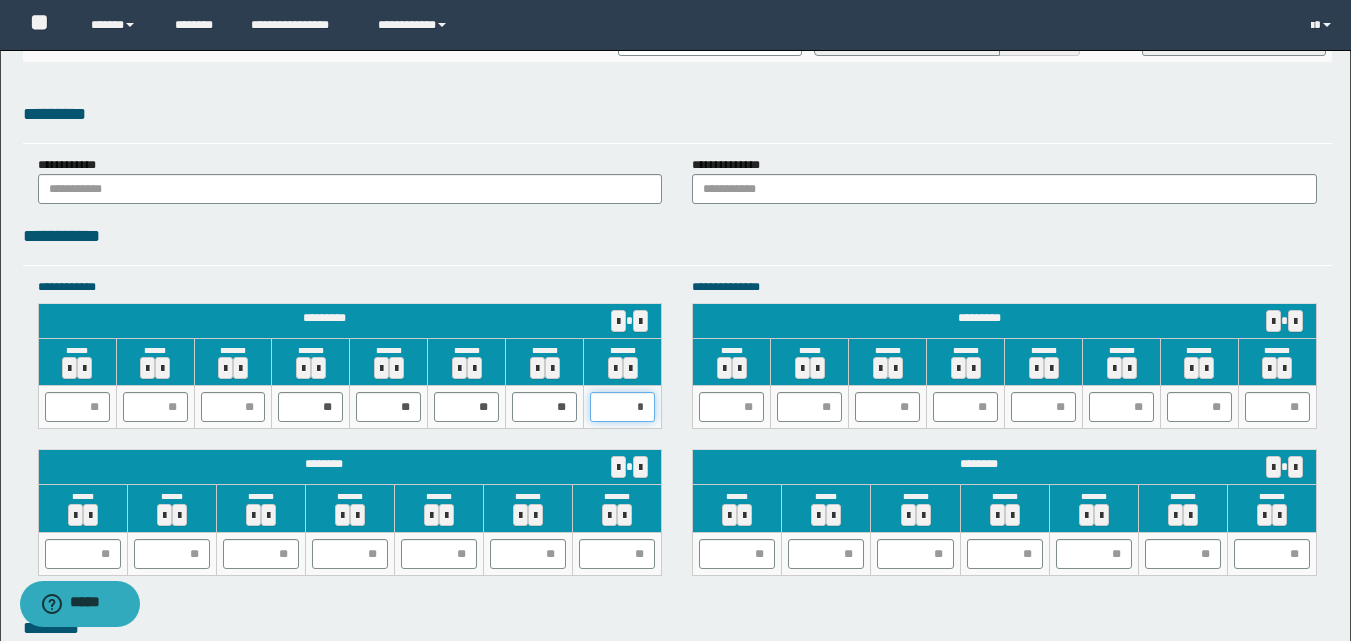 type on "**" 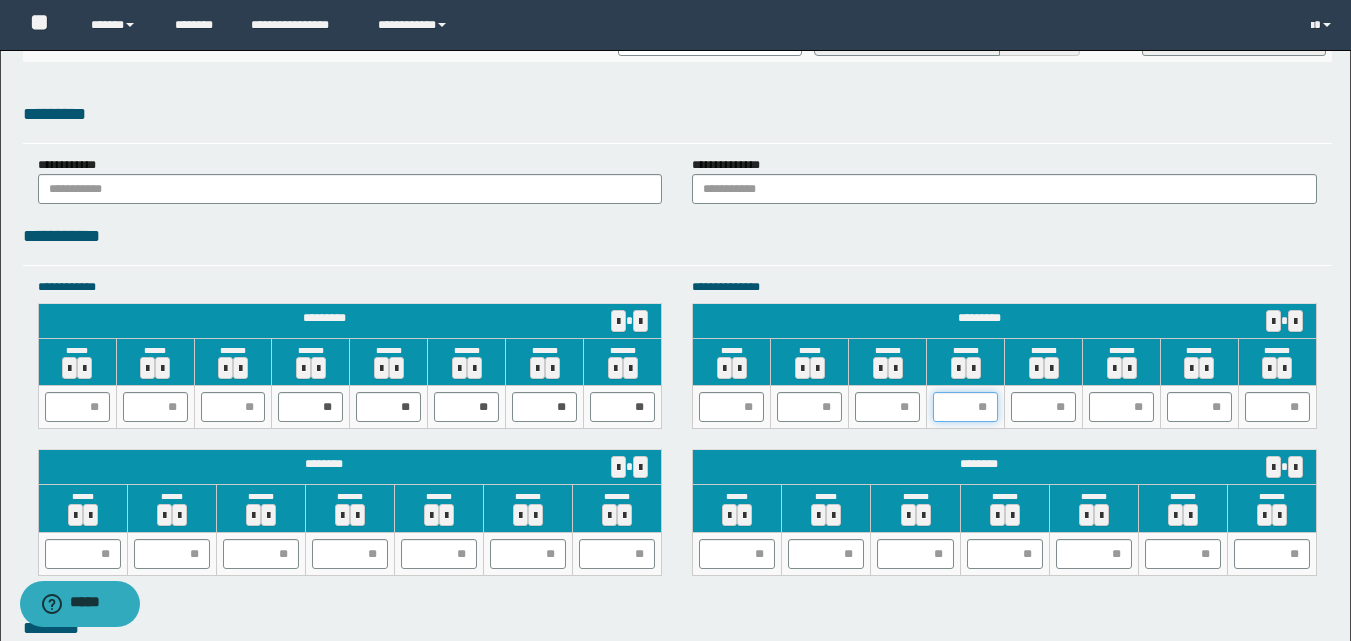 click at bounding box center (965, 407) 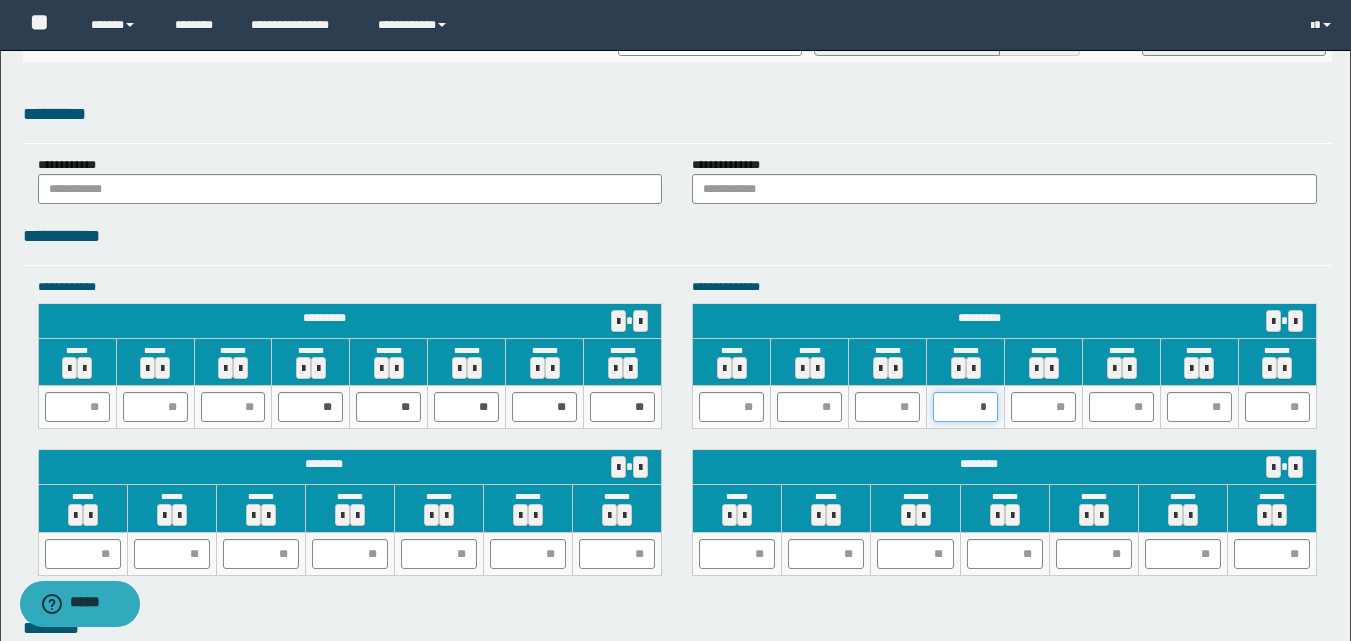 type on "**" 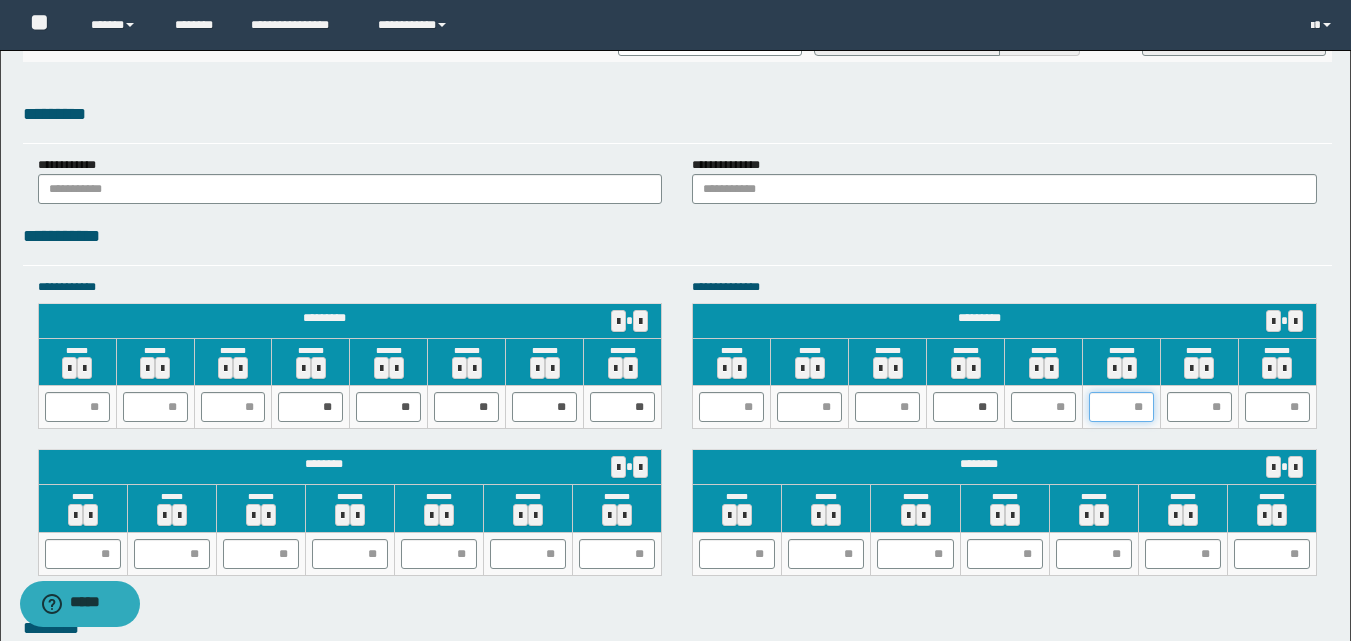 click at bounding box center [1121, 407] 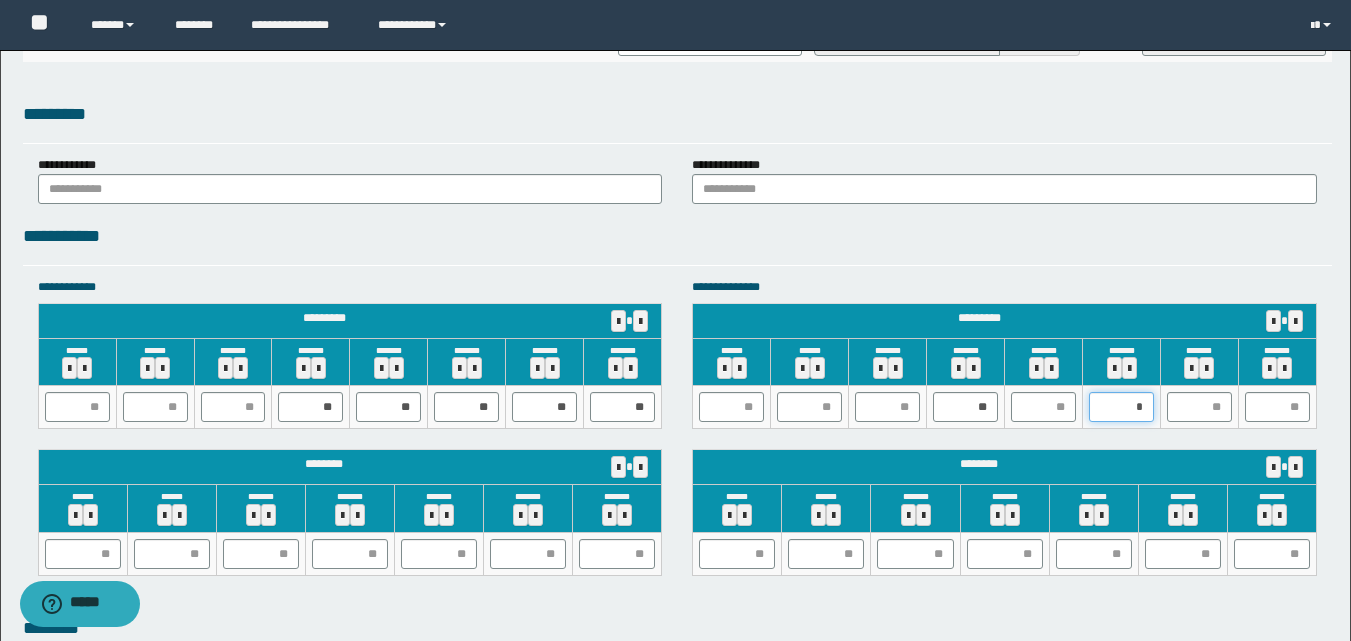 type on "**" 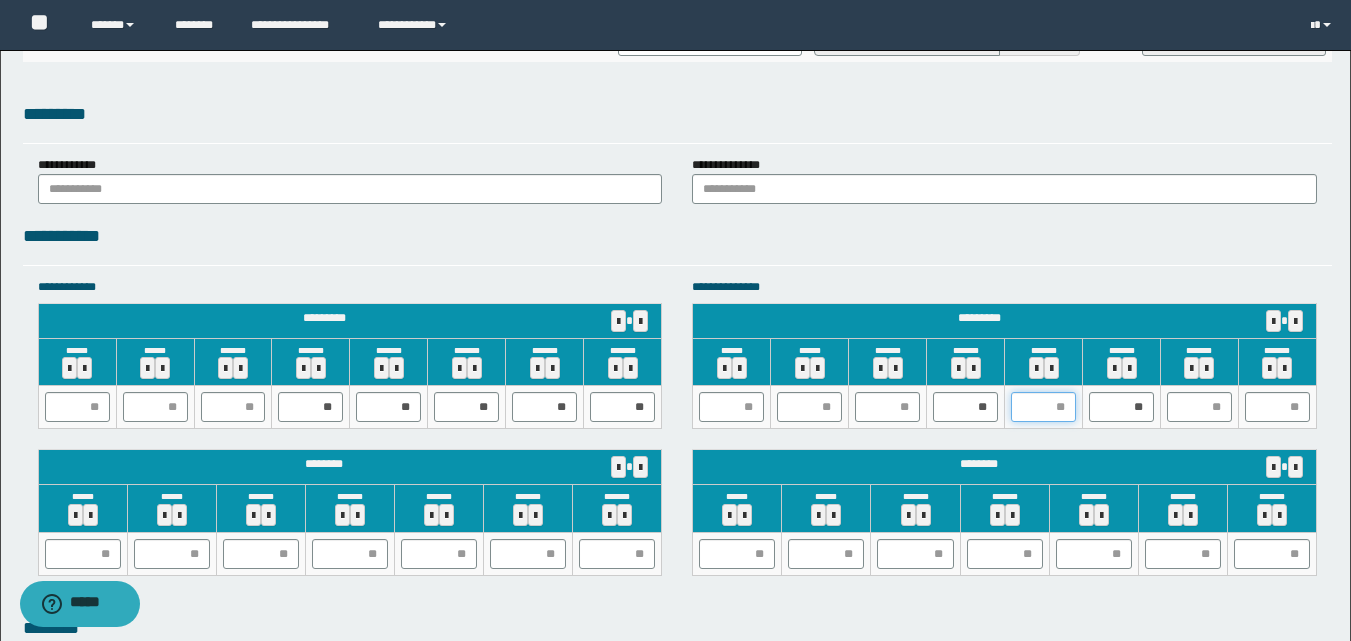 click at bounding box center (1043, 407) 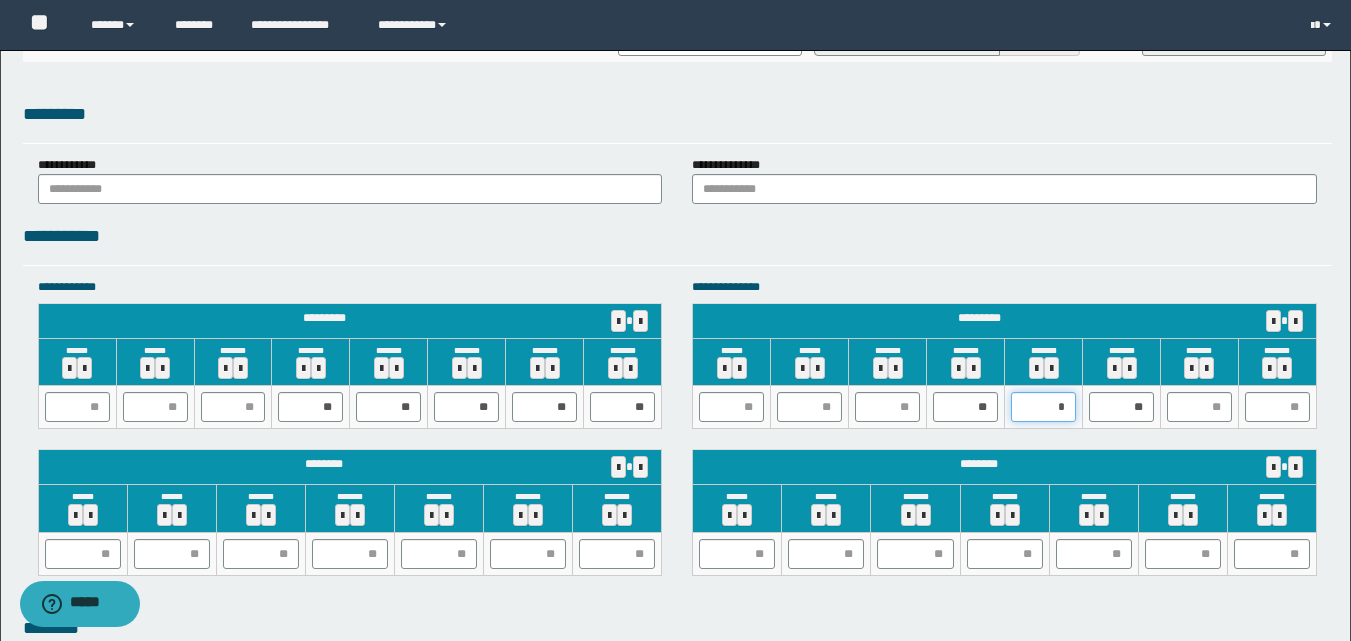type on "**" 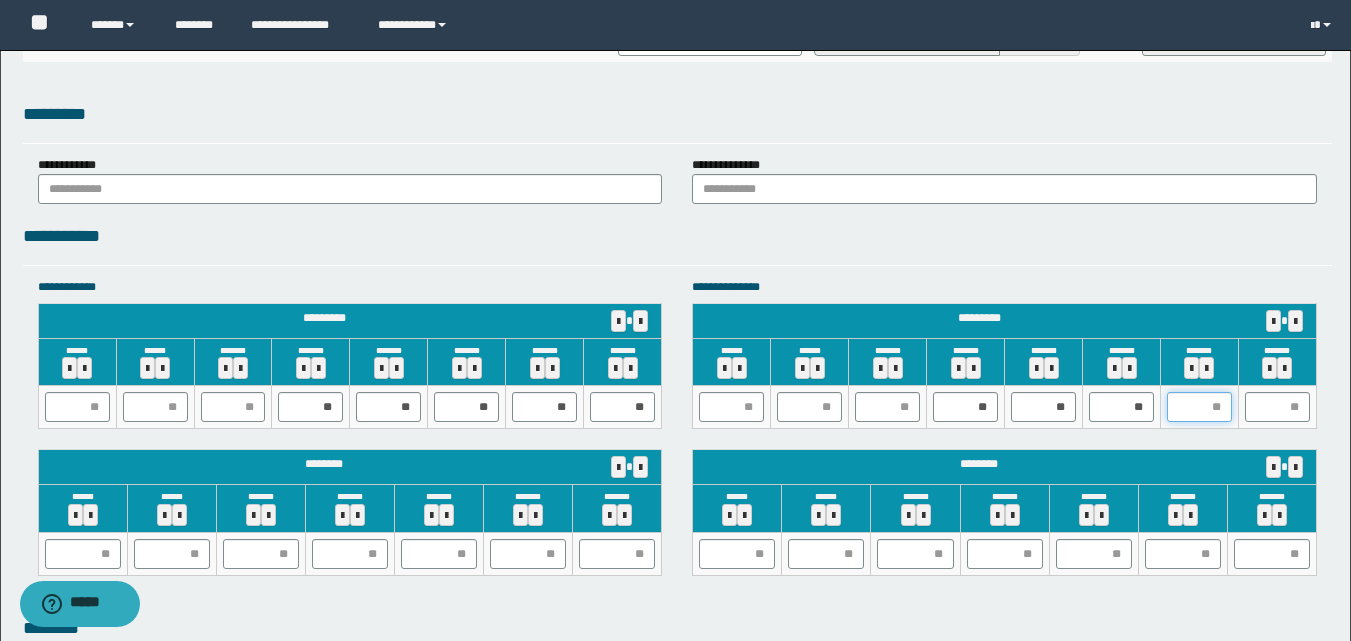 click at bounding box center [1199, 407] 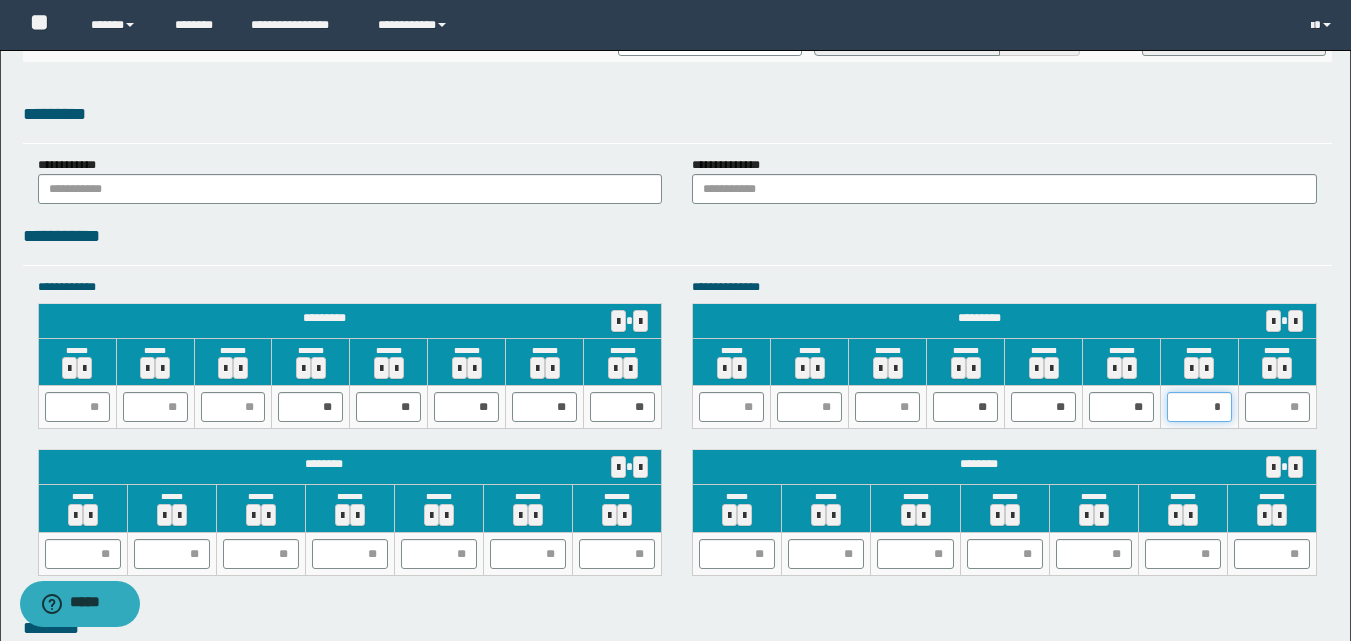 type on "**" 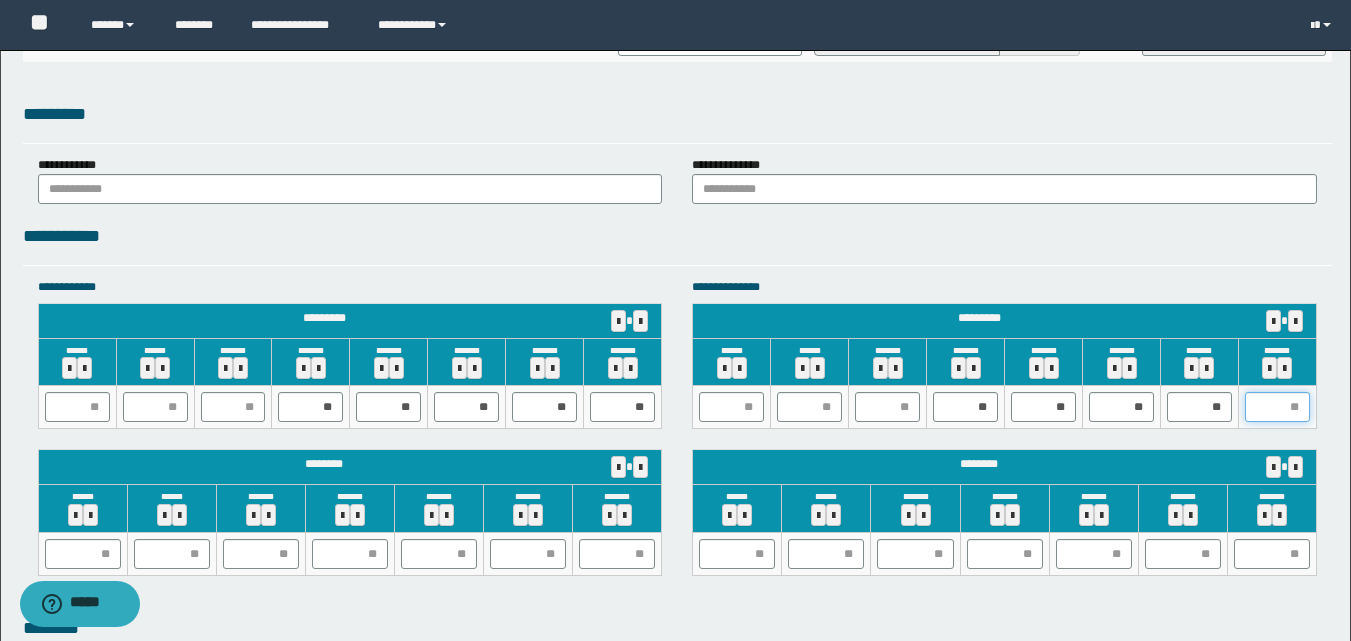 click at bounding box center (1277, 407) 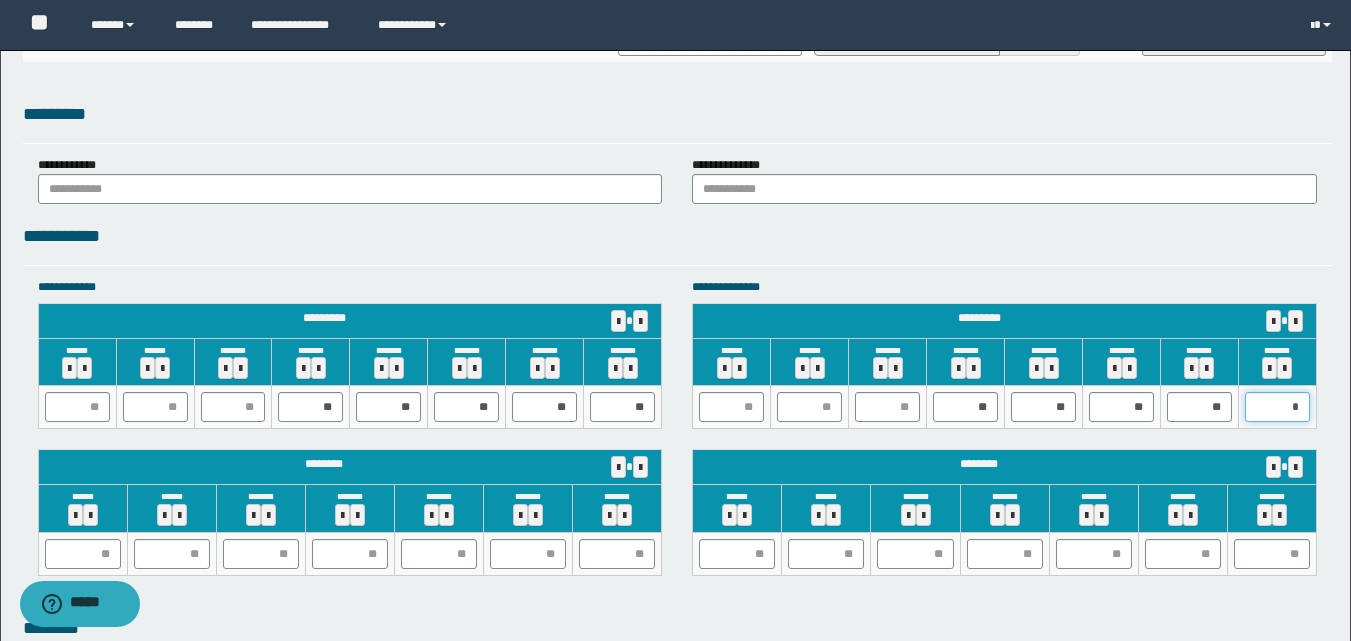 type on "**" 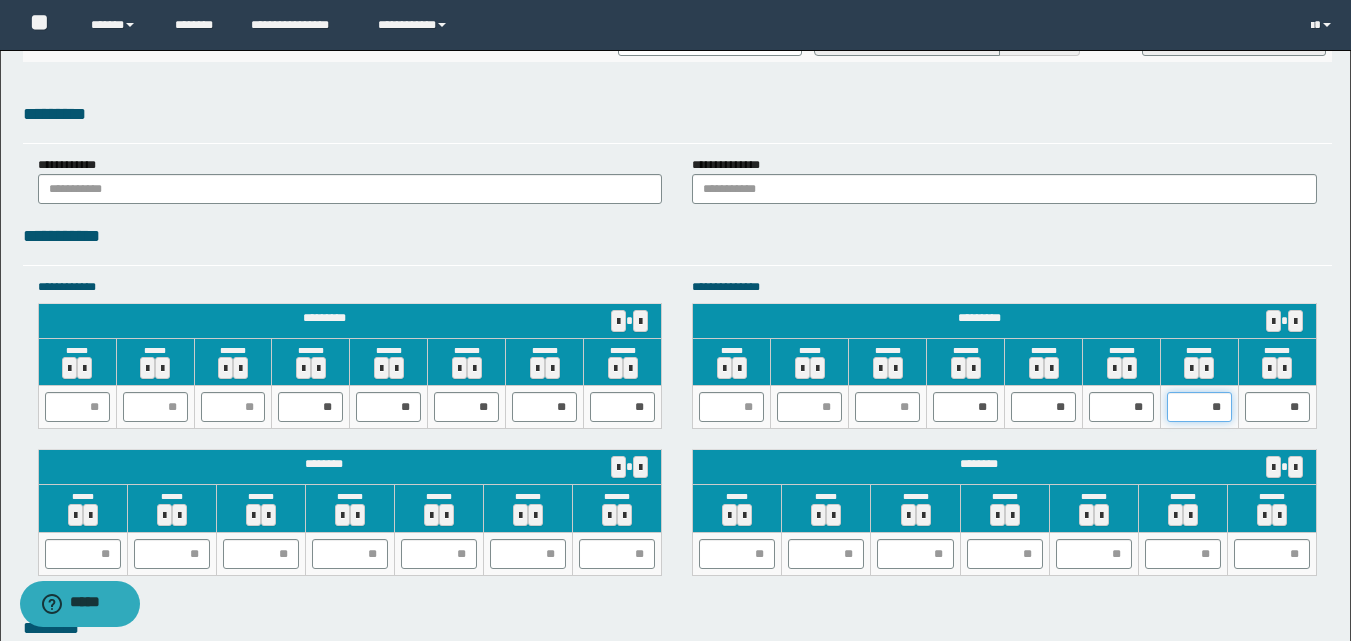 click on "**" at bounding box center [1199, 407] 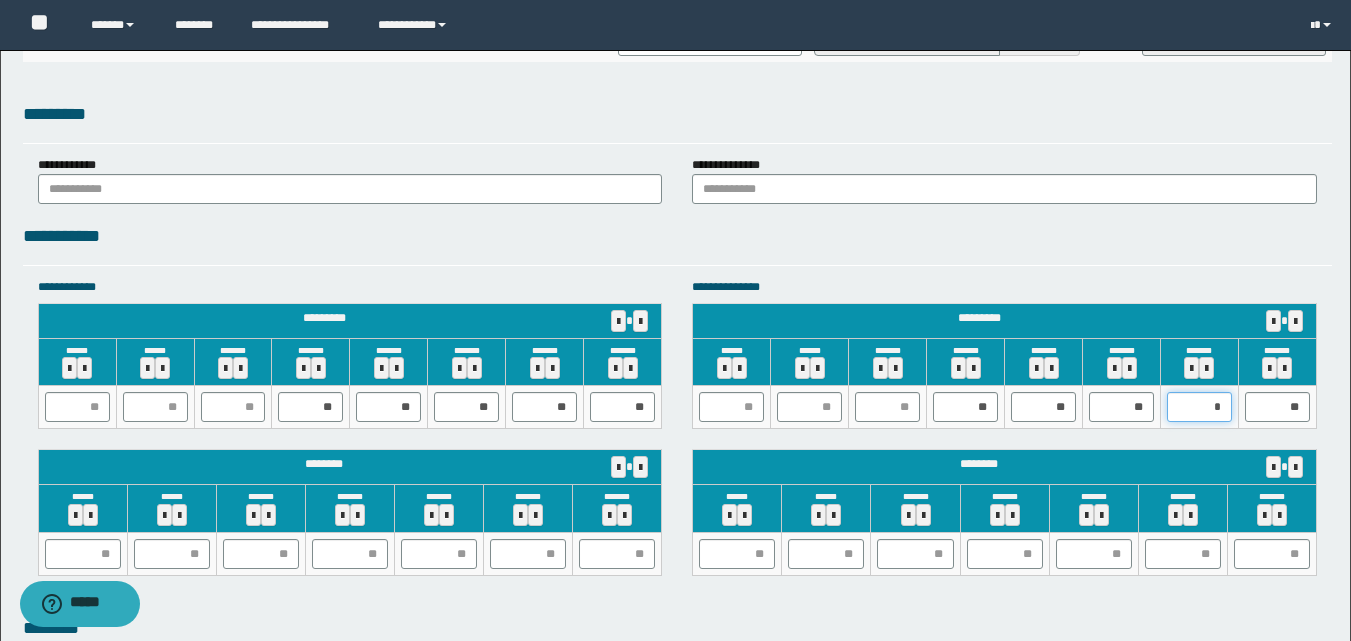 type on "**" 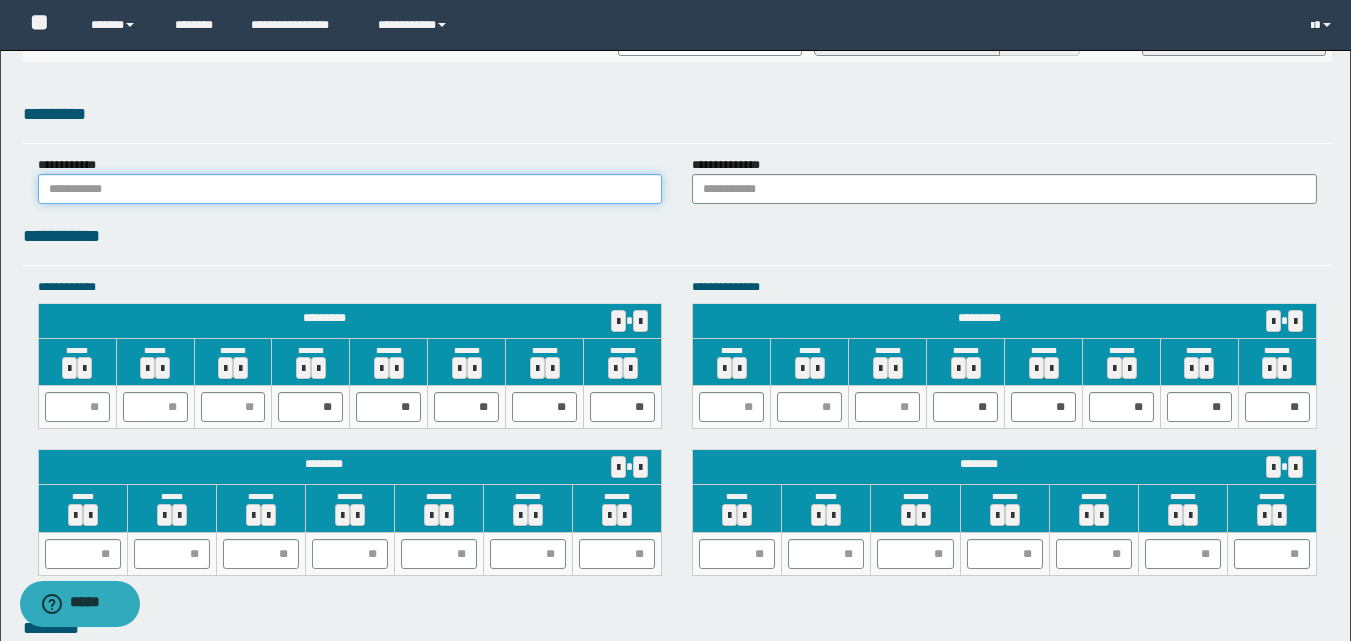 click at bounding box center (350, 189) 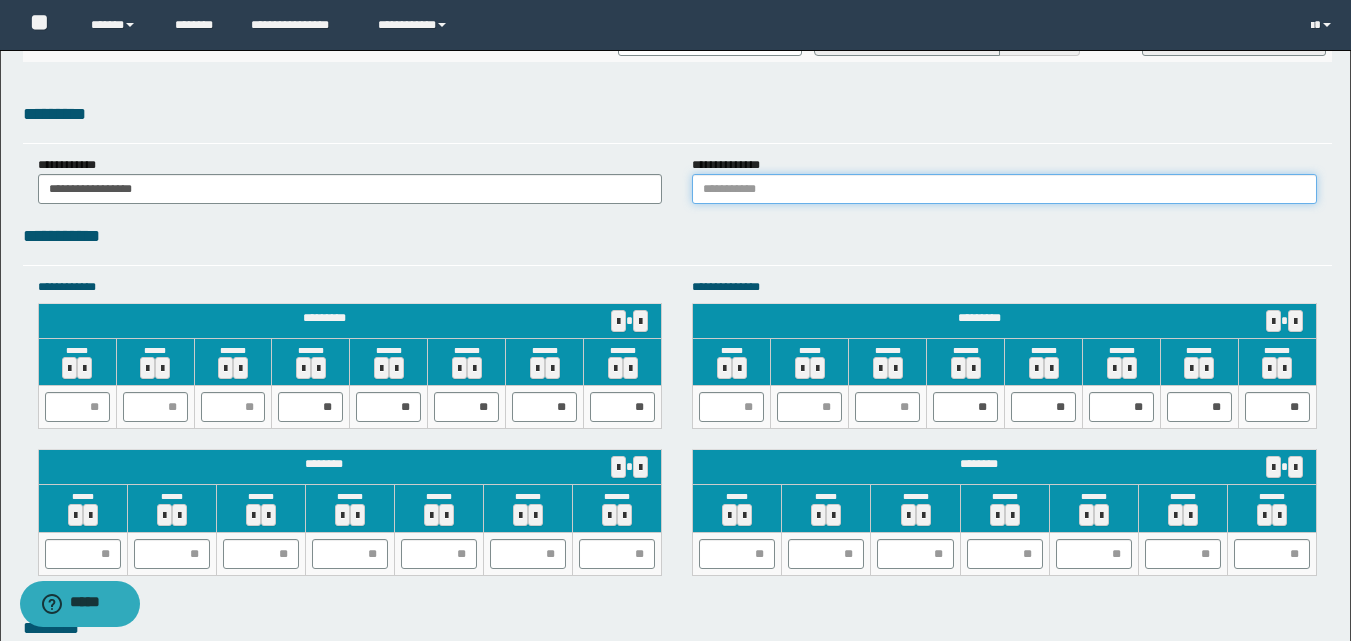 click at bounding box center [1004, 189] 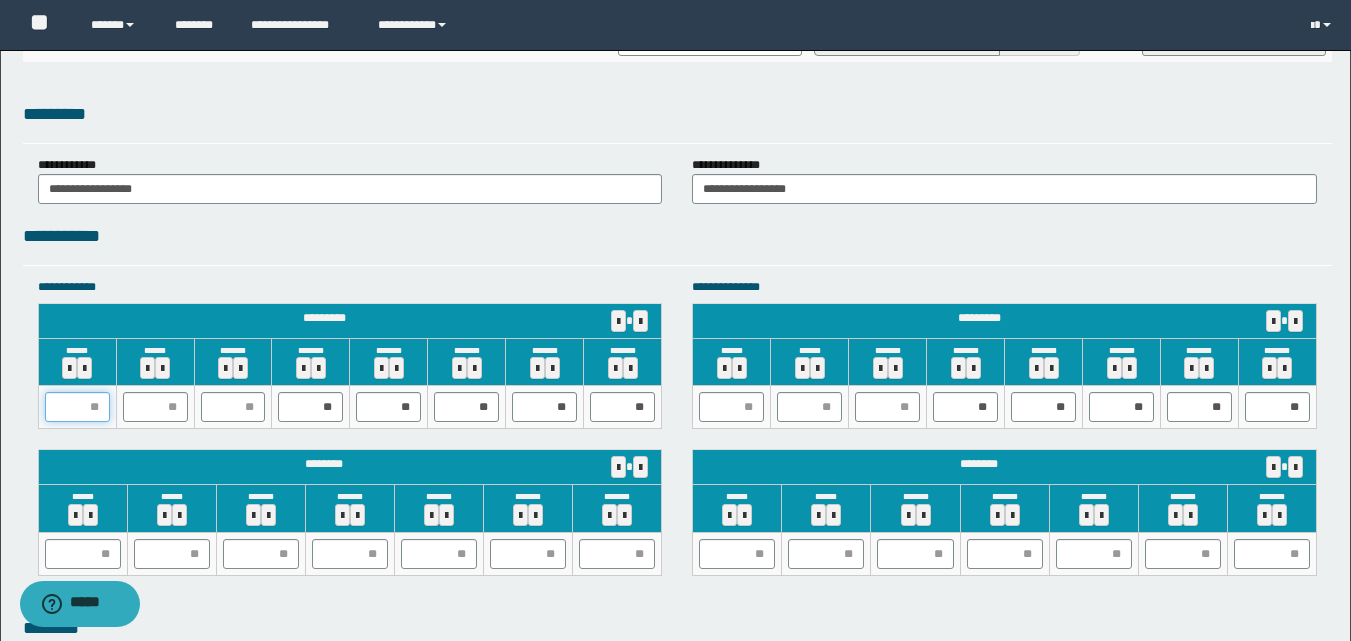 click at bounding box center [77, 407] 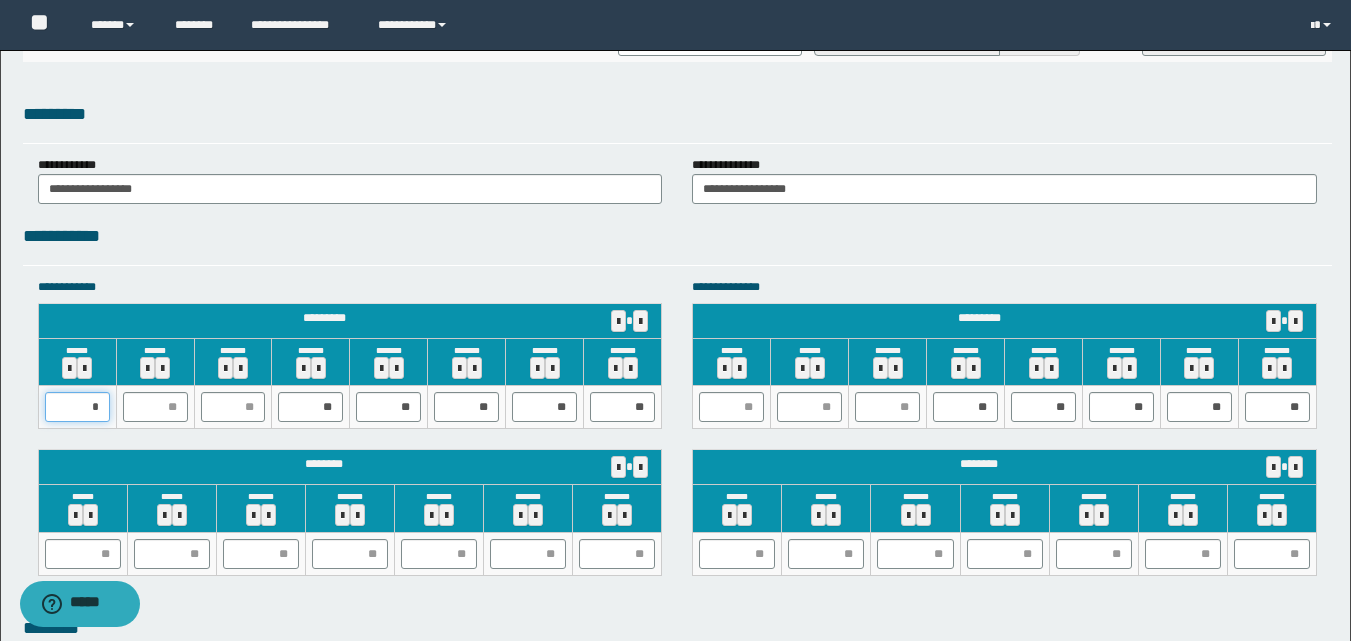 type on "**" 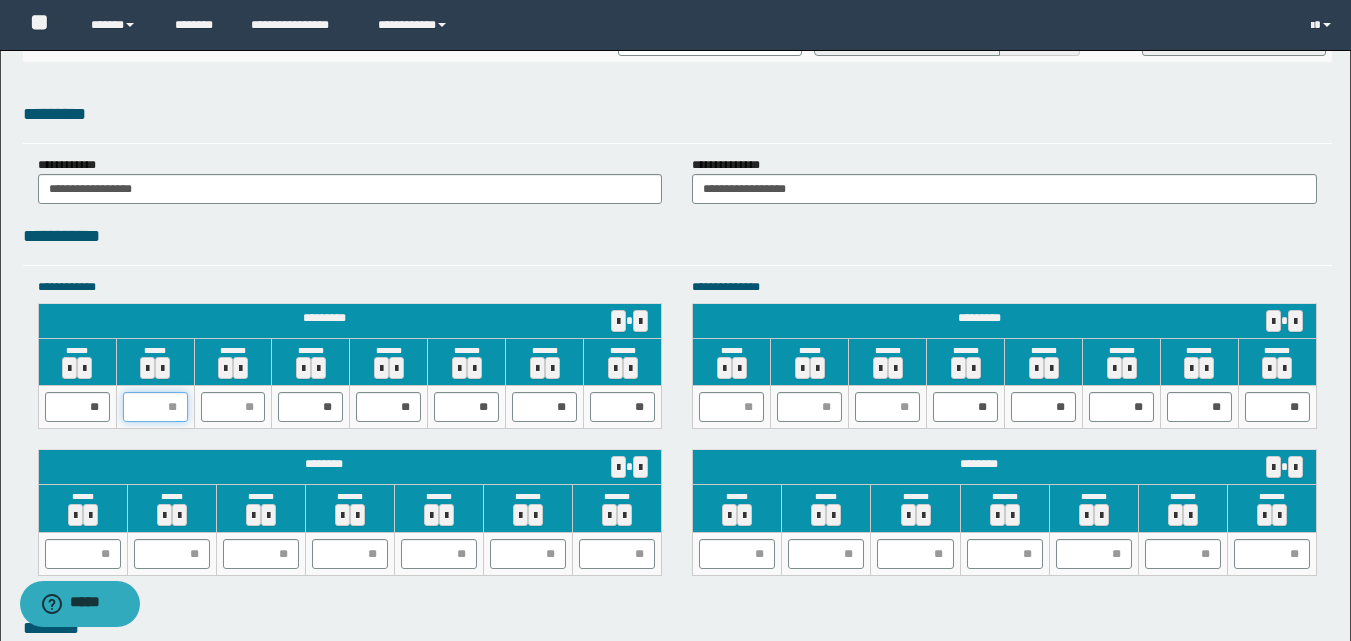 click at bounding box center (155, 407) 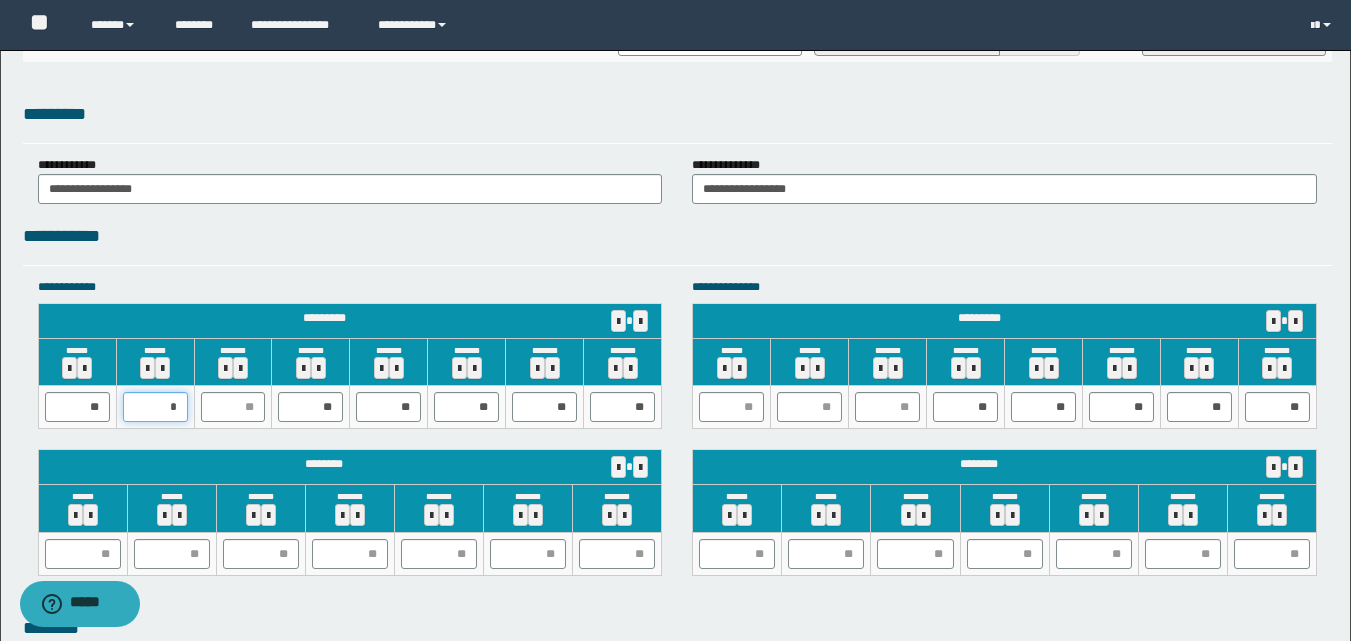 type on "**" 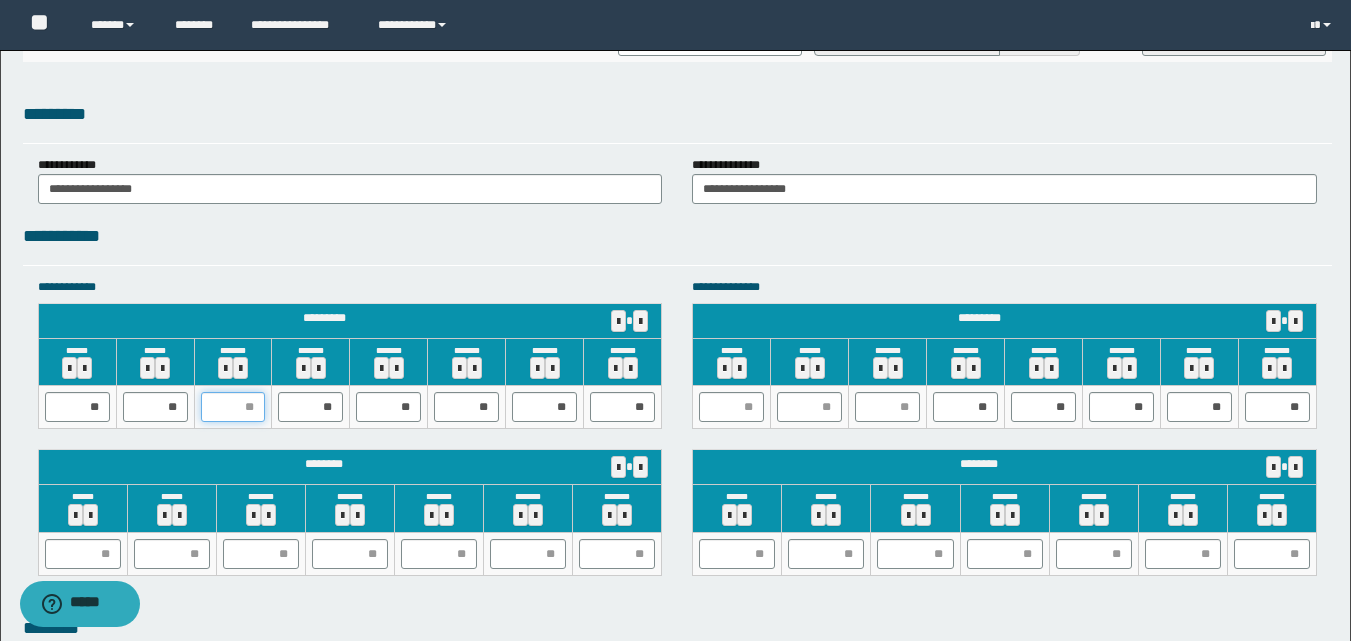 click at bounding box center (233, 407) 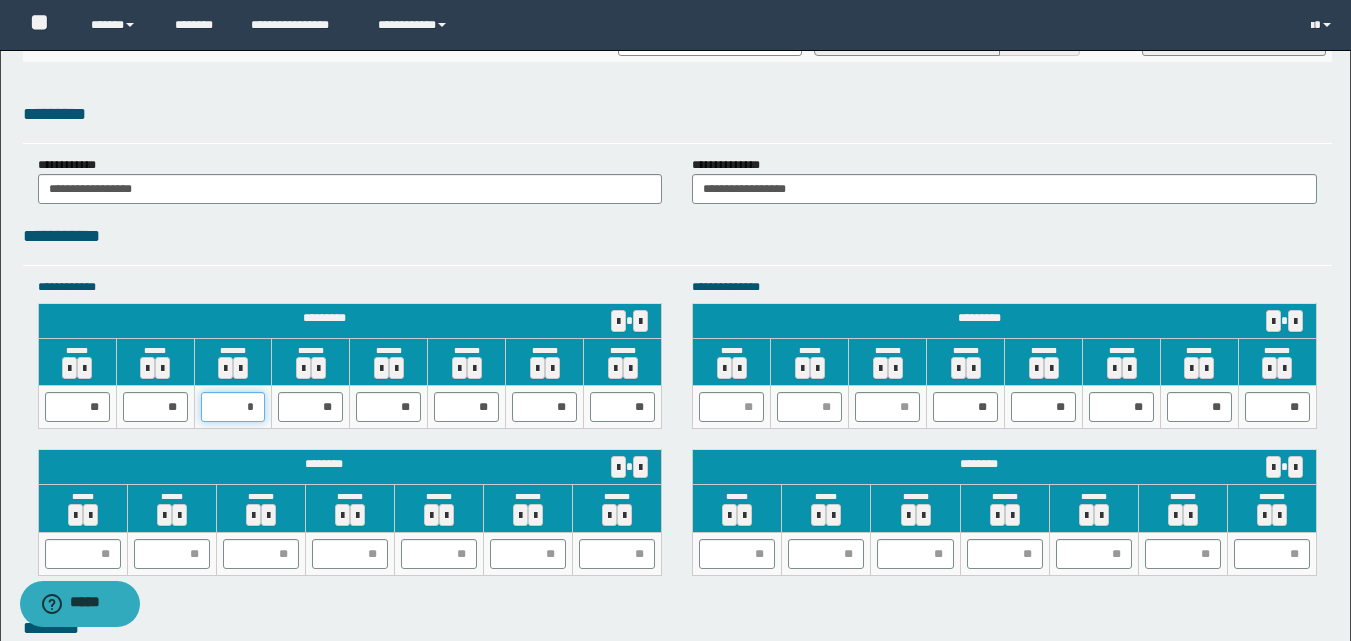 type on "**" 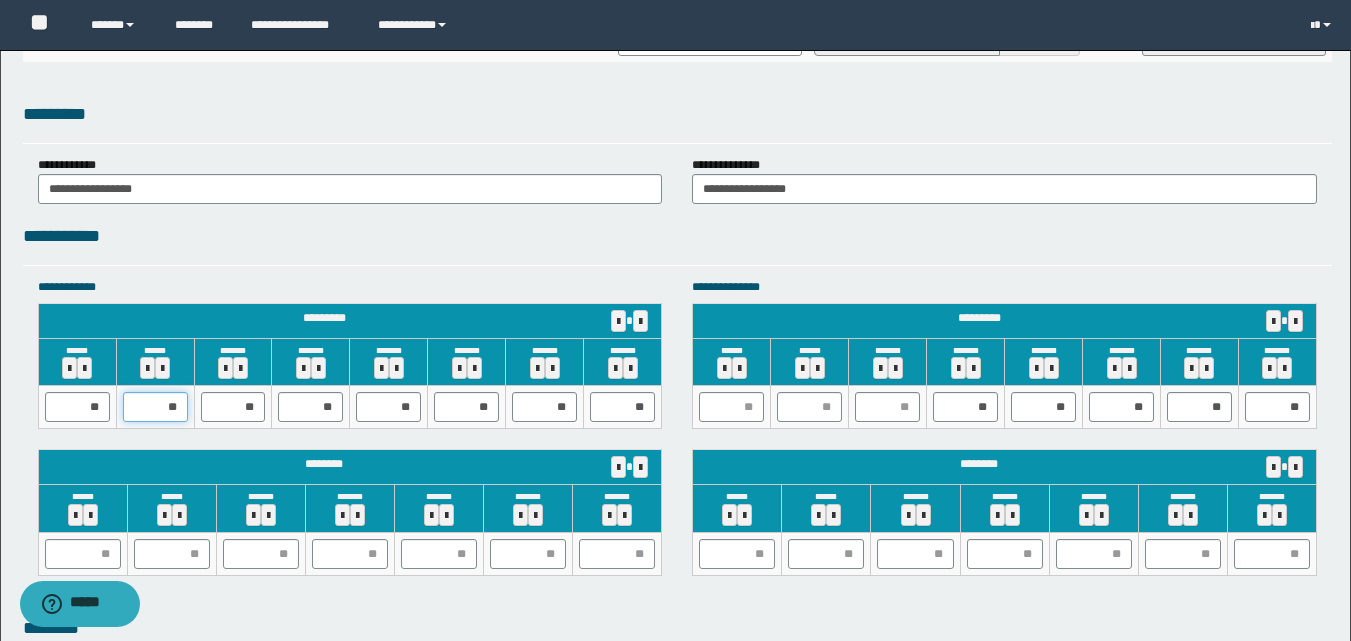 click on "**" at bounding box center (155, 407) 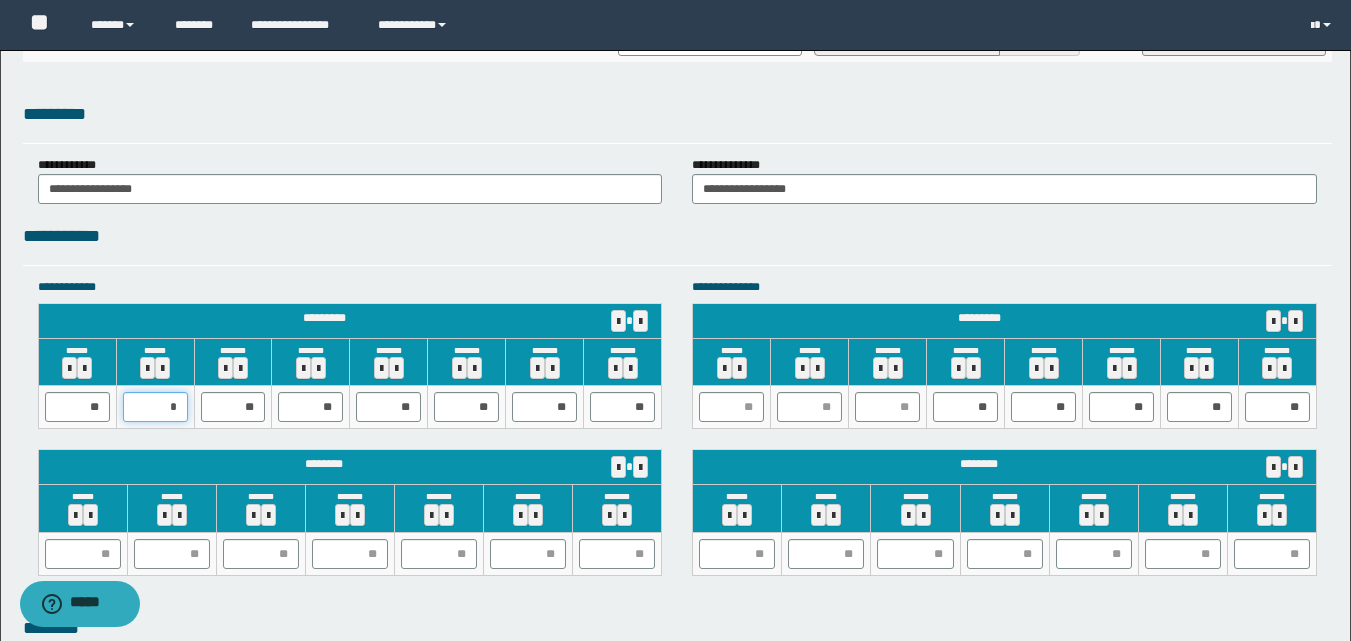 type on "**" 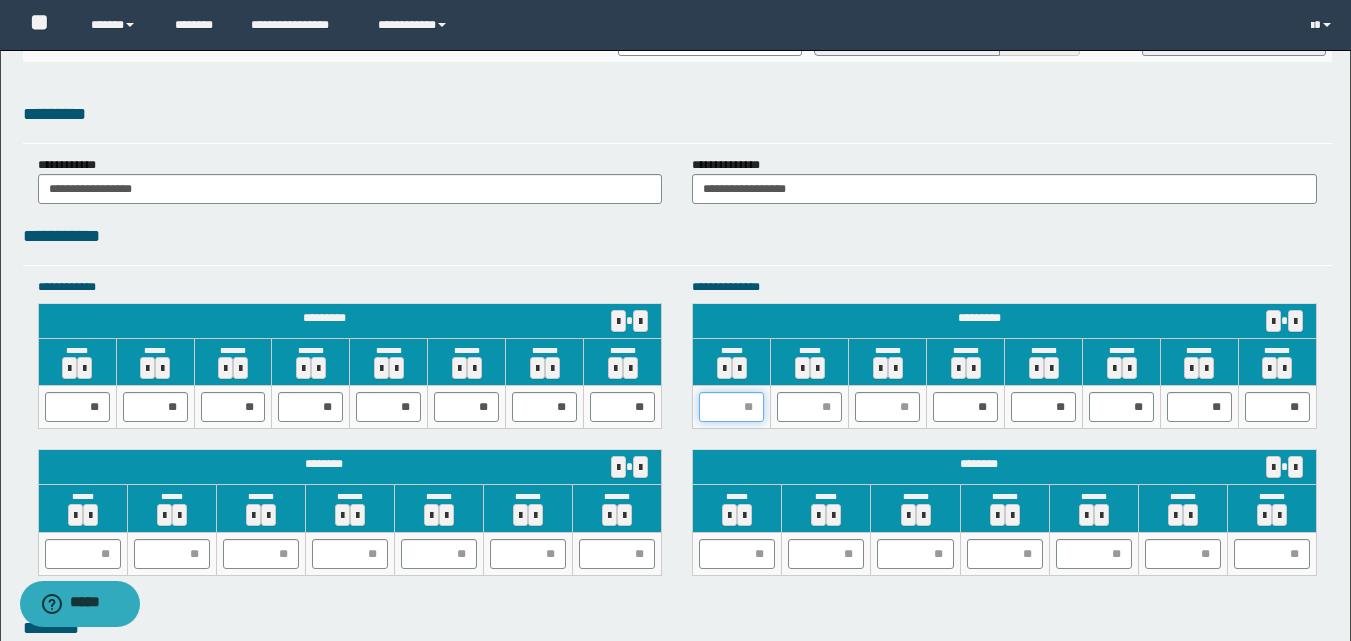 click at bounding box center [731, 407] 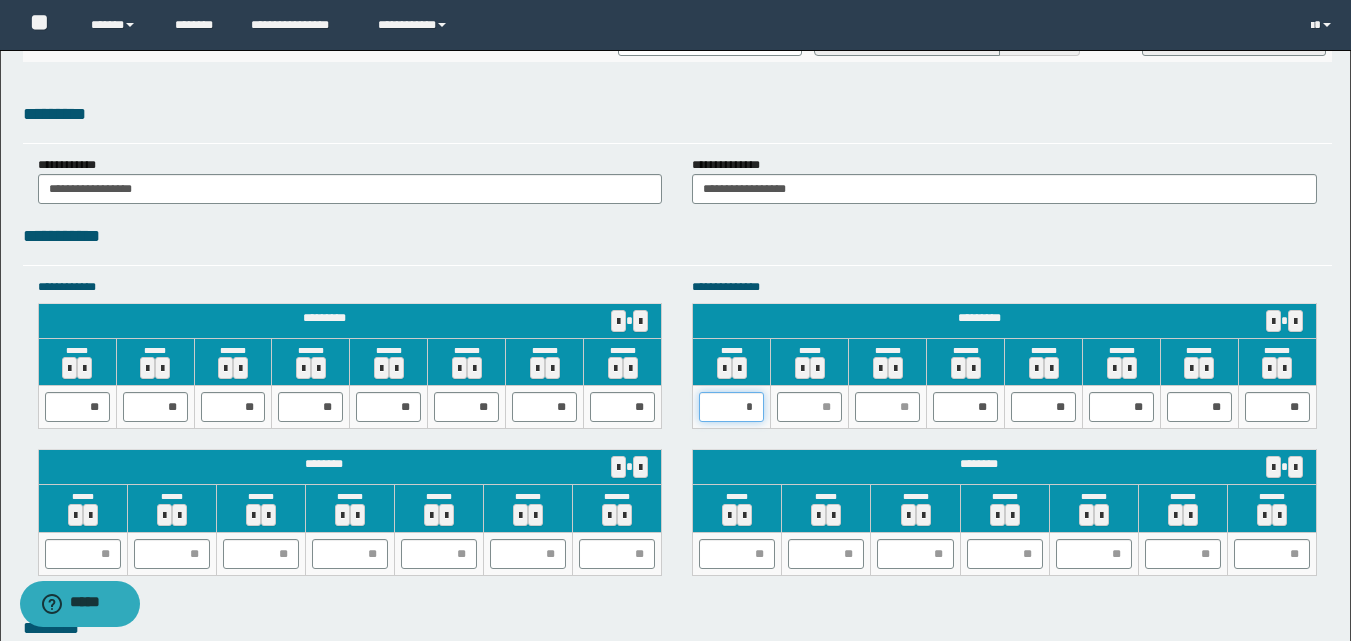 type on "**" 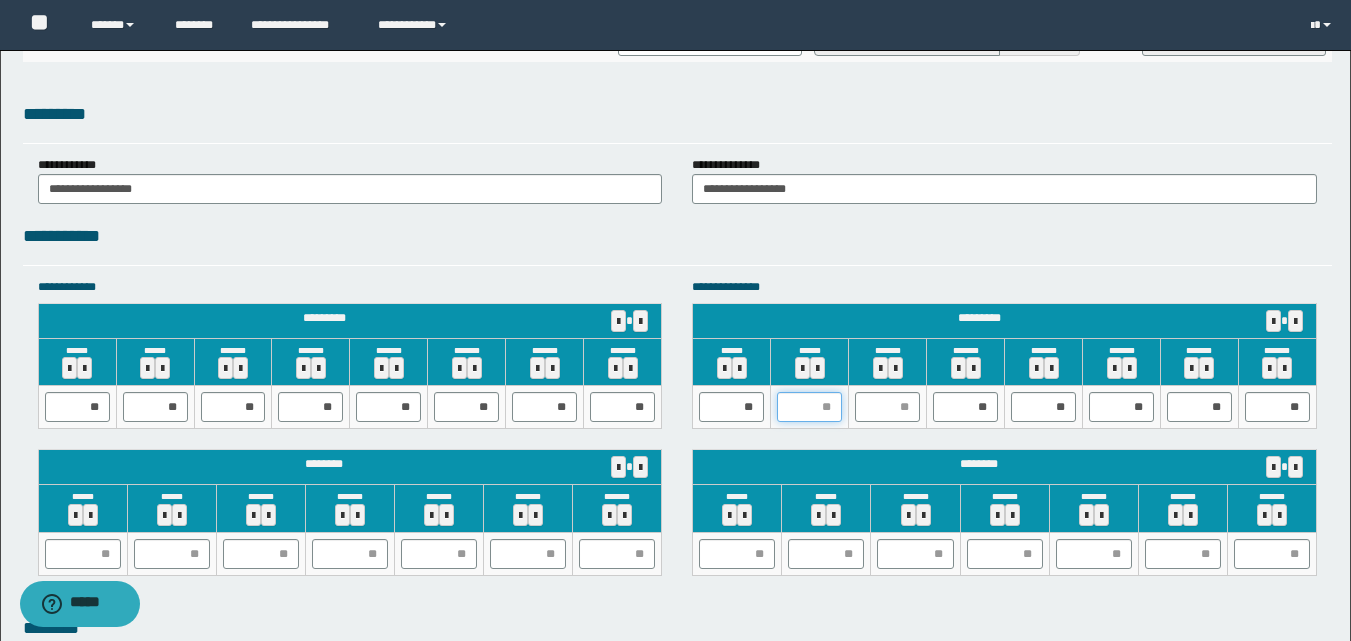 click at bounding box center [809, 407] 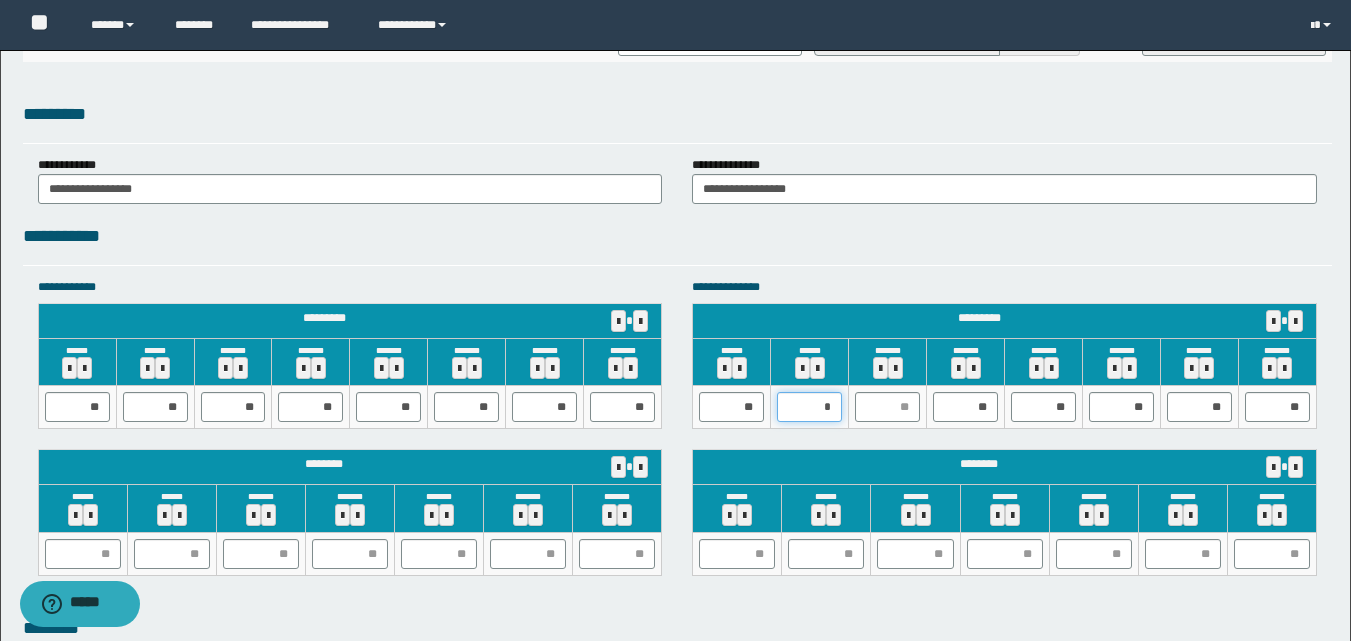 type on "**" 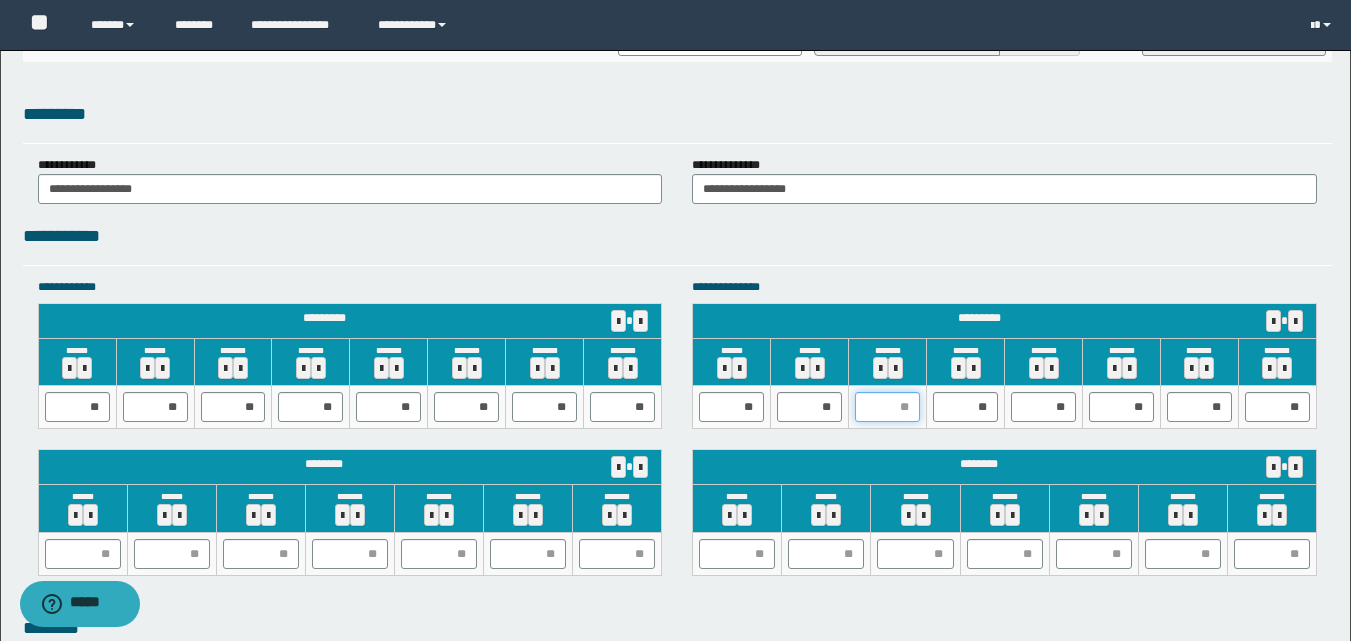 click at bounding box center [887, 407] 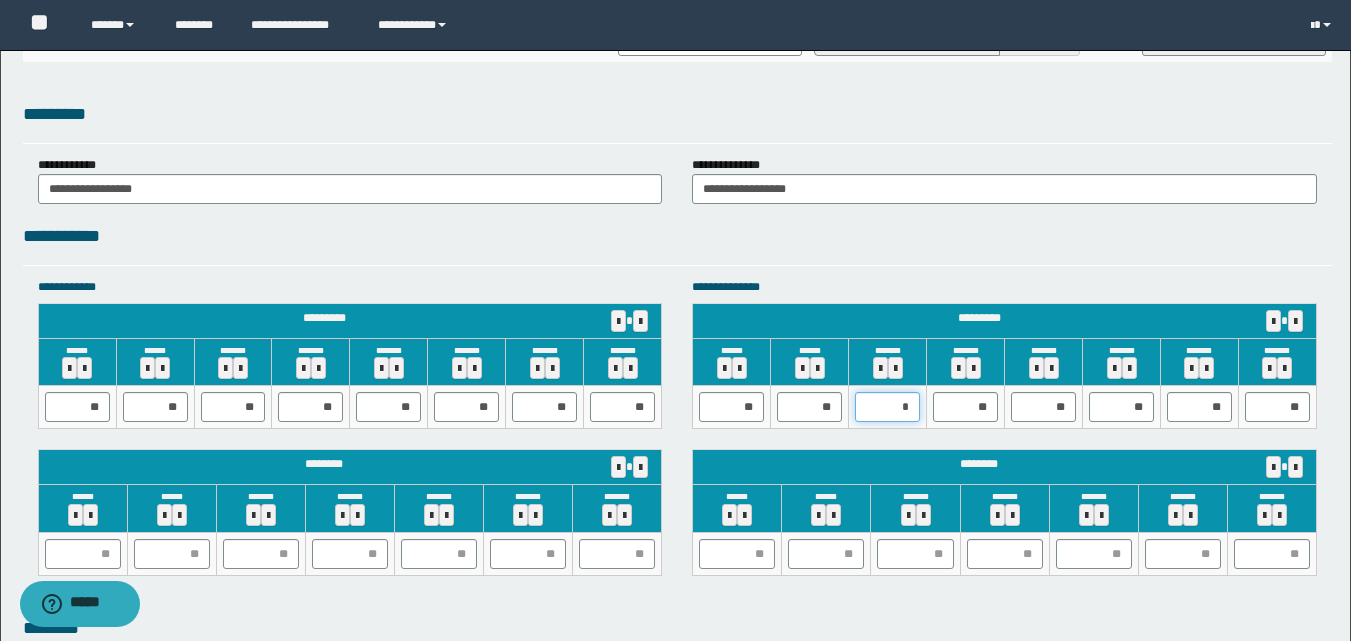type on "**" 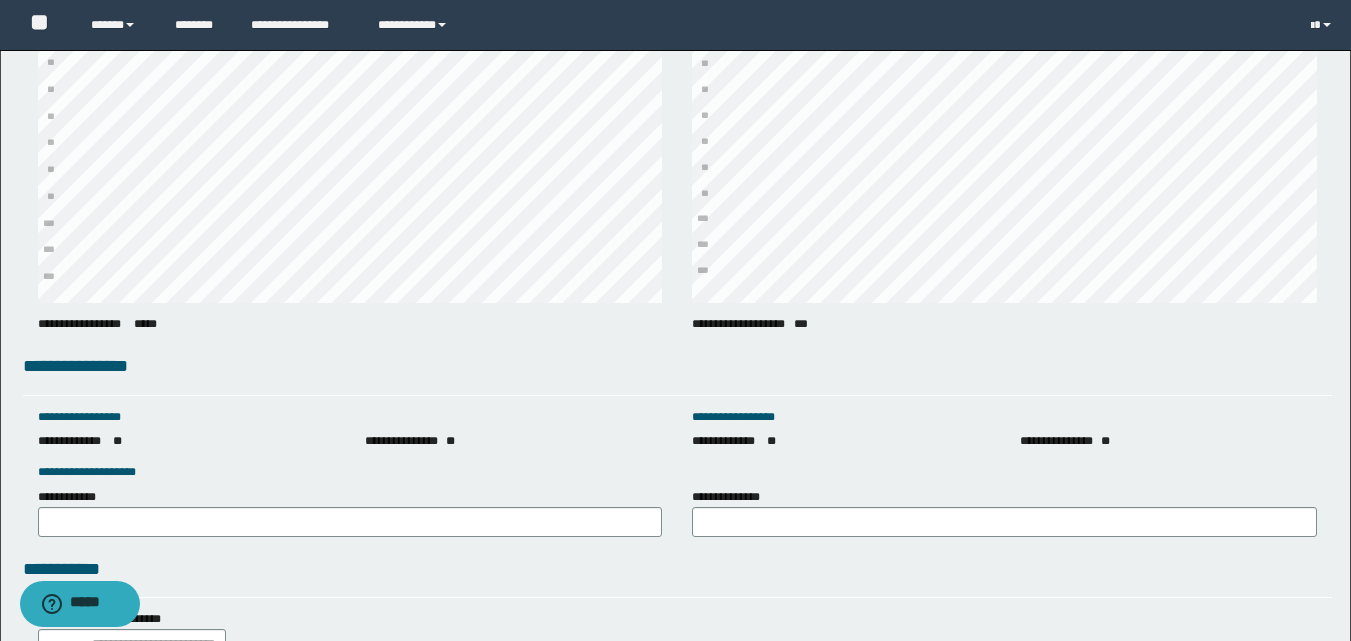 scroll, scrollTop: 2594, scrollLeft: 0, axis: vertical 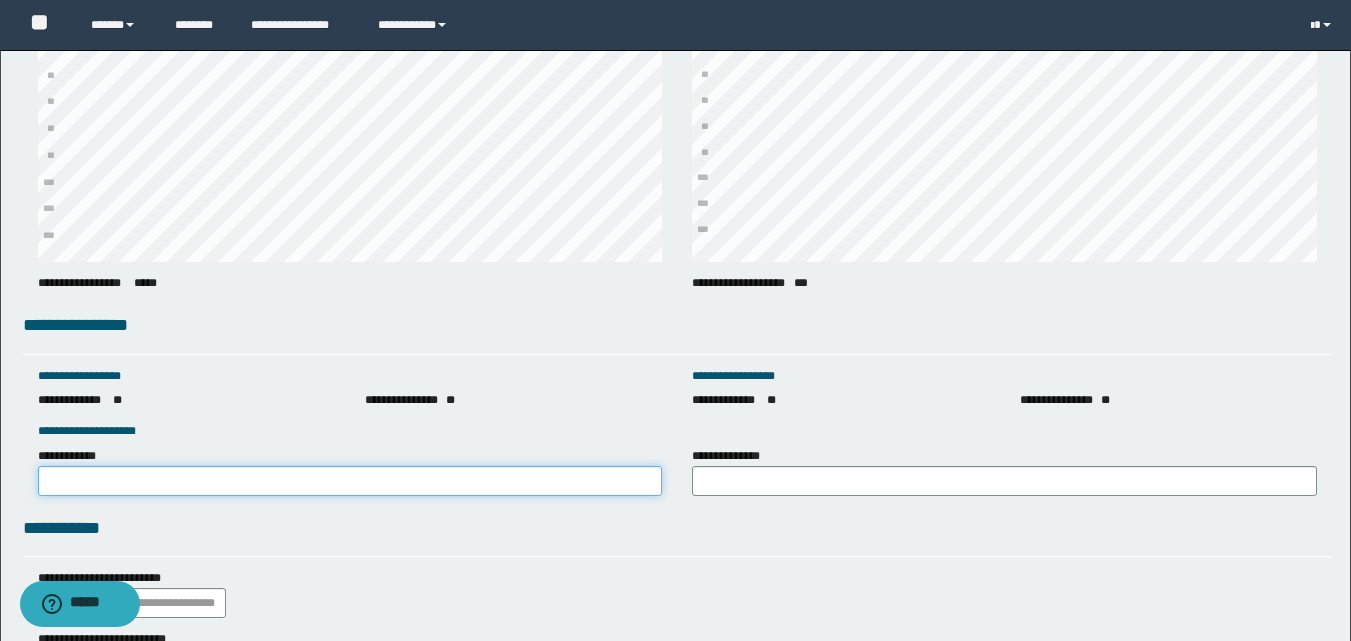 click on "**********" at bounding box center (350, 481) 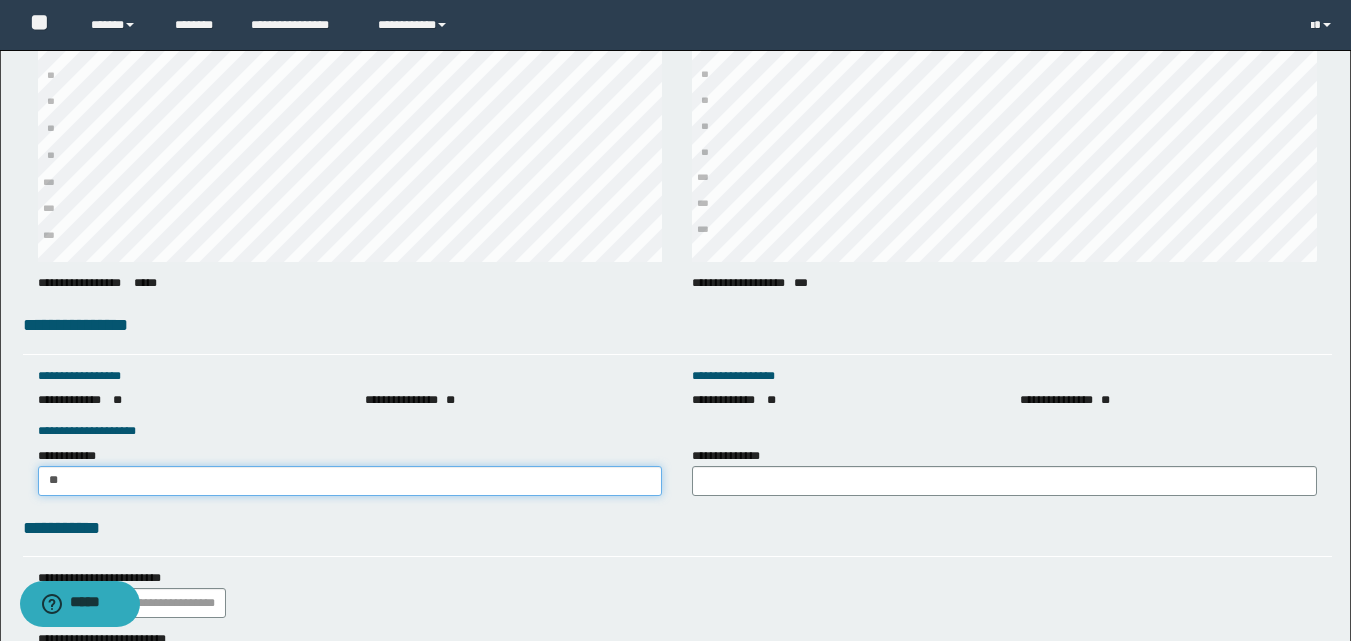 type on "*" 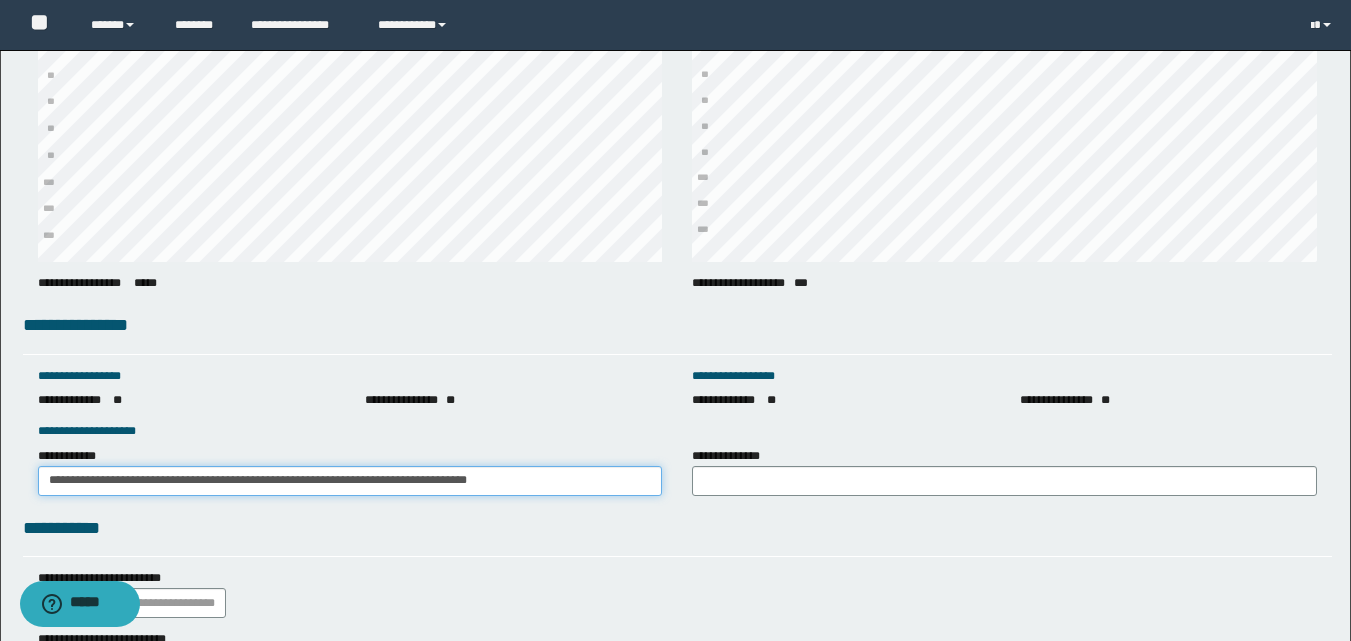 drag, startPoint x: 600, startPoint y: 473, endPoint x: 17, endPoint y: 486, distance: 583.1449 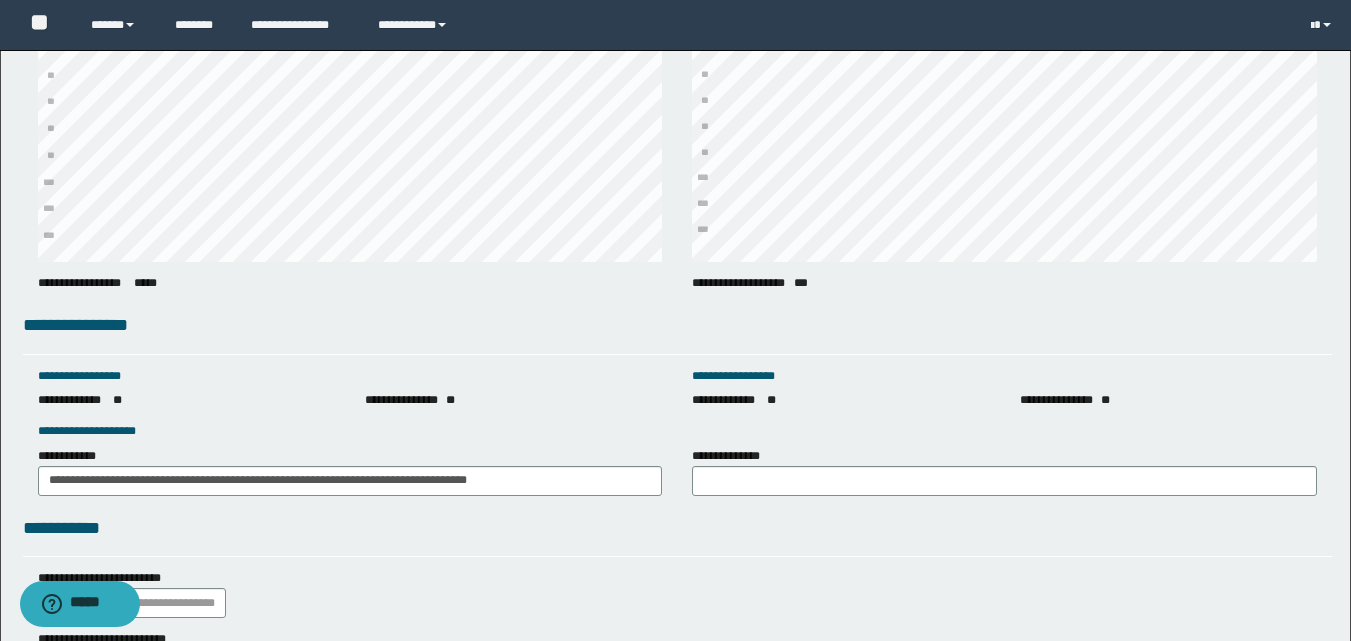 click on "**********" at bounding box center [675, -848] 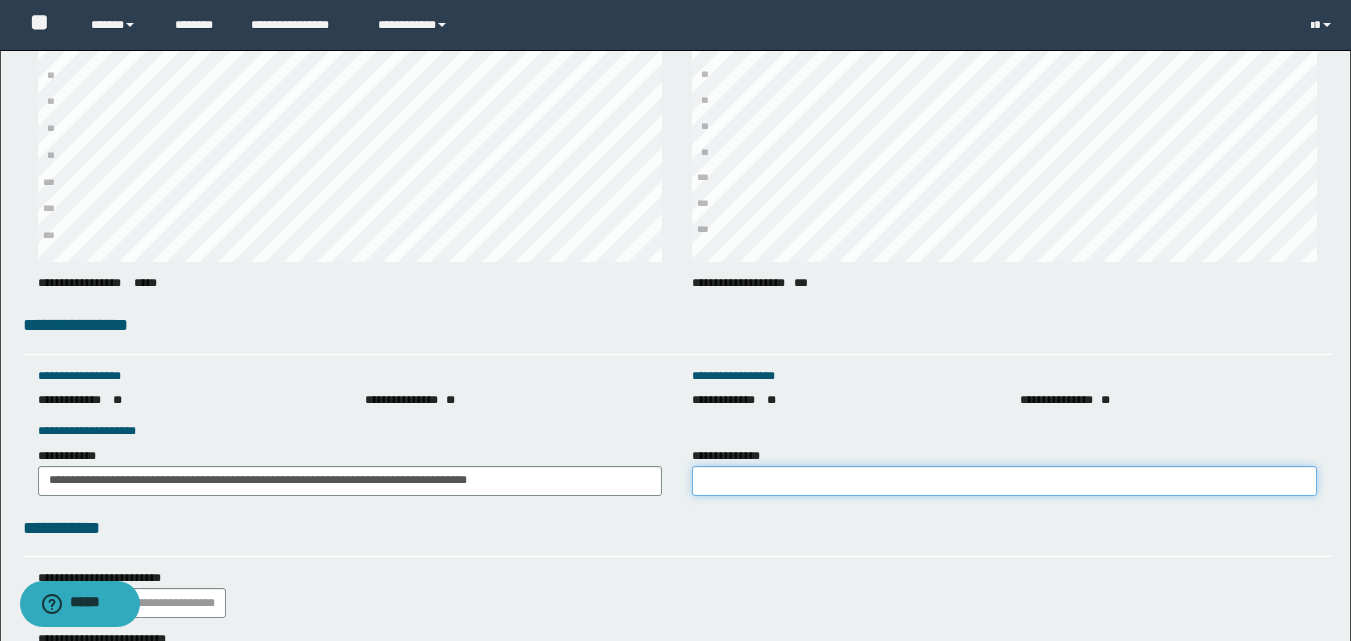 click on "**********" at bounding box center (1004, 481) 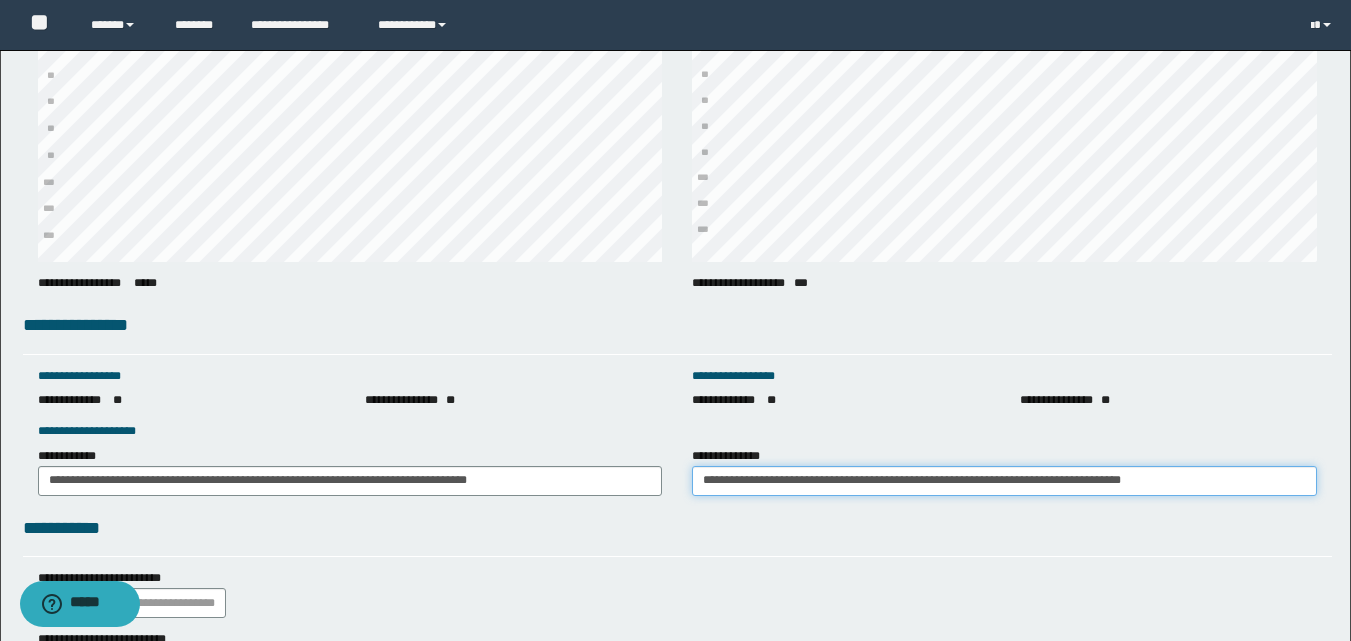 click on "**********" at bounding box center (1004, 481) 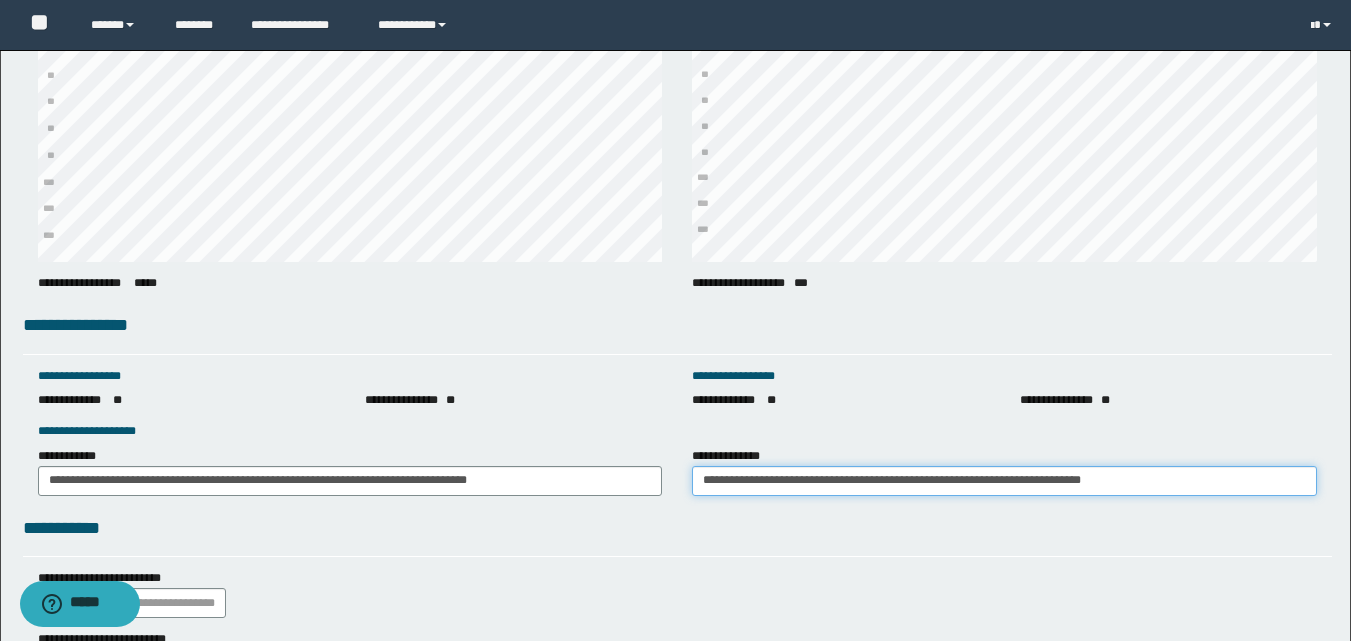 type on "**********" 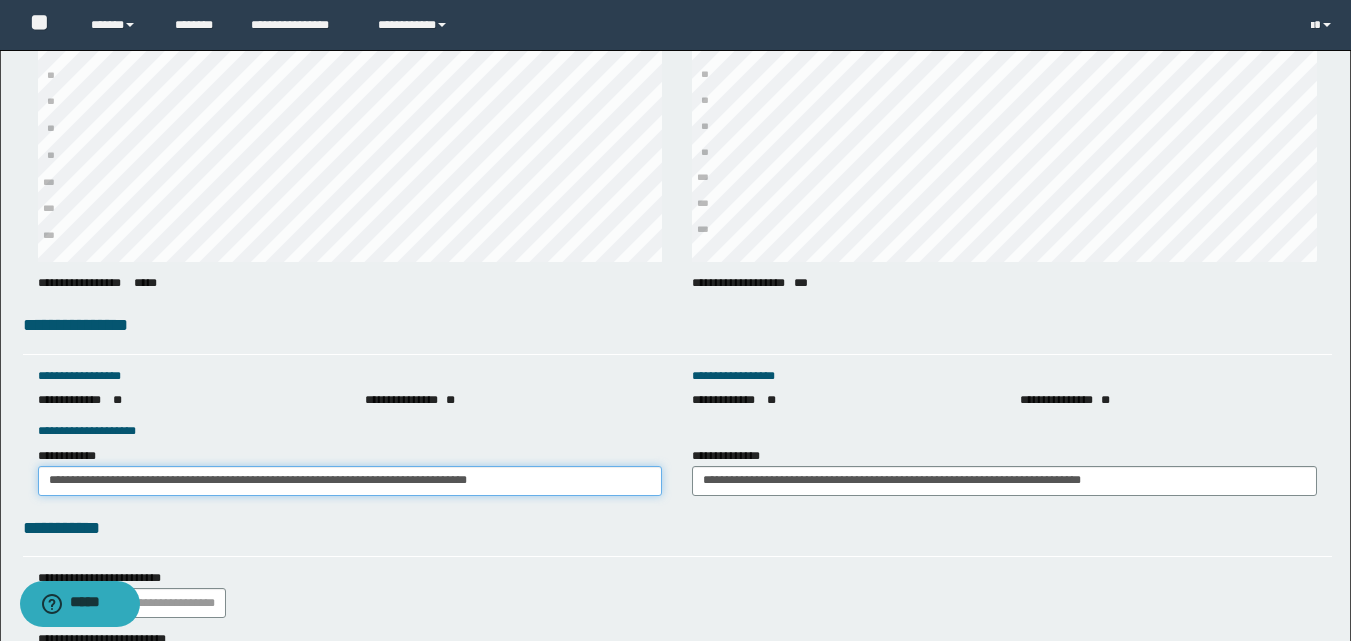 drag, startPoint x: 270, startPoint y: 481, endPoint x: 21, endPoint y: 481, distance: 249 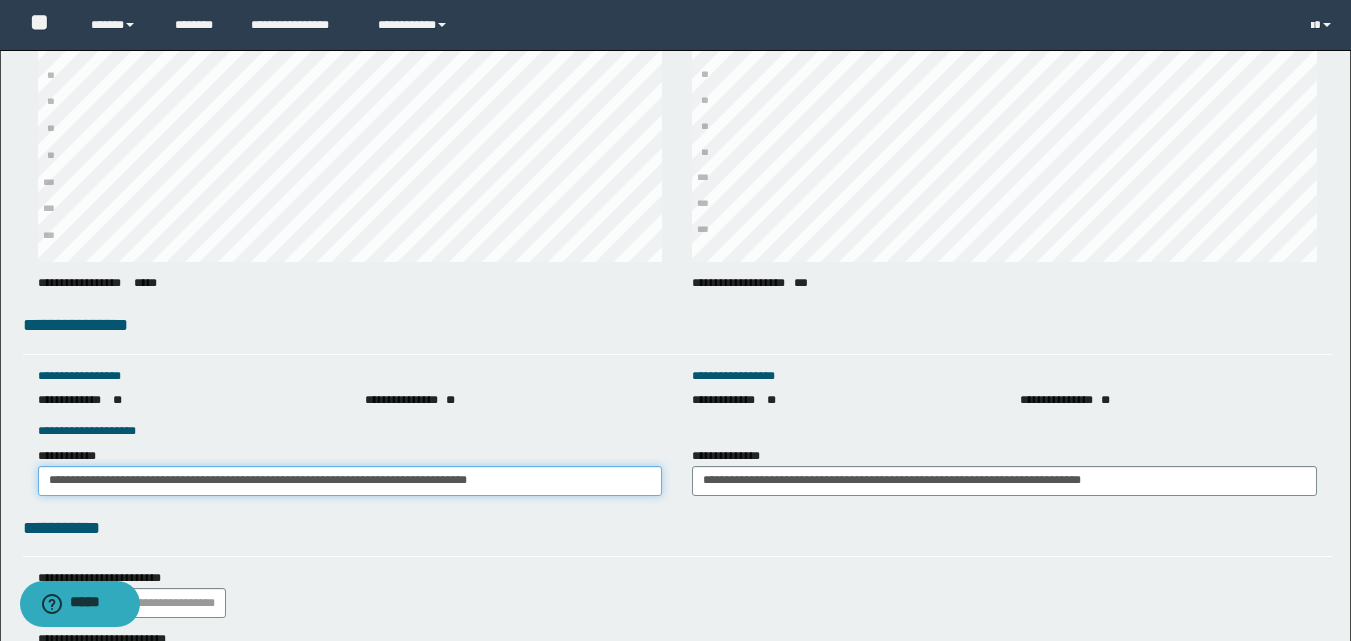click on "**********" at bounding box center (675, -848) 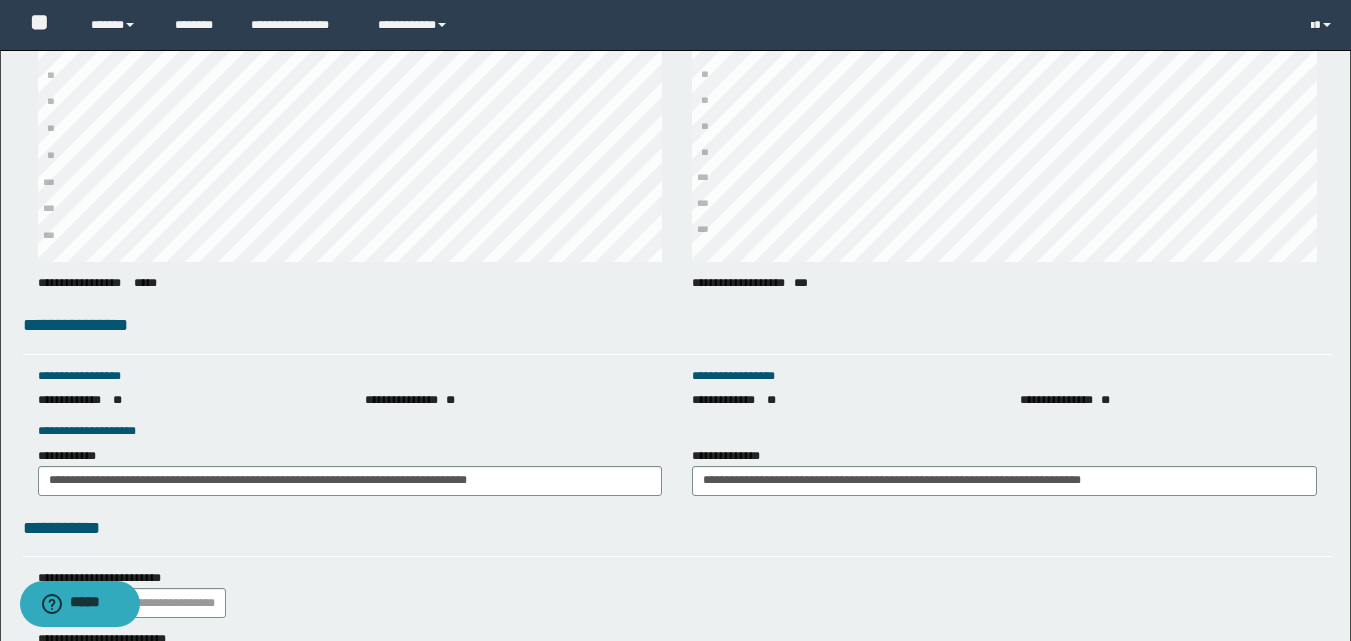 click on "**********" at bounding box center (513, 400) 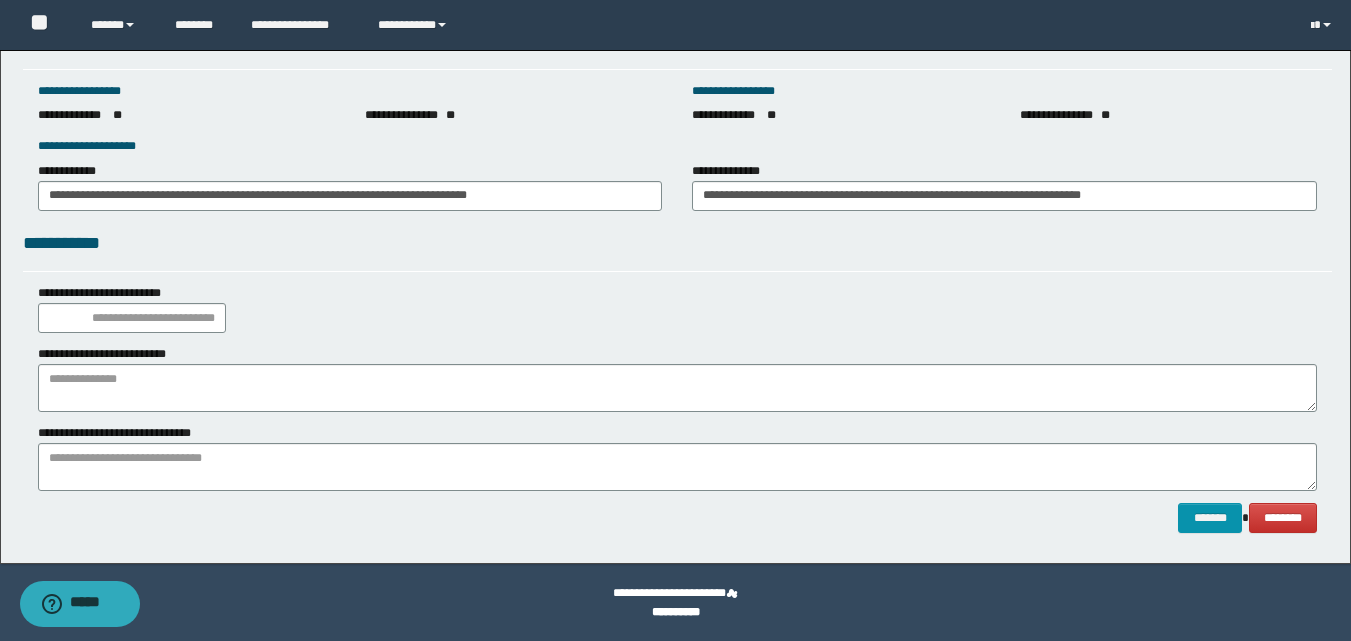 click on "**********" at bounding box center (677, 457) 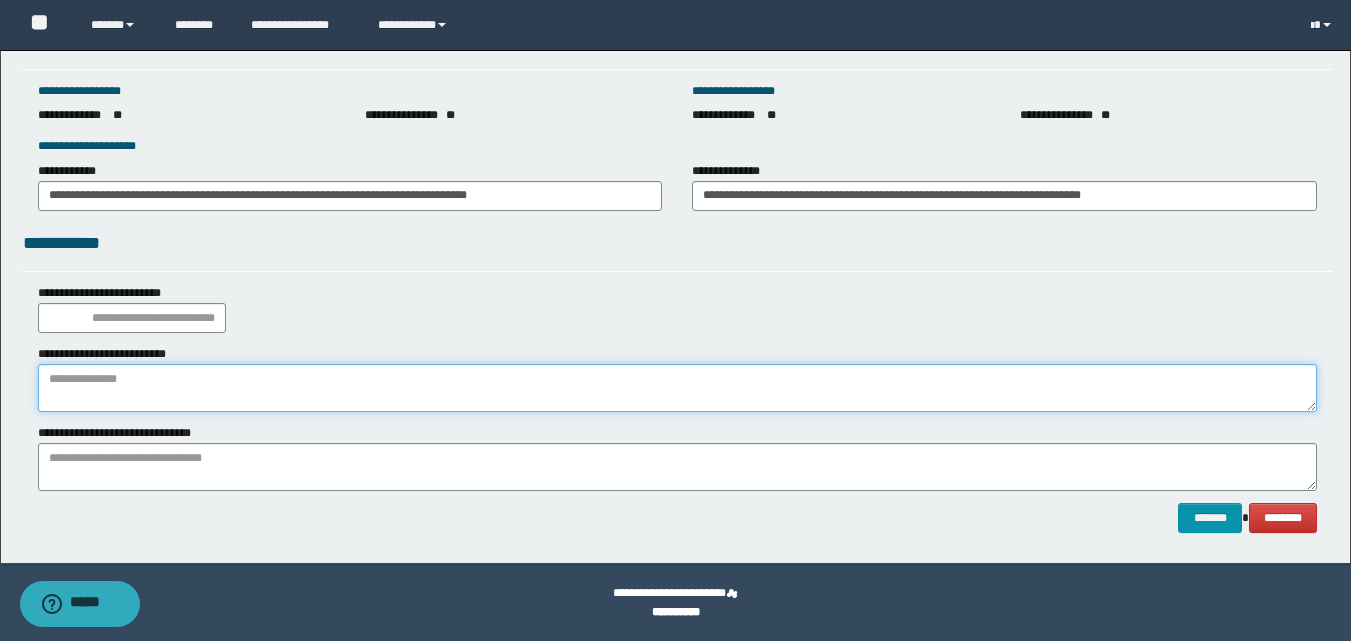 click at bounding box center (677, 388) 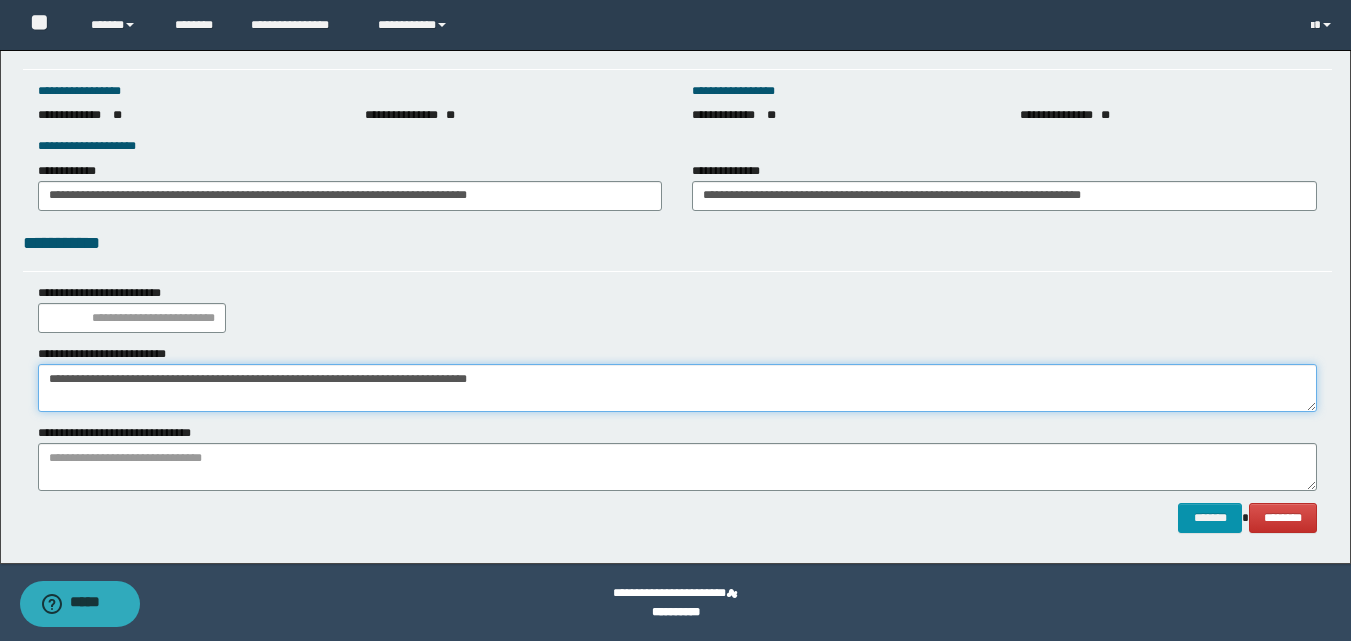 click on "**********" at bounding box center (677, 388) 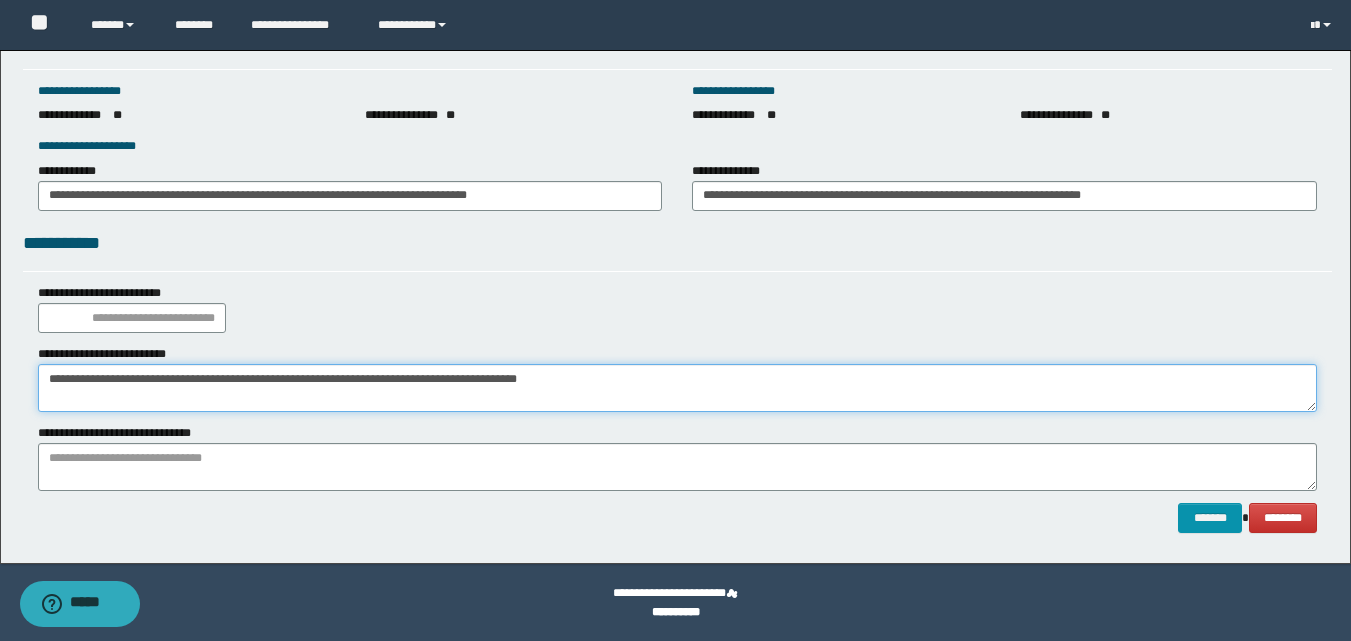 click on "**********" at bounding box center (677, 388) 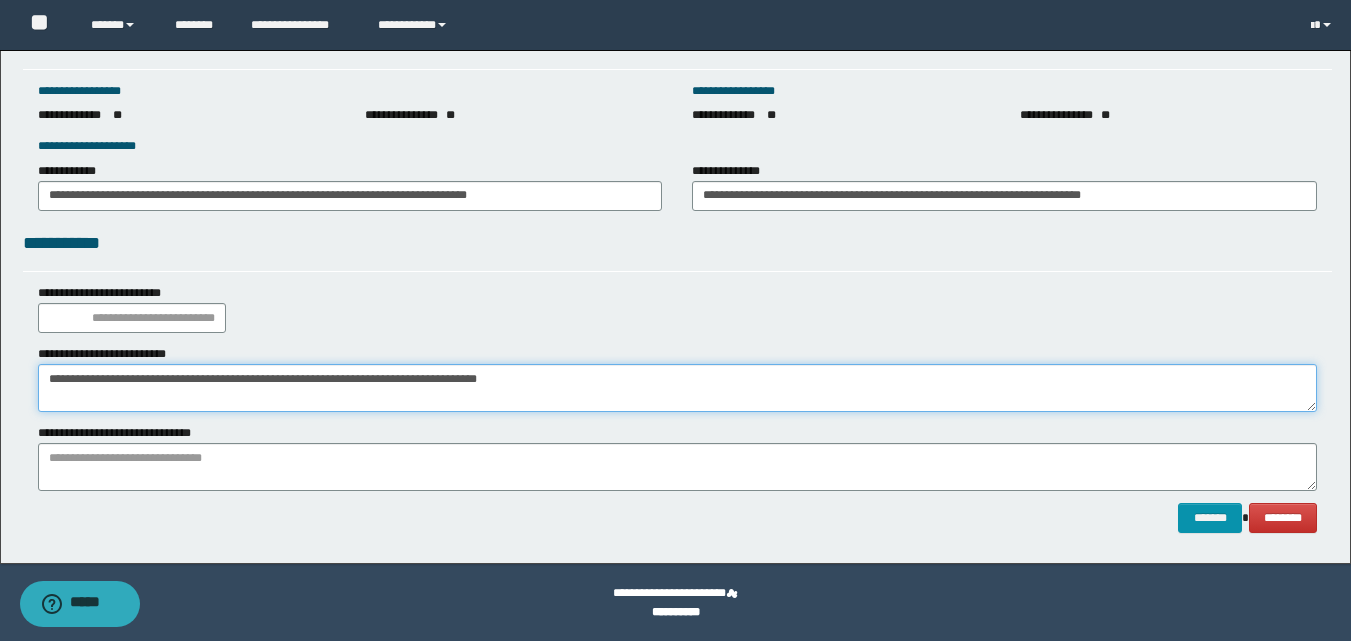 click on "**********" at bounding box center (677, 388) 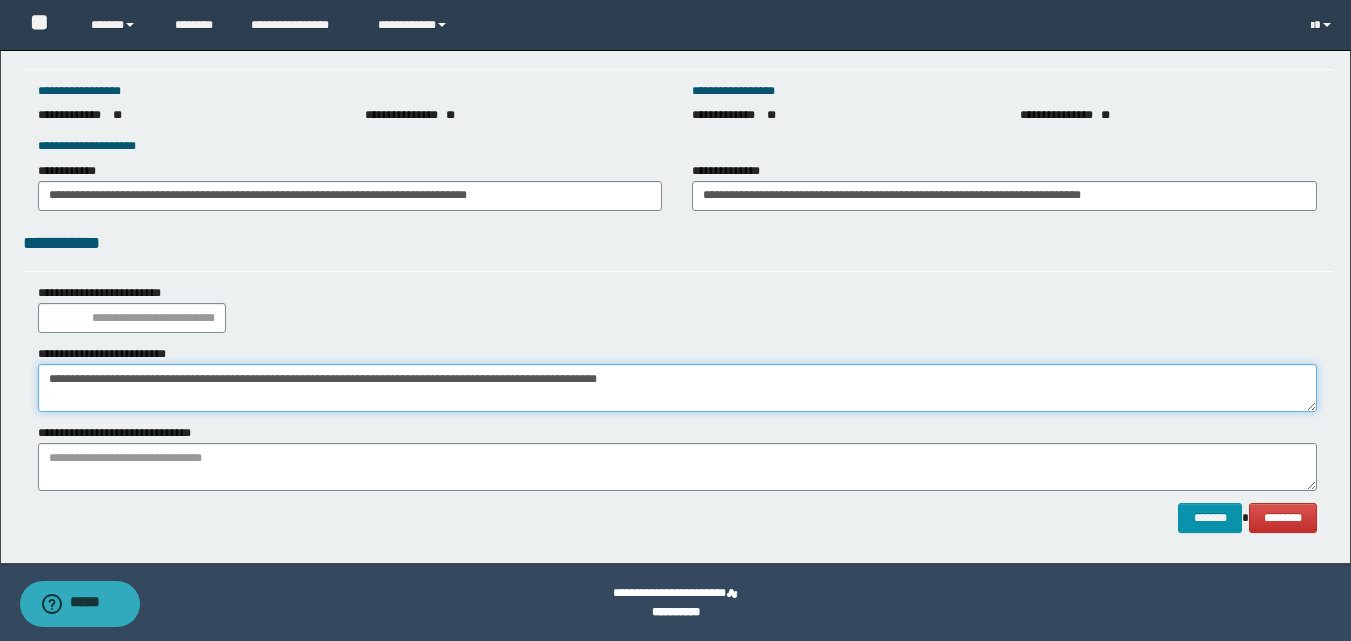type on "**********" 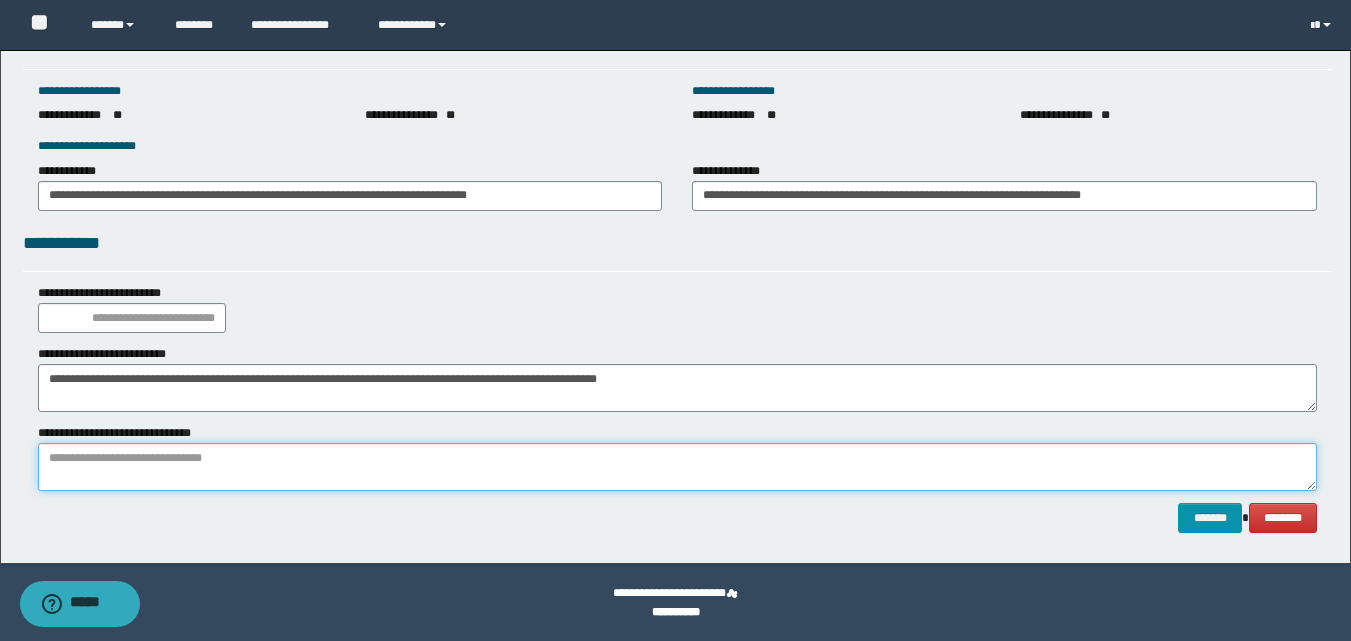 click at bounding box center [677, 467] 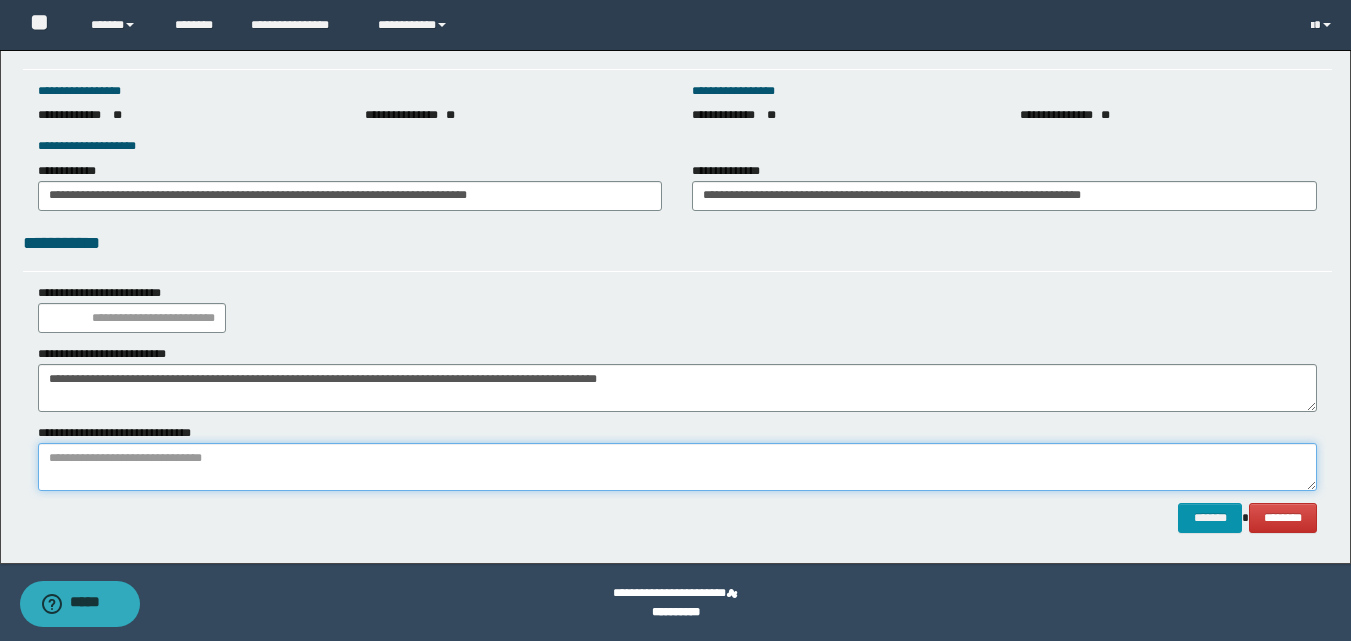 paste on "**********" 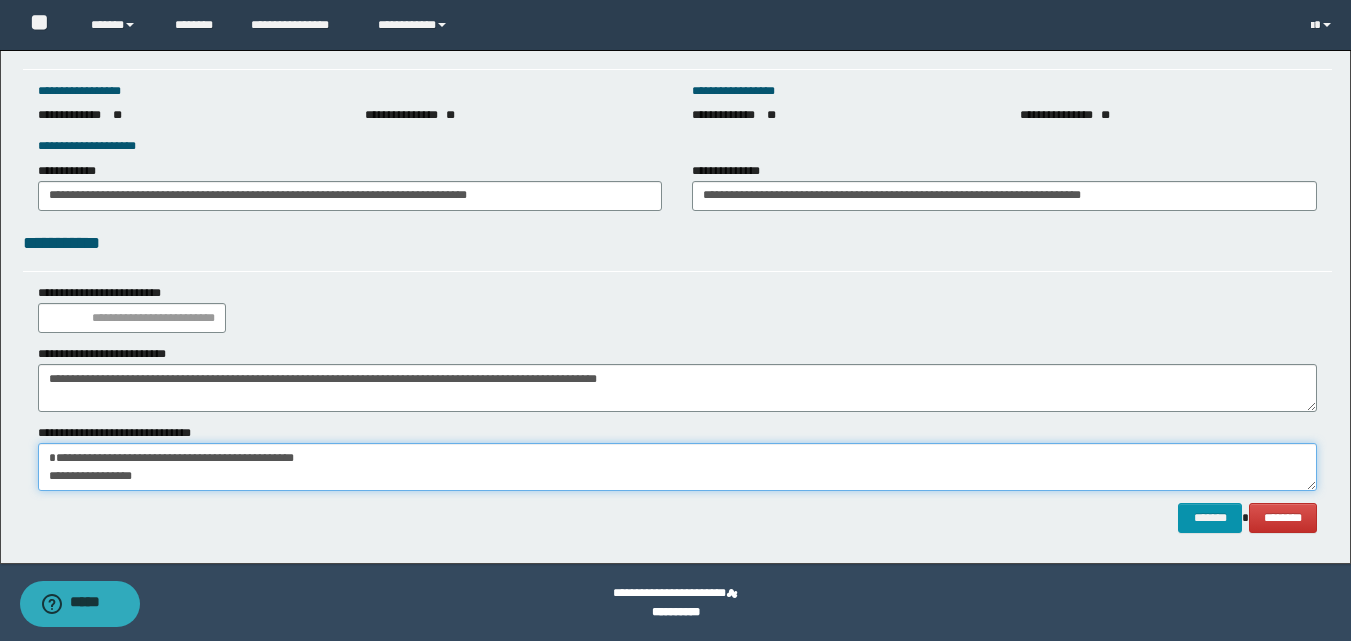 scroll, scrollTop: 18, scrollLeft: 0, axis: vertical 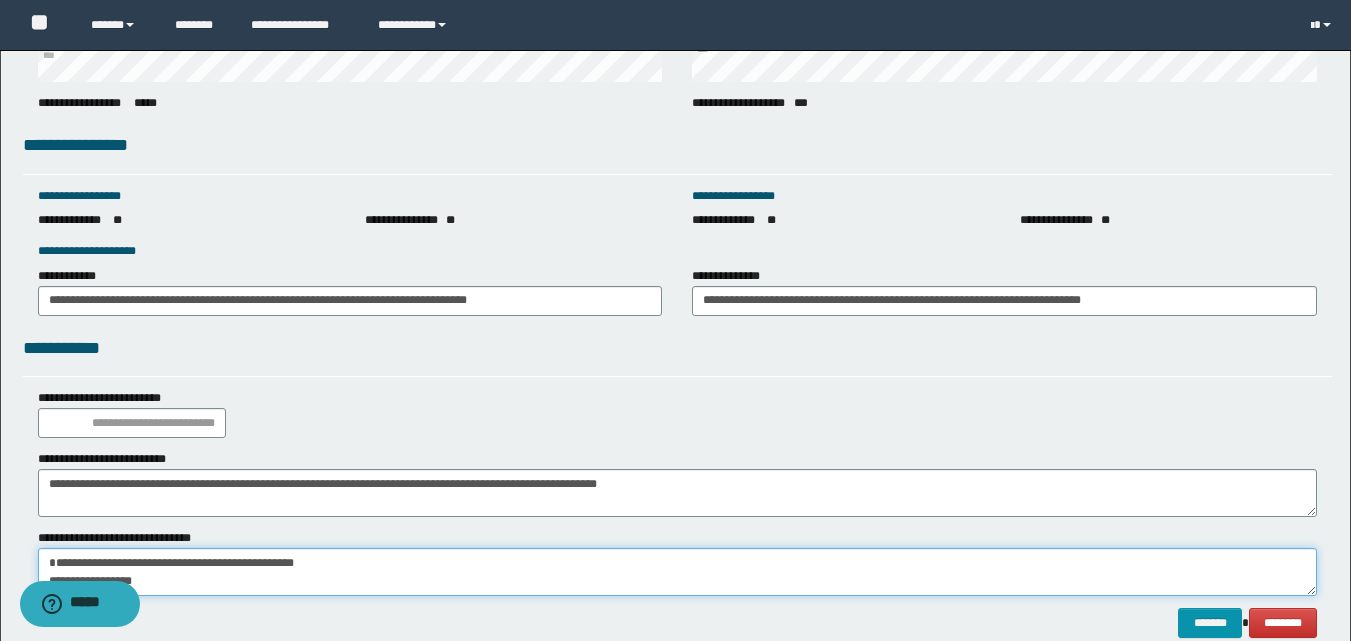 type on "**********" 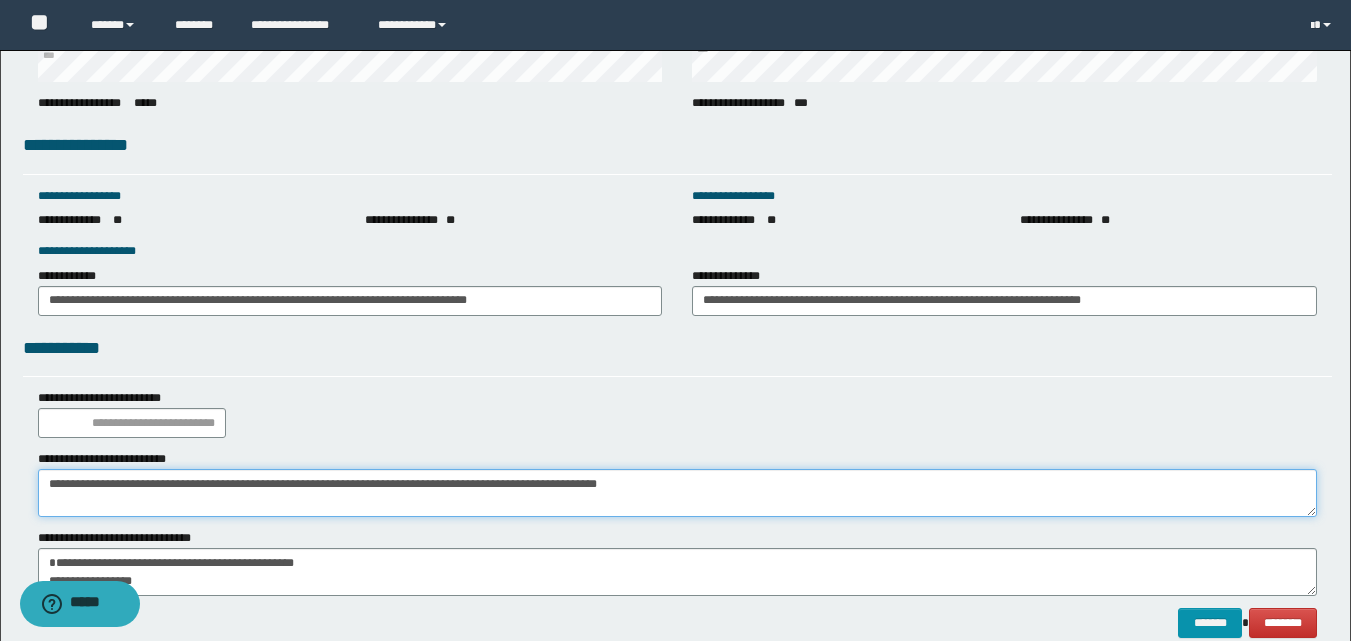 drag, startPoint x: 780, startPoint y: 498, endPoint x: 22, endPoint y: 467, distance: 758.63367 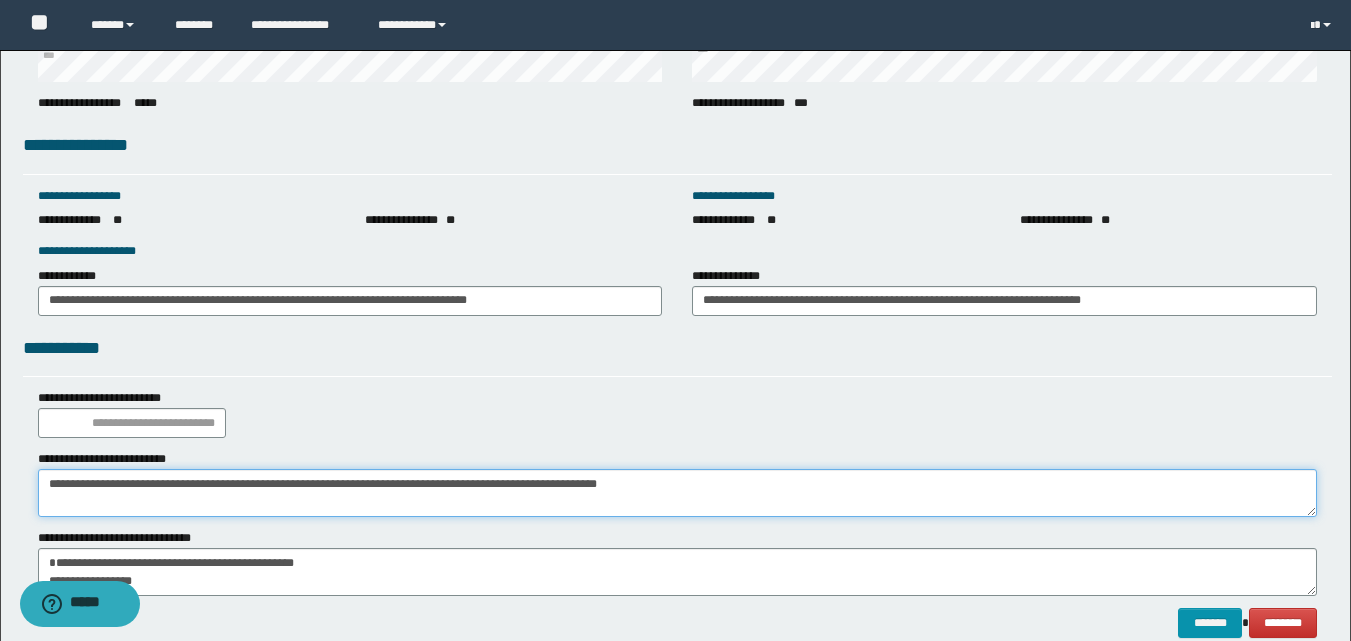 click on "**********" at bounding box center [677, 483] 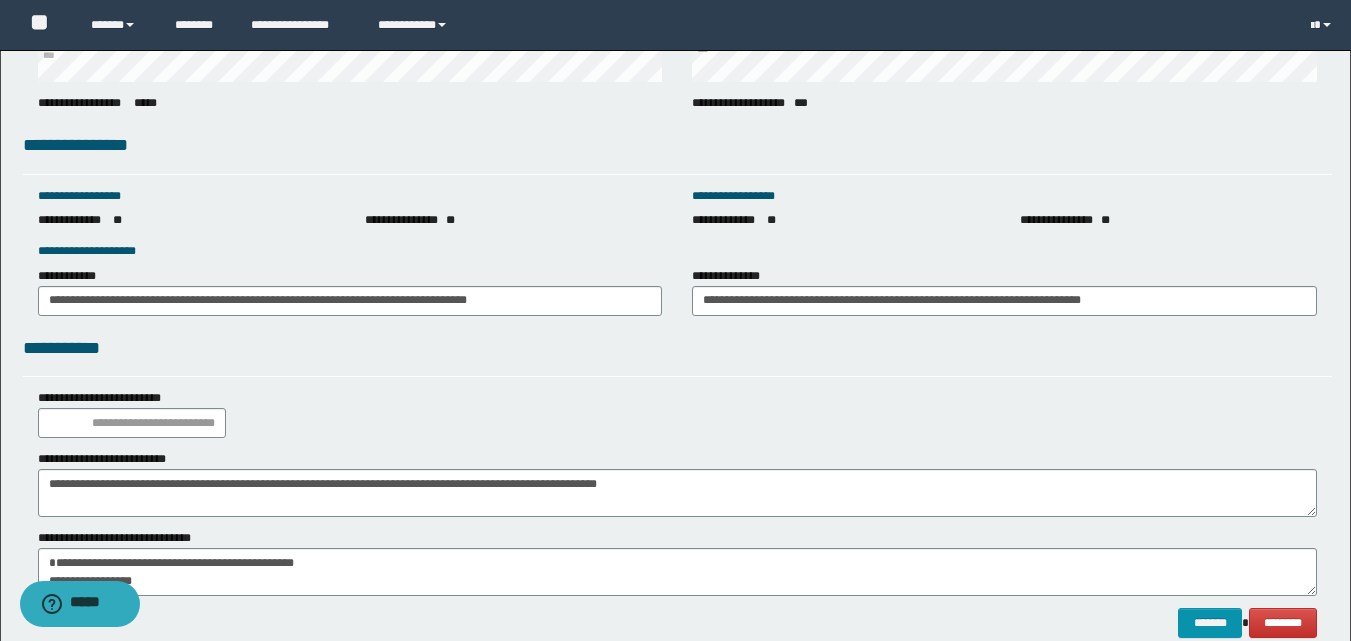 click on "**********" at bounding box center [677, 413] 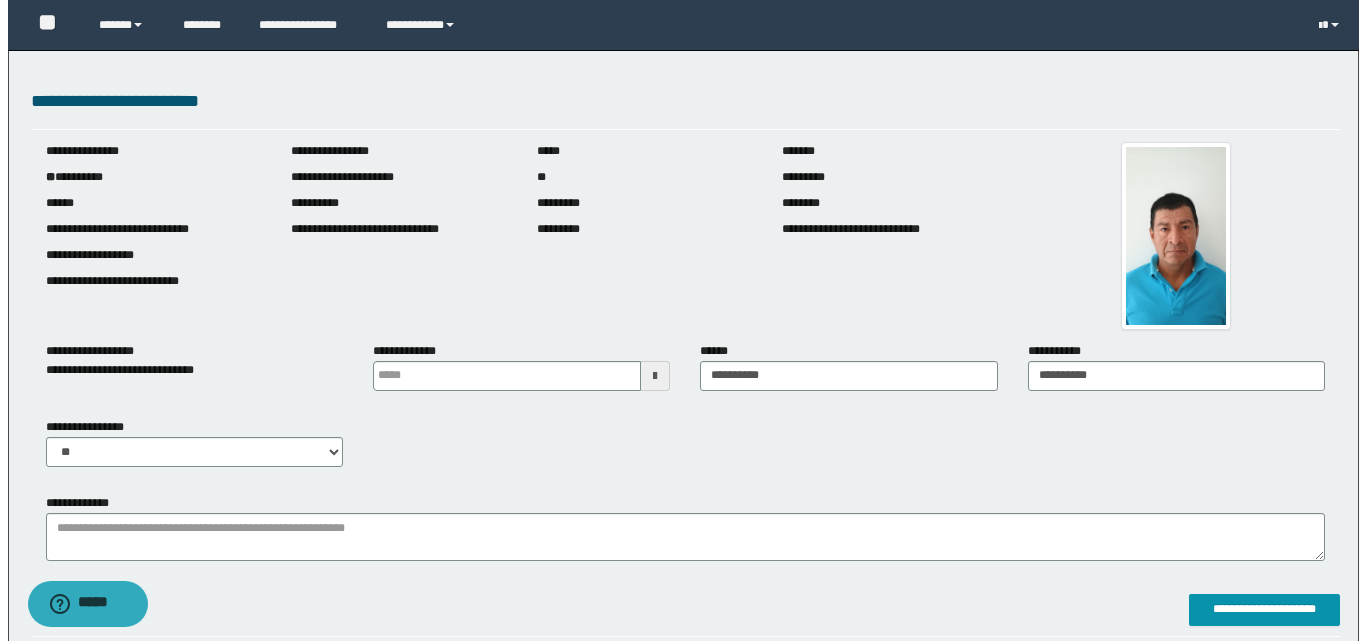 scroll, scrollTop: 332, scrollLeft: 0, axis: vertical 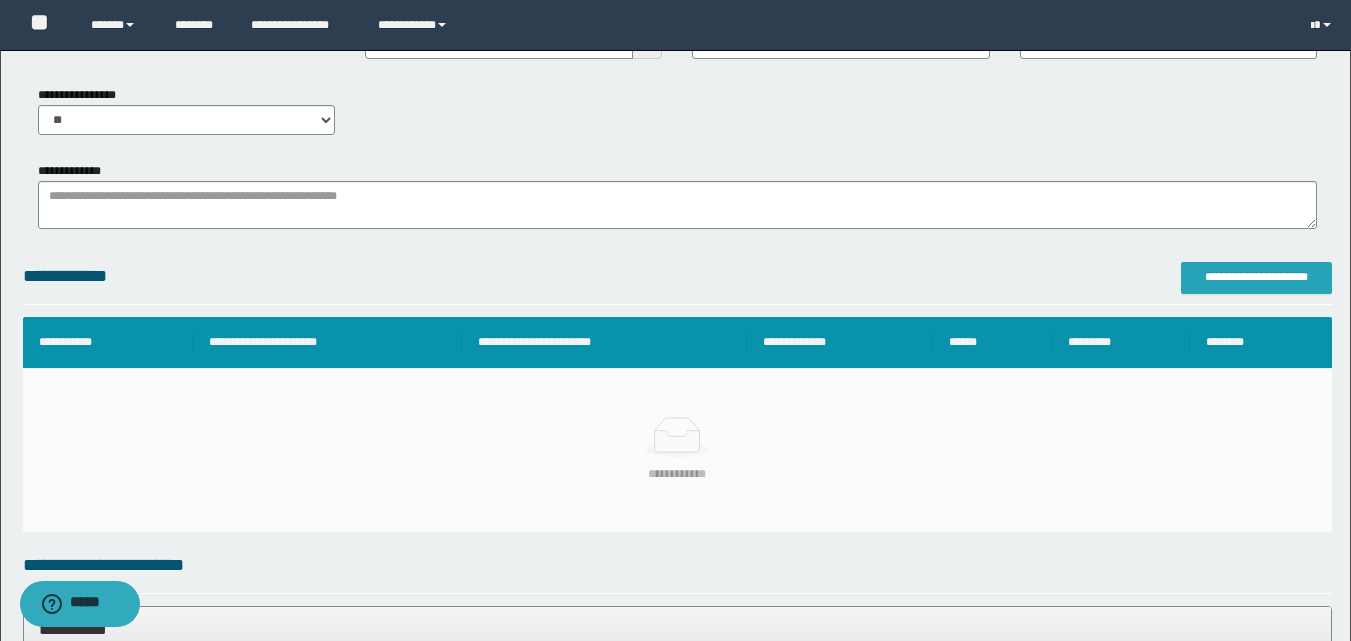 click on "**********" at bounding box center [1256, 277] 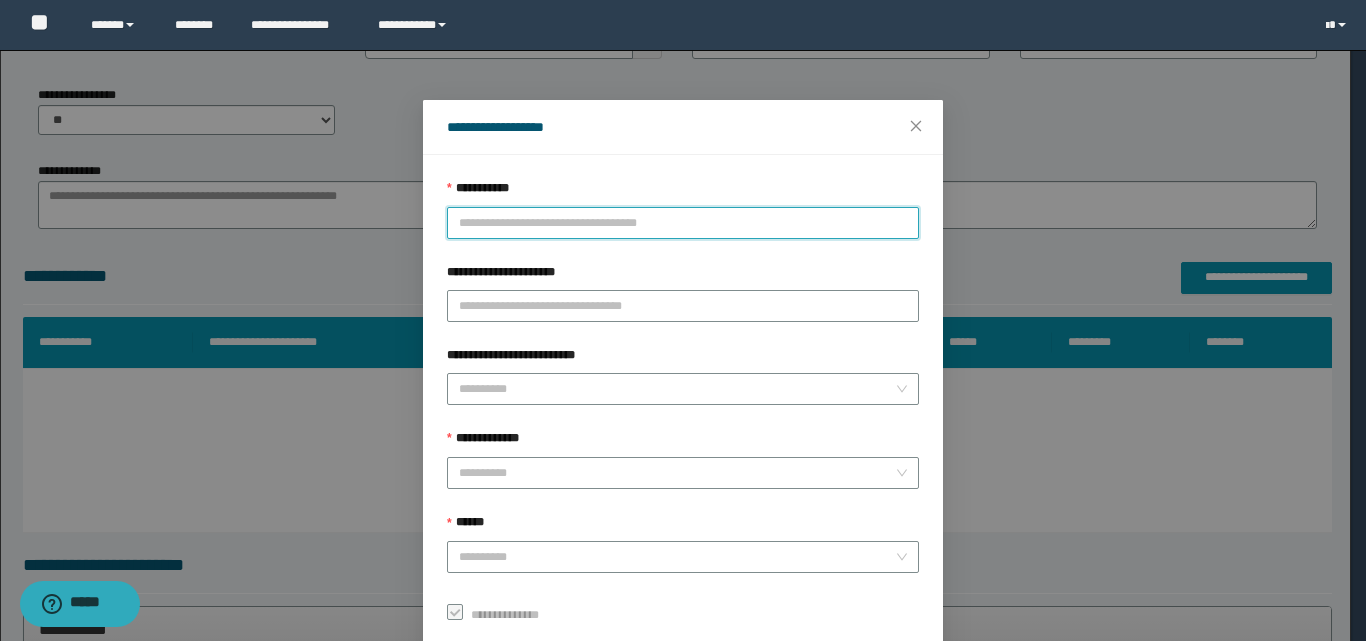 click on "**********" at bounding box center (683, 223) 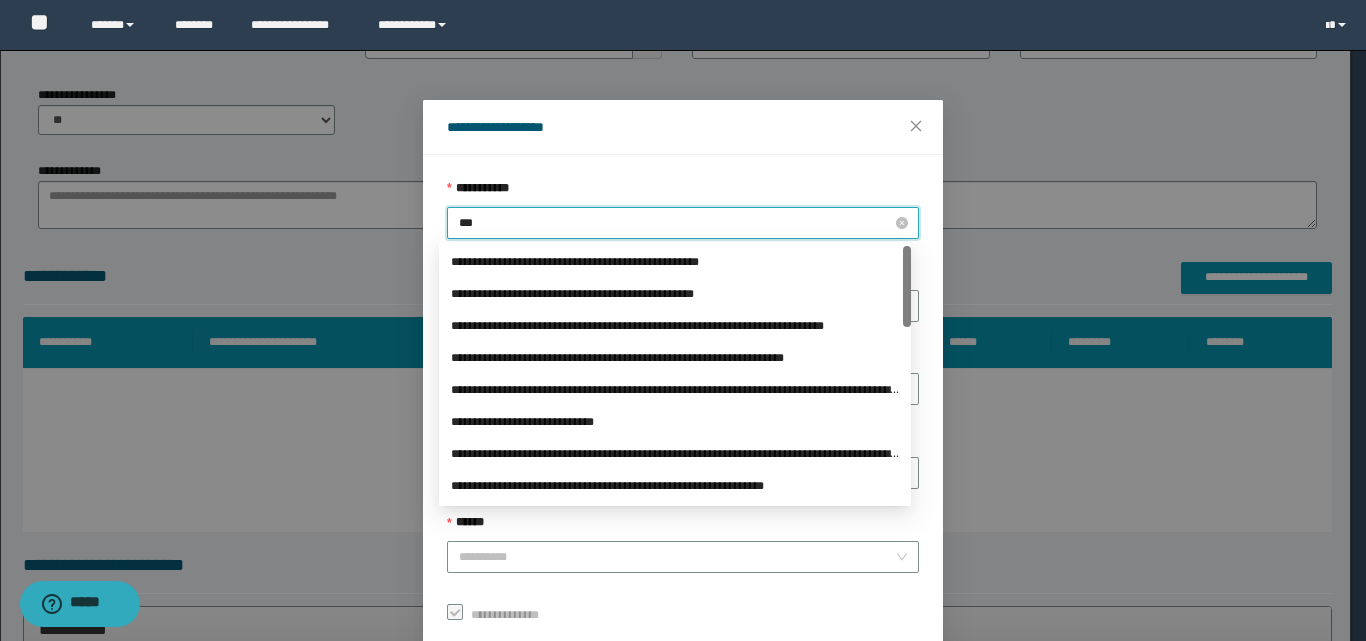 type on "****" 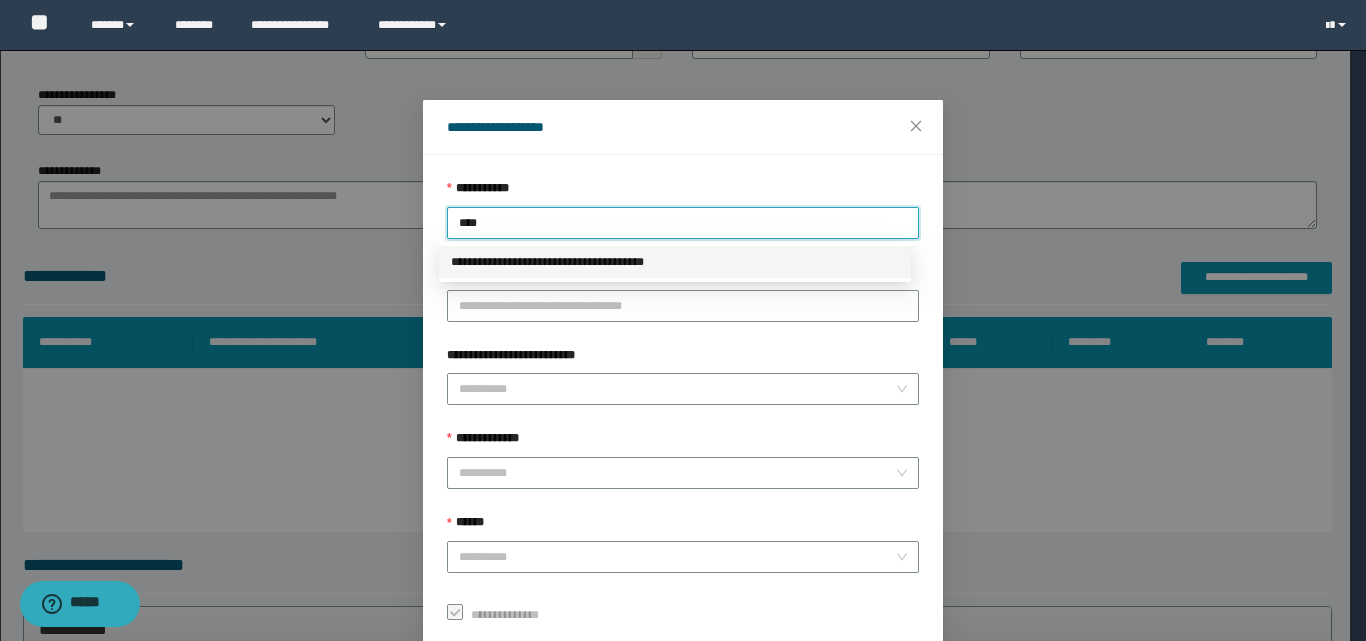 click on "**********" at bounding box center (675, 262) 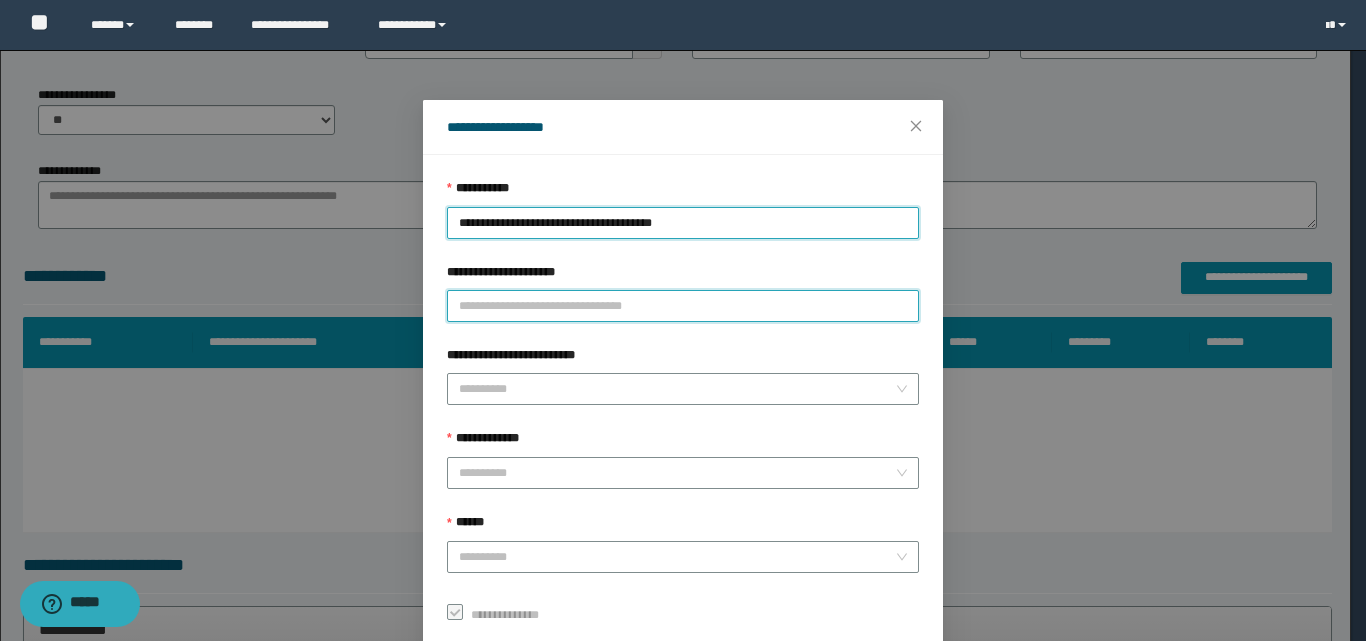 click on "**********" at bounding box center [683, 306] 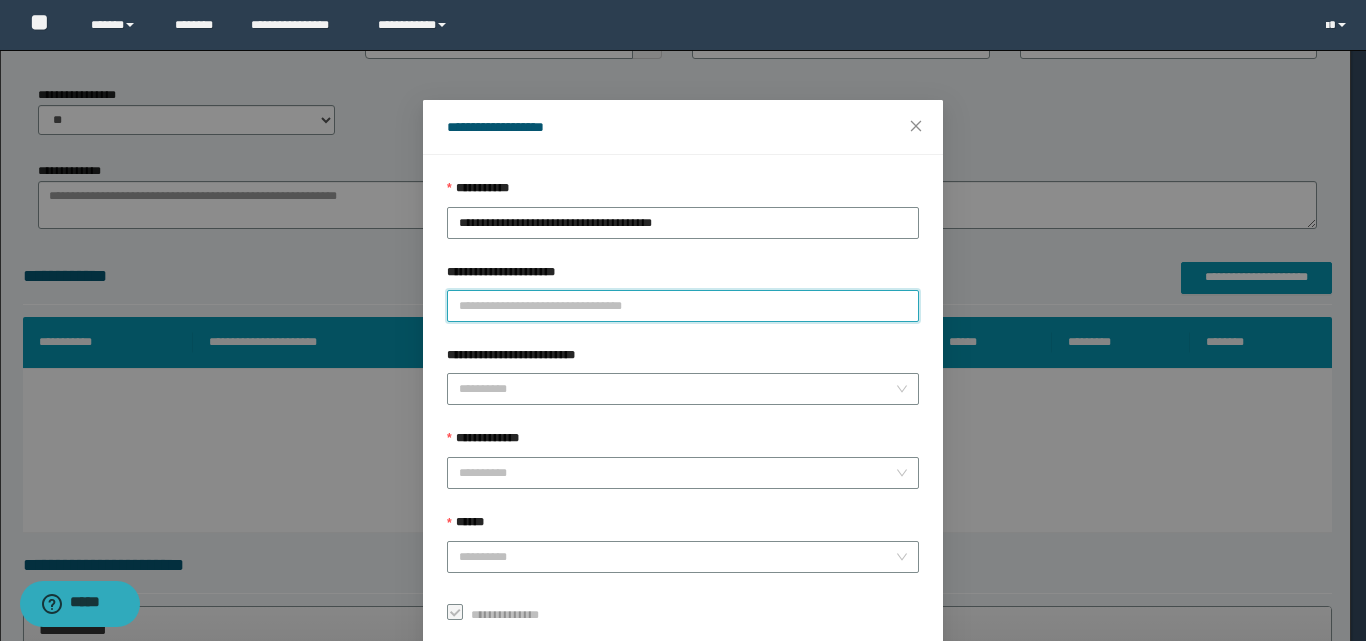 paste on "**********" 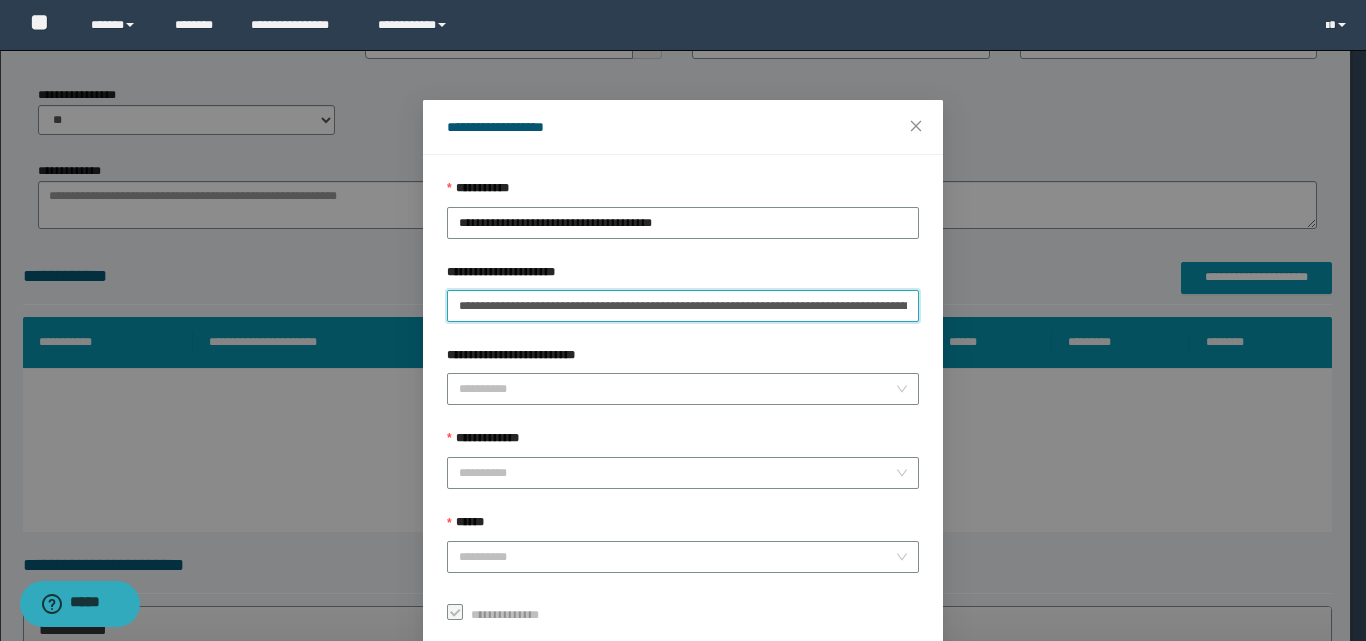scroll, scrollTop: 0, scrollLeft: 236, axis: horizontal 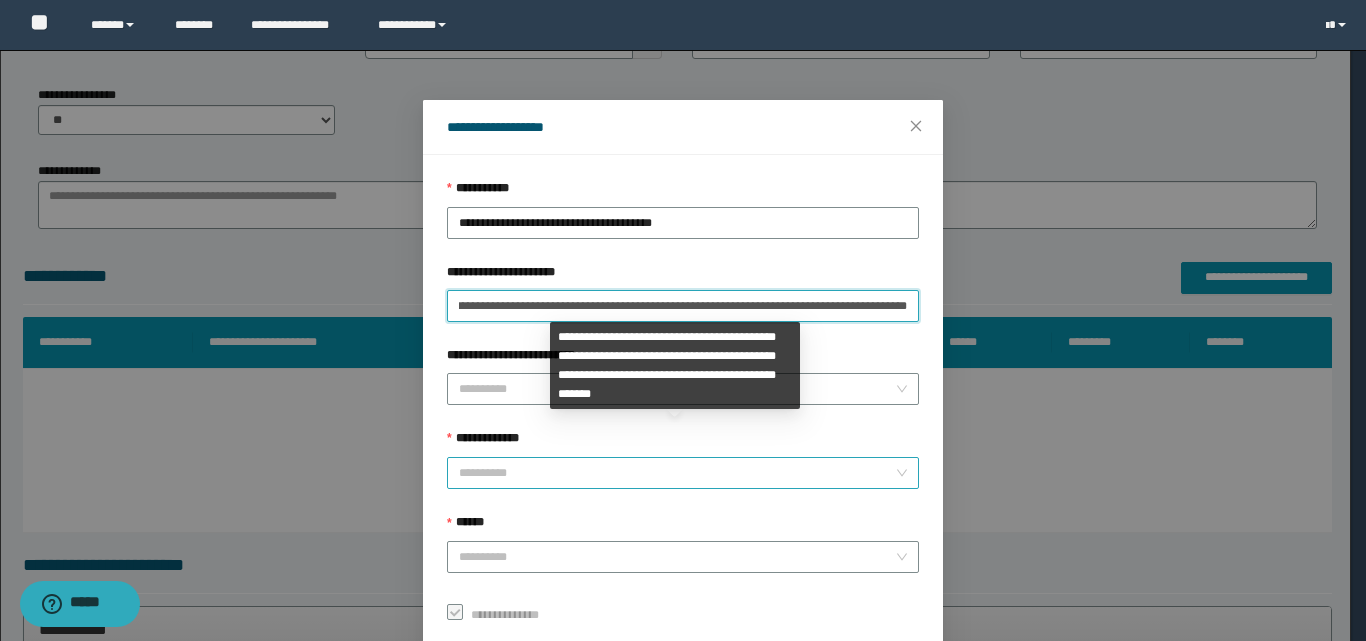type on "**********" 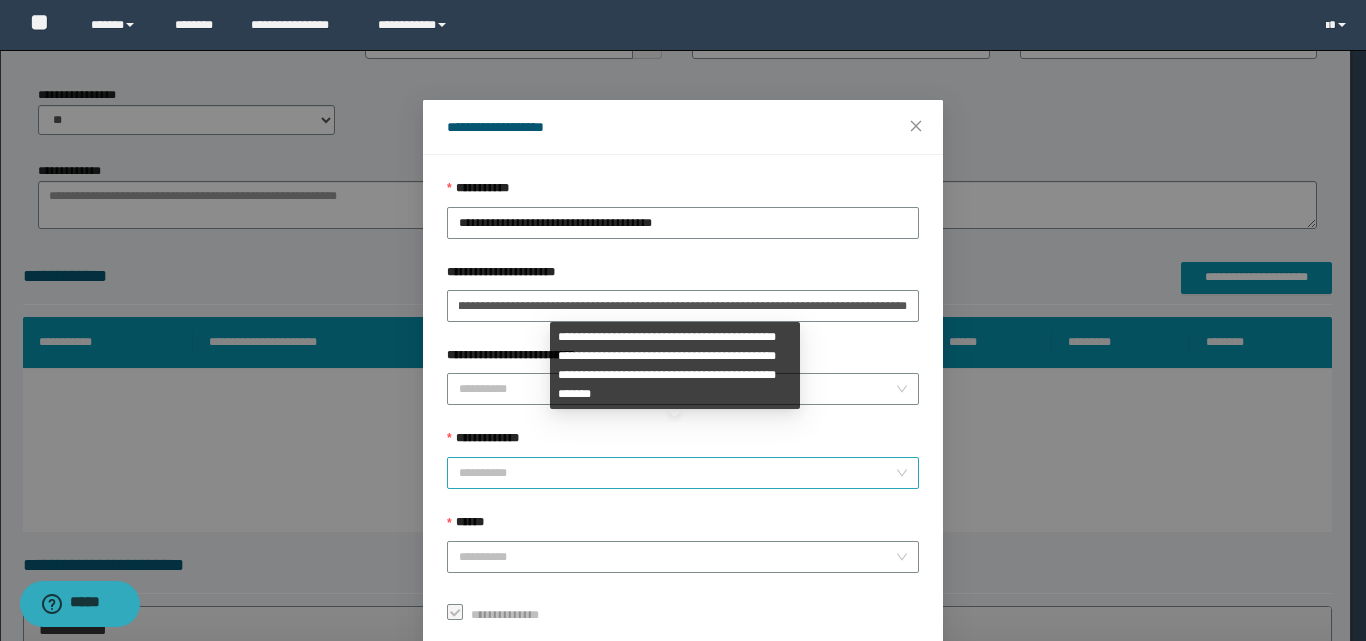 click on "**********" at bounding box center [677, 473] 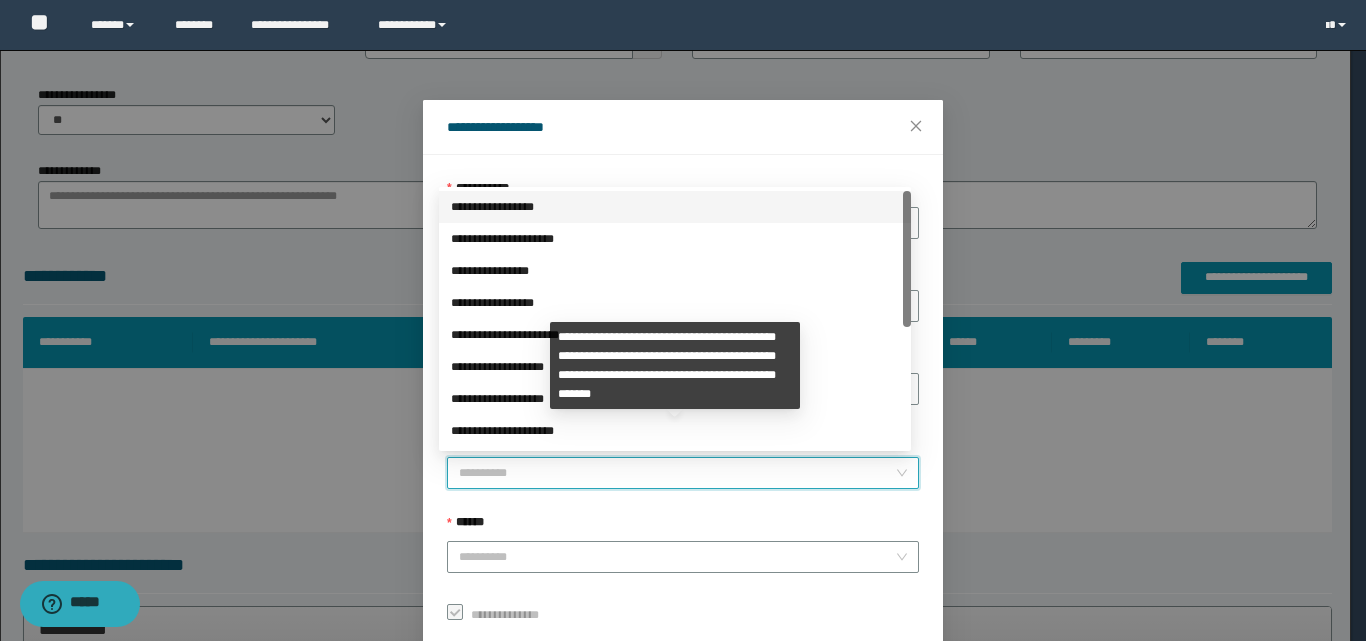 scroll, scrollTop: 0, scrollLeft: 0, axis: both 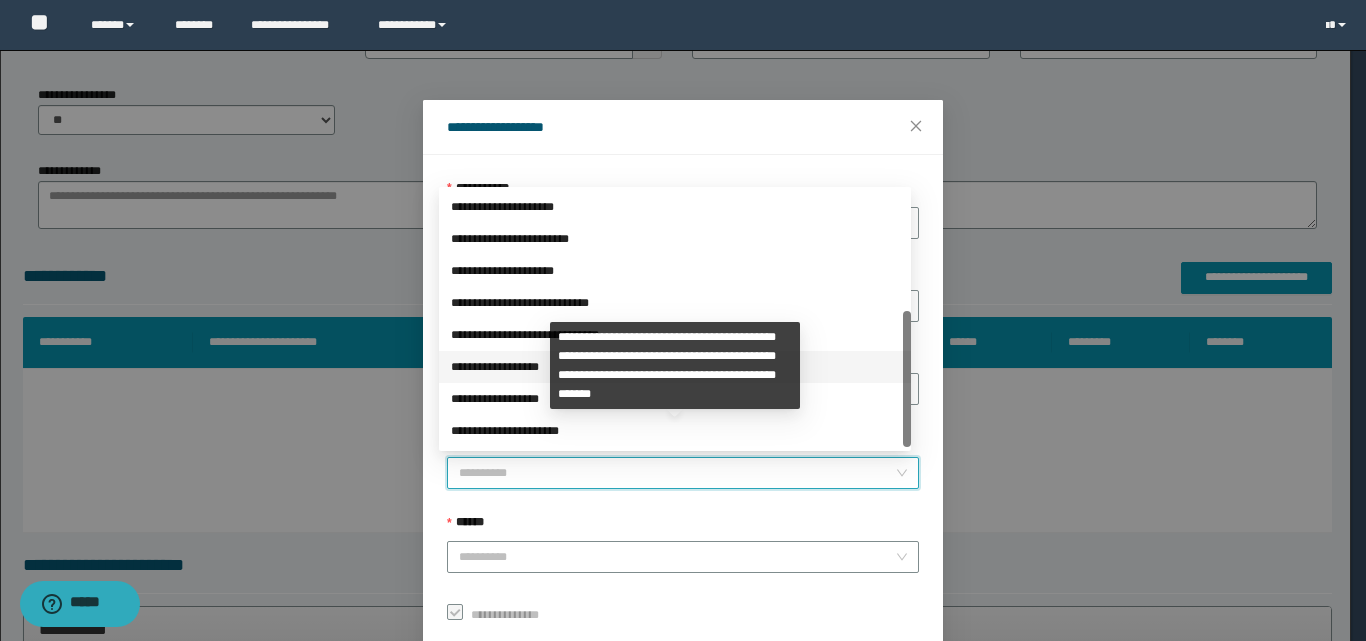 click on "**********" at bounding box center (675, 367) 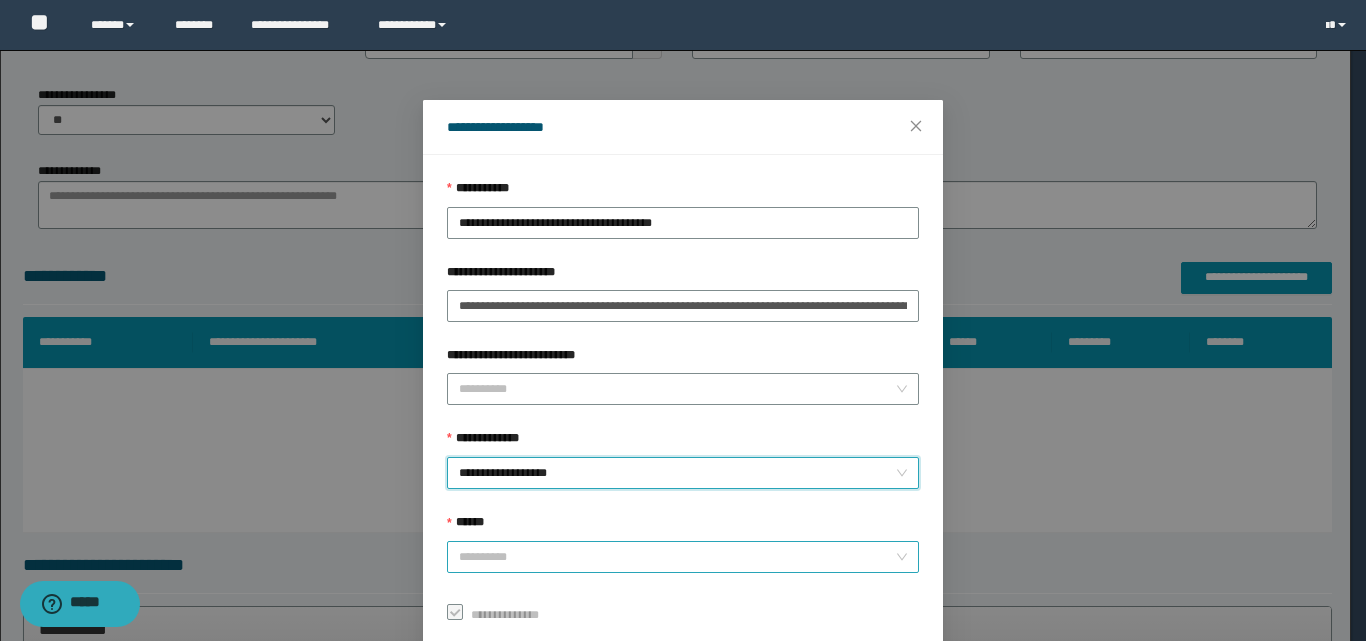 click on "******" at bounding box center [677, 557] 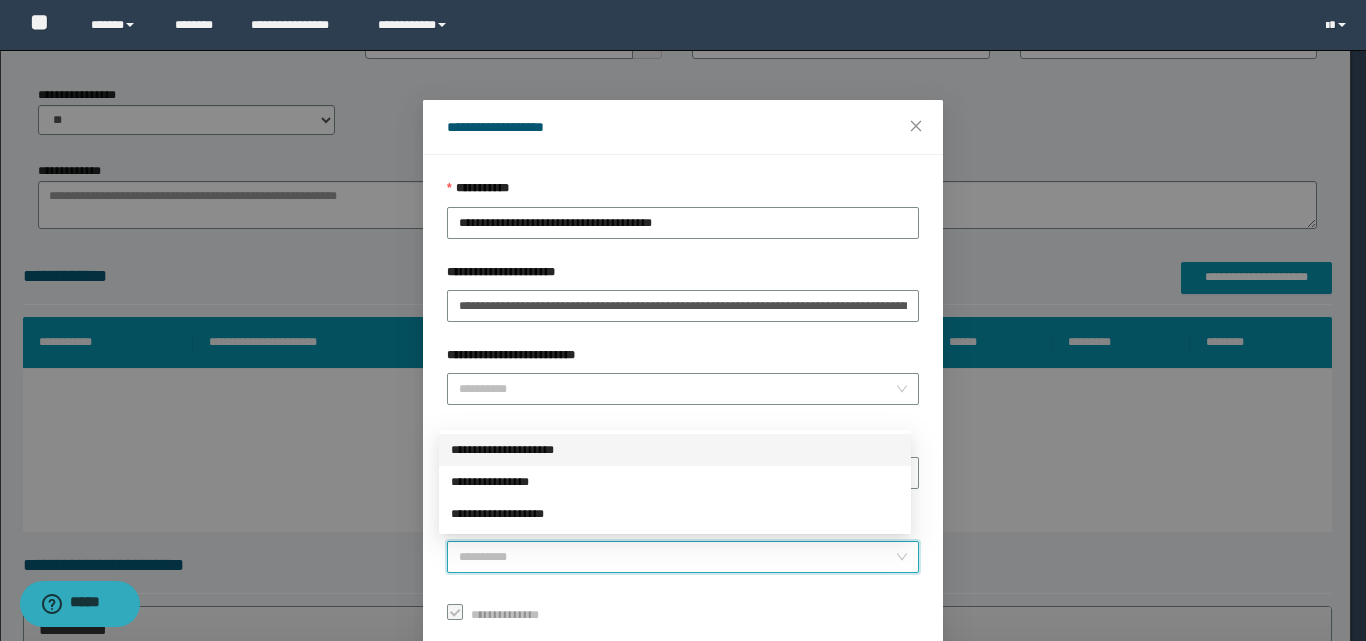 click on "**********" at bounding box center [675, 450] 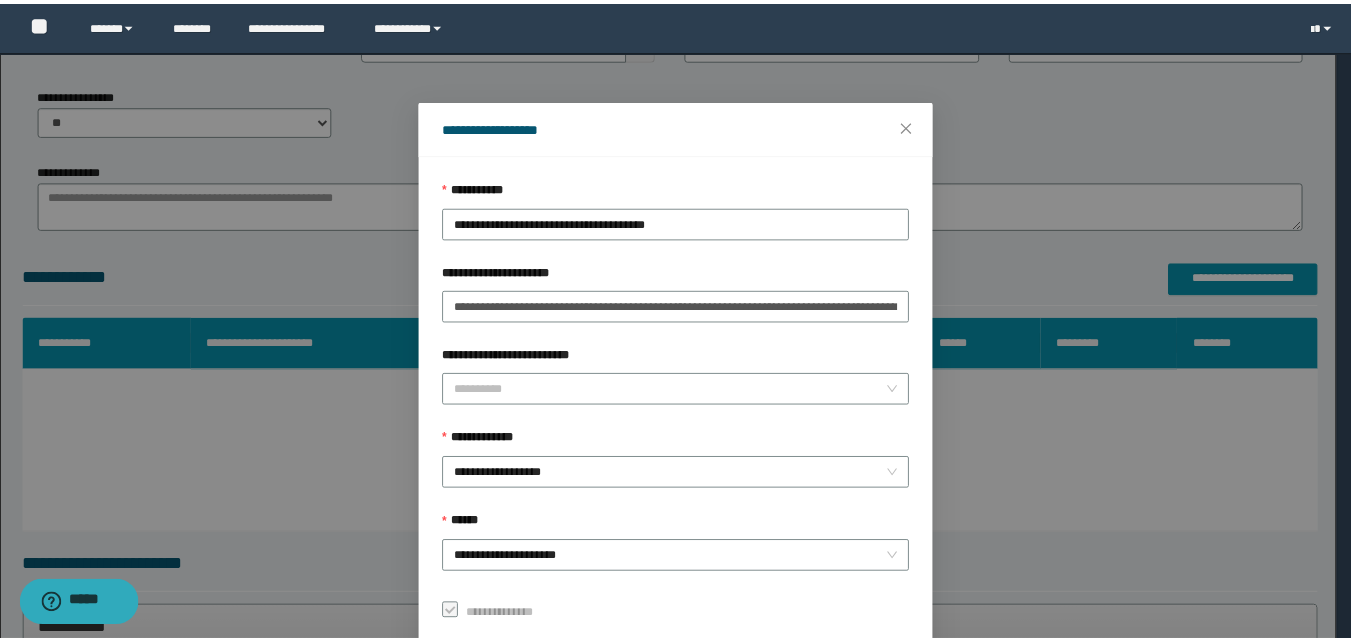 scroll, scrollTop: 111, scrollLeft: 0, axis: vertical 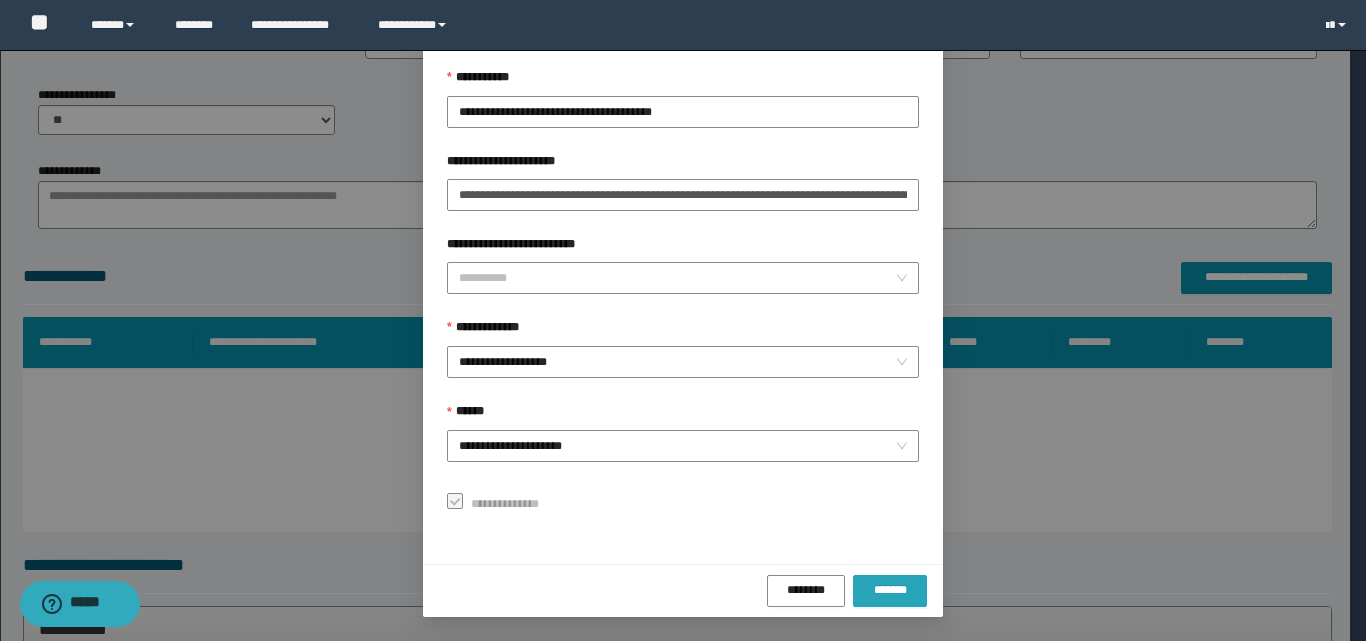 click on "*******" at bounding box center (890, 590) 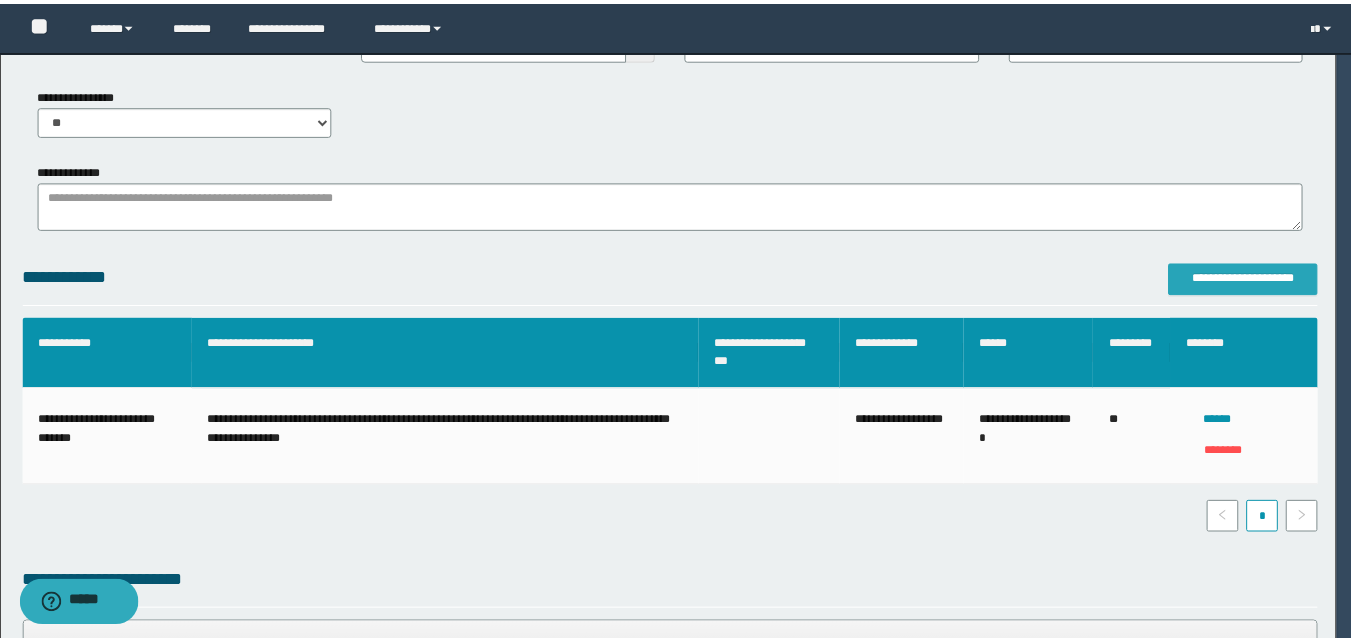 scroll, scrollTop: 0, scrollLeft: 0, axis: both 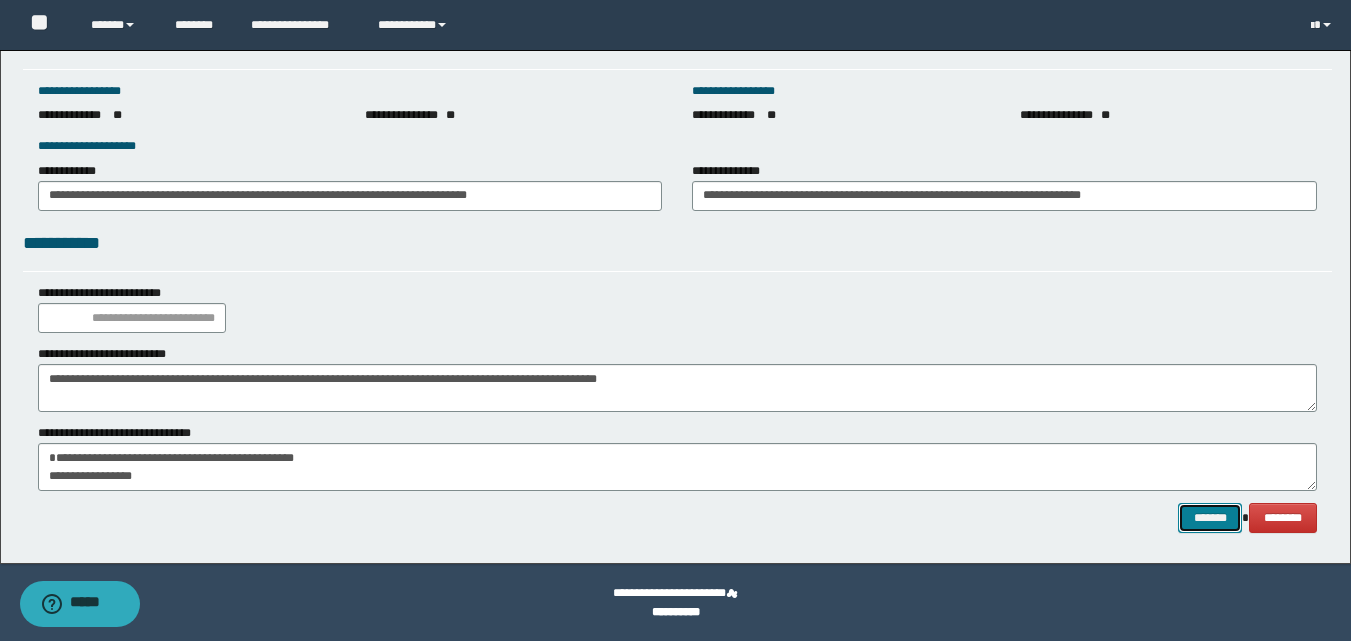 click on "*******" at bounding box center [1210, 518] 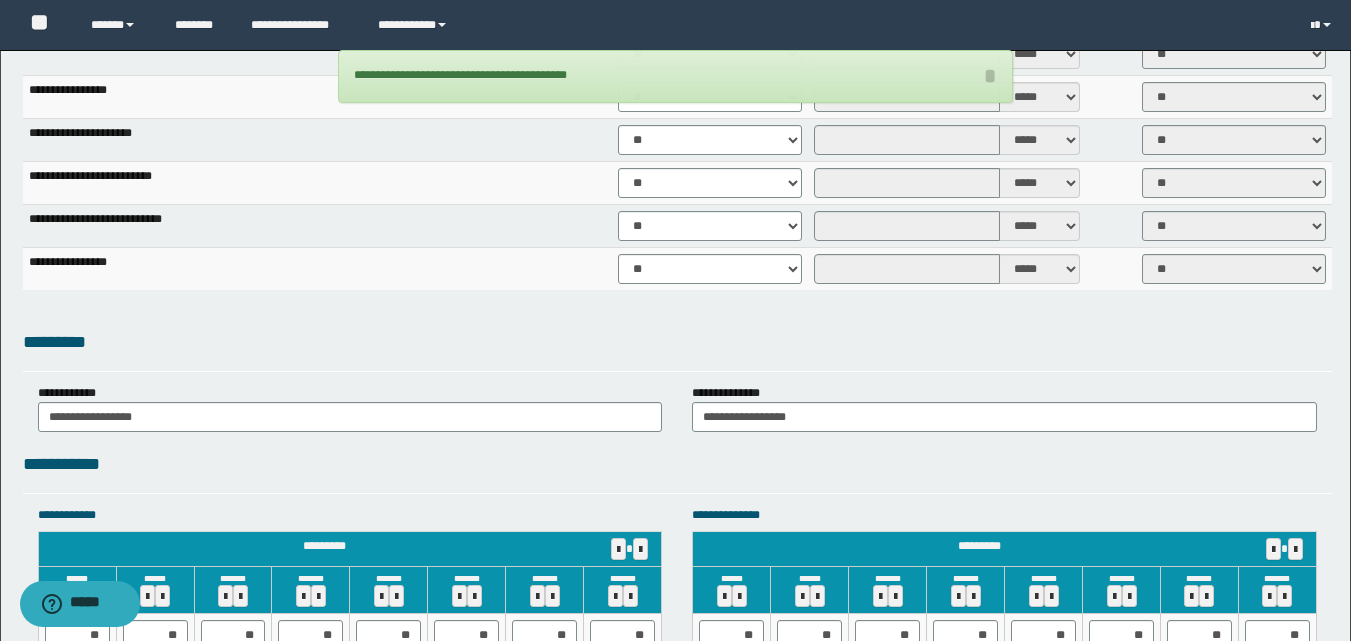 scroll, scrollTop: 2895, scrollLeft: 0, axis: vertical 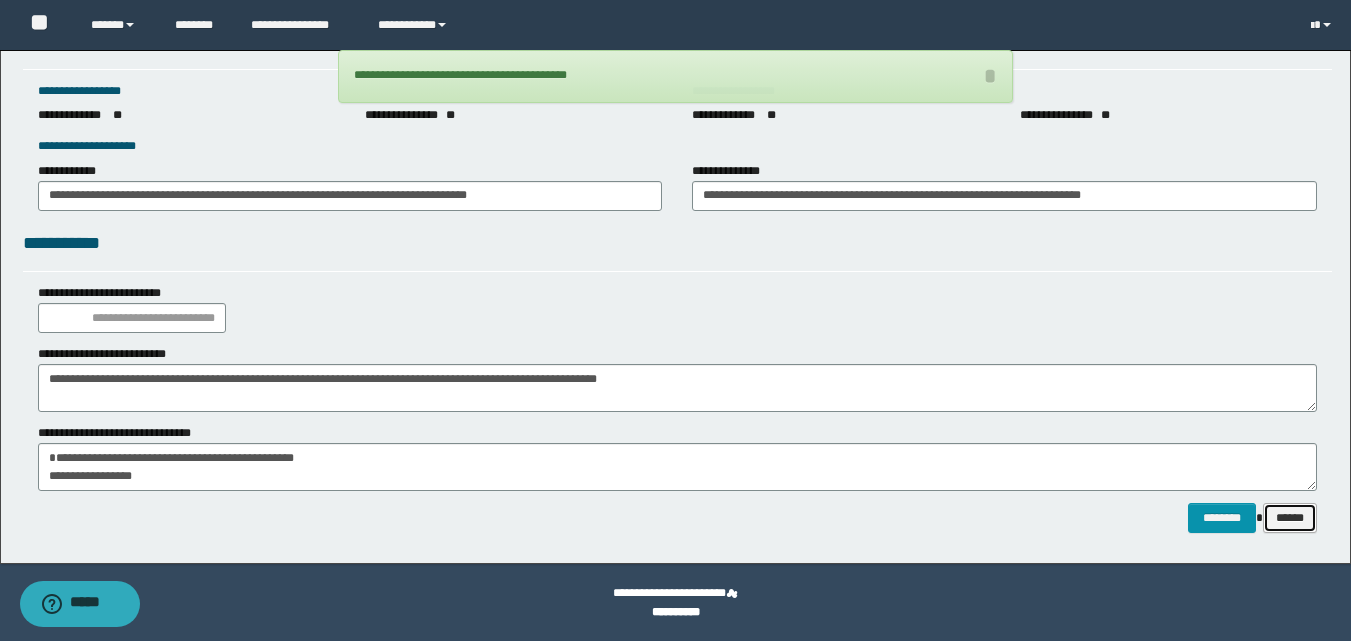 click on "******" at bounding box center [1290, 518] 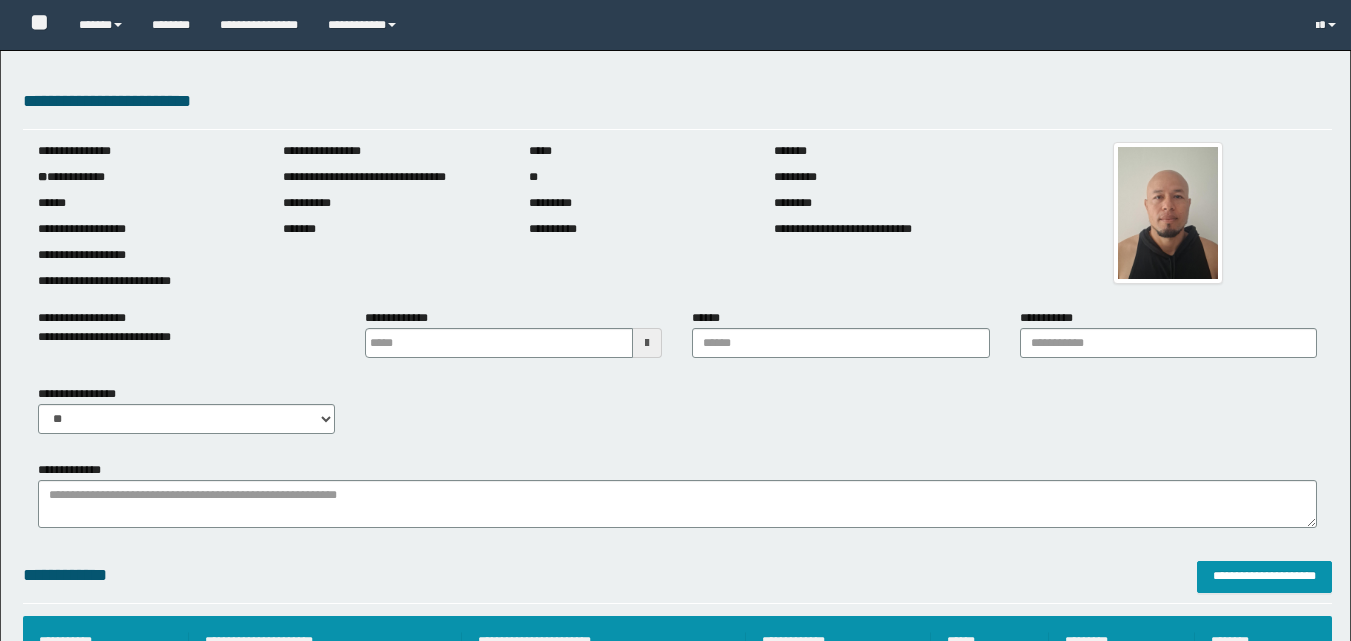 scroll, scrollTop: 0, scrollLeft: 0, axis: both 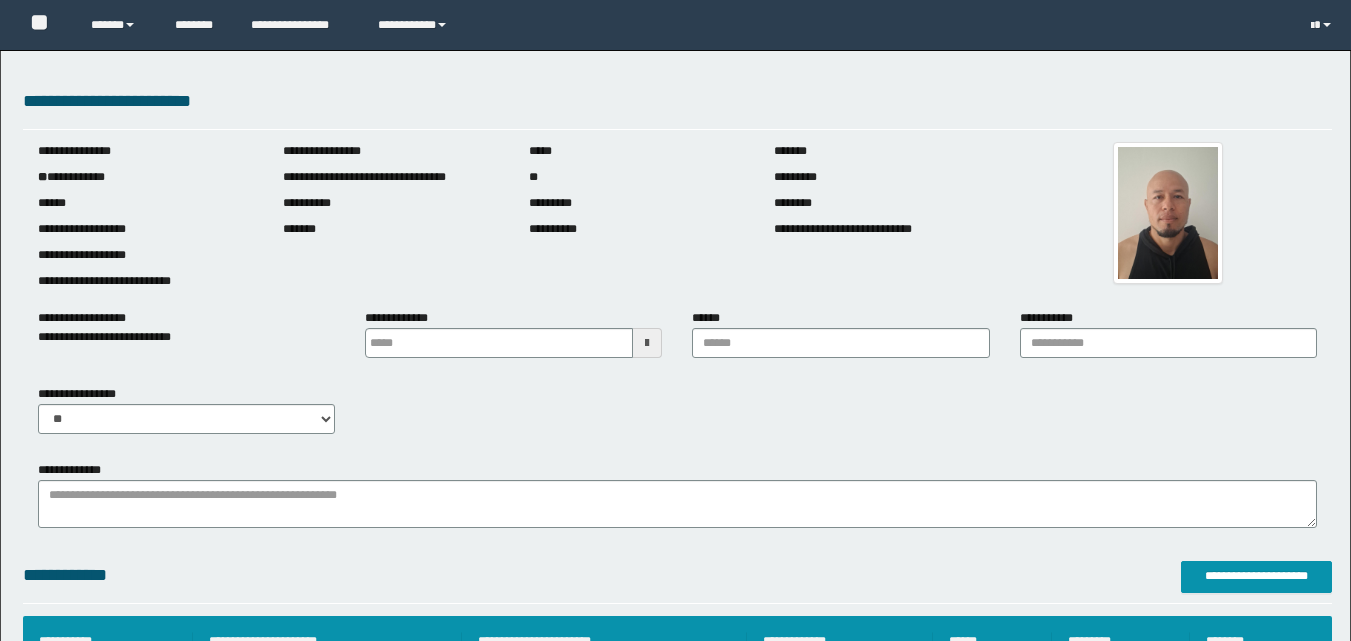 type on "**********" 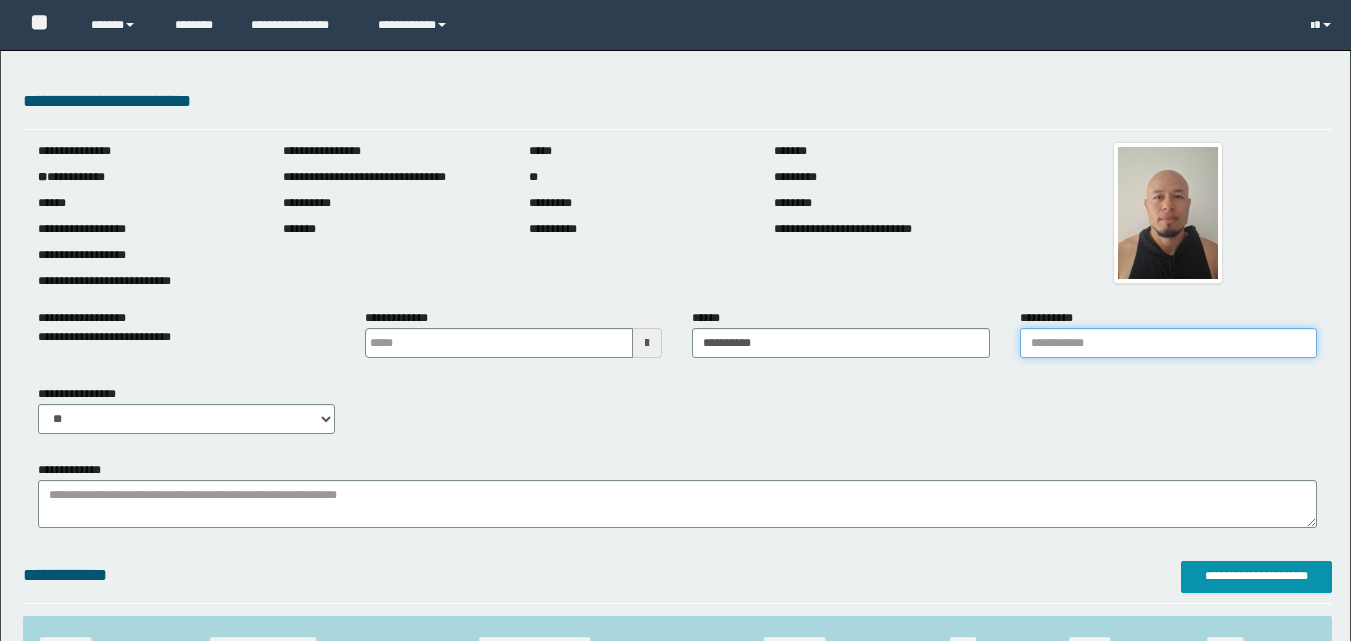 click on "**********" at bounding box center (1168, 343) 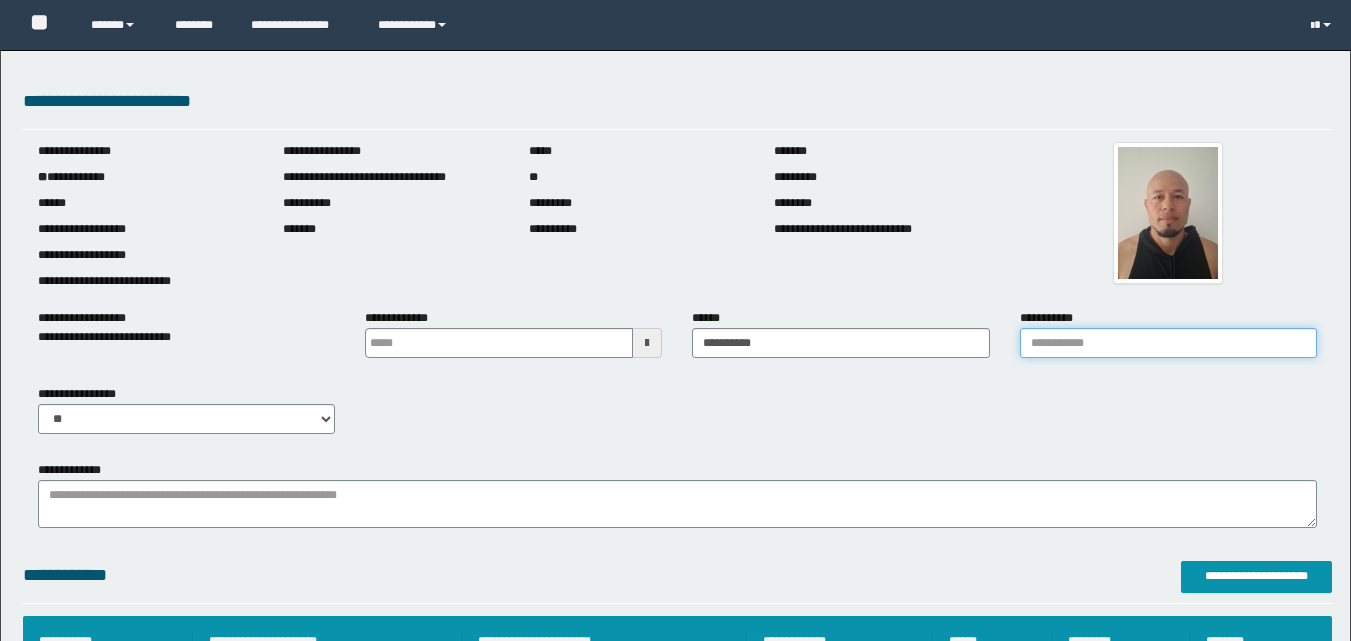 type on "**********" 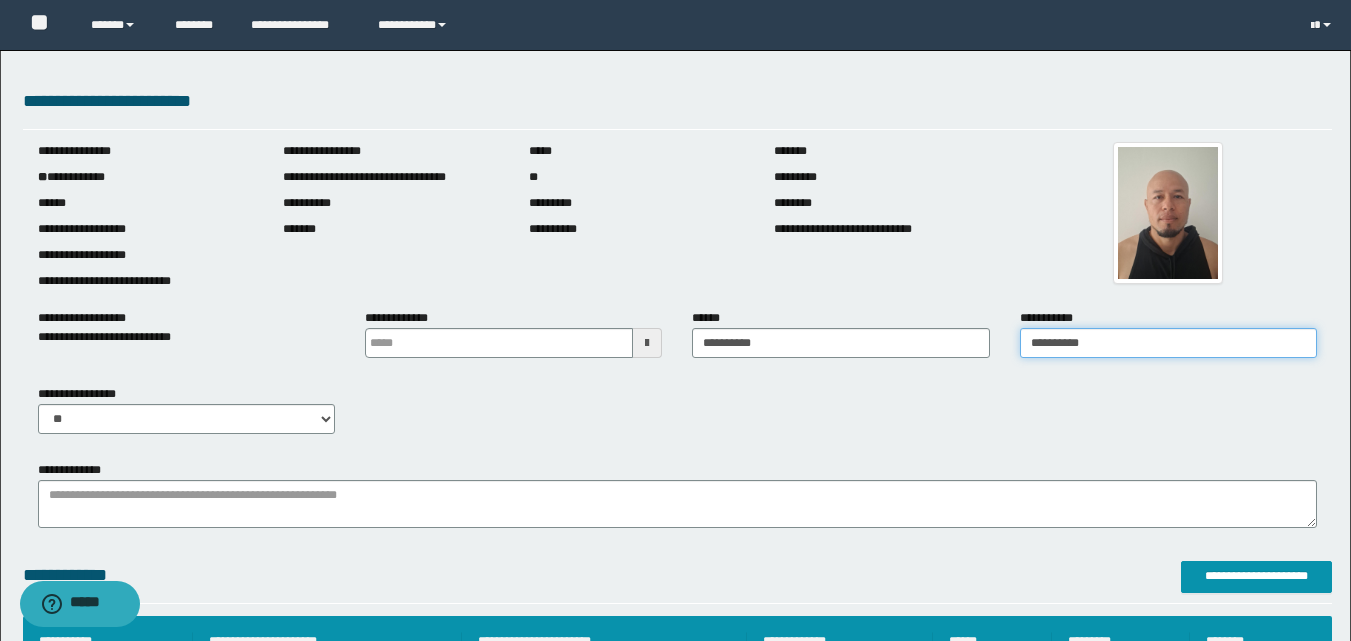 scroll, scrollTop: 0, scrollLeft: 0, axis: both 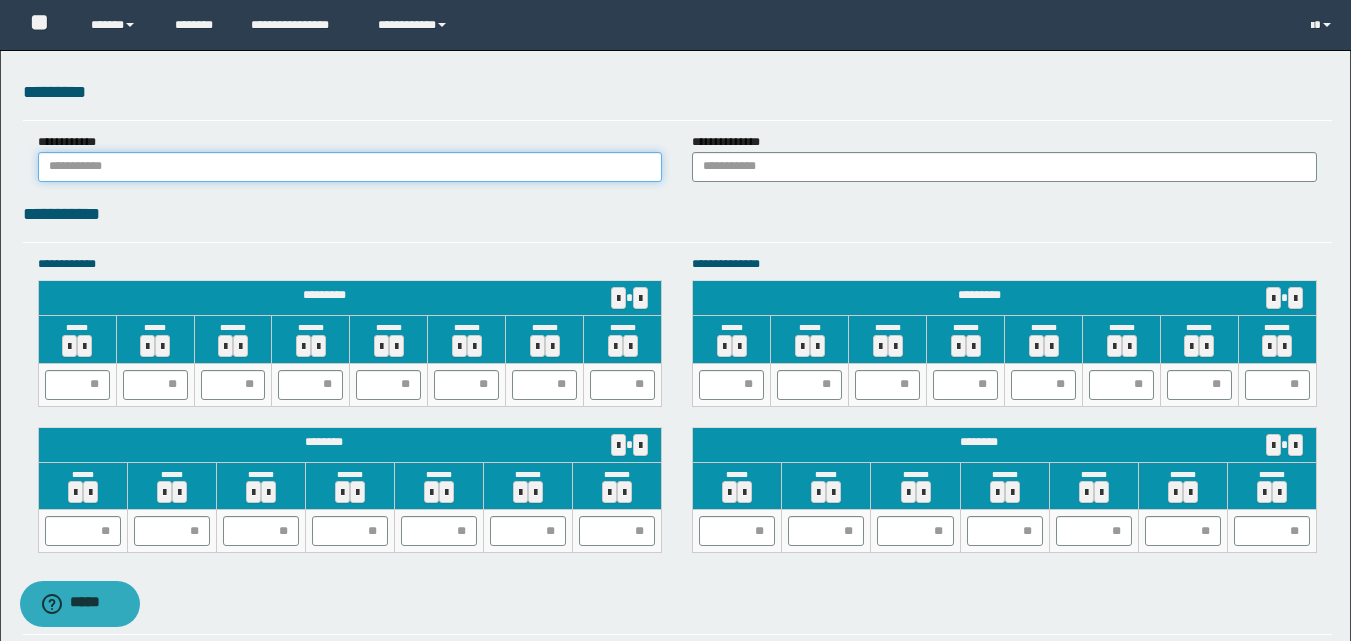 click at bounding box center [350, 167] 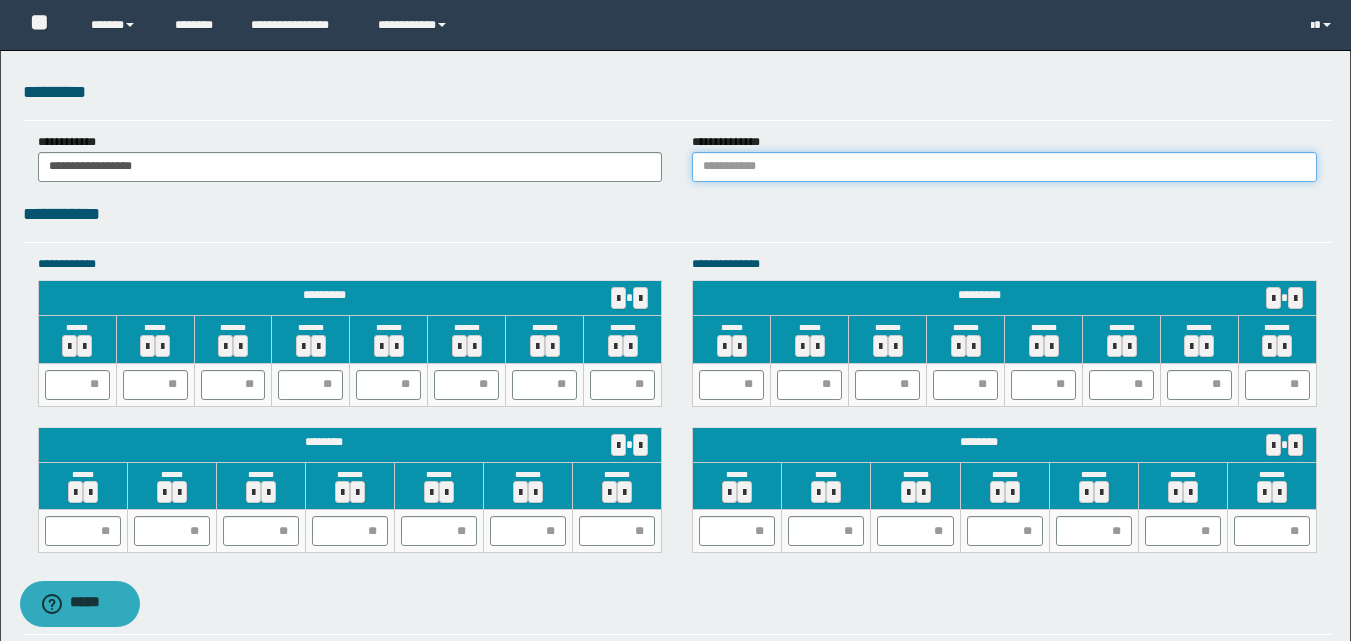 click at bounding box center [1004, 167] 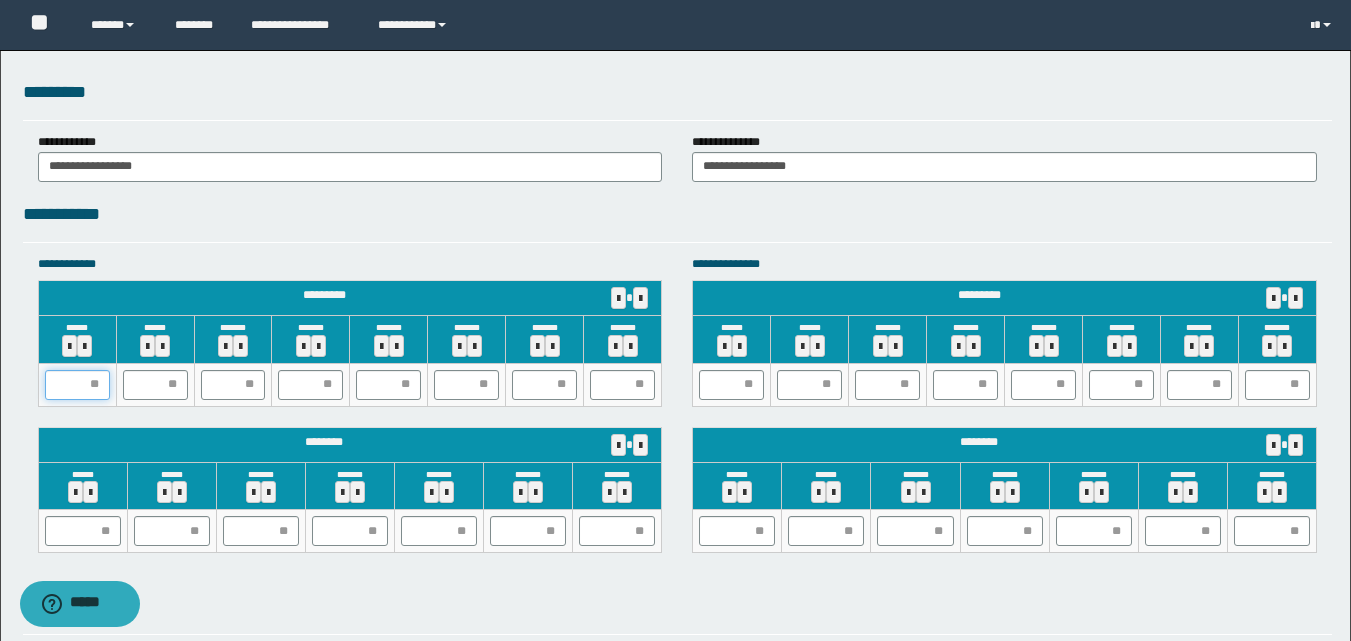 click at bounding box center [77, 385] 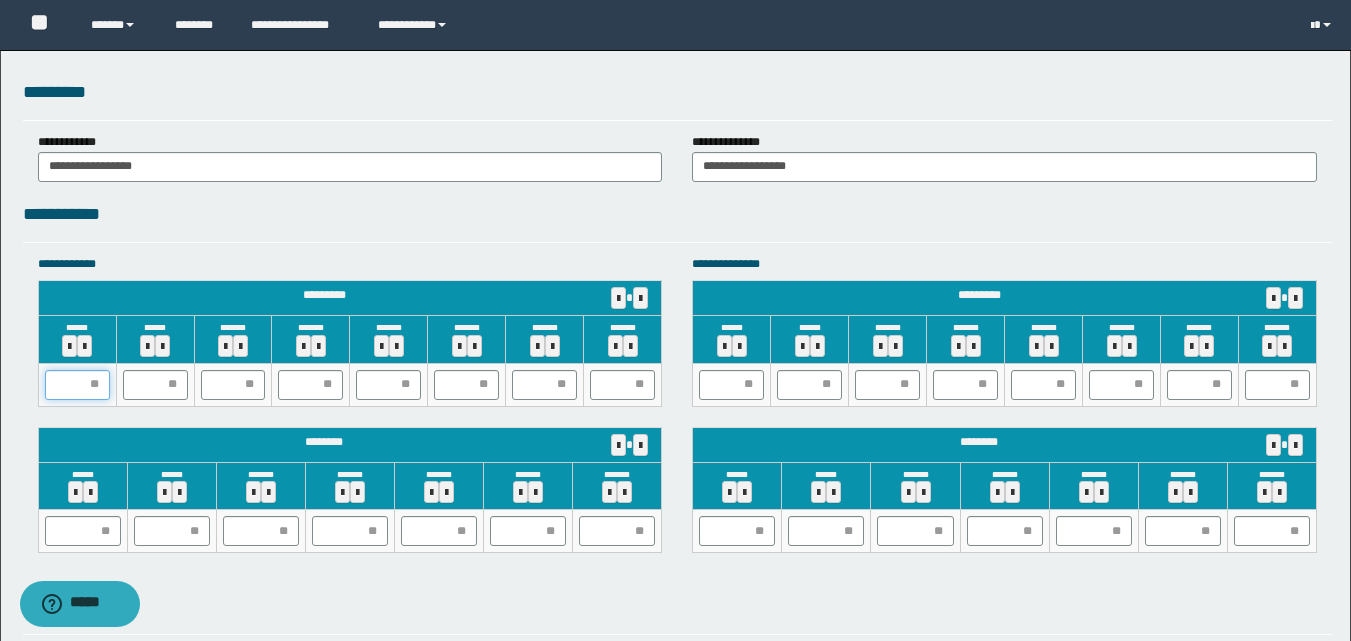 type on "*" 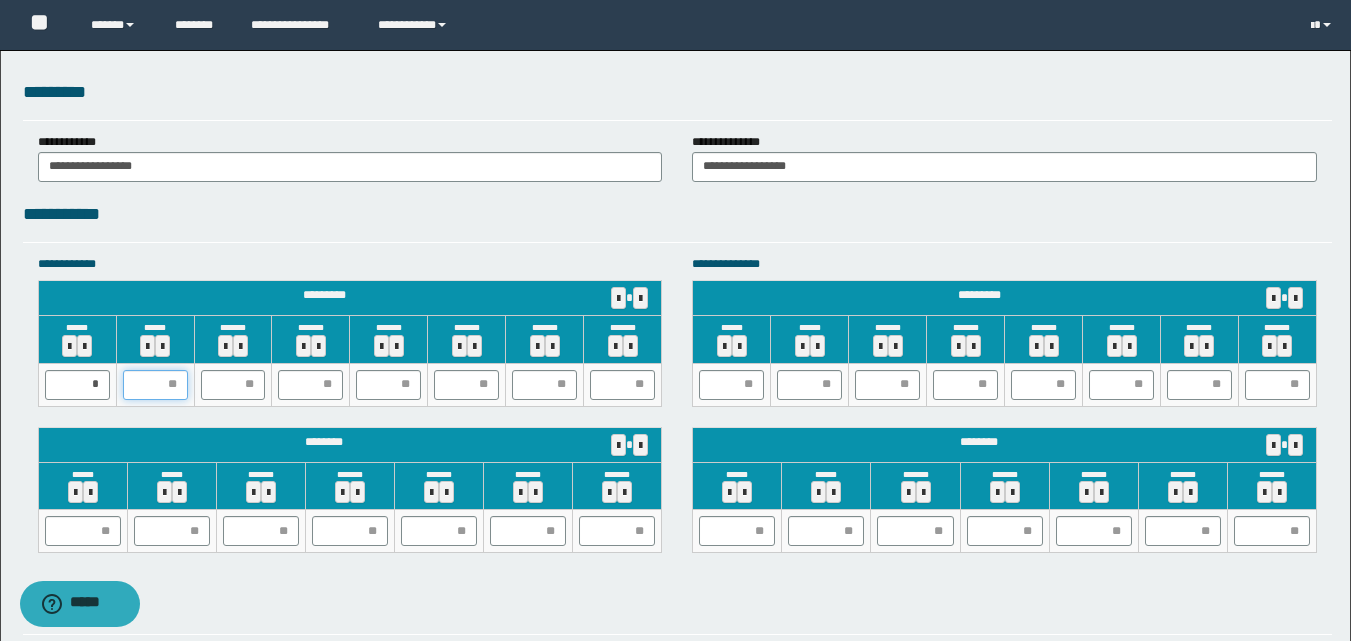 click at bounding box center (155, 385) 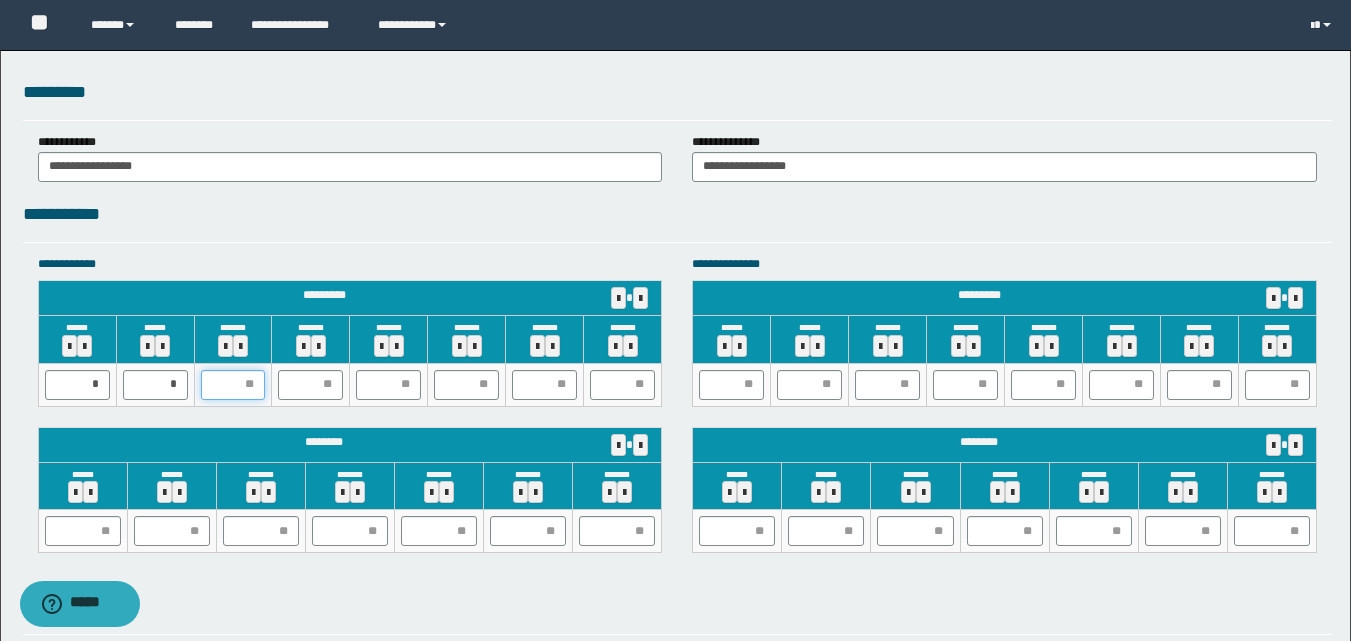 click at bounding box center (233, 385) 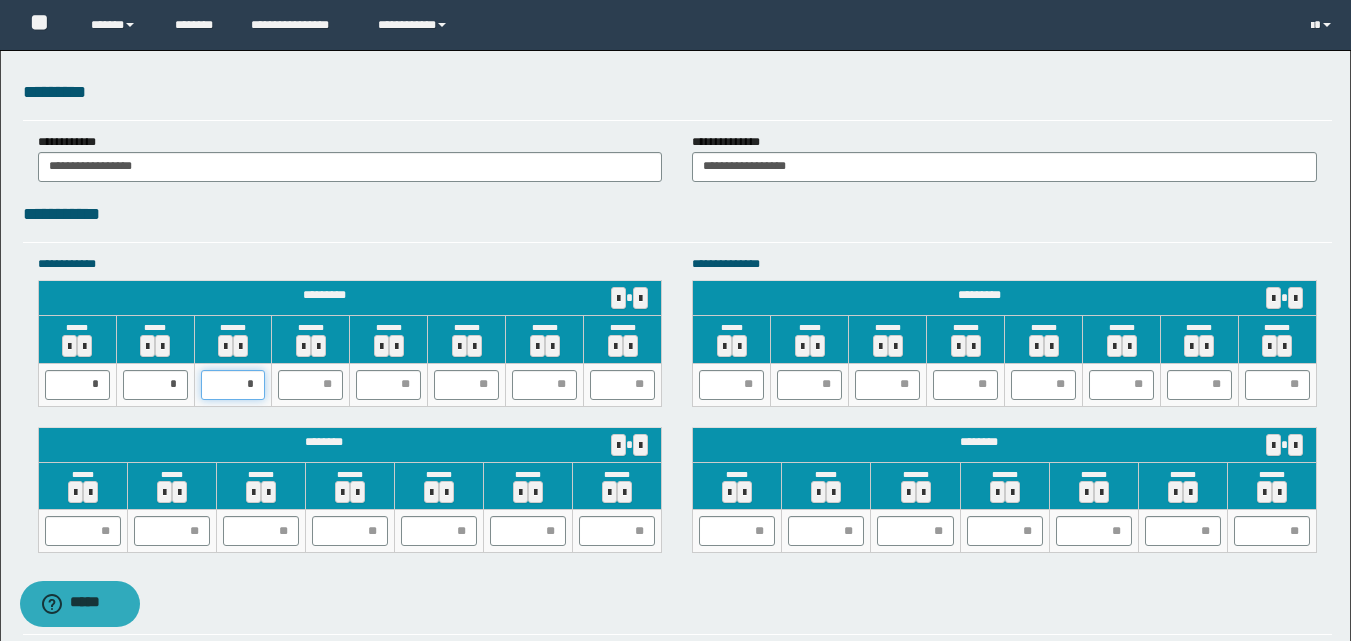 type on "**" 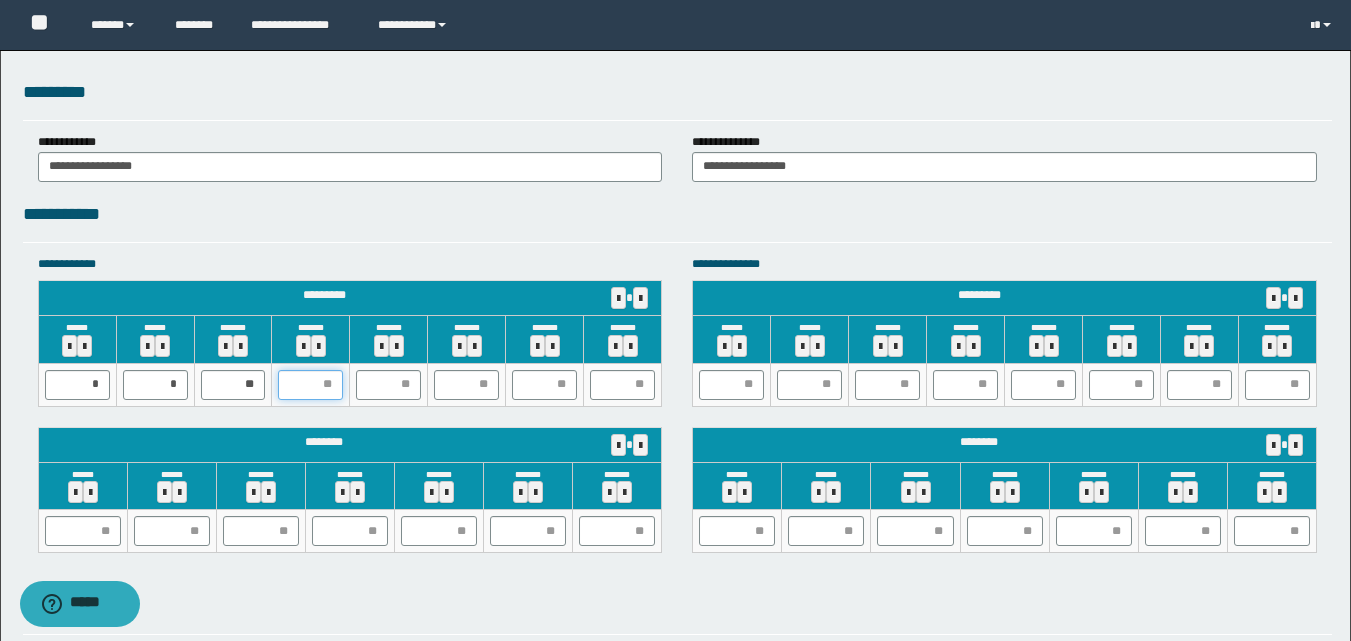 click at bounding box center (310, 385) 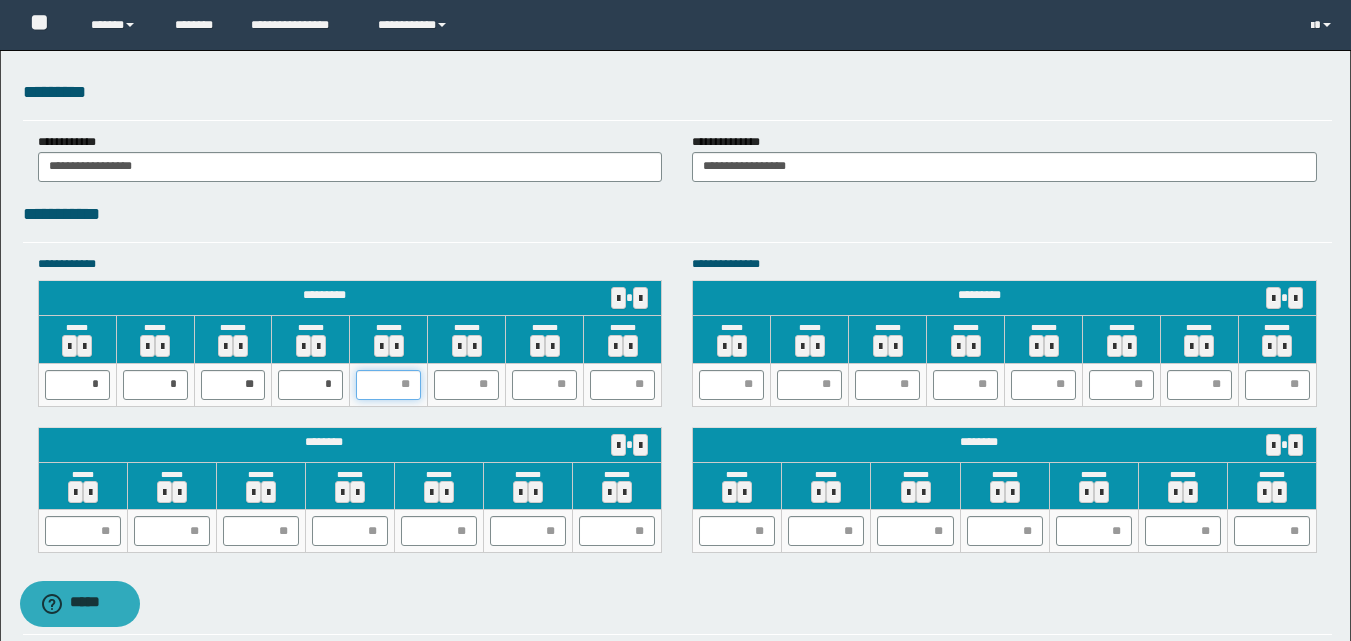 click at bounding box center [388, 385] 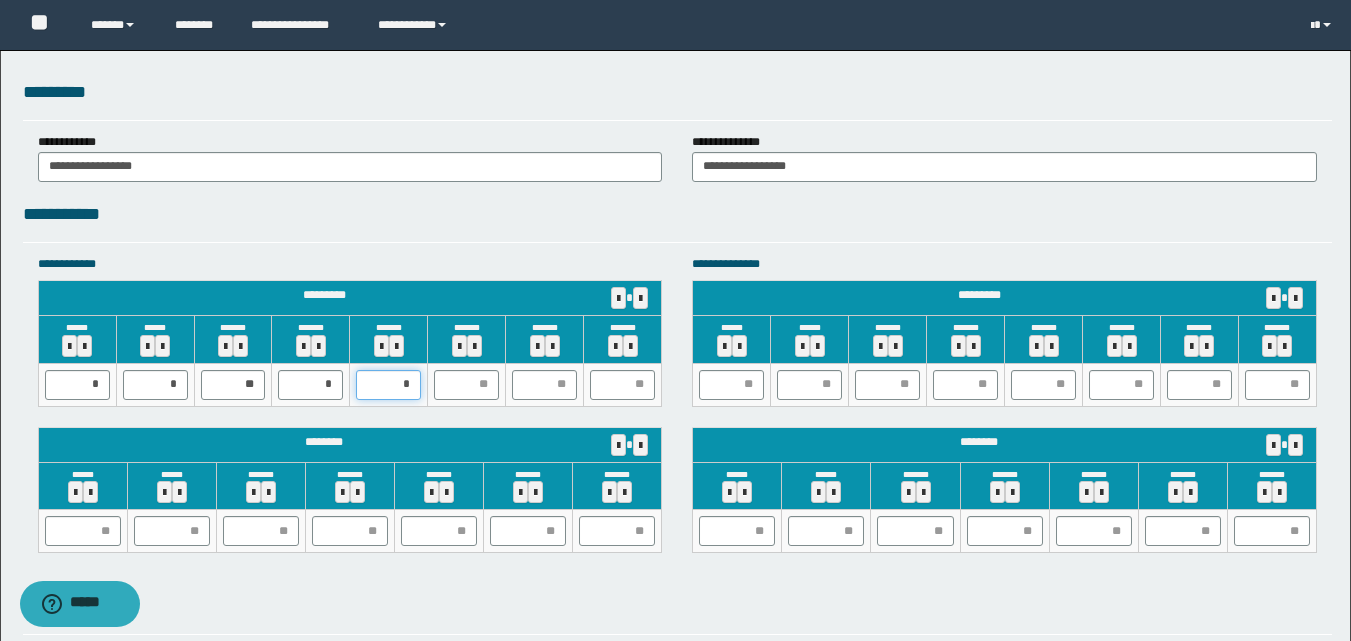 type on "**" 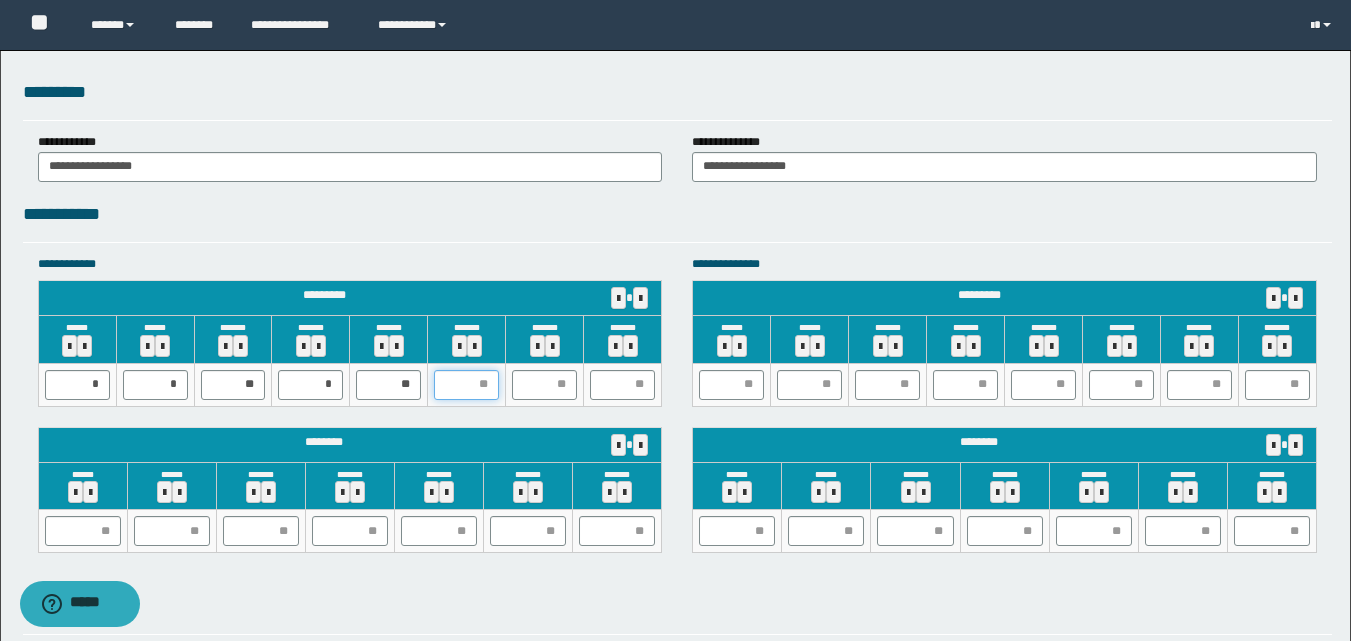 click at bounding box center [466, 385] 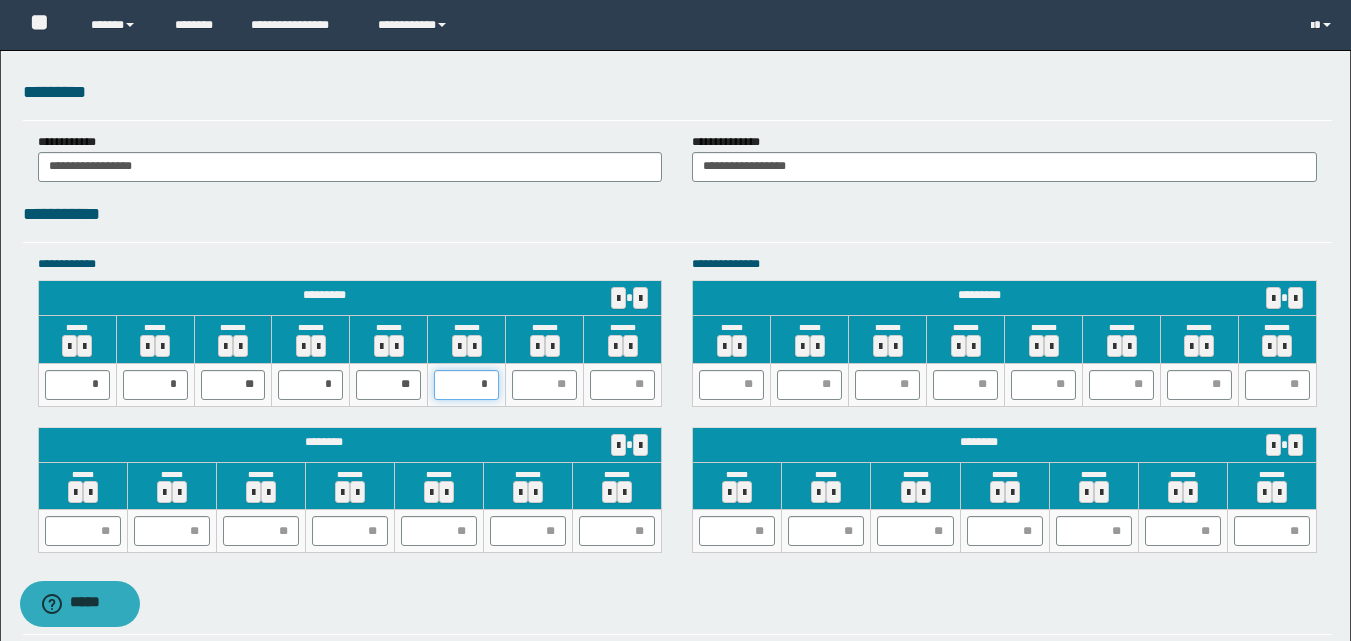 type on "**" 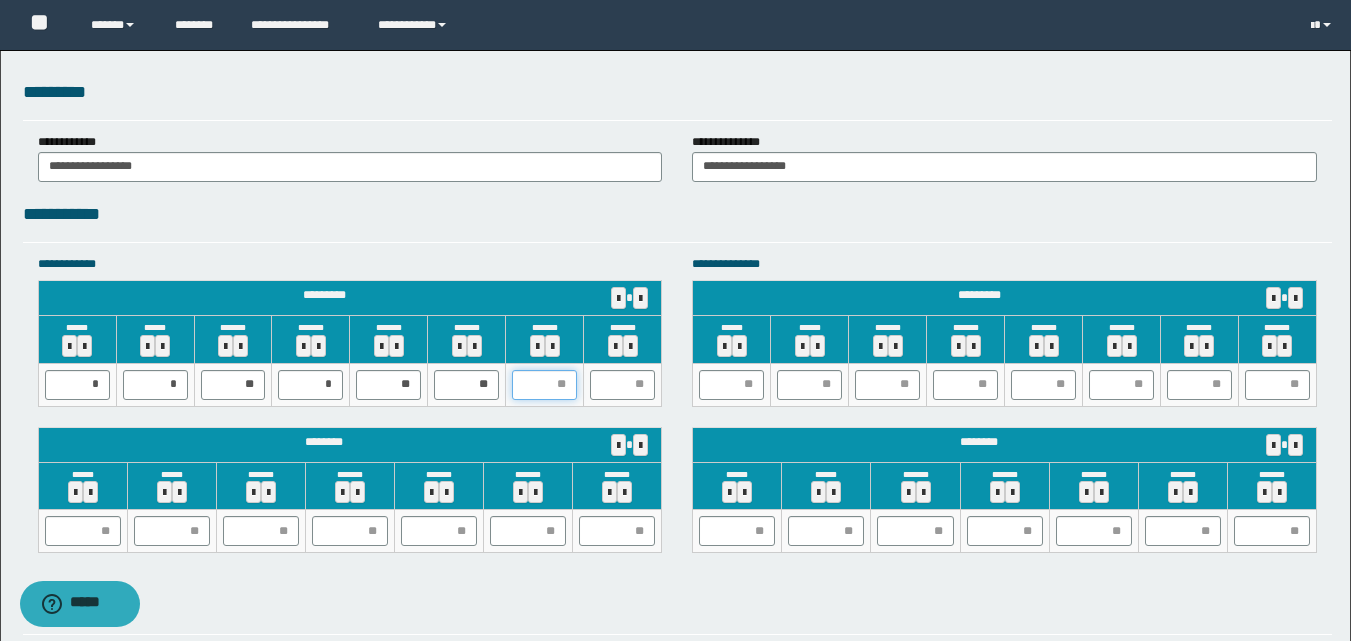 click at bounding box center (544, 385) 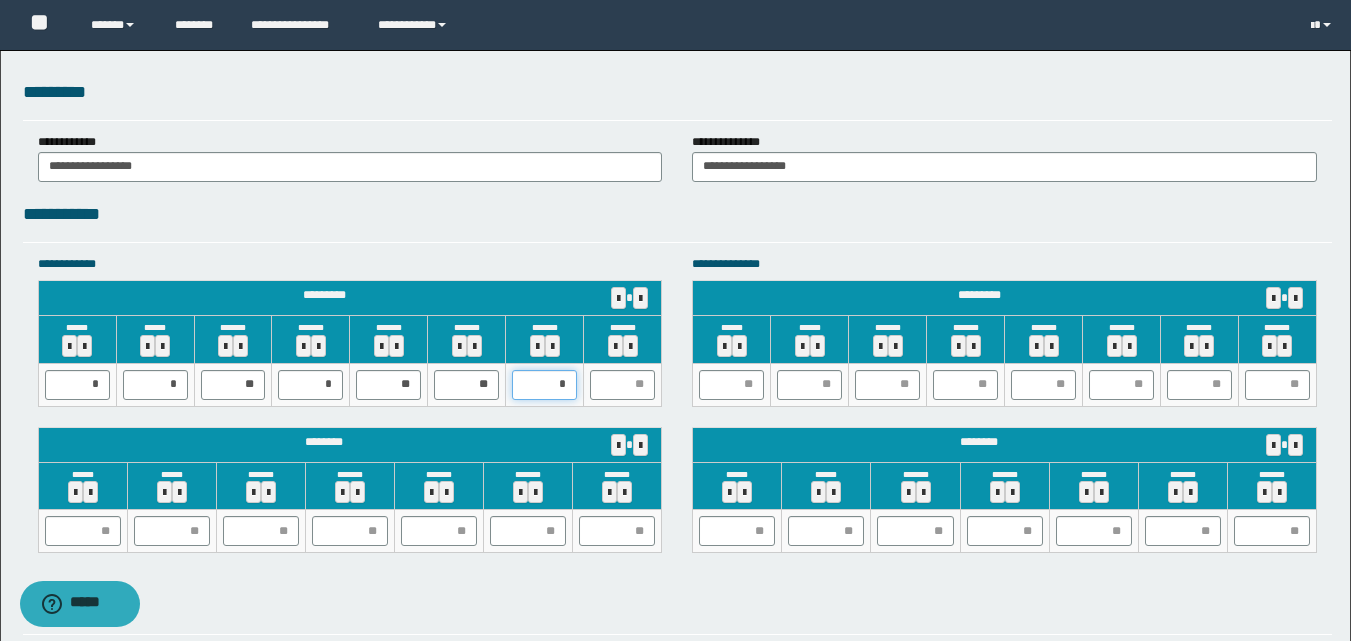 type on "**" 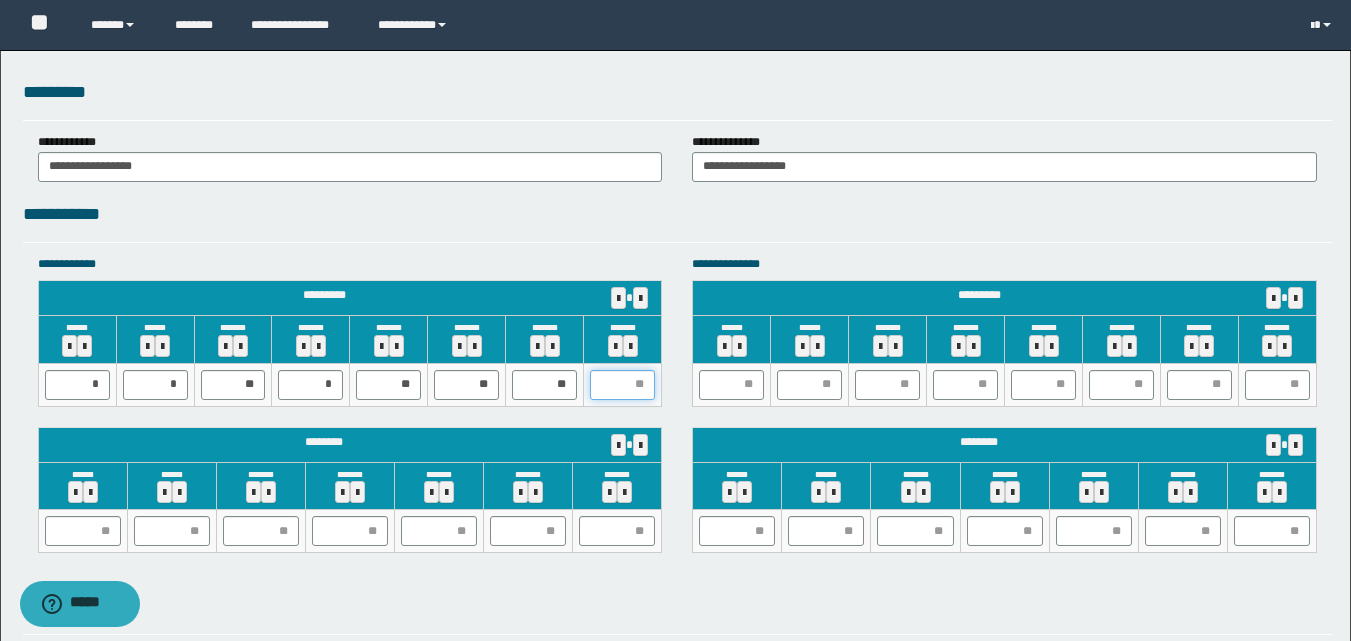 click at bounding box center (622, 385) 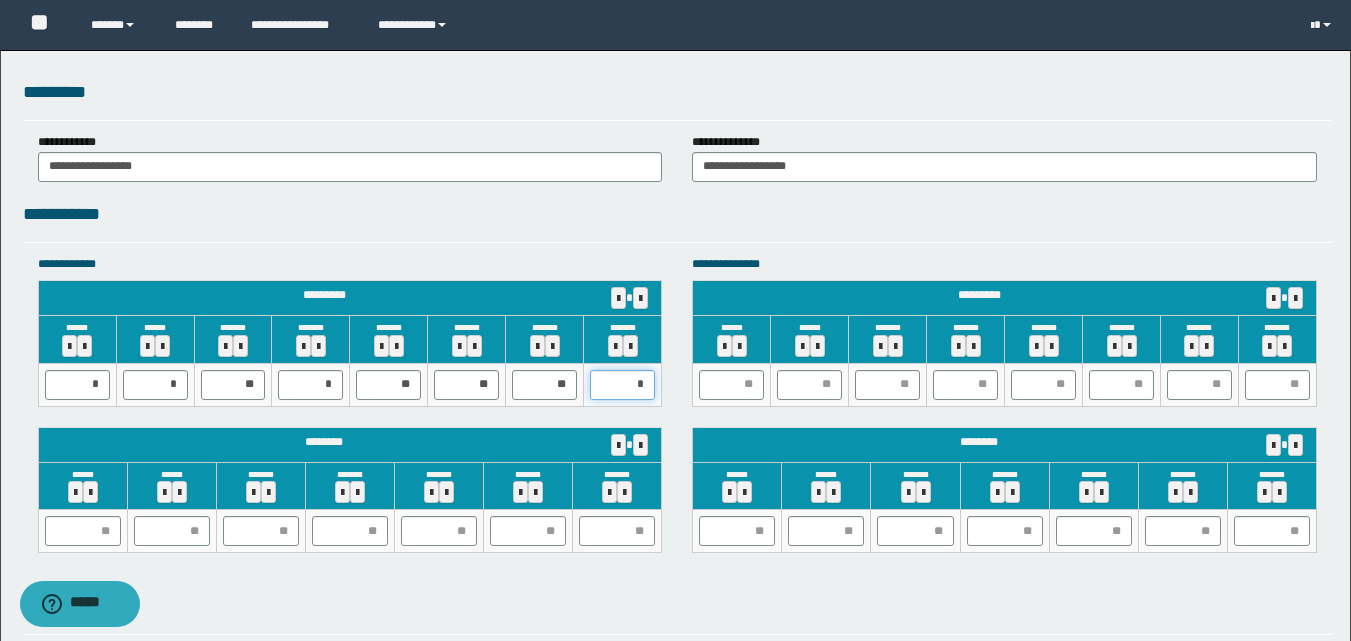 type on "**" 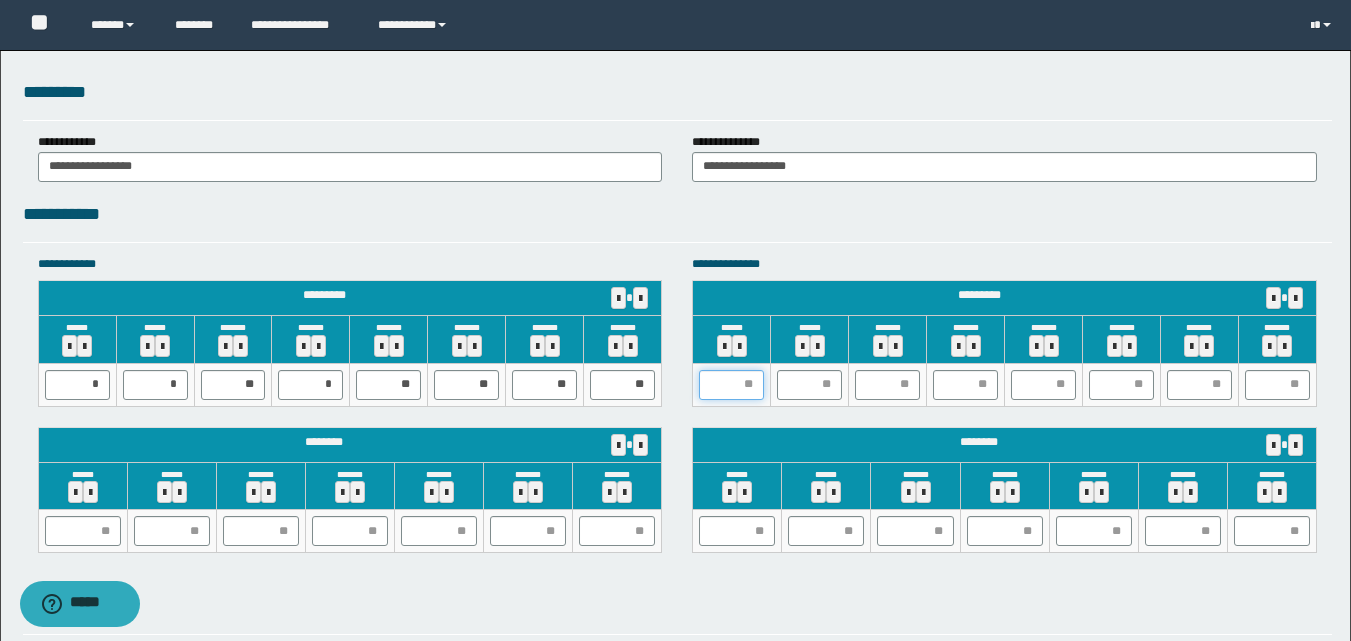 click at bounding box center (731, 385) 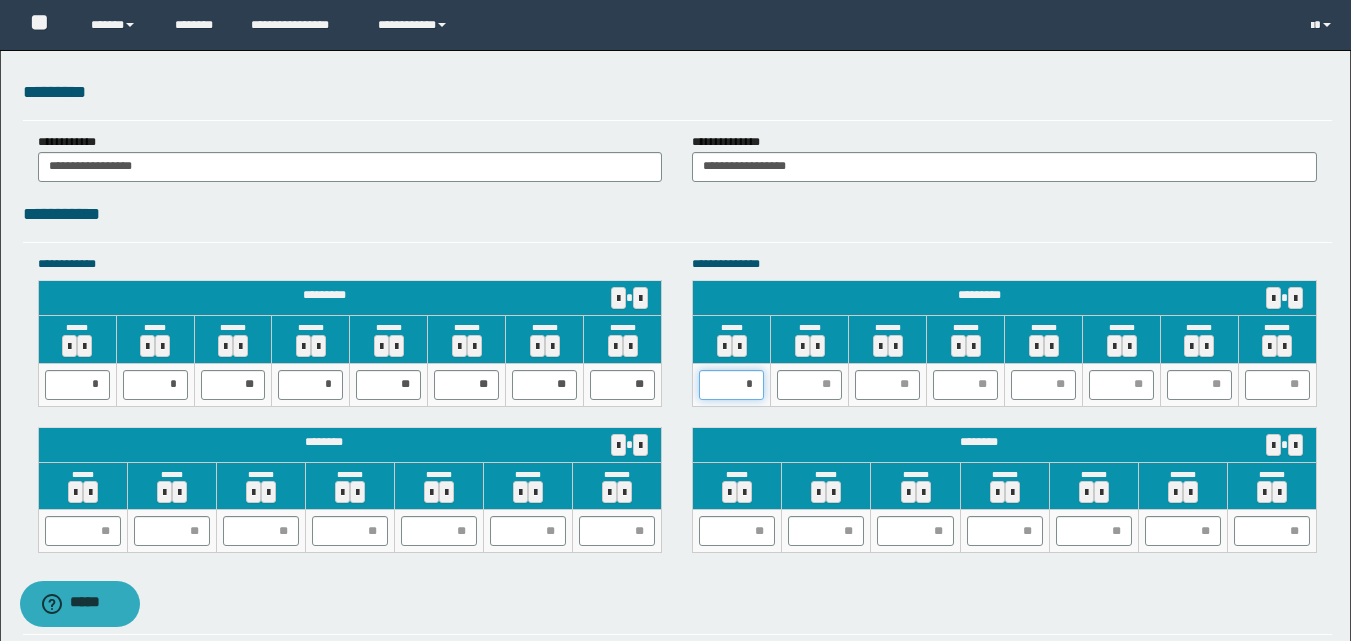 type on "**" 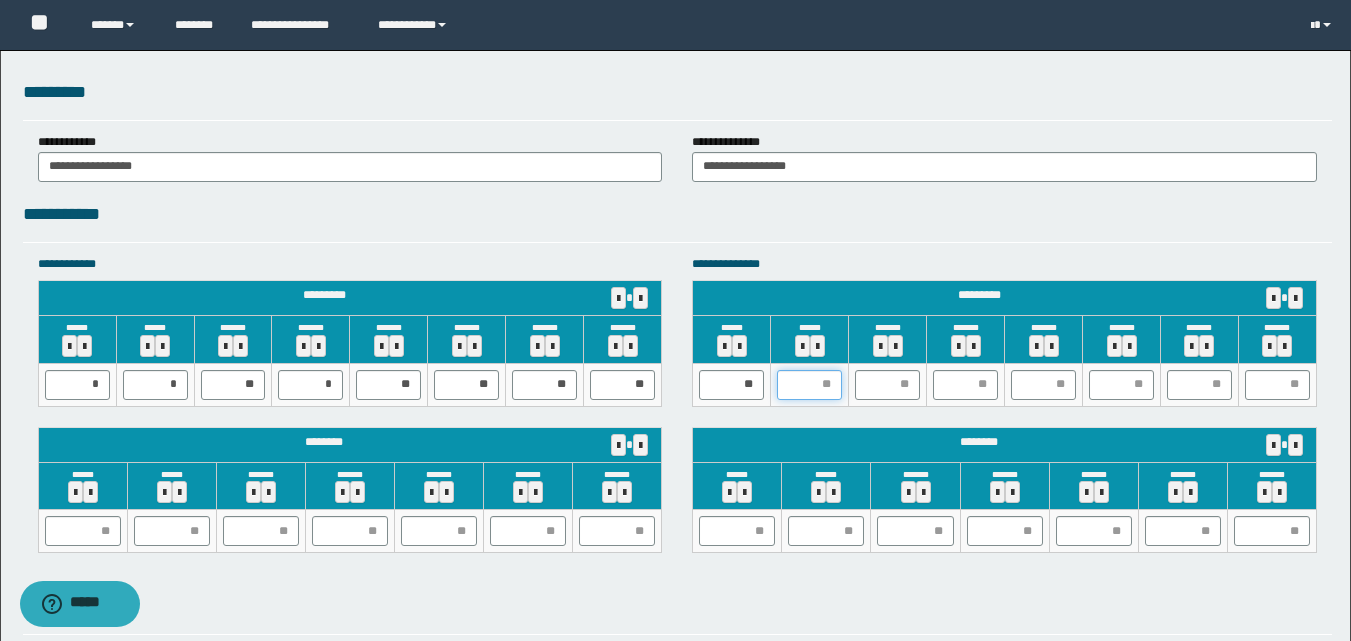 click at bounding box center [809, 385] 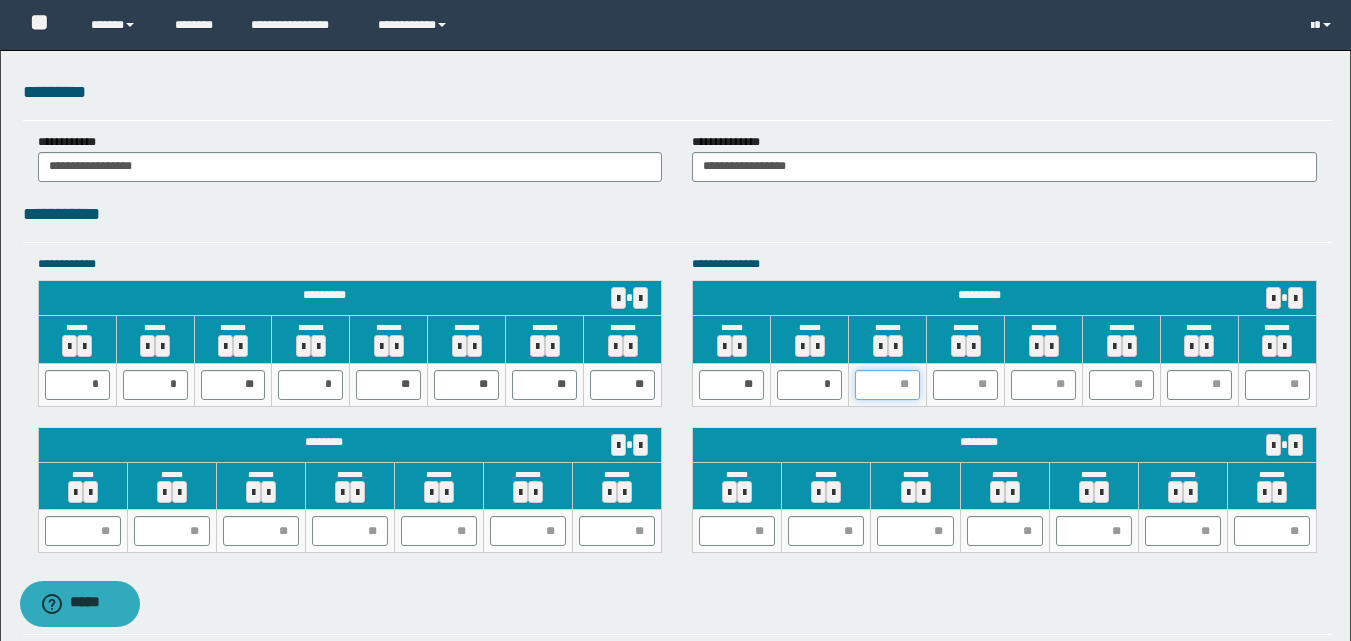 click at bounding box center [887, 385] 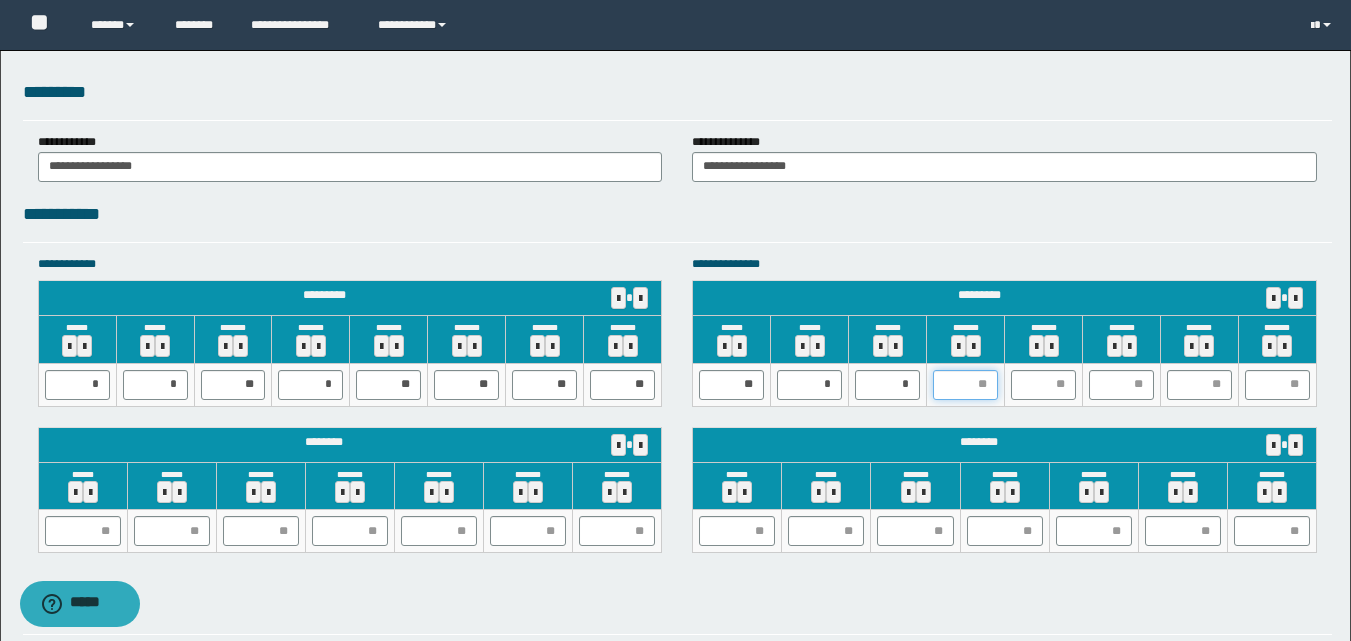 click at bounding box center (965, 385) 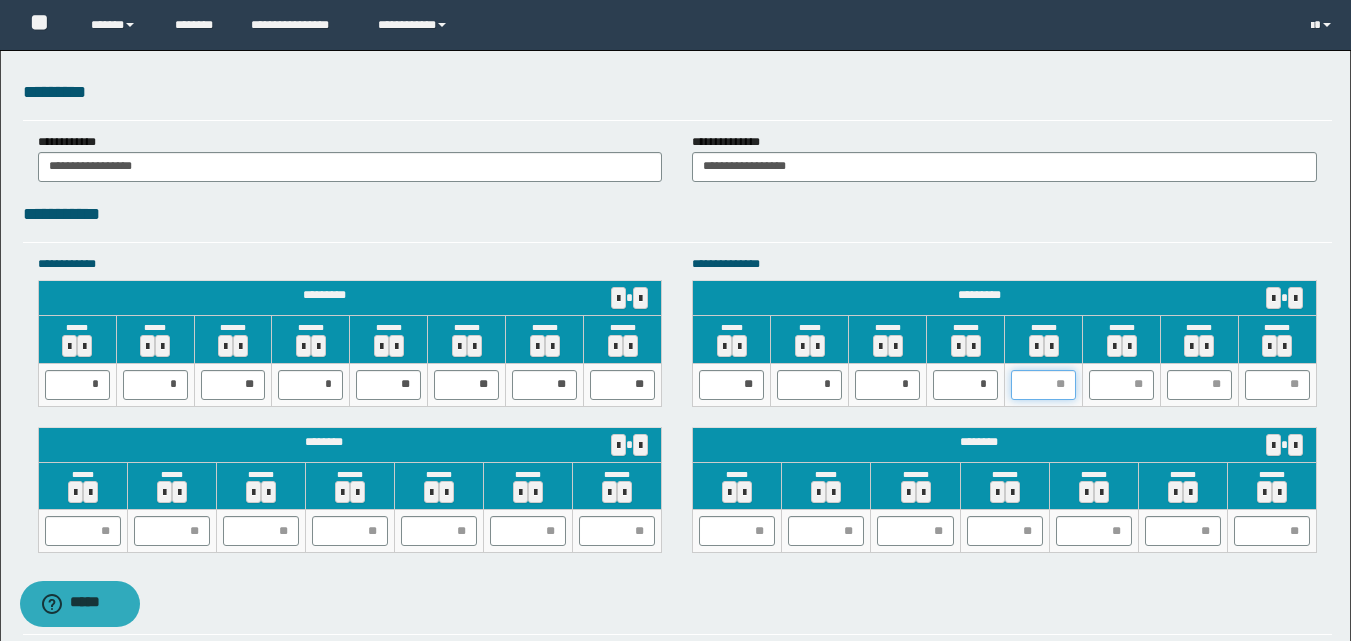 click at bounding box center (1043, 385) 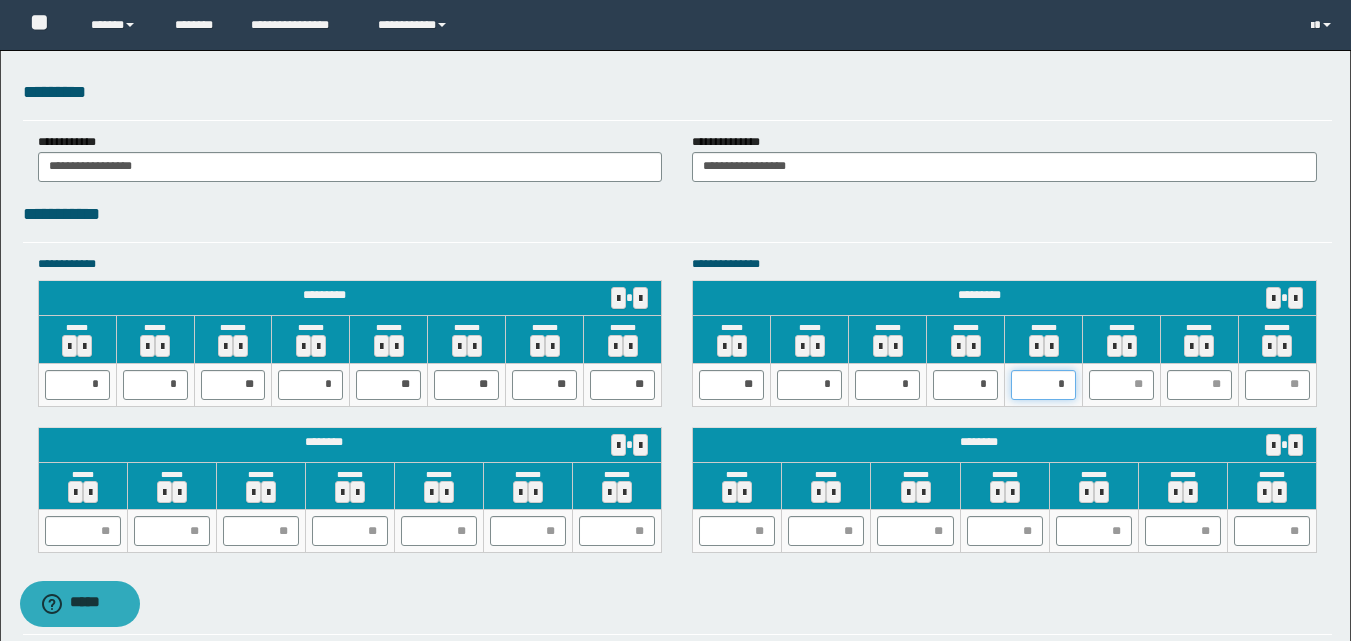 type on "**" 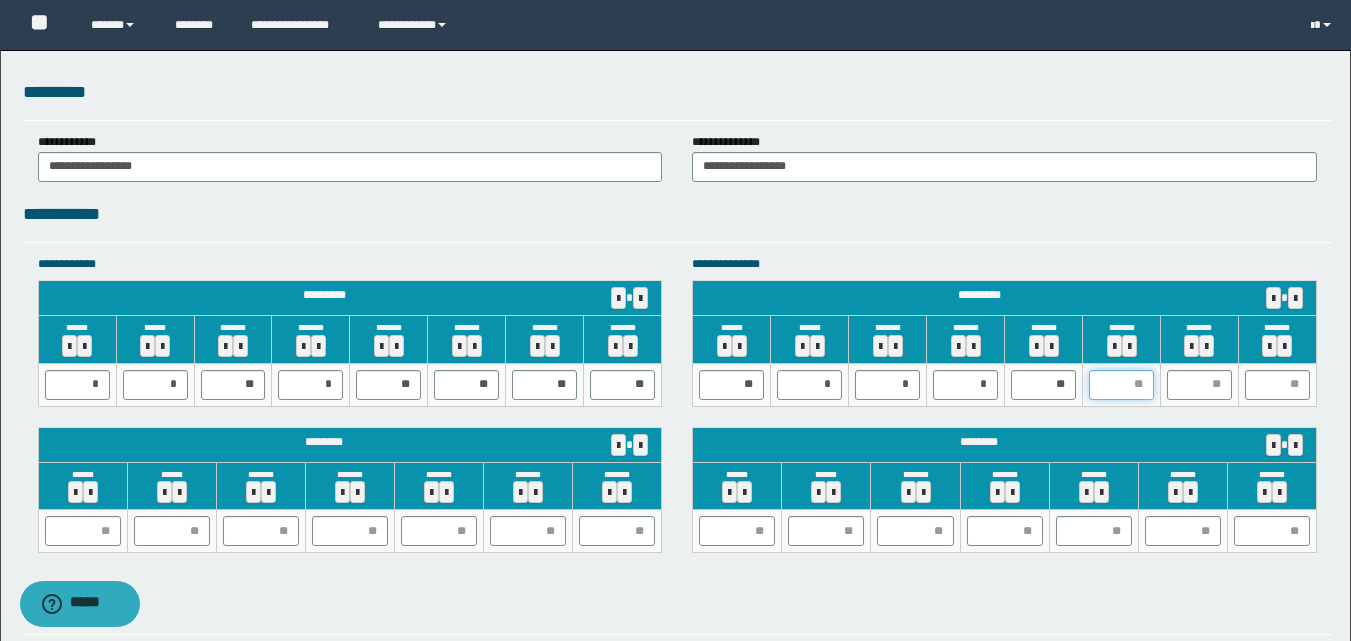 click at bounding box center [1121, 385] 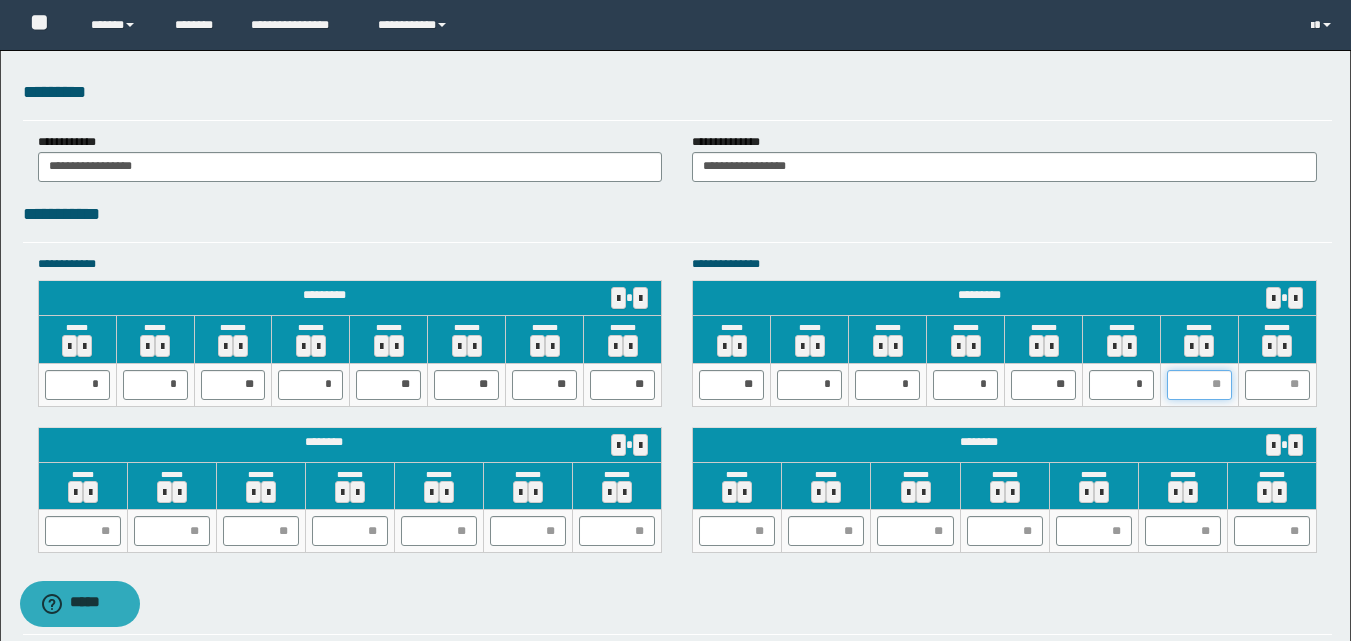 click at bounding box center (1199, 385) 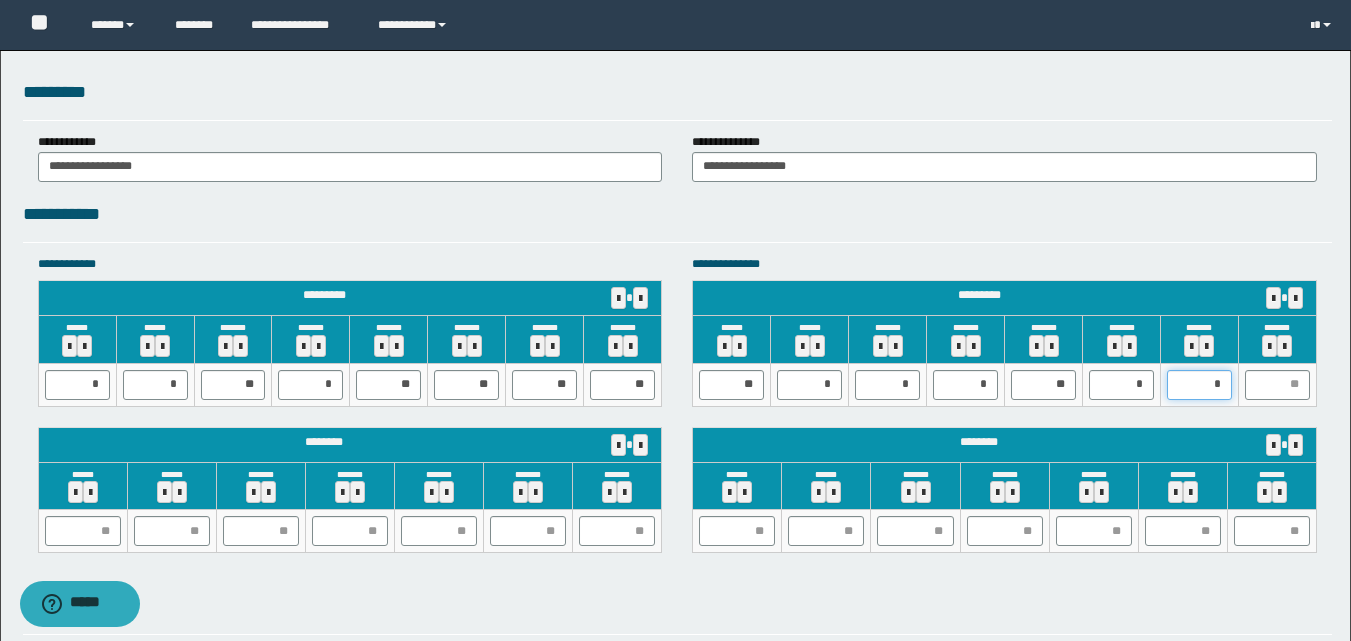 type on "**" 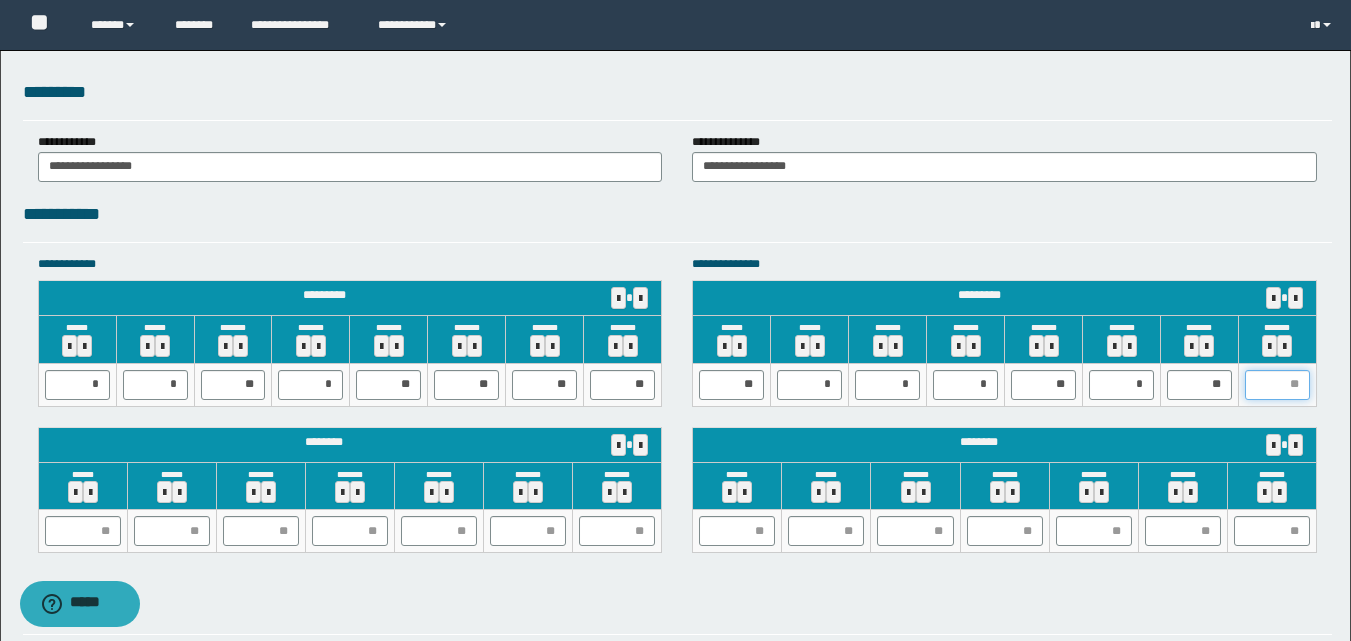 click at bounding box center [1277, 385] 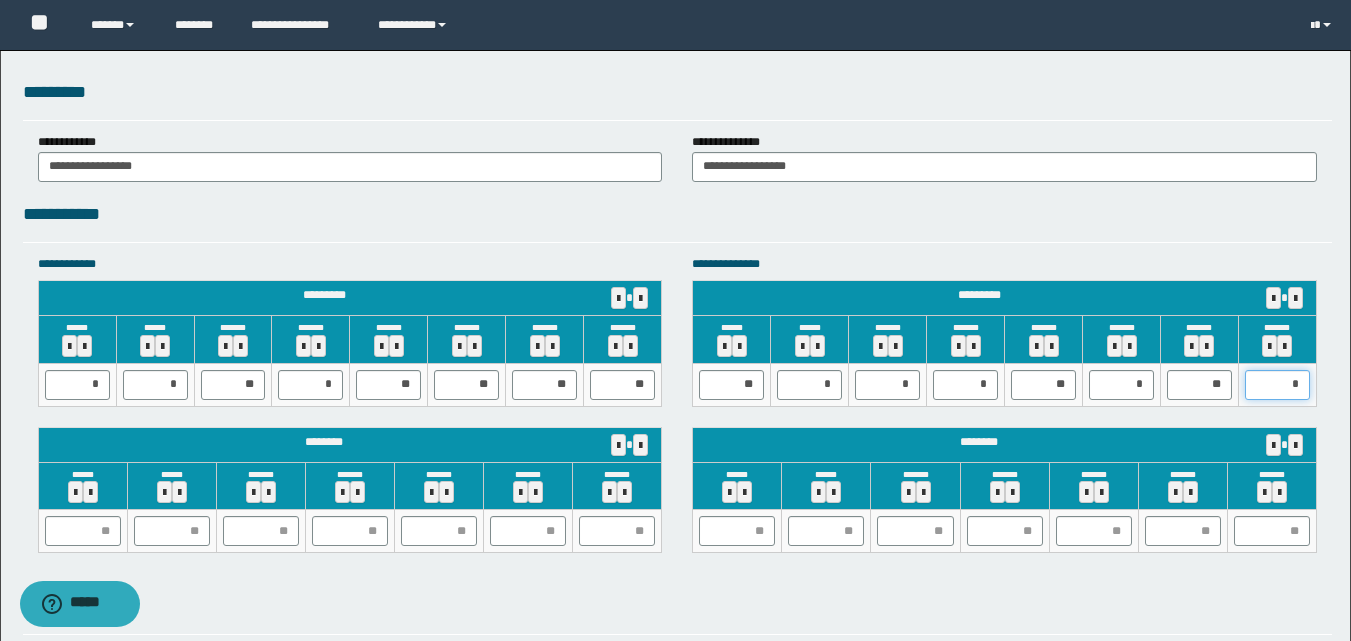 type on "**" 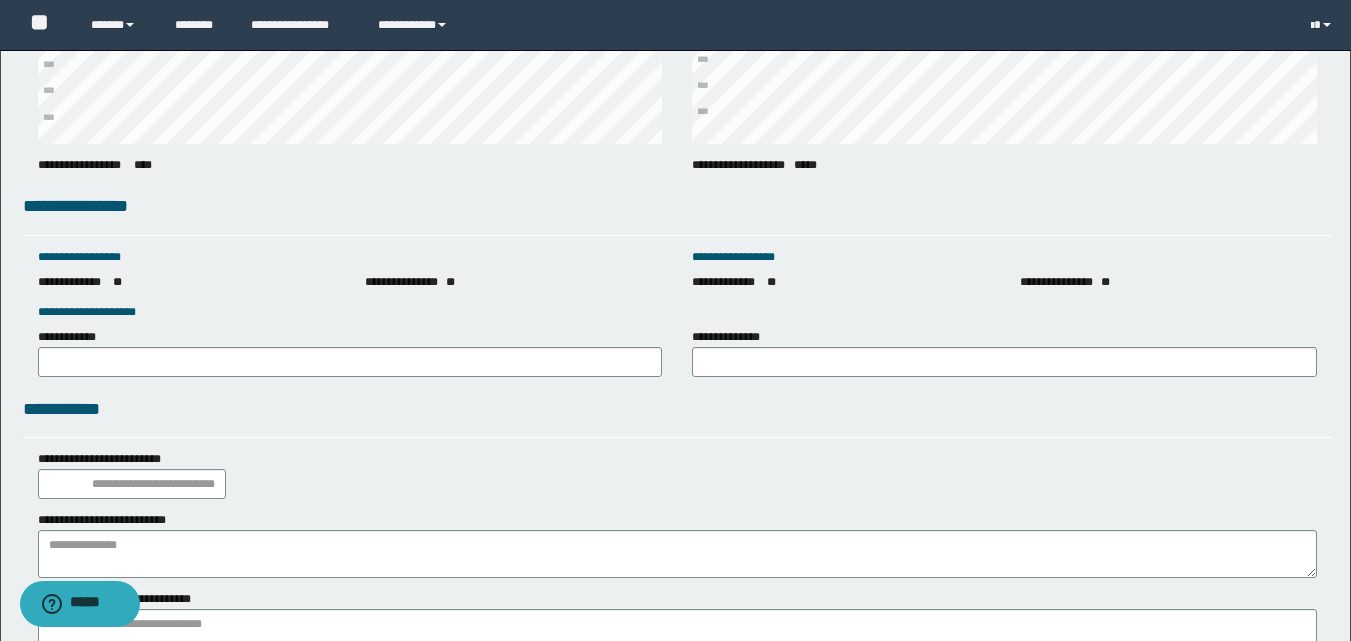 scroll, scrollTop: 2720, scrollLeft: 0, axis: vertical 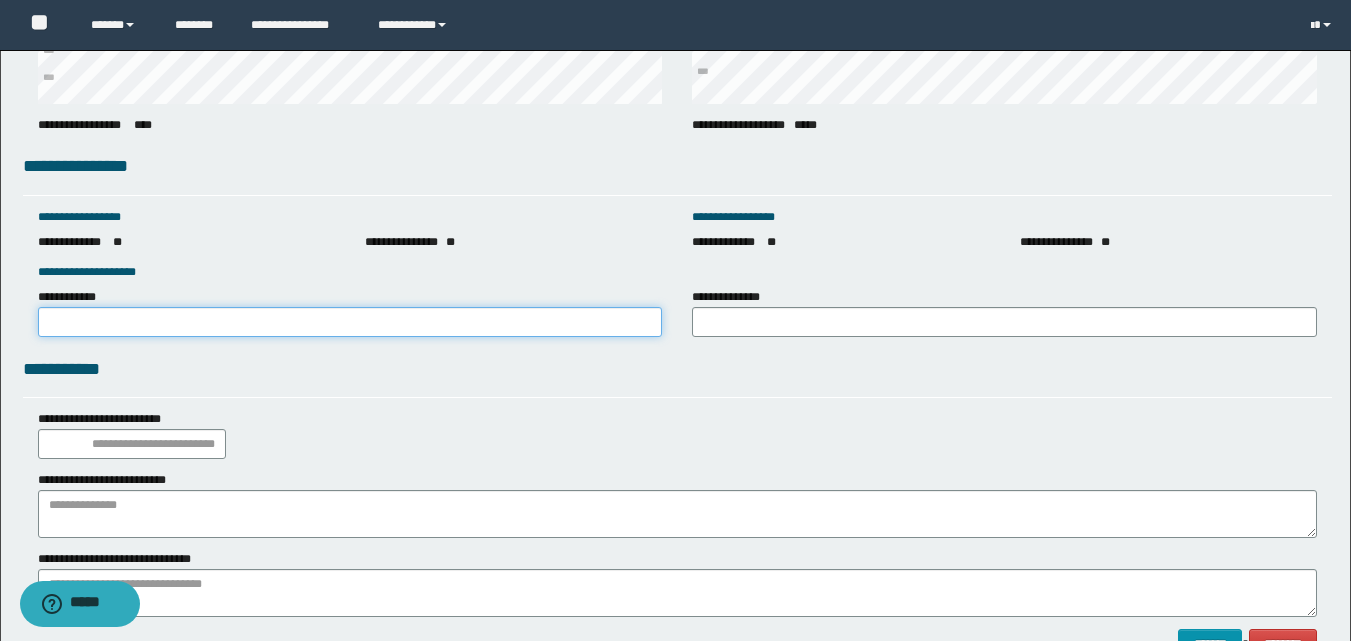 click on "**********" at bounding box center [350, 322] 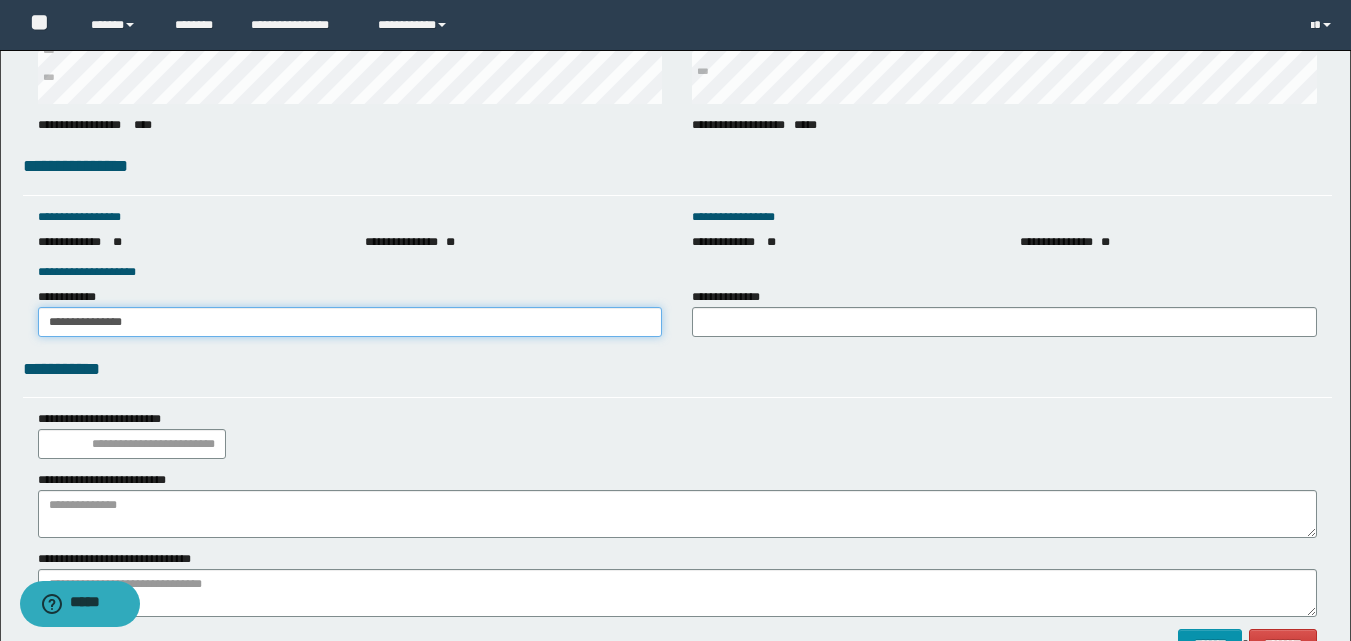drag, startPoint x: 156, startPoint y: 324, endPoint x: 0, endPoint y: 337, distance: 156.54073 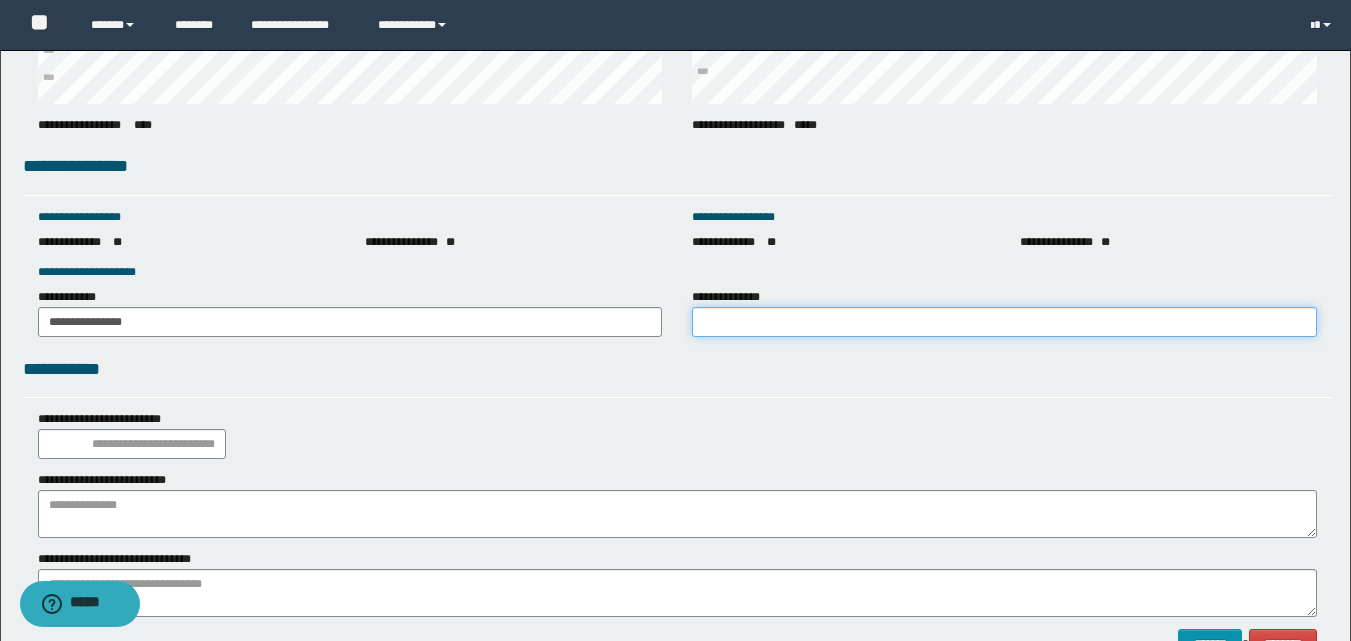 click on "**********" at bounding box center (1004, 322) 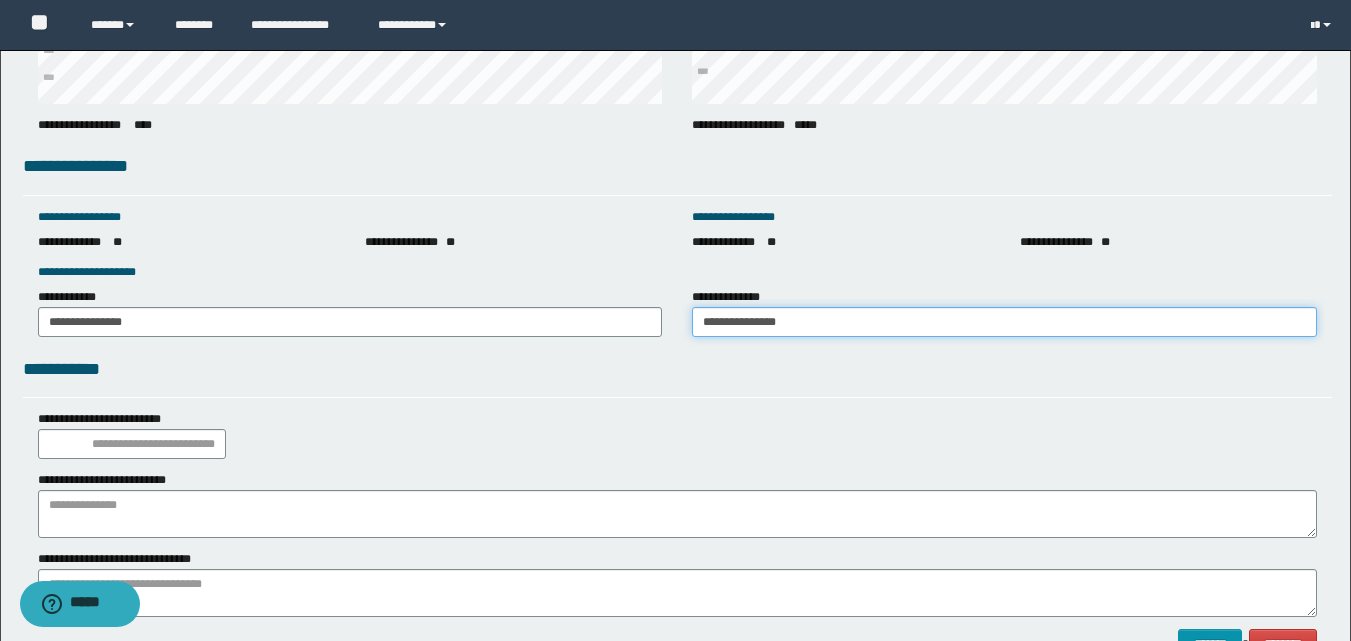 type on "**********" 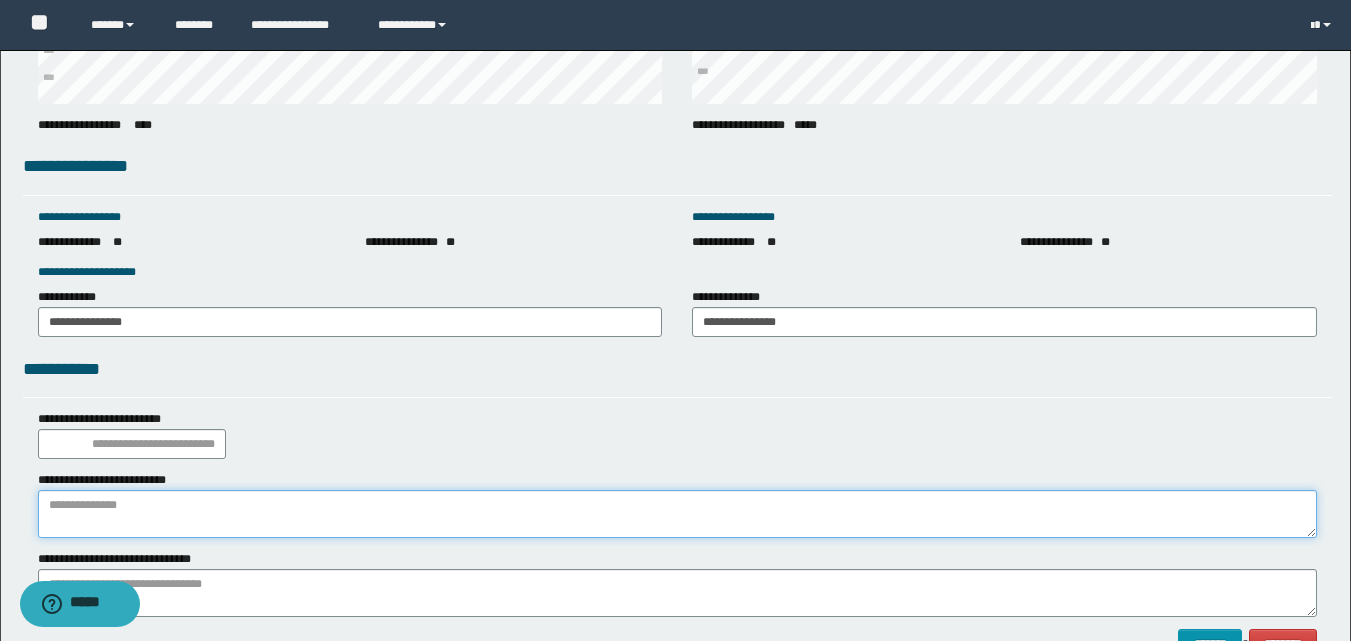 click at bounding box center [677, 514] 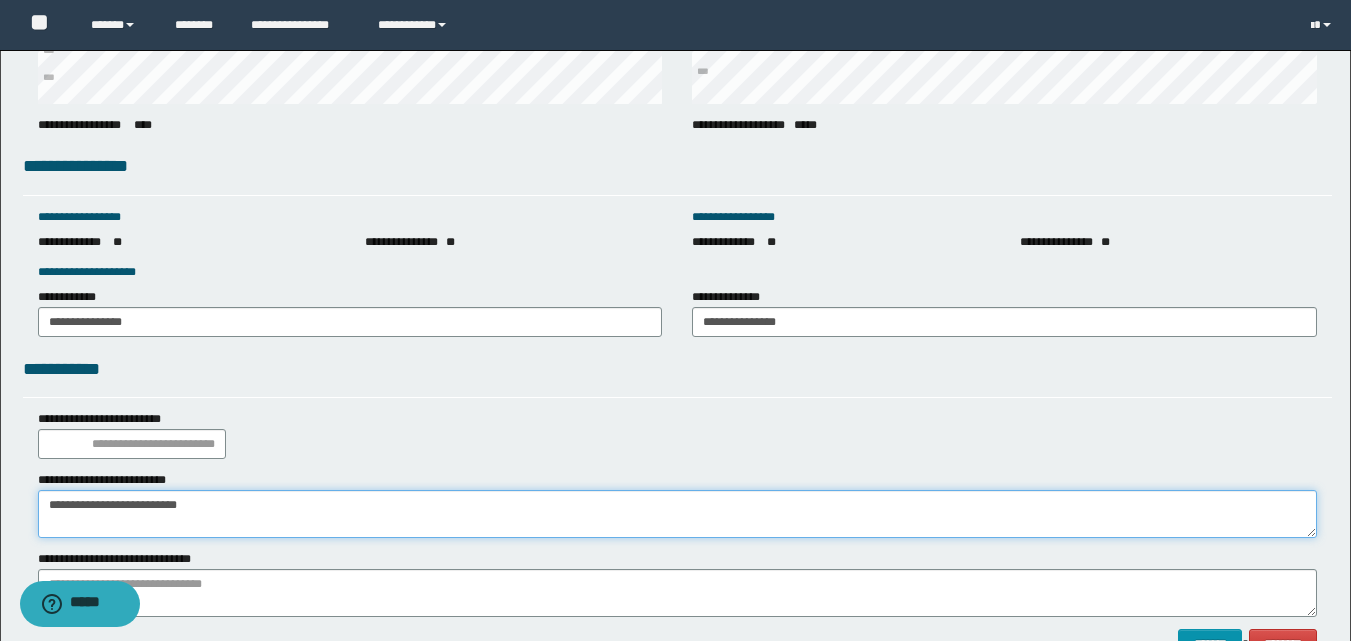 type on "**********" 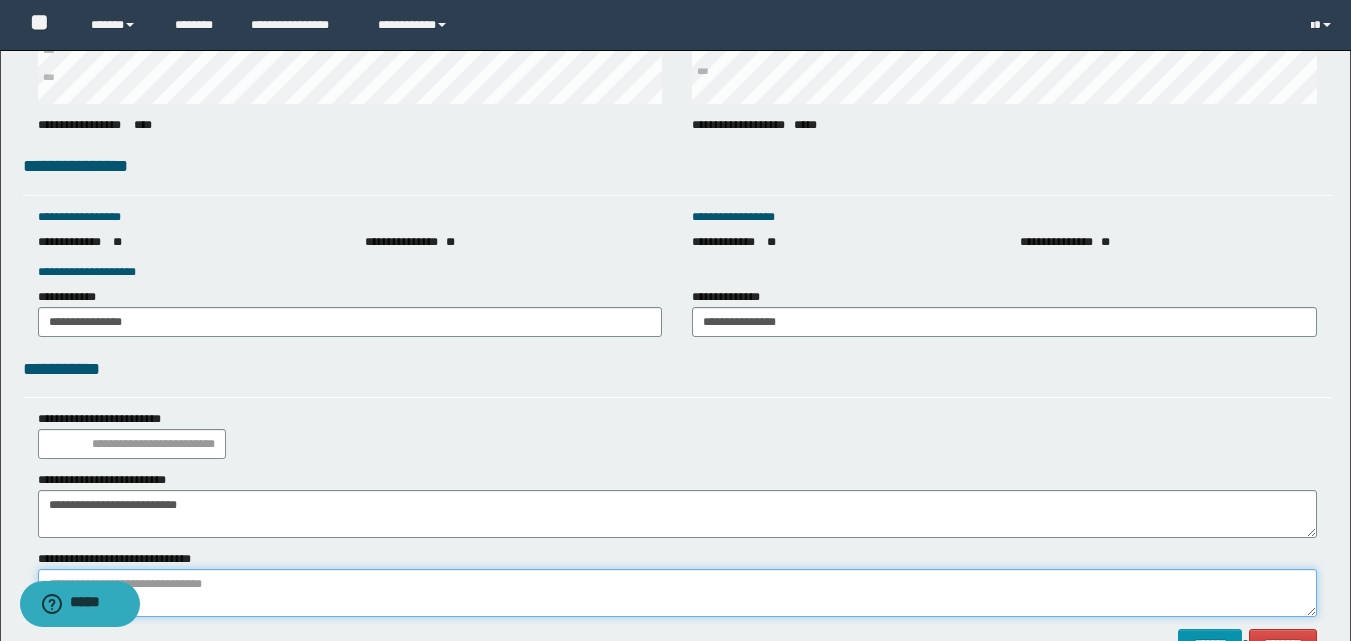 click at bounding box center (677, 593) 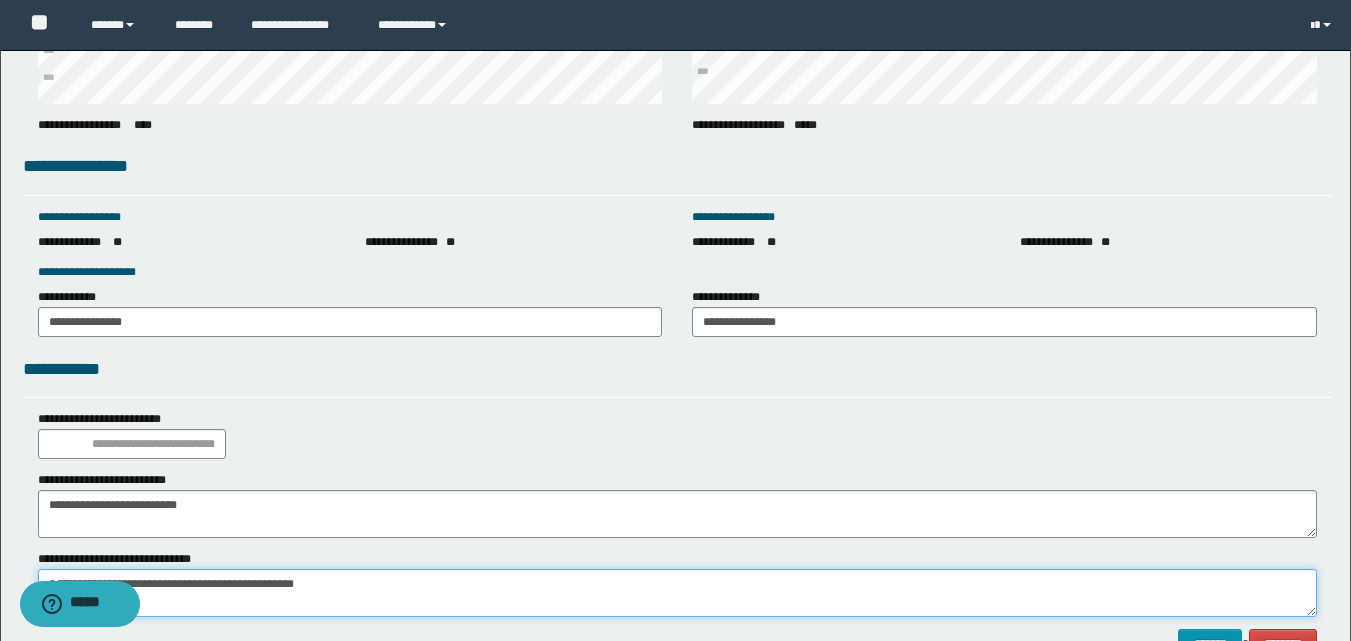 scroll, scrollTop: 18, scrollLeft: 0, axis: vertical 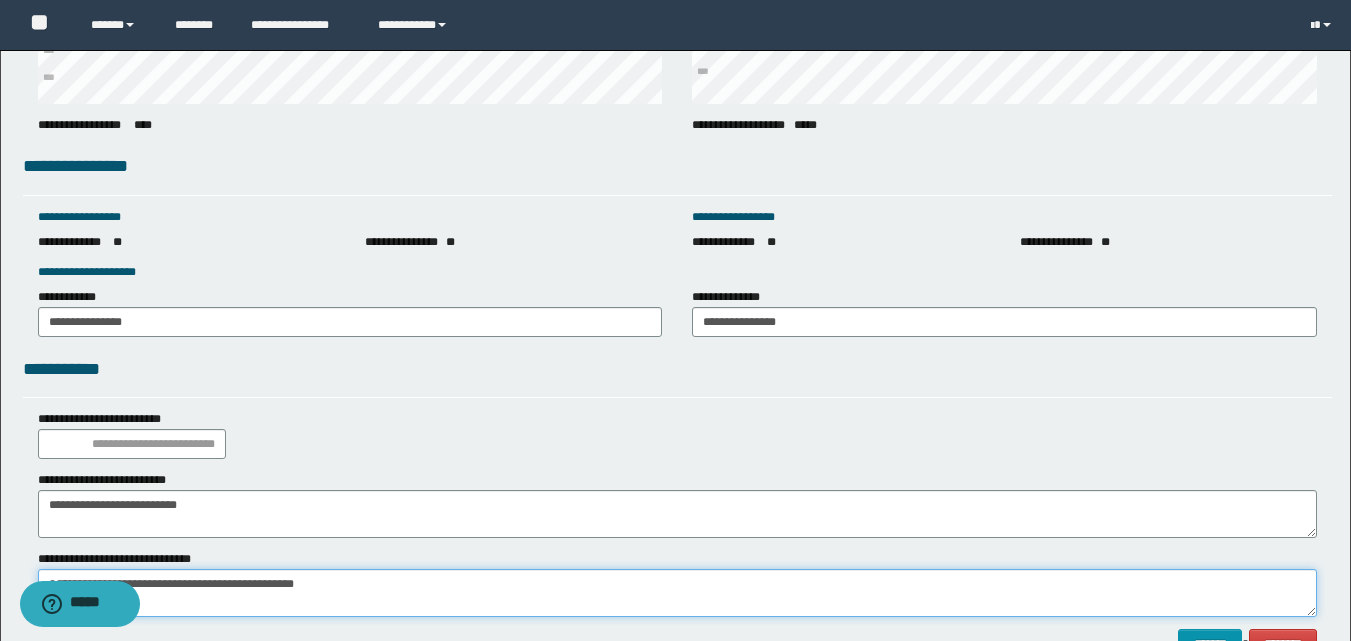 type on "**********" 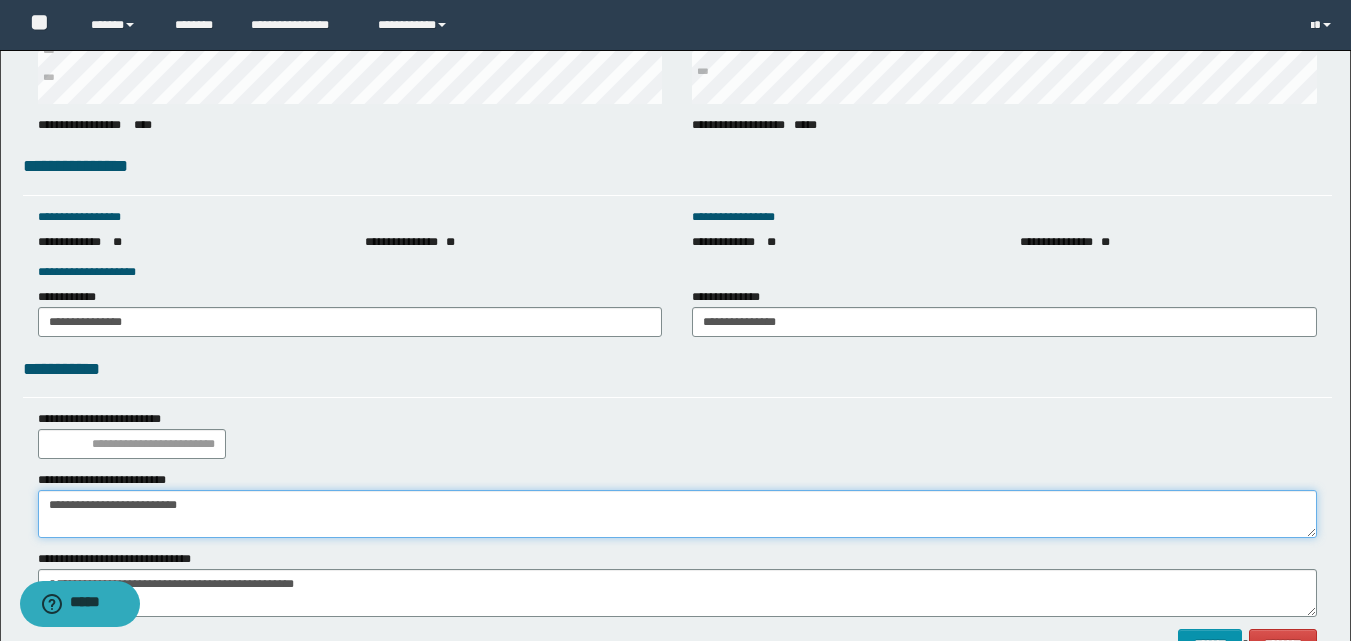 drag, startPoint x: 78, startPoint y: 516, endPoint x: 0, endPoint y: 526, distance: 78.63841 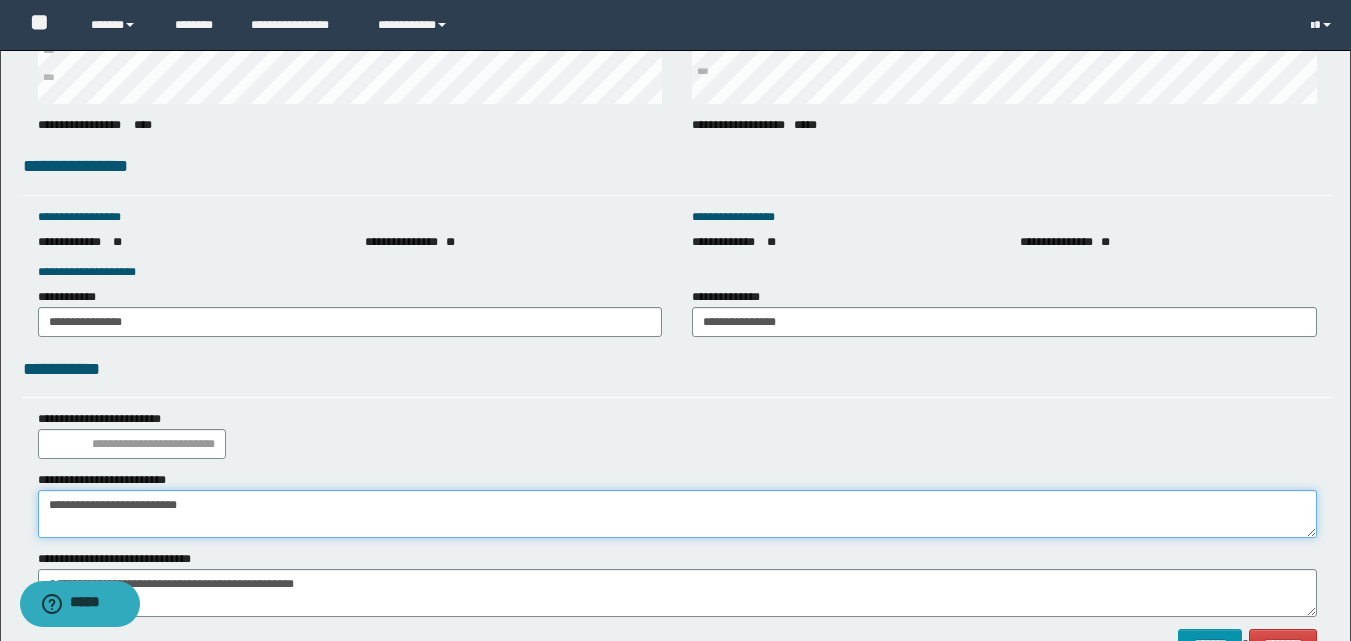 click on "**********" at bounding box center (675, -990) 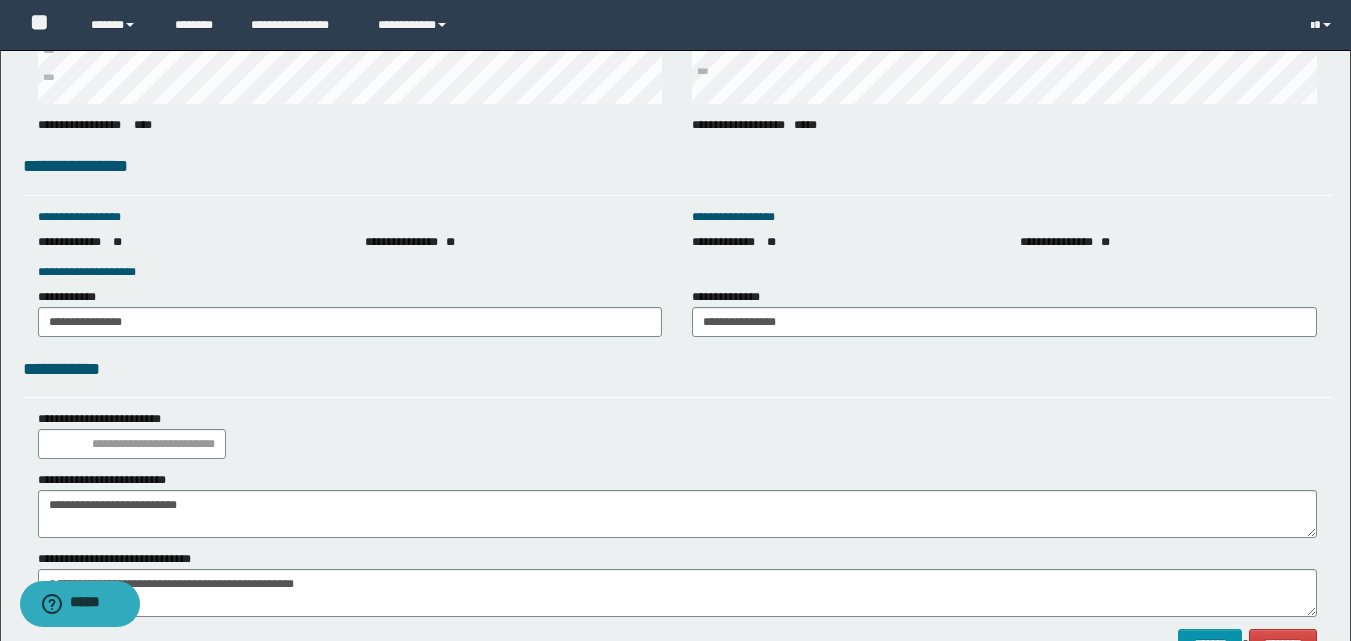 click on "**********" at bounding box center (677, 434) 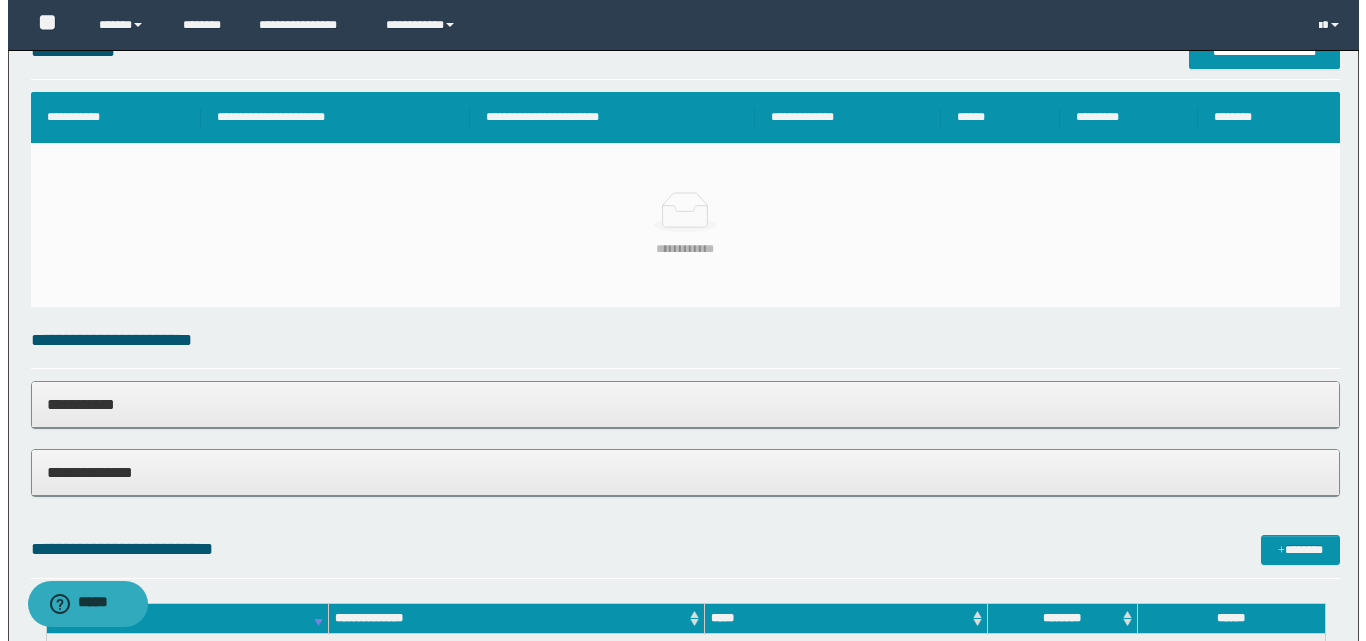 scroll, scrollTop: 213, scrollLeft: 0, axis: vertical 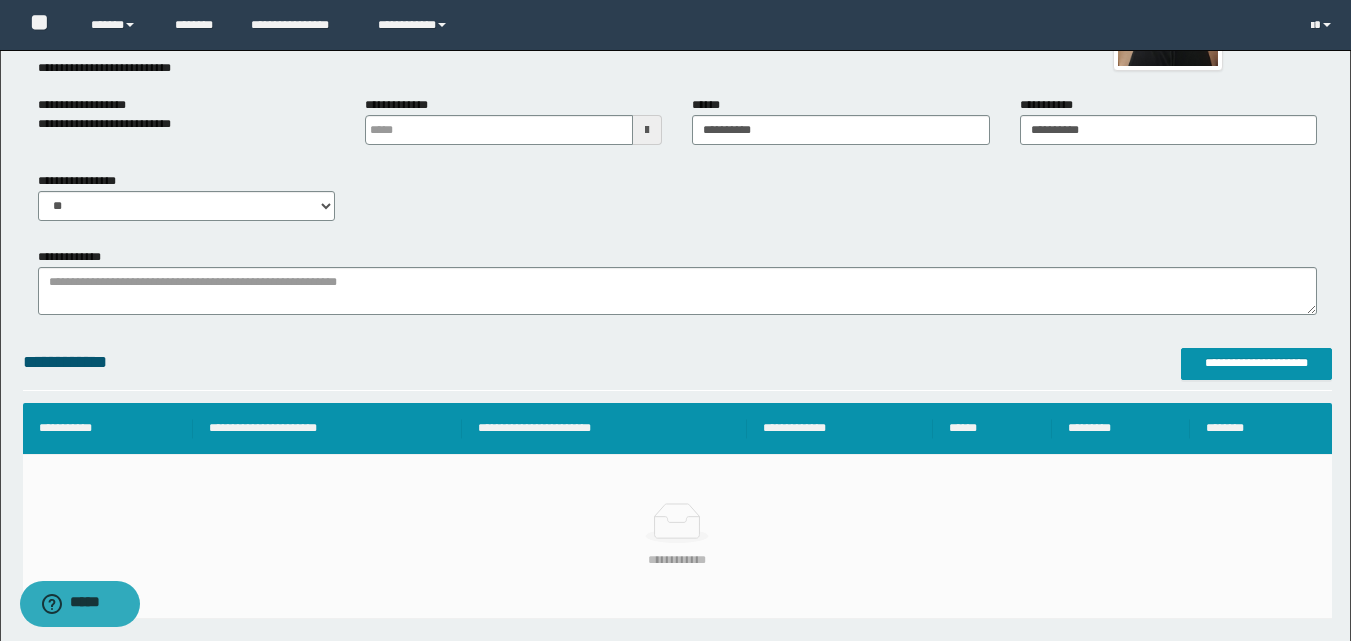 click on "**********" at bounding box center (677, 369) 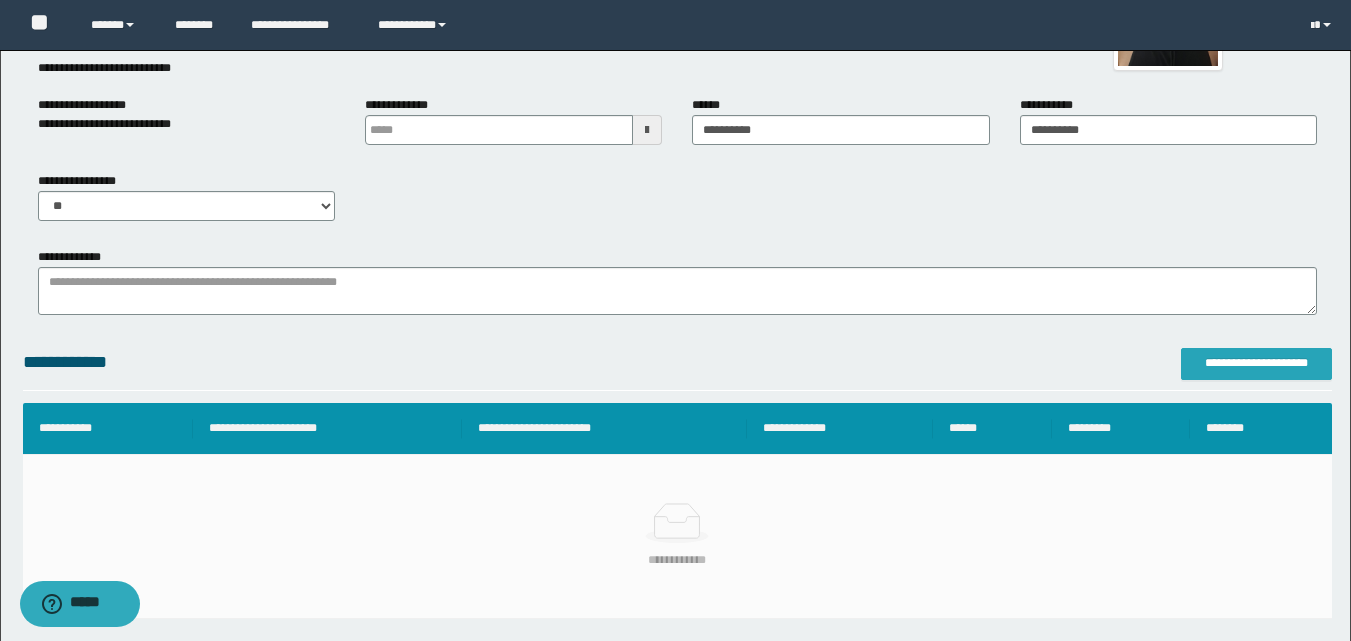 click on "**********" at bounding box center (1256, 363) 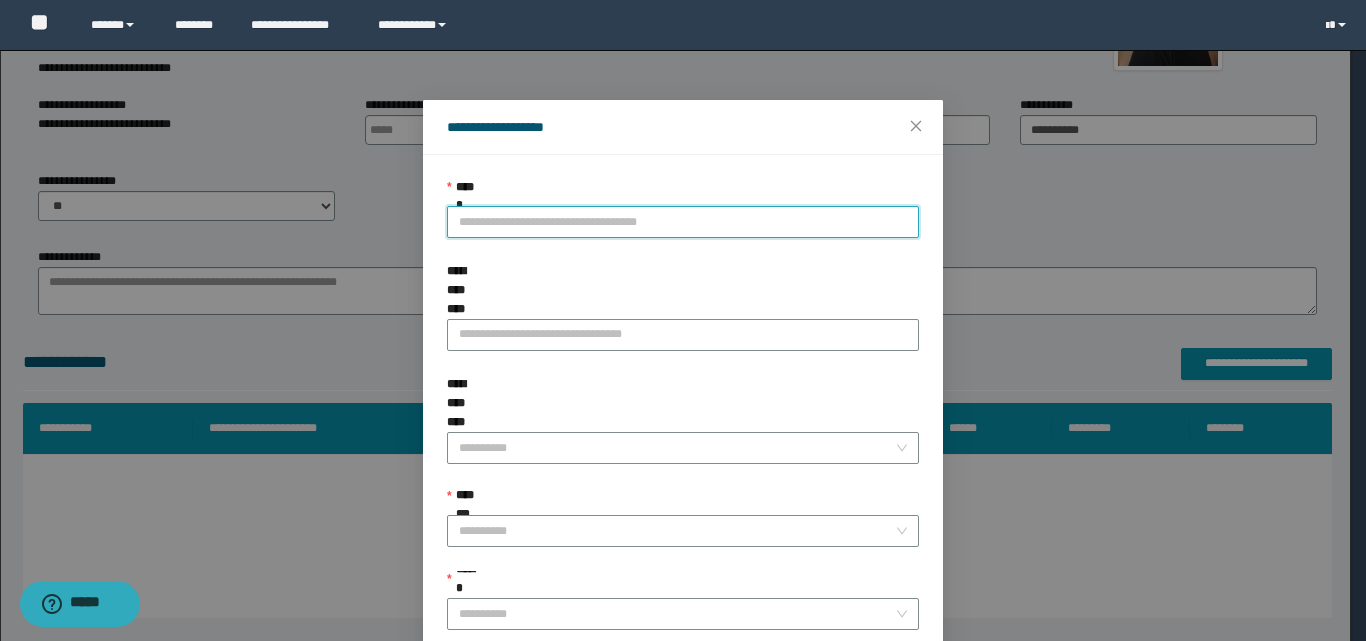 click on "**********" at bounding box center [683, 222] 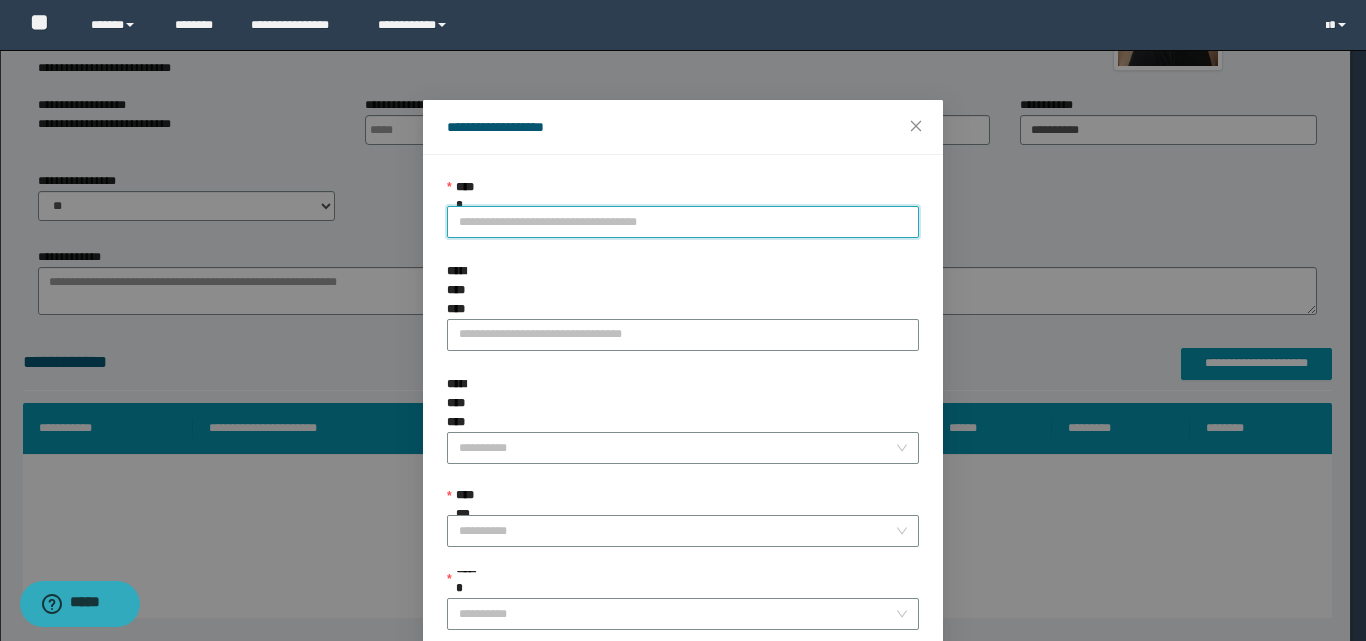 paste on "**********" 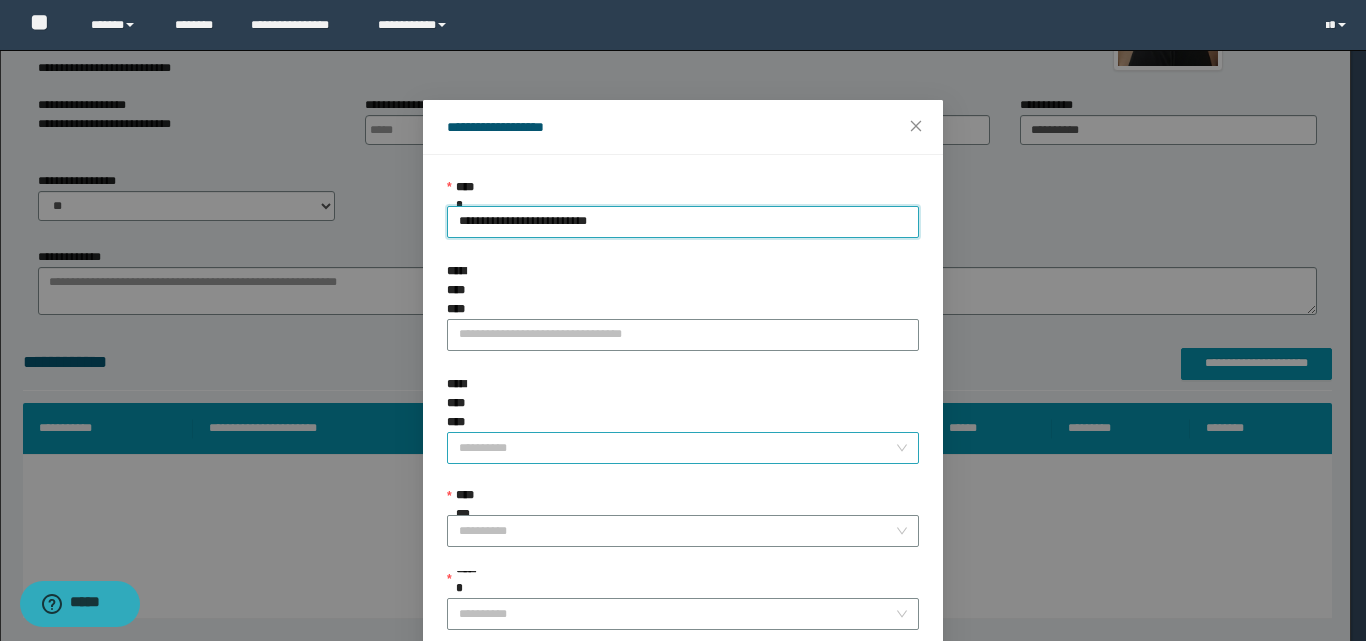 type on "**********" 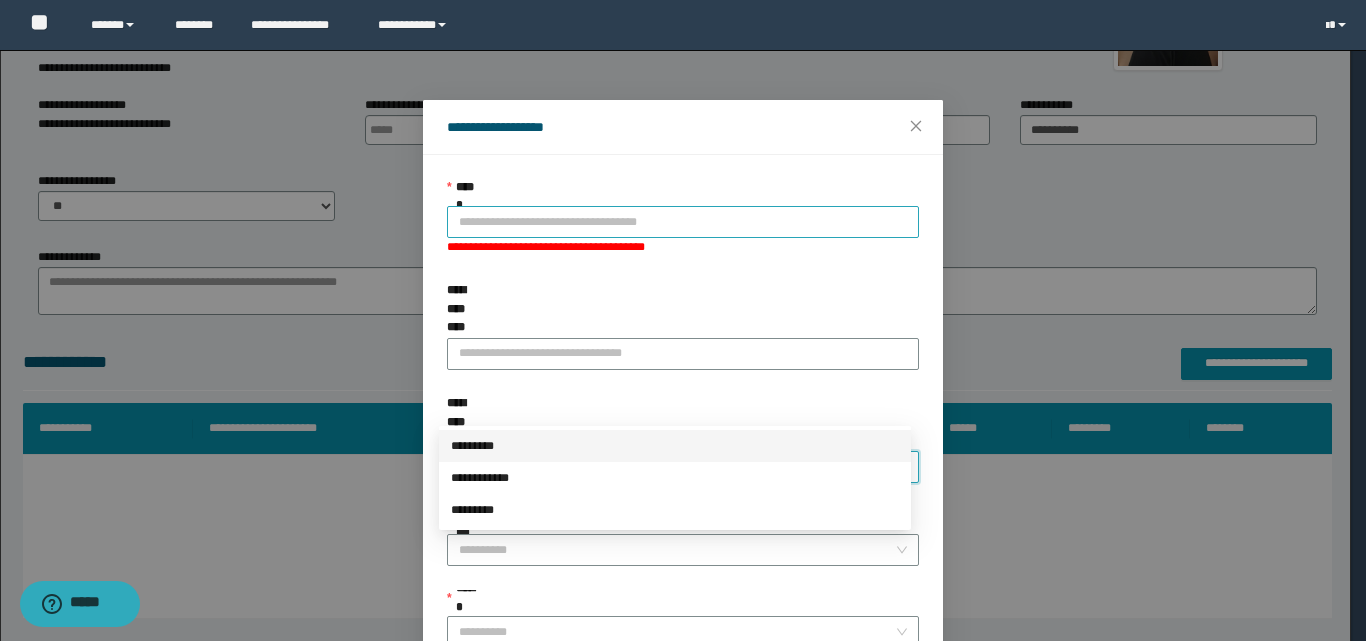 click on "**********" at bounding box center [683, 222] 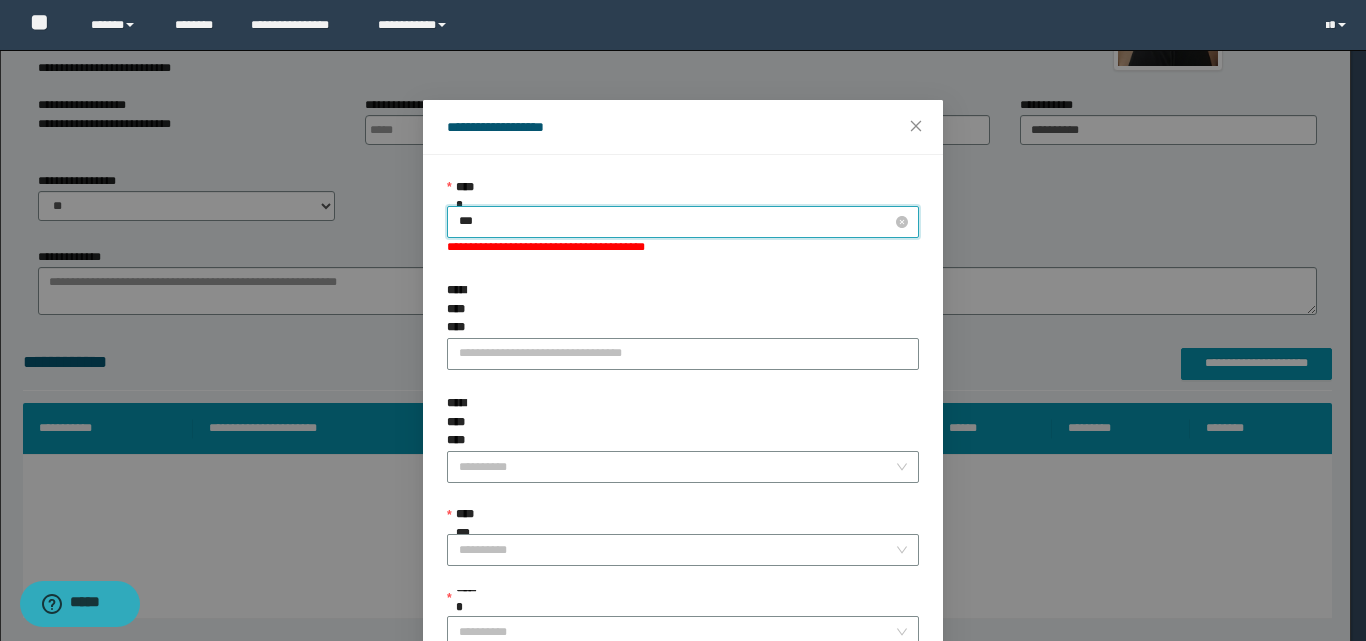 type on "****" 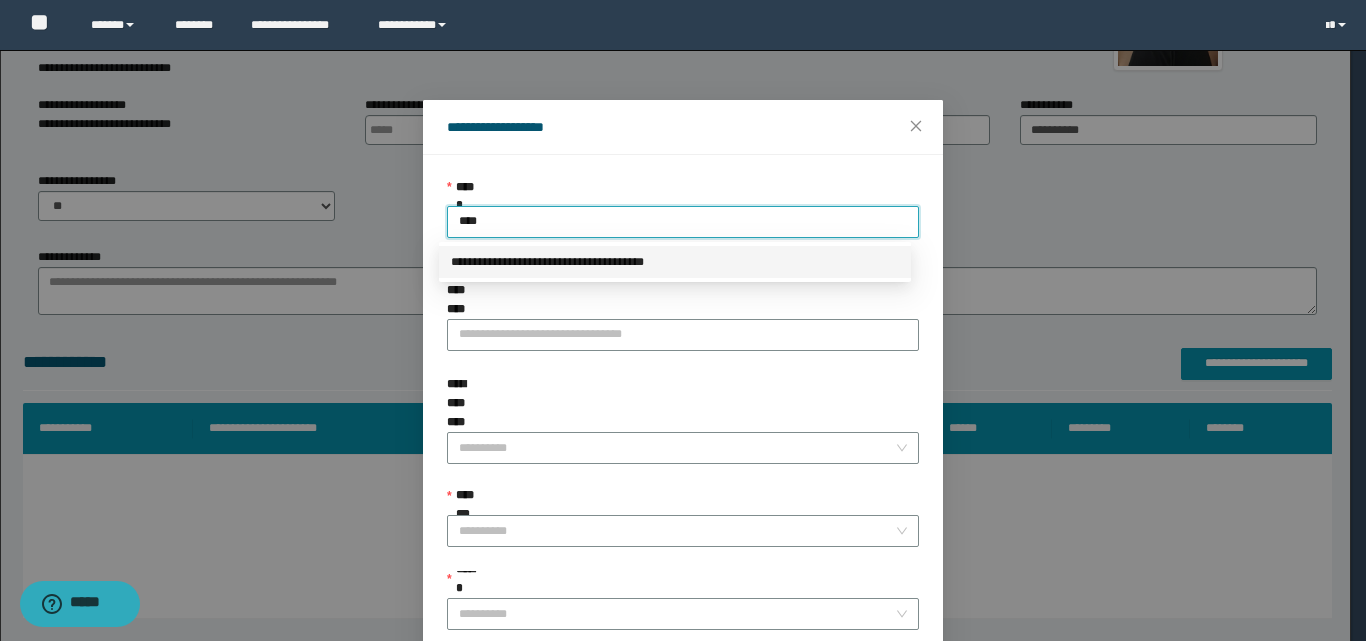 click on "**********" at bounding box center [675, 262] 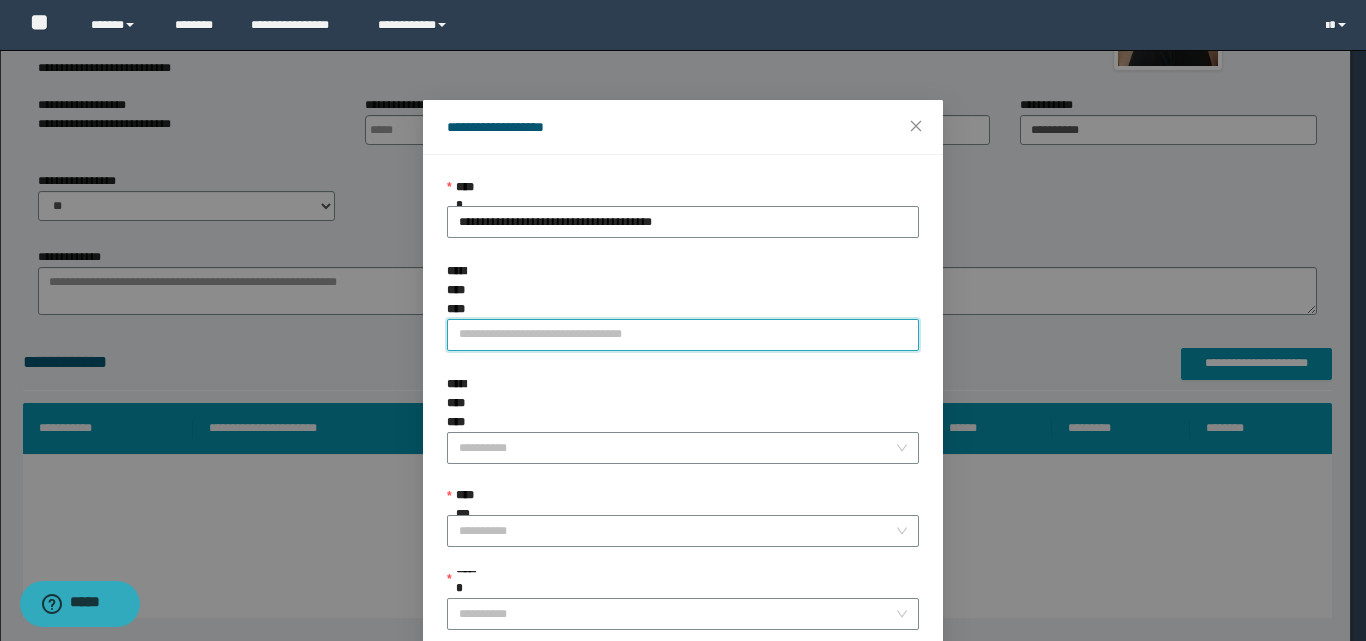 click on "**********" at bounding box center (683, 335) 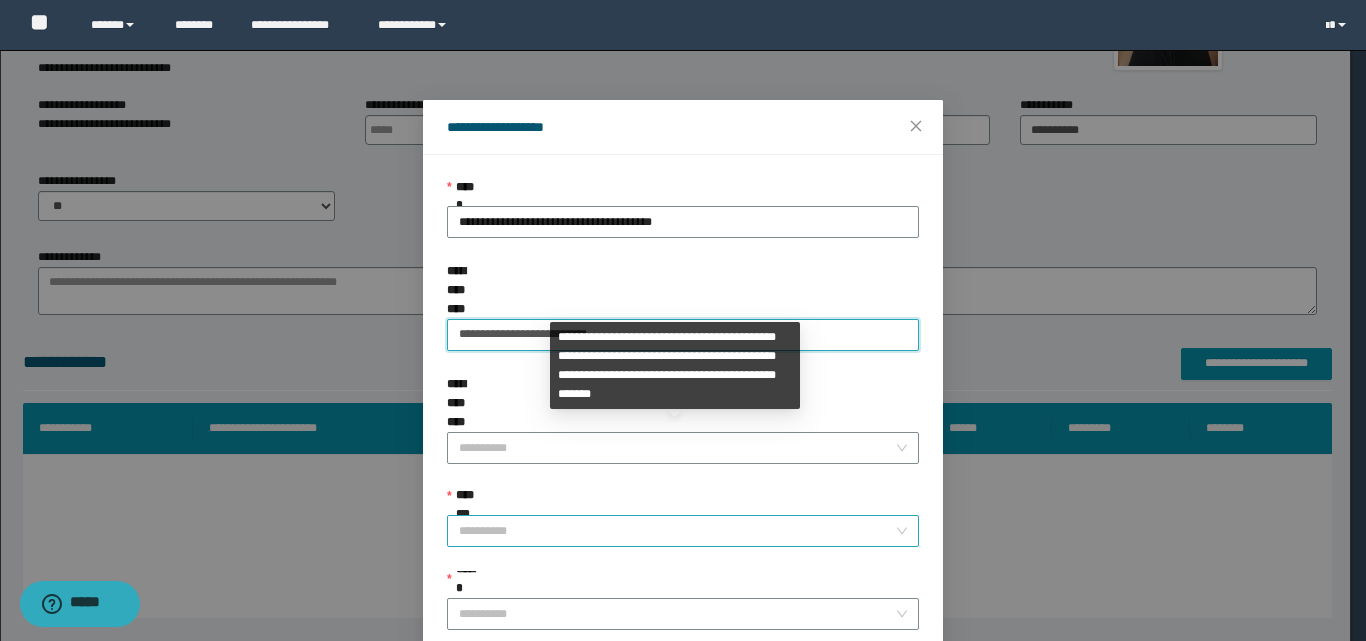 type on "**********" 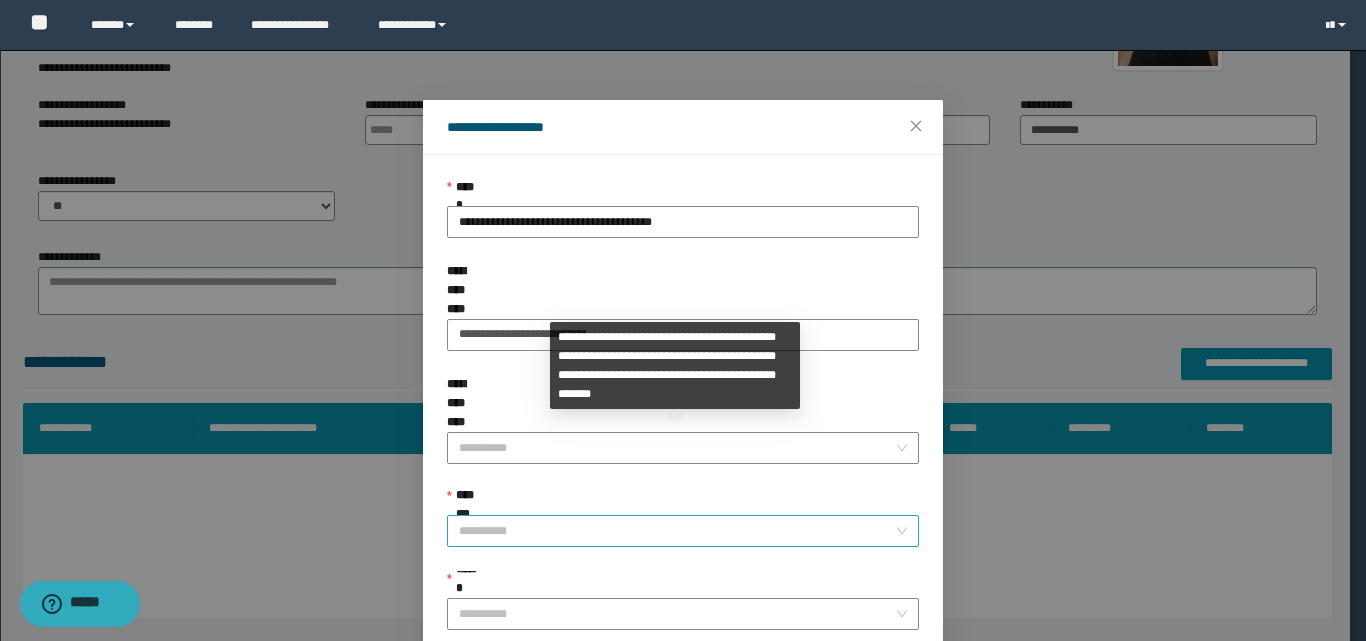 click on "**********" at bounding box center [677, 531] 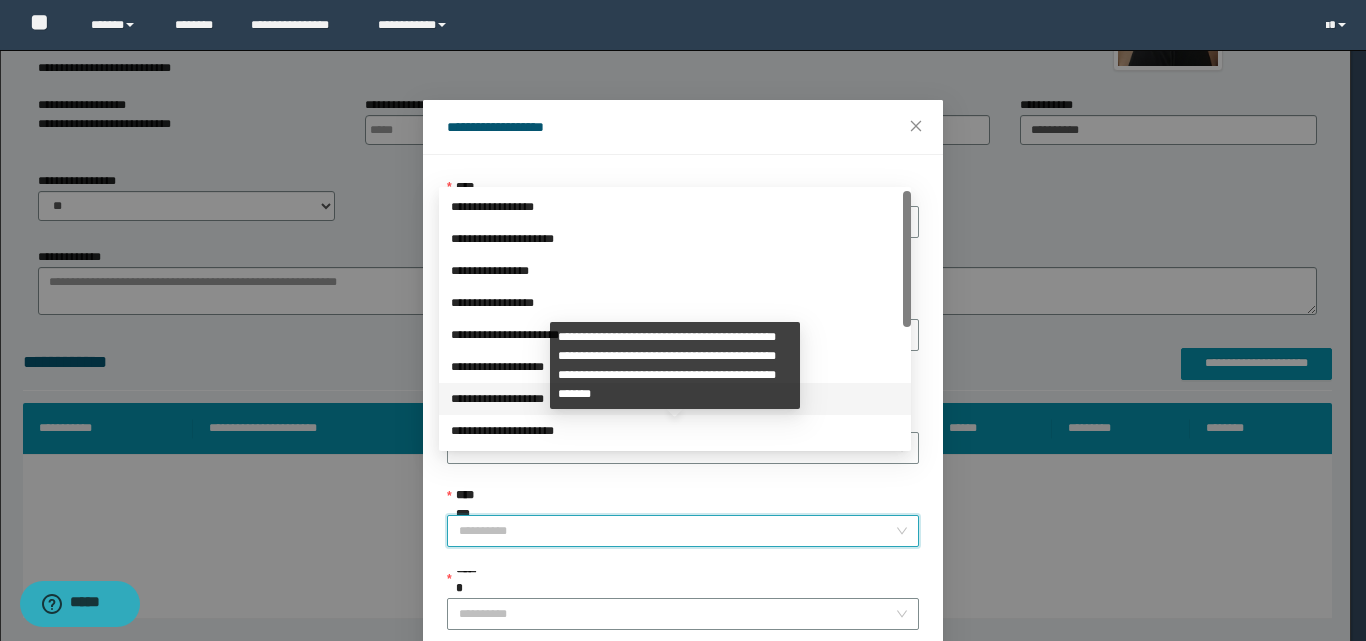 scroll, scrollTop: 224, scrollLeft: 0, axis: vertical 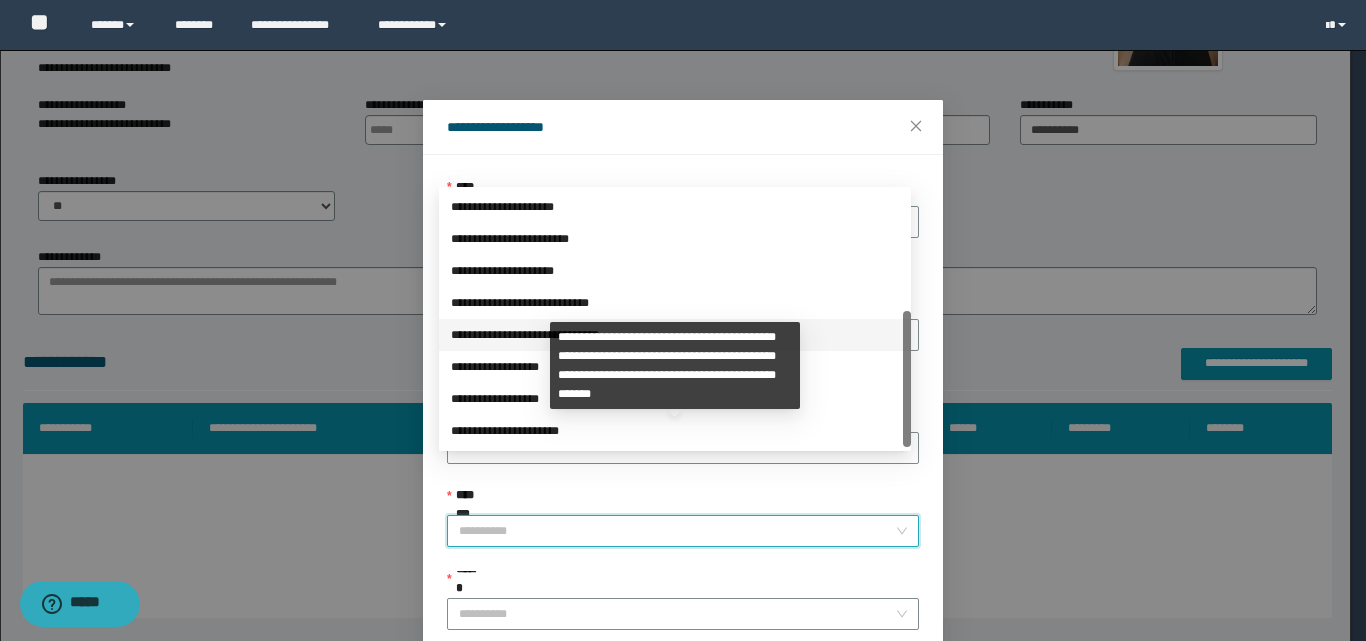 click on "**********" at bounding box center (675, 335) 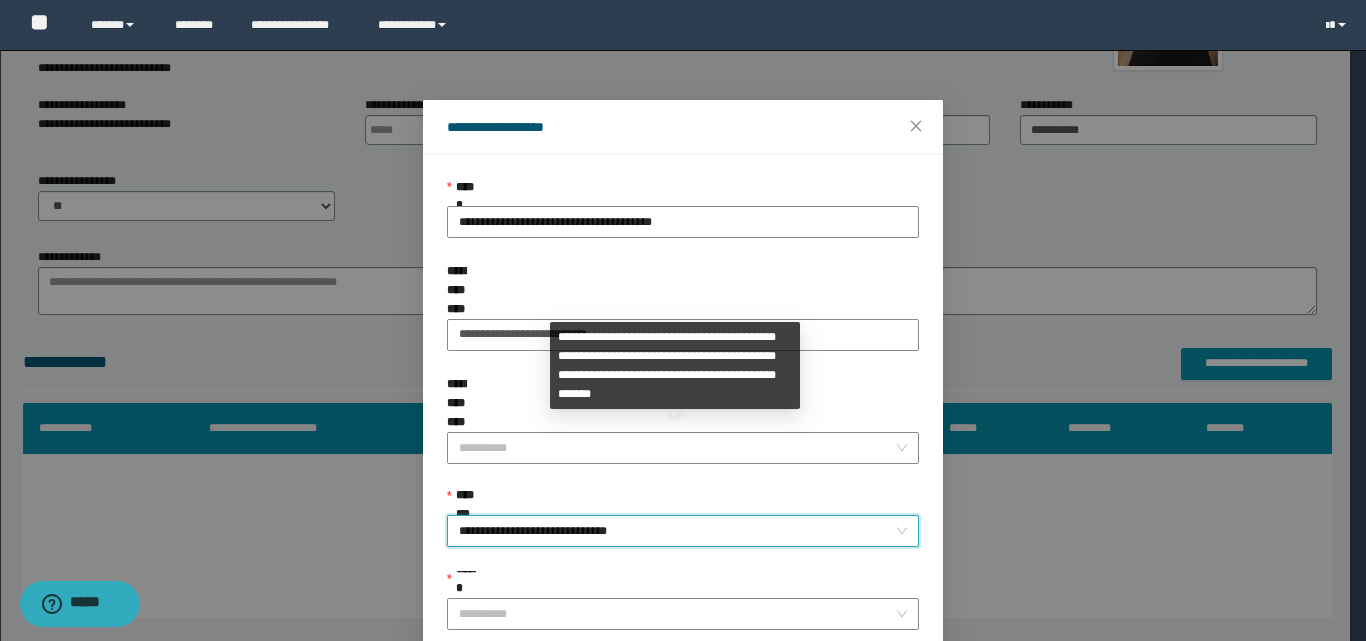 click on "**********" at bounding box center (683, 531) 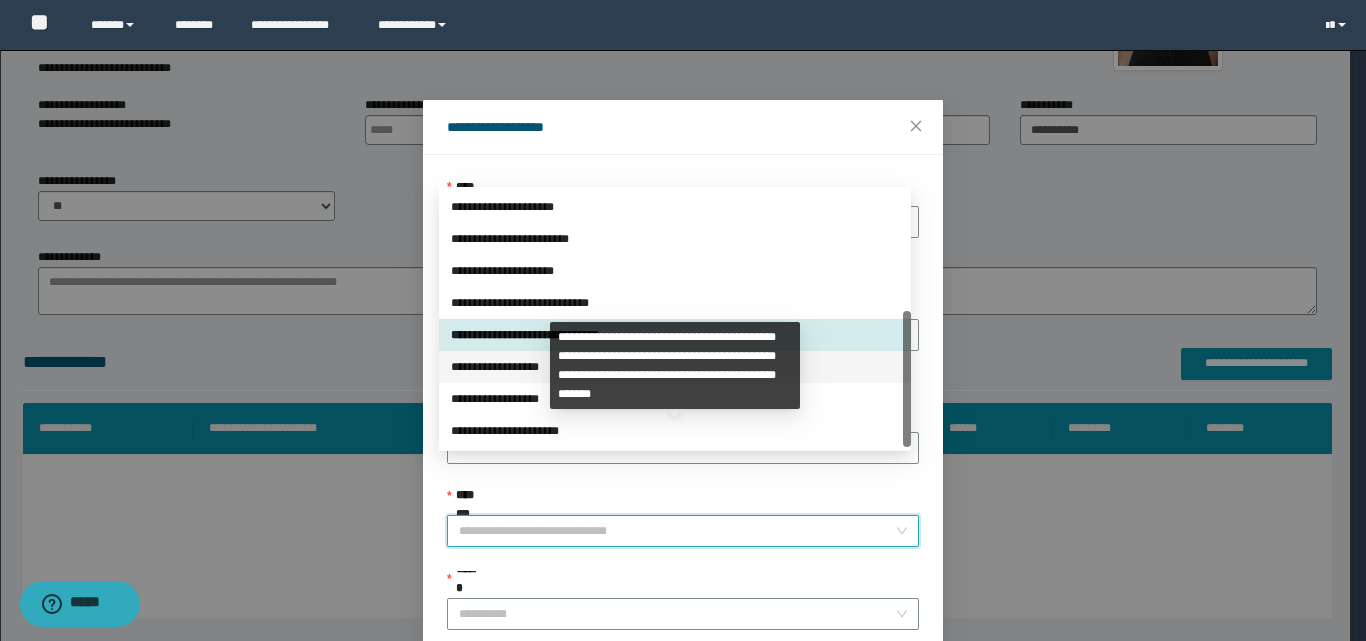 click on "**********" at bounding box center [675, 367] 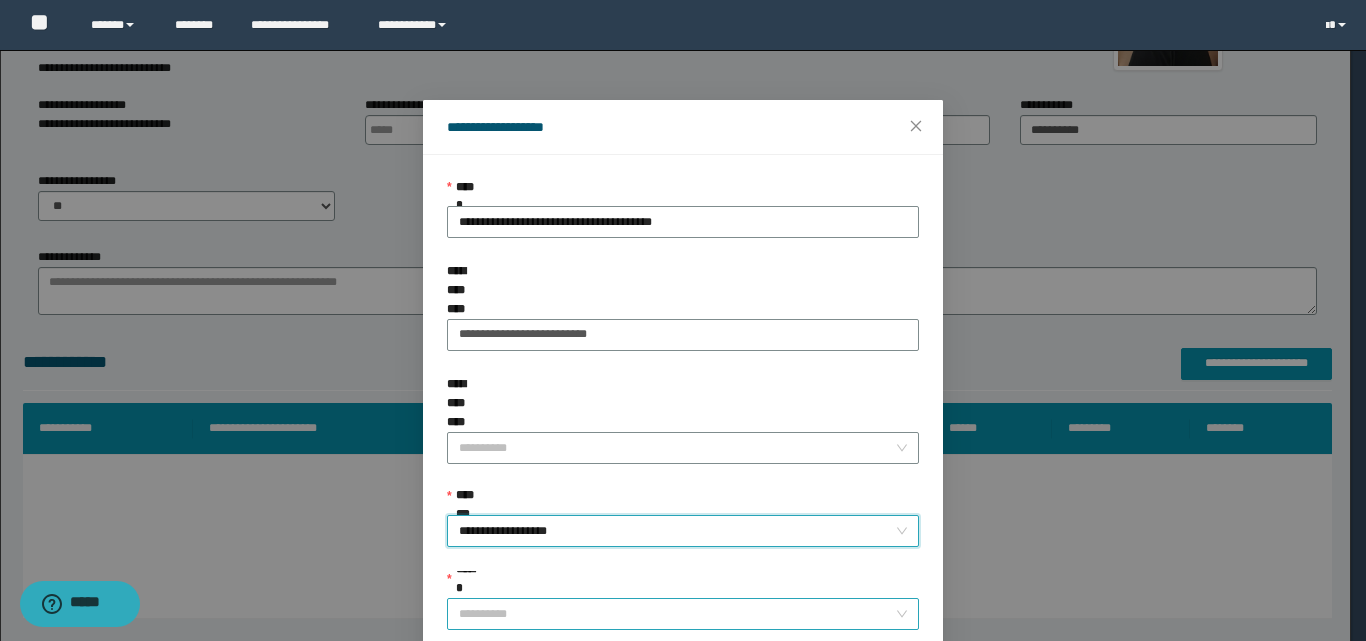 click on "******" at bounding box center [677, 614] 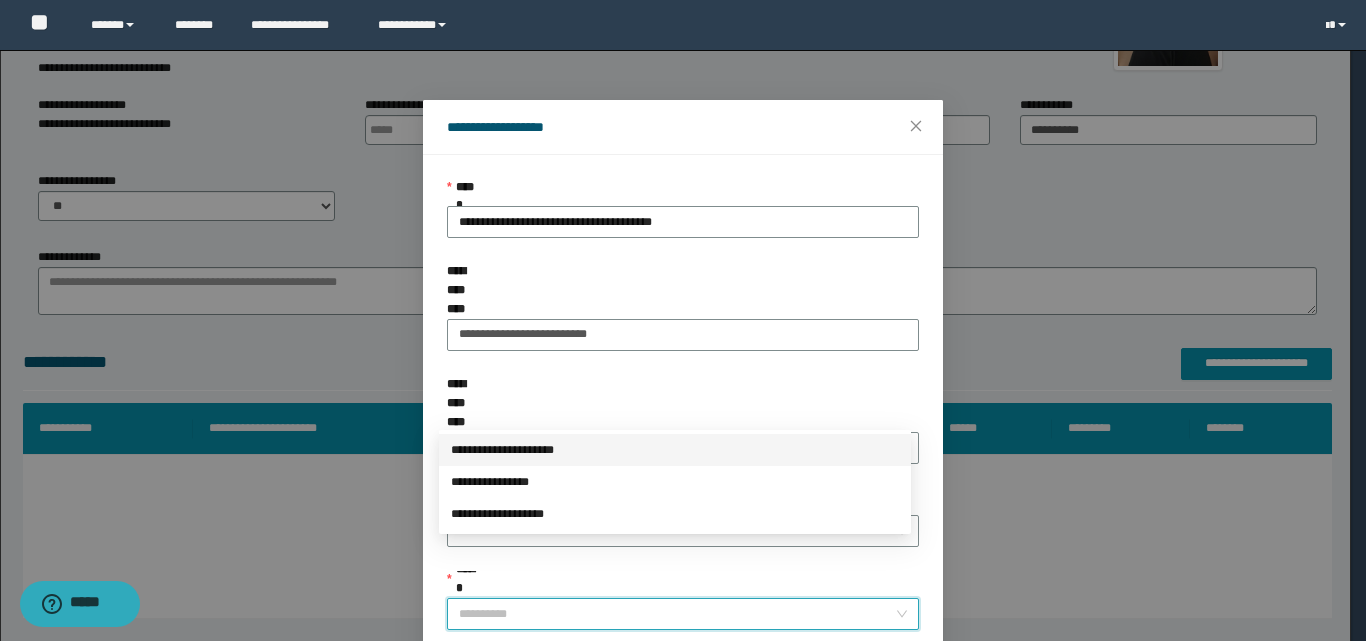 click on "**********" at bounding box center (675, 450) 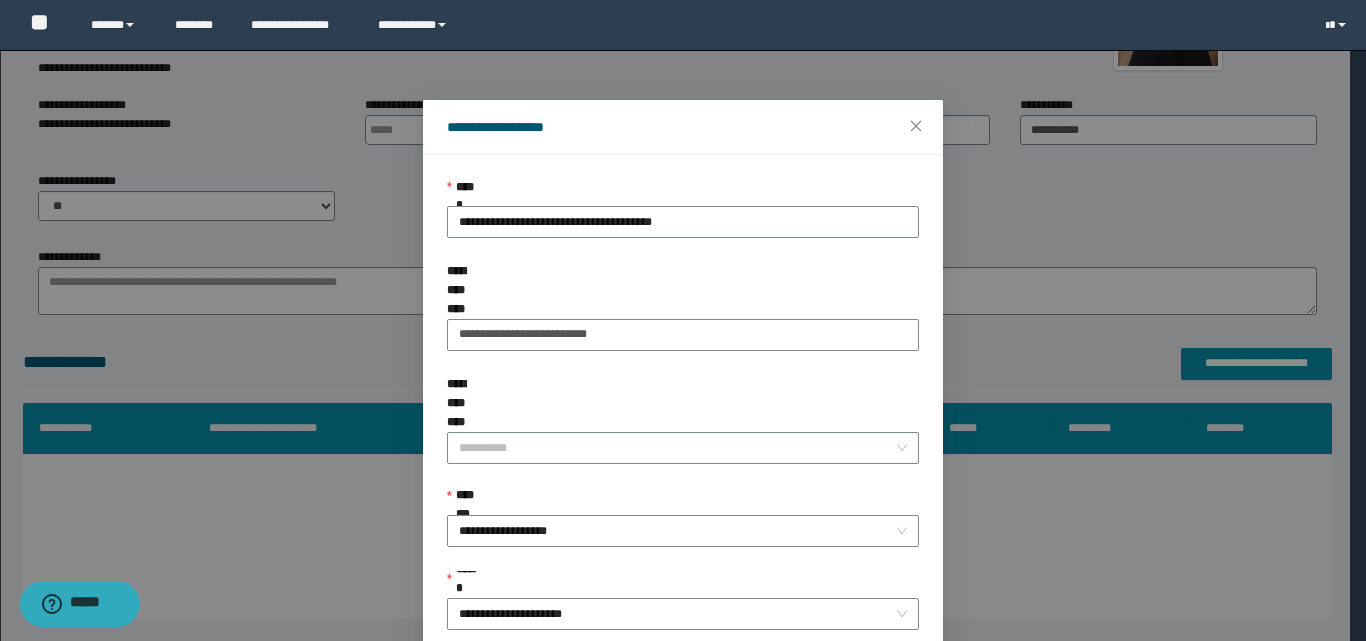scroll, scrollTop: 111, scrollLeft: 0, axis: vertical 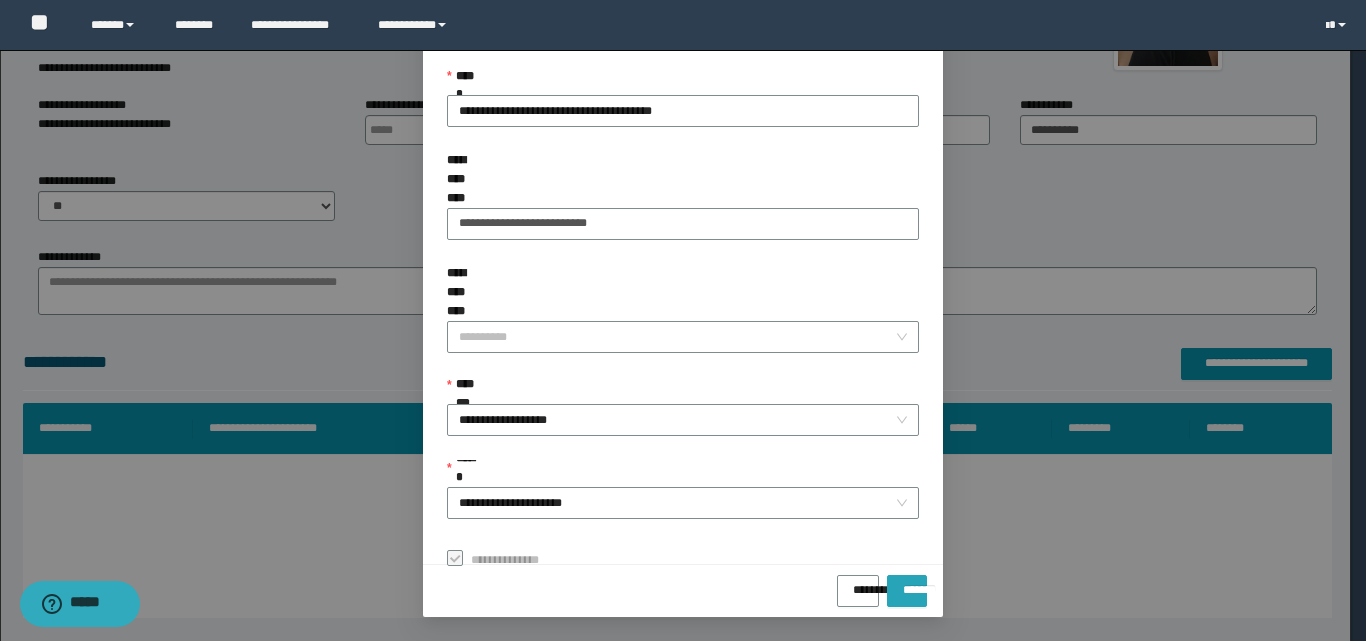 click on "*******" at bounding box center (907, 591) 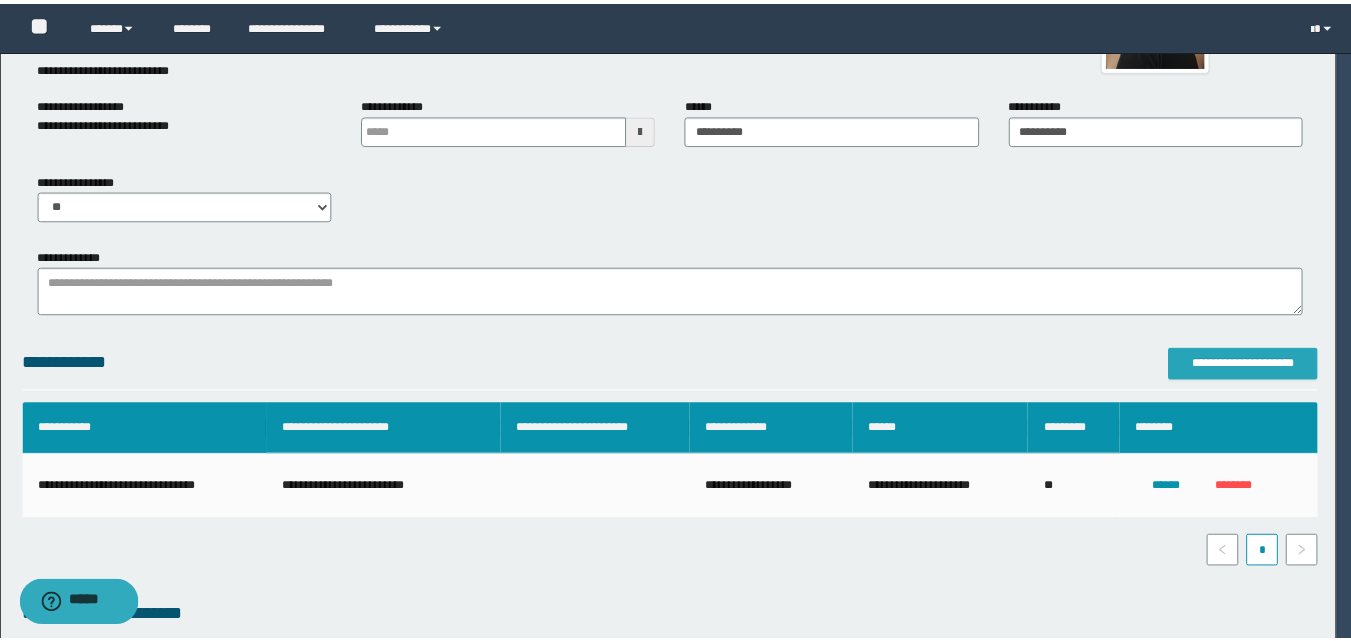 scroll, scrollTop: 0, scrollLeft: 0, axis: both 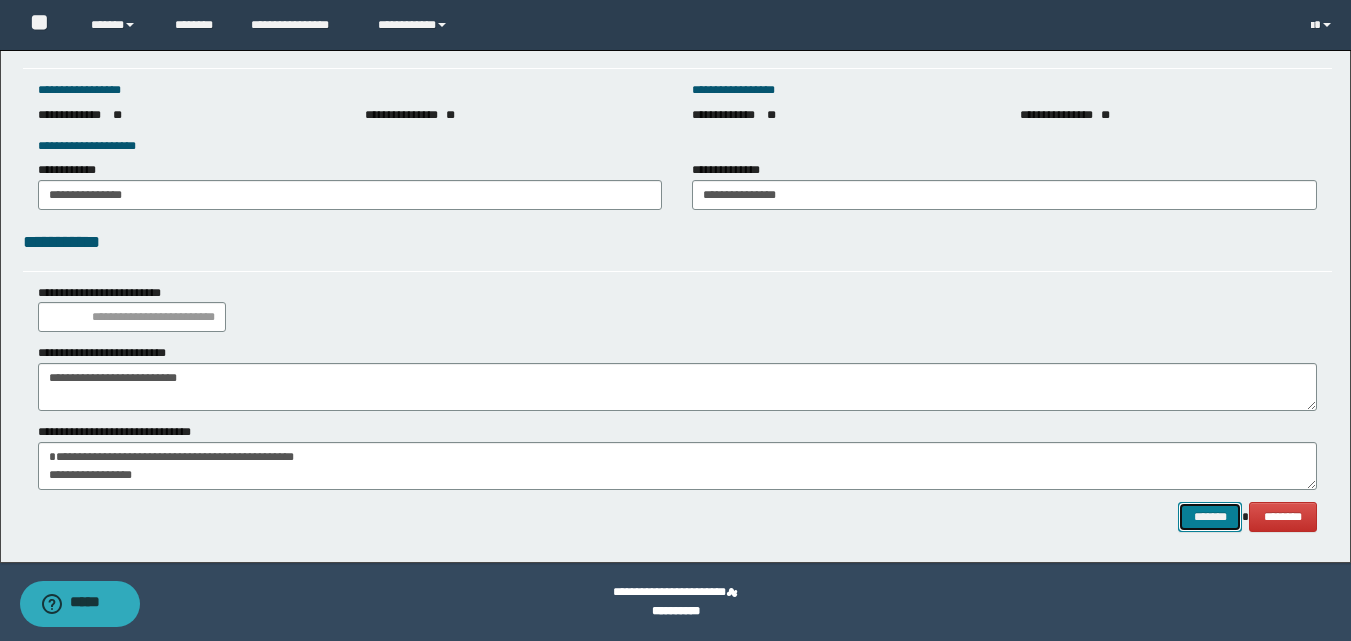 click on "*******" at bounding box center (1210, 517) 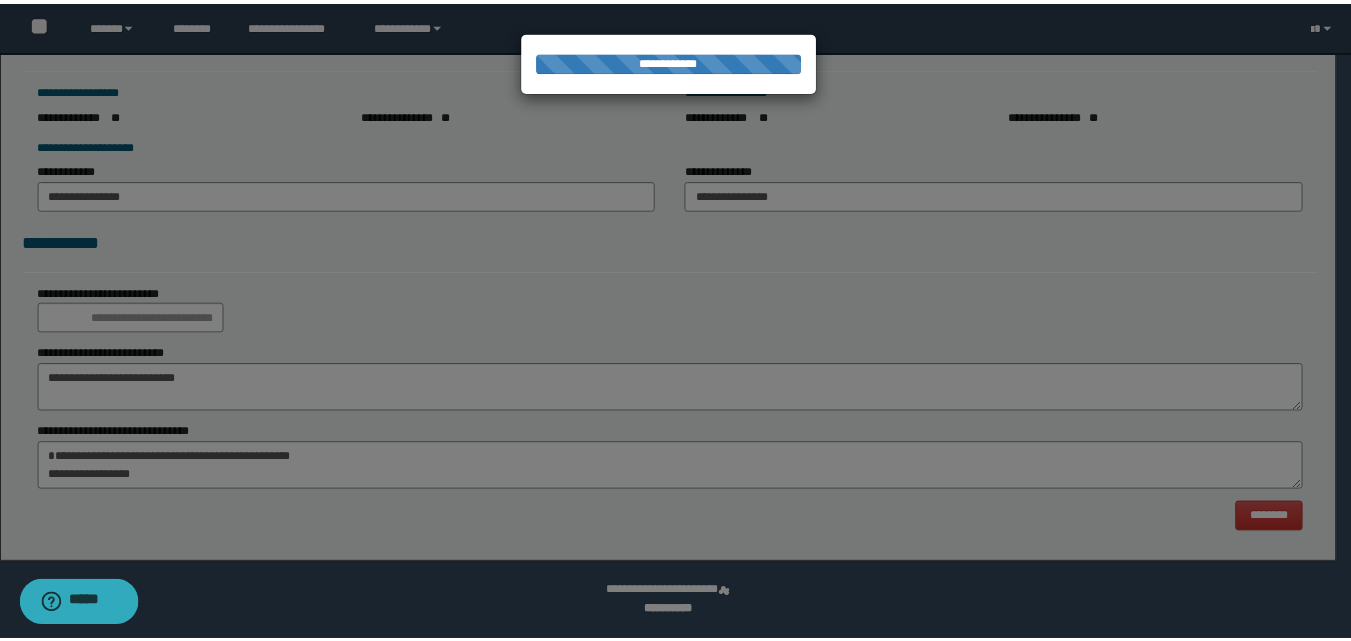 scroll, scrollTop: 0, scrollLeft: 0, axis: both 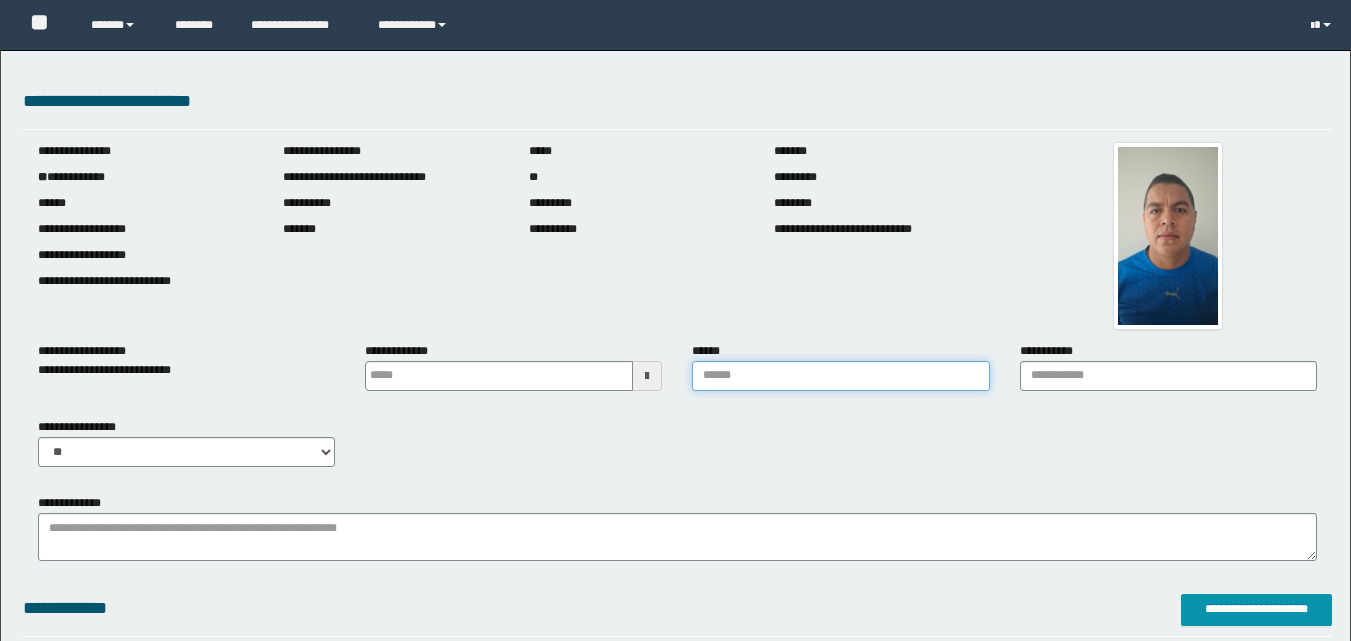 click on "******" at bounding box center [840, 376] 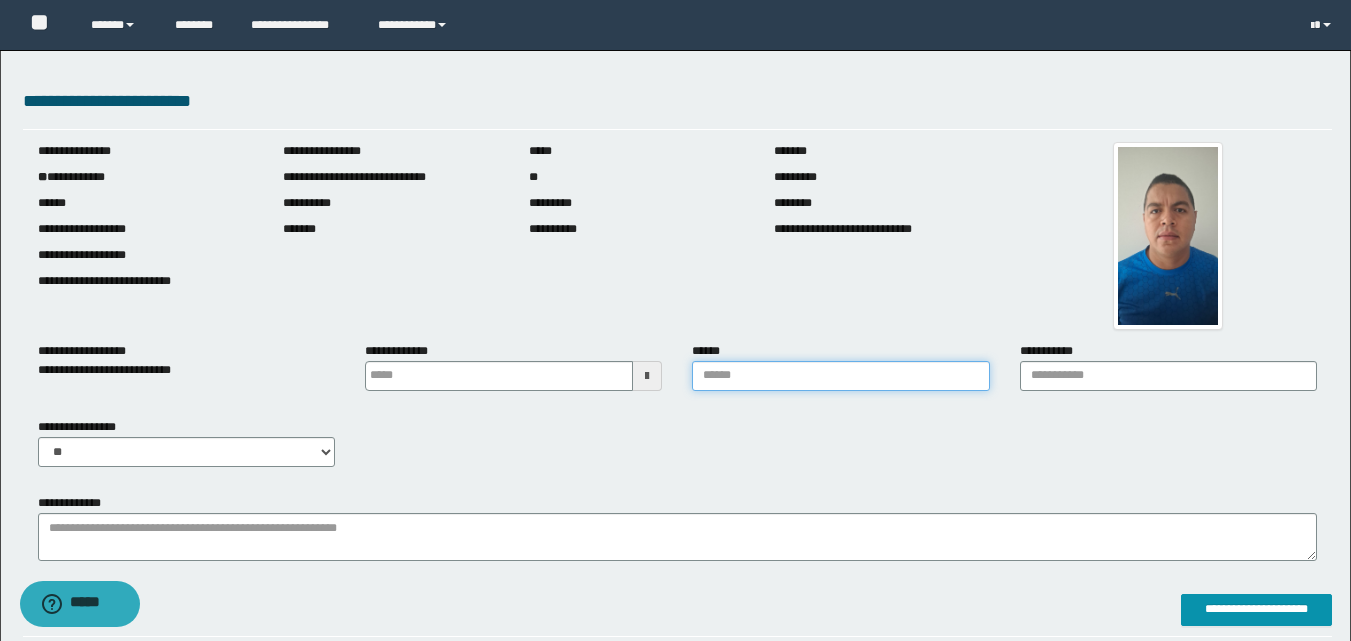 scroll, scrollTop: 0, scrollLeft: 0, axis: both 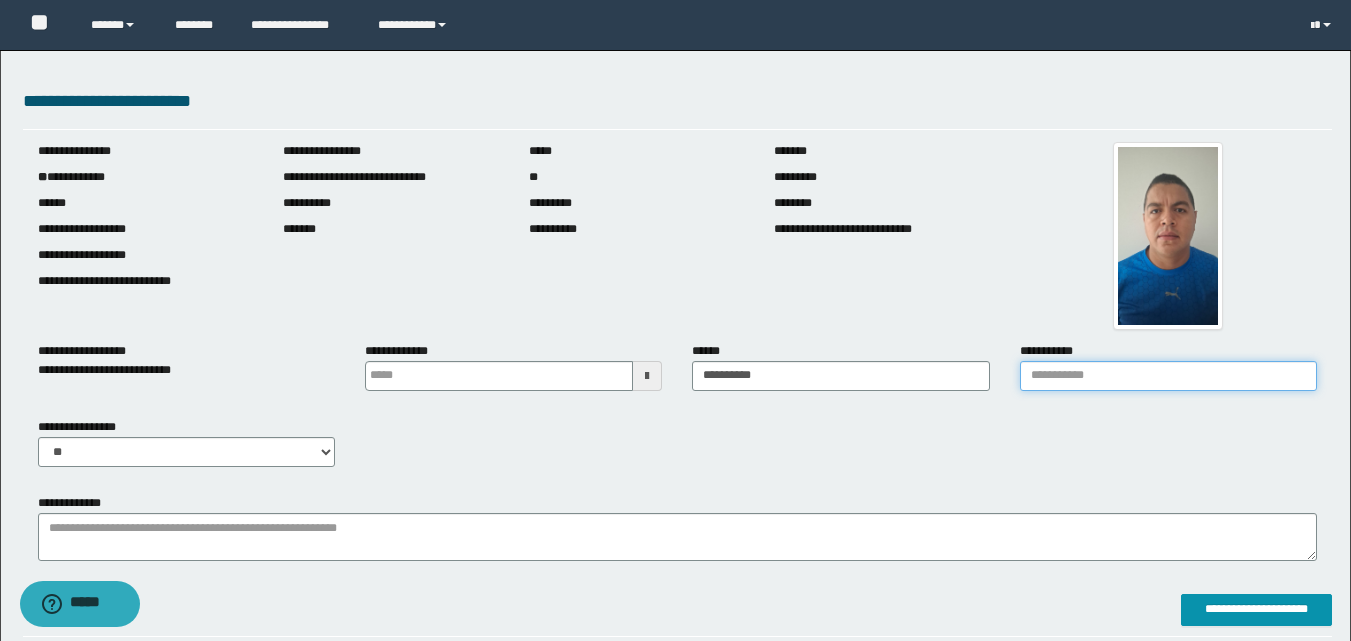 drag, startPoint x: 1053, startPoint y: 377, endPoint x: 1081, endPoint y: 391, distance: 31.304953 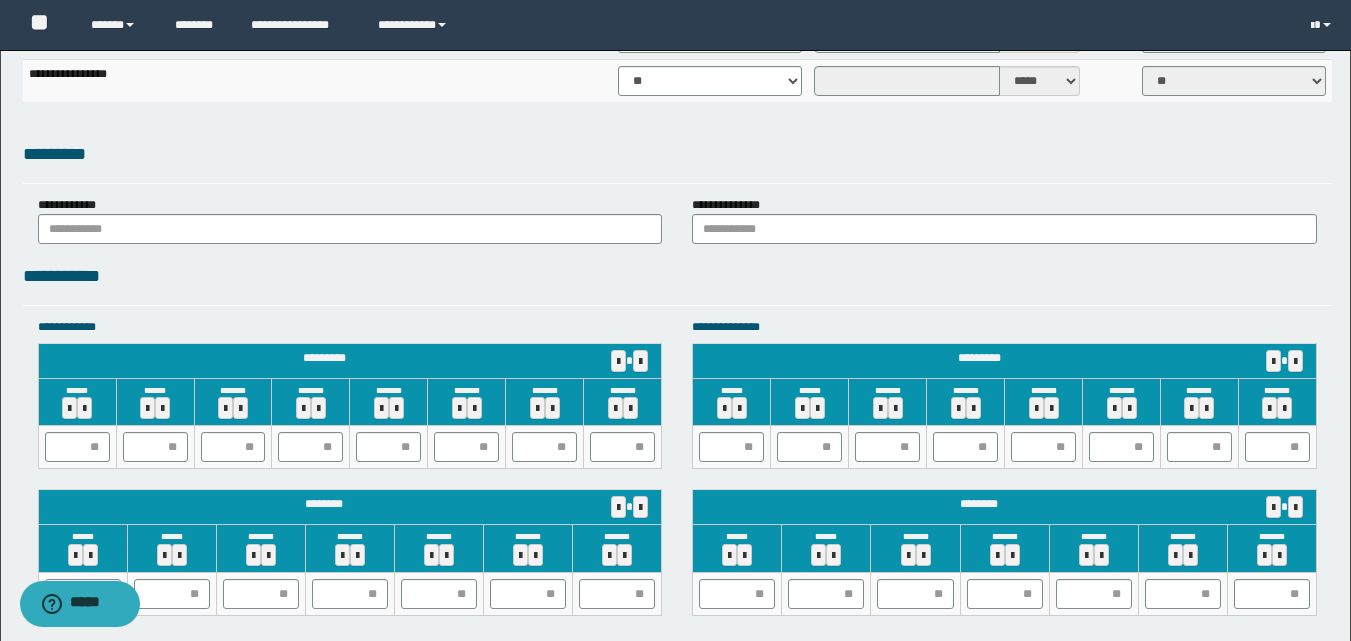 scroll, scrollTop: 1809, scrollLeft: 0, axis: vertical 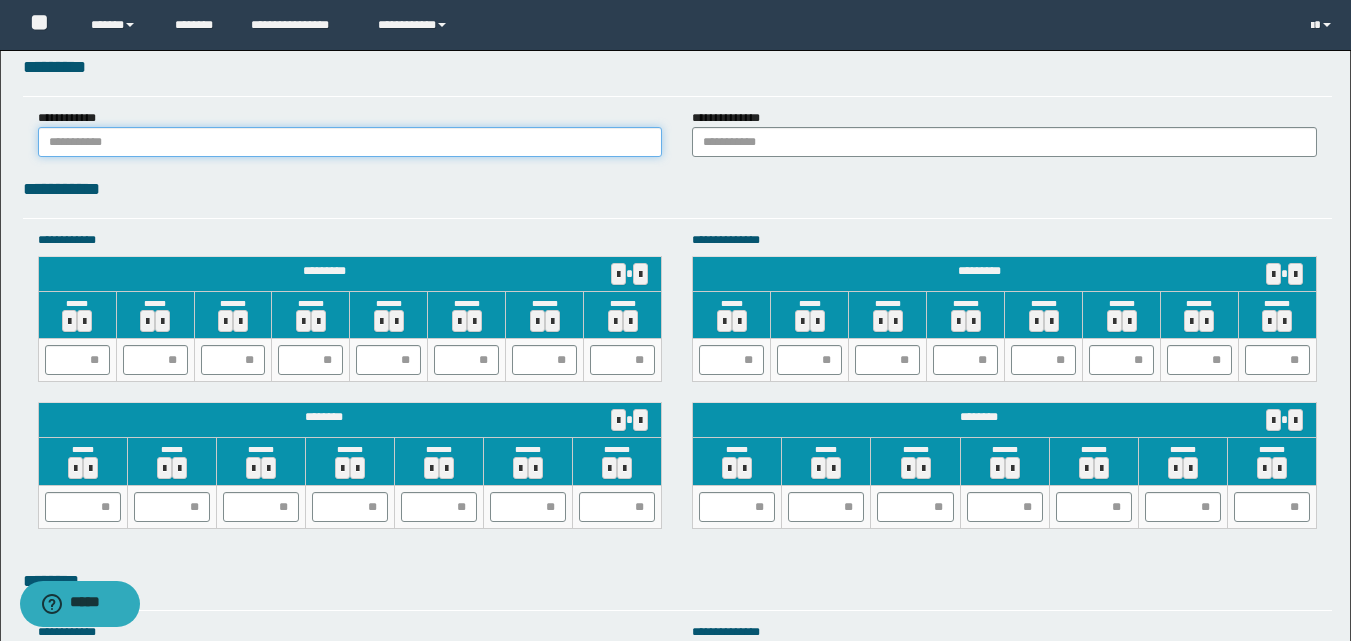 click at bounding box center [350, 142] 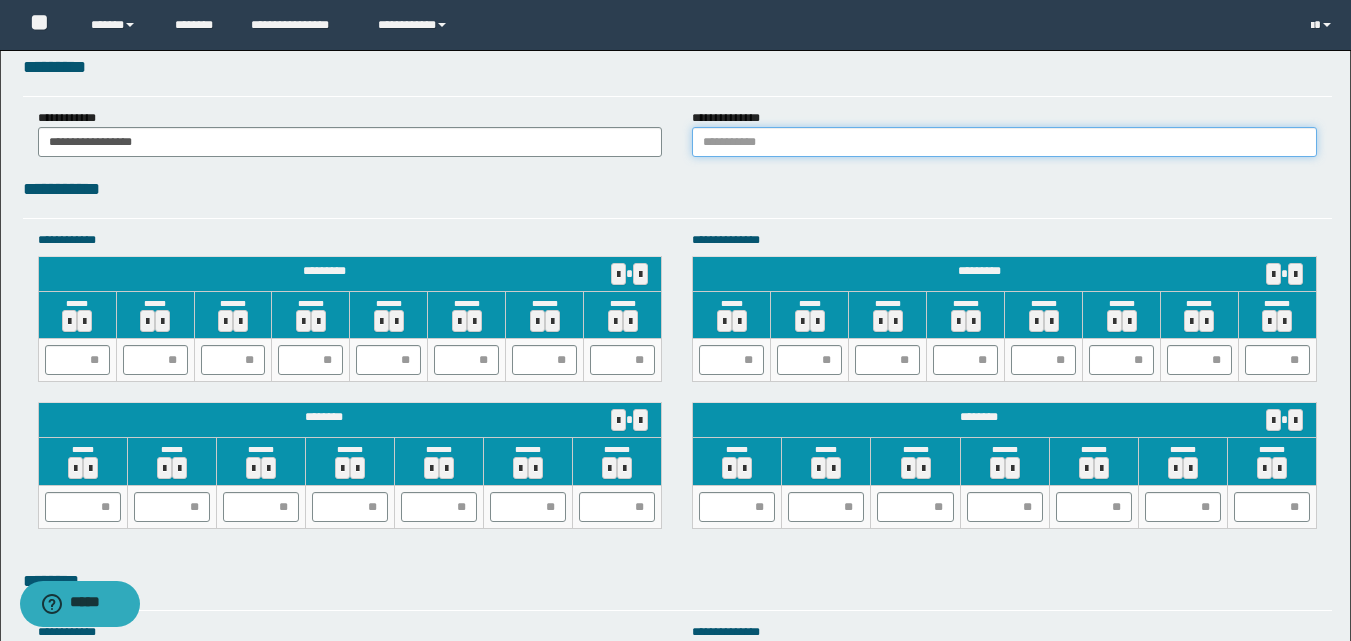 click at bounding box center (1004, 142) 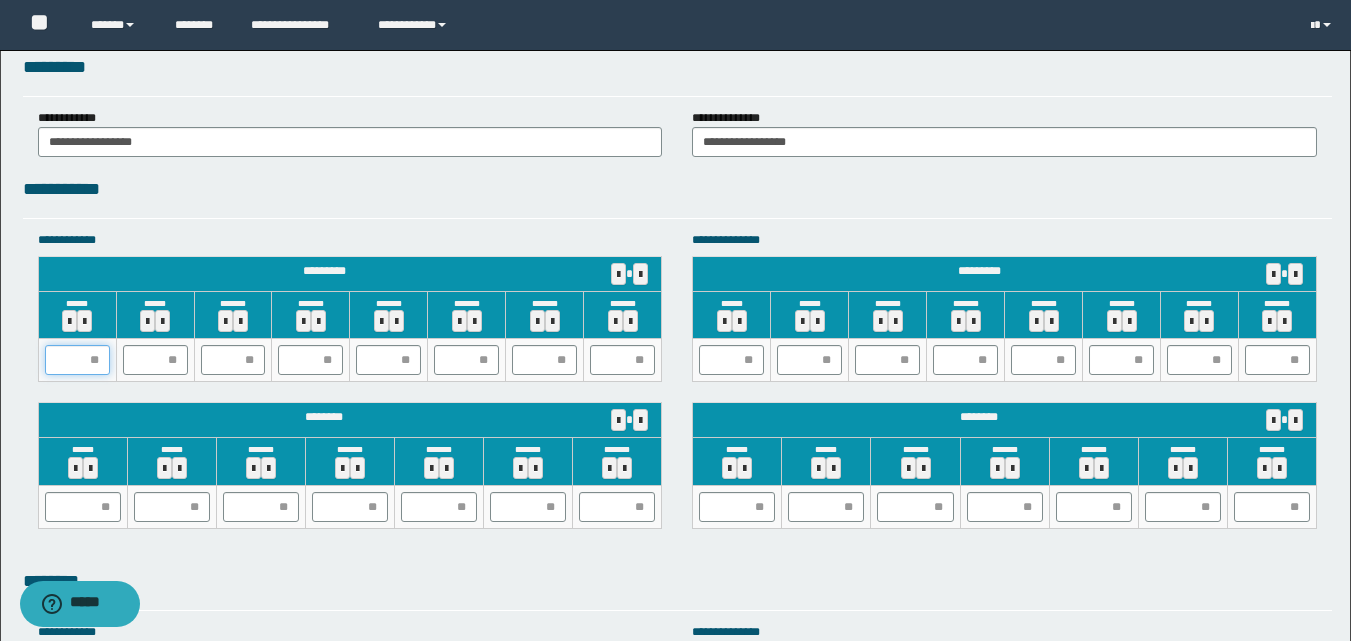 click at bounding box center (77, 360) 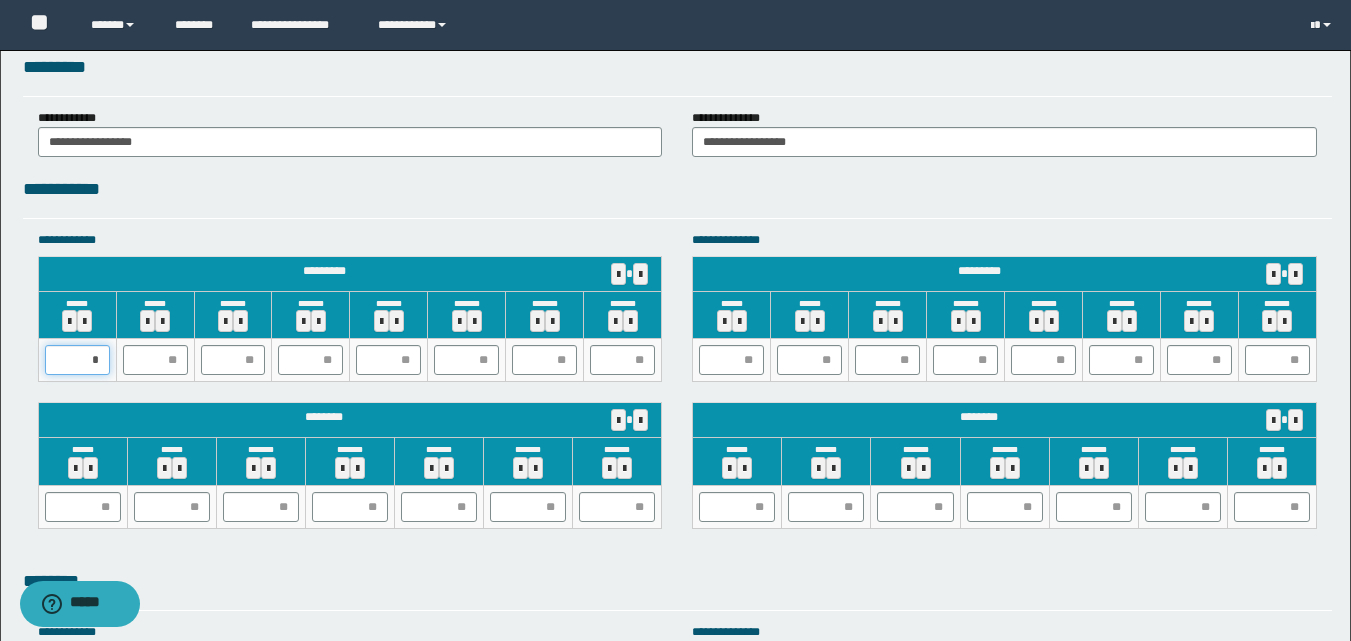type on "**" 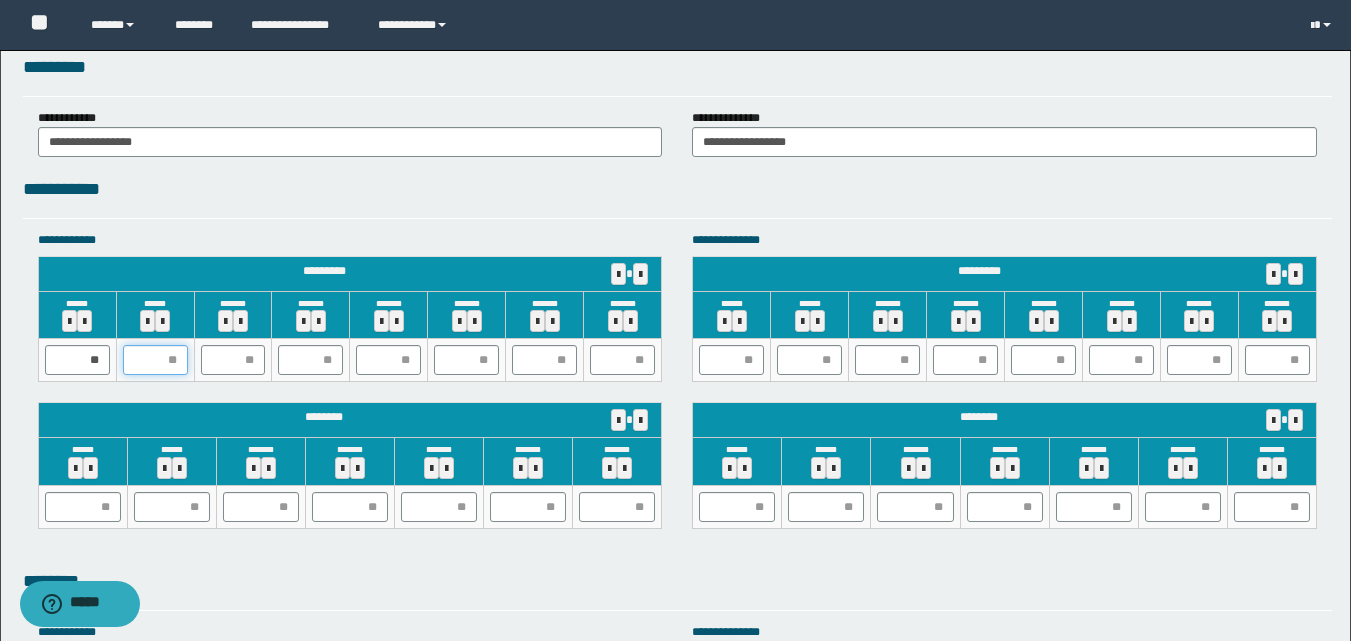 click at bounding box center (155, 360) 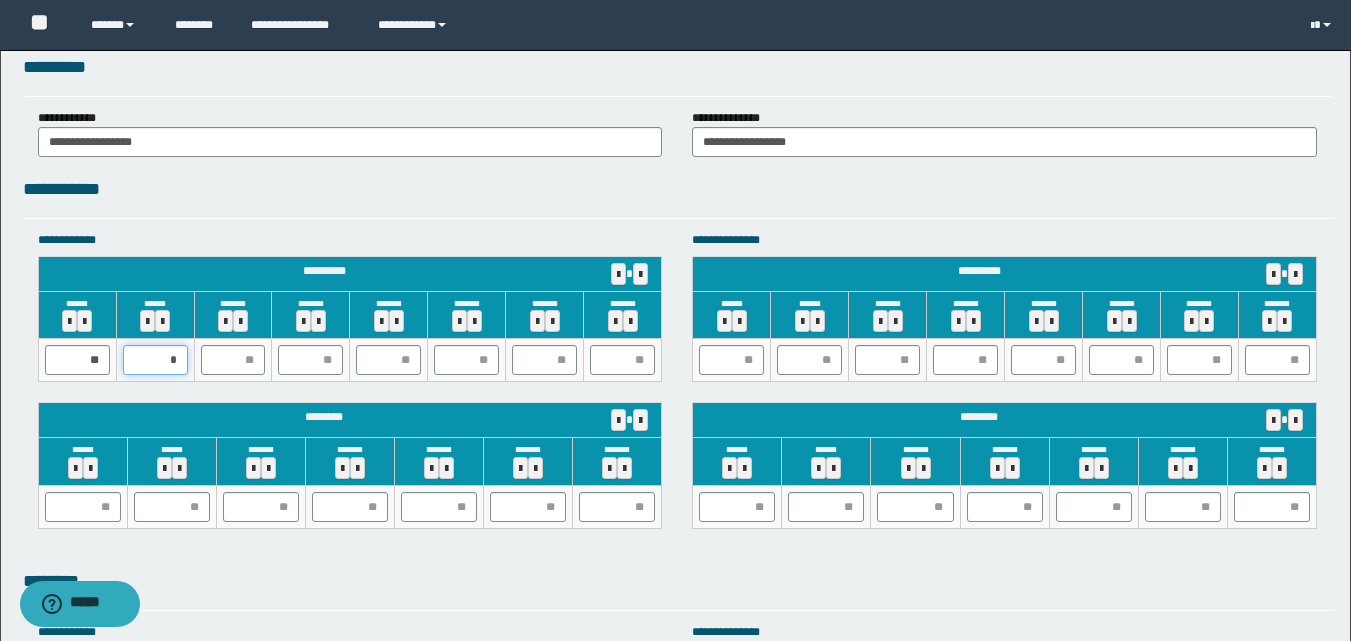 type on "**" 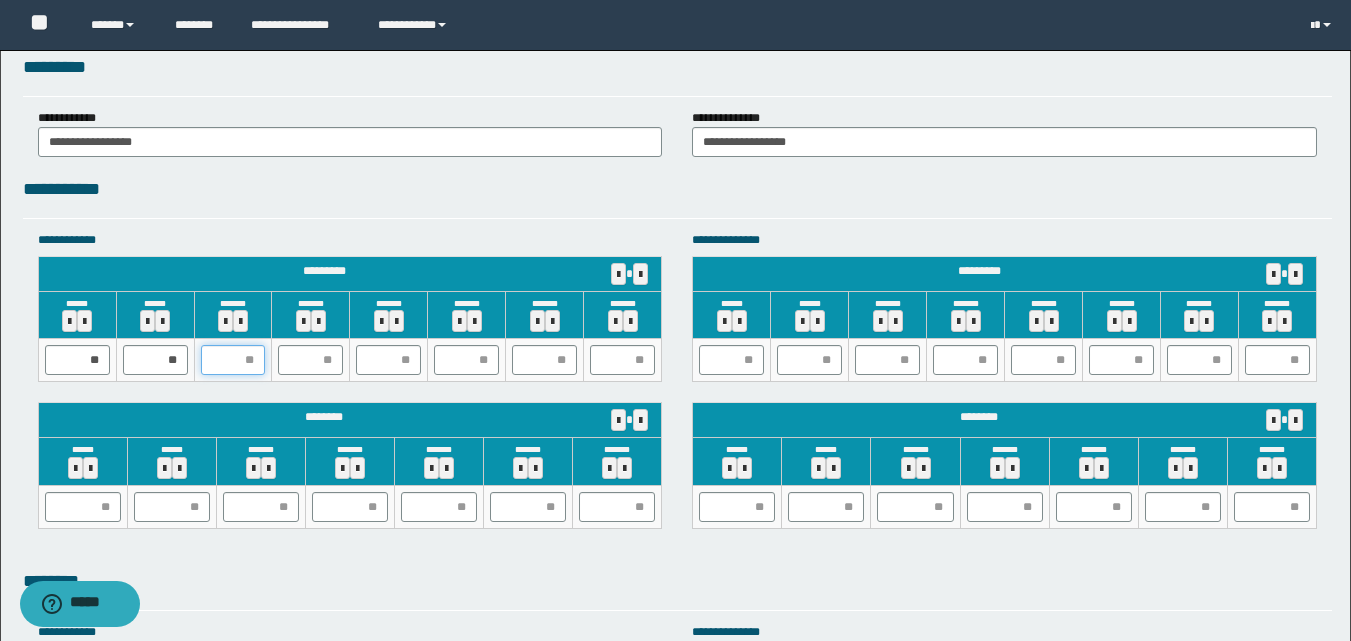 click at bounding box center (233, 360) 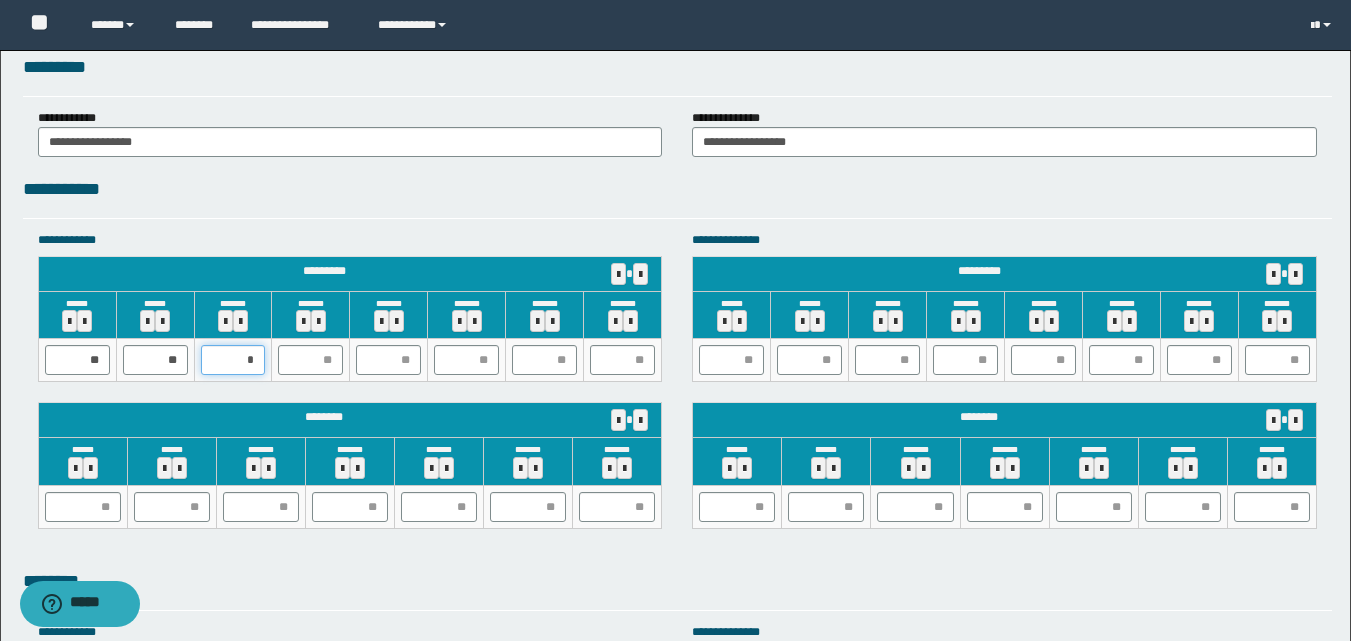 type on "**" 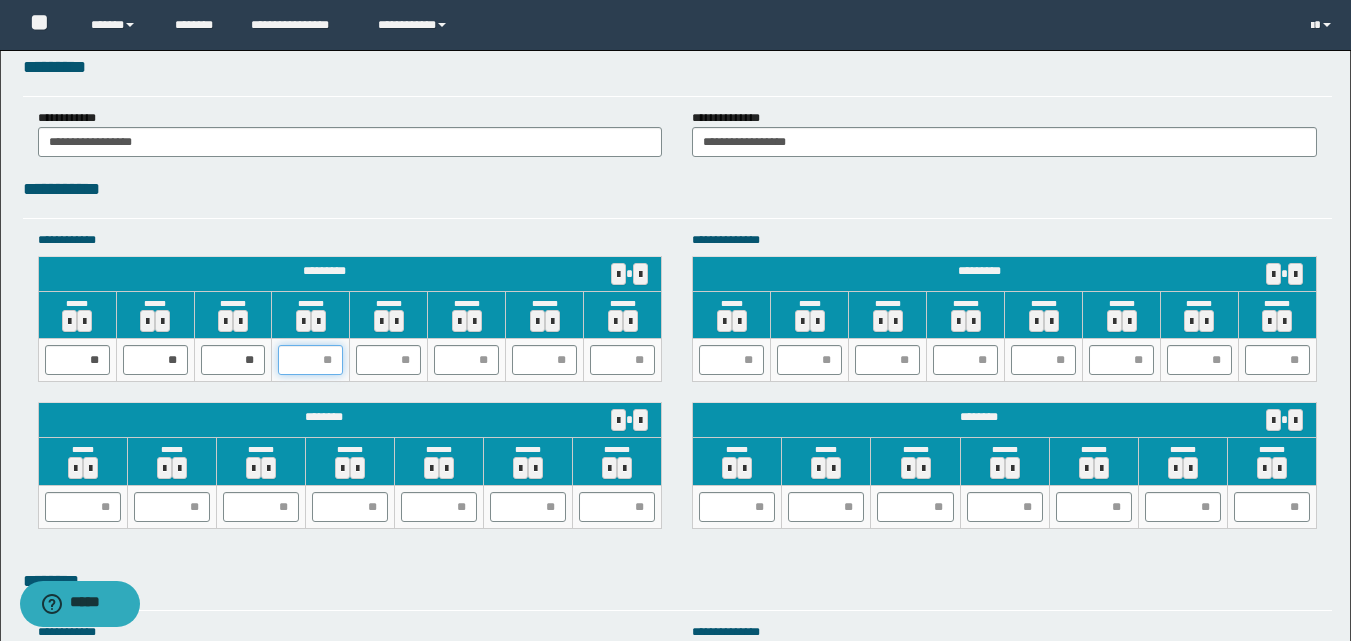click at bounding box center [310, 360] 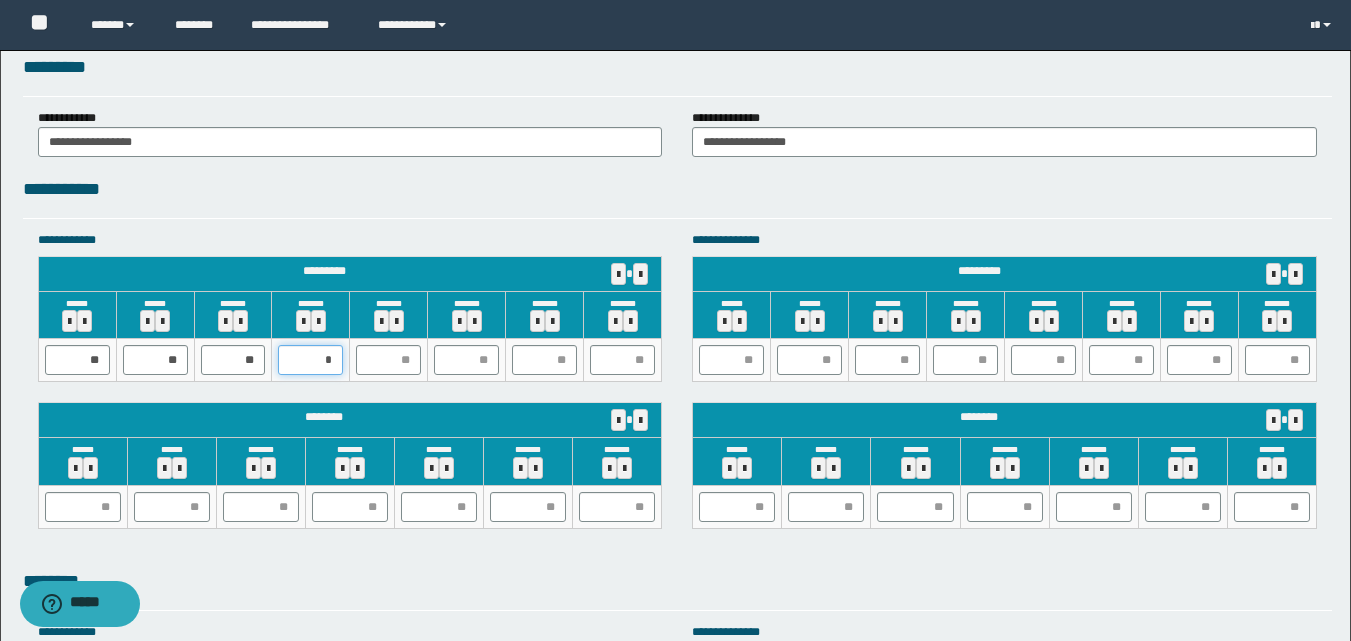 type on "**" 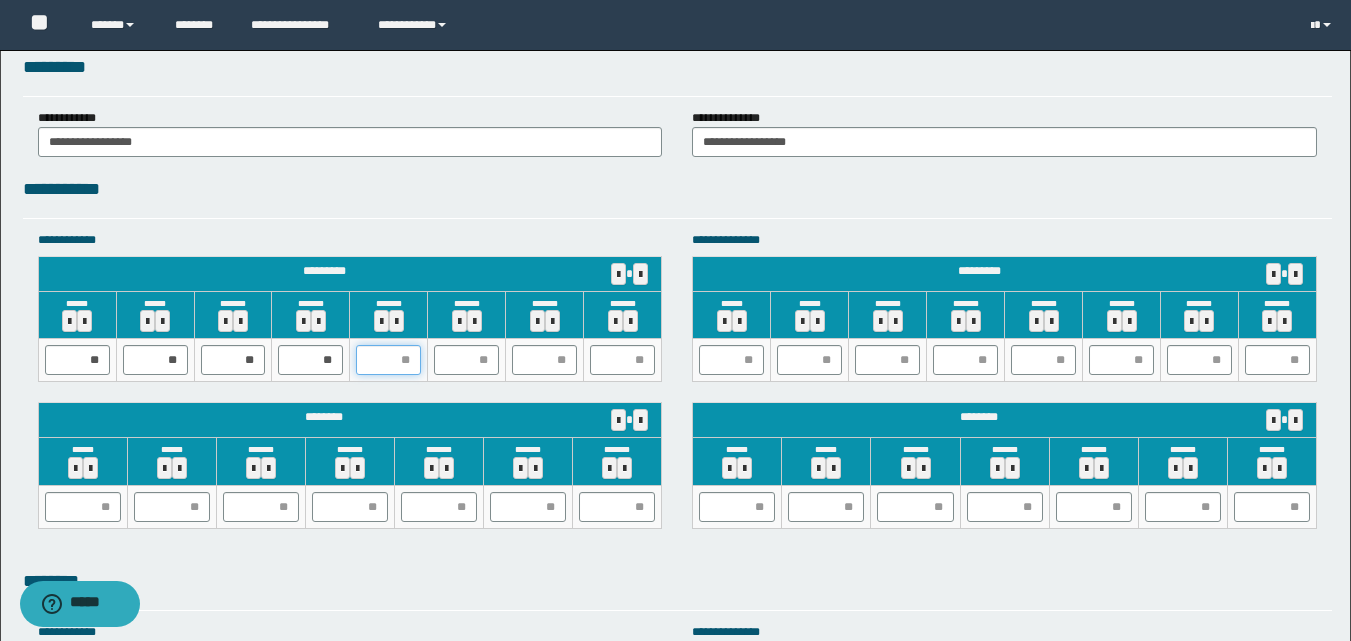 click at bounding box center [388, 360] 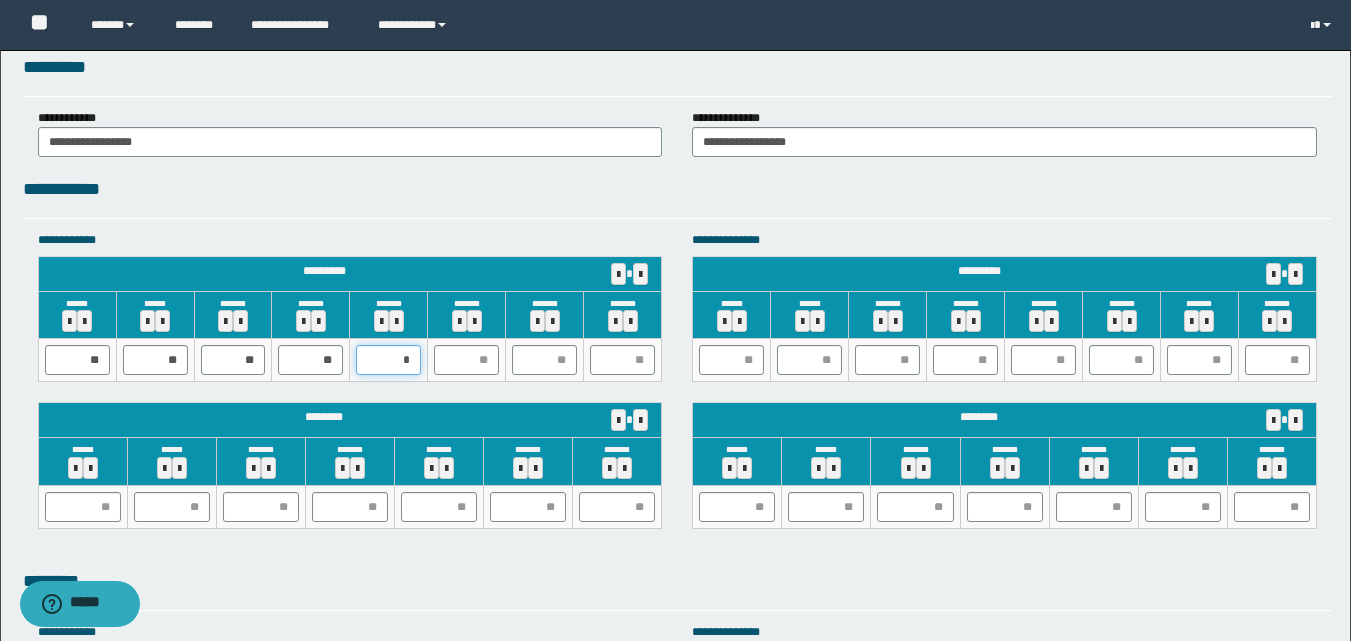 type on "**" 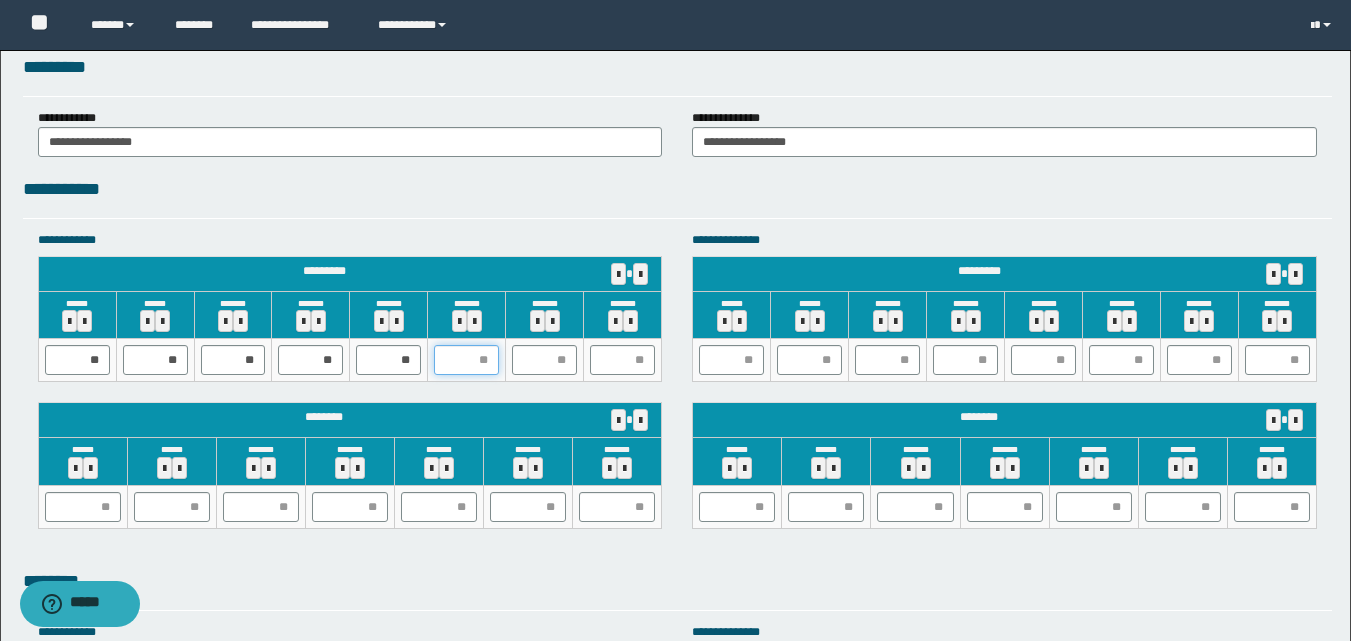 click at bounding box center (466, 360) 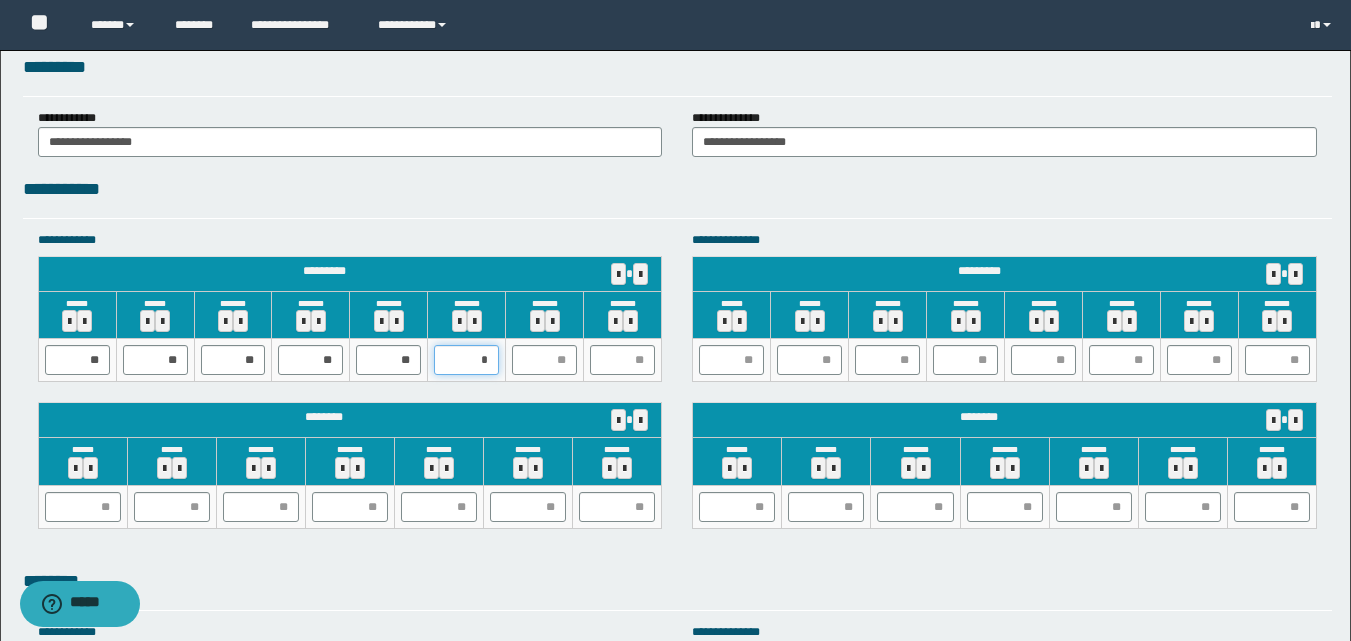 type on "**" 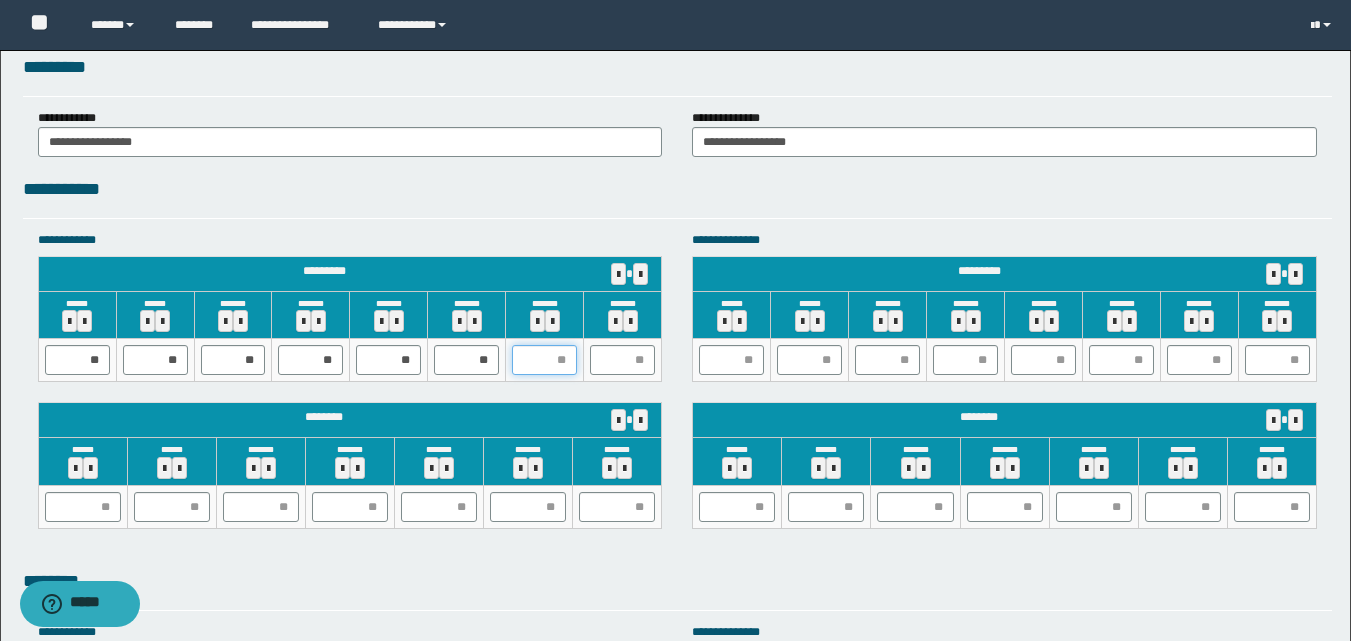 click at bounding box center (544, 360) 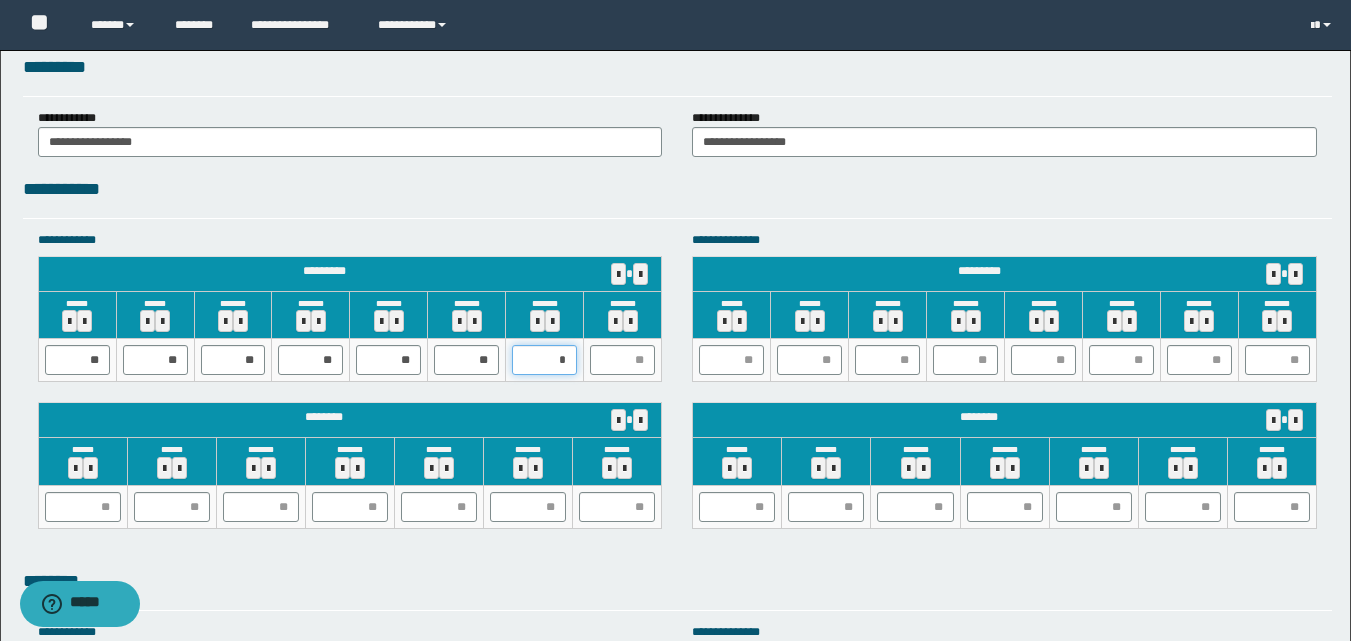type on "**" 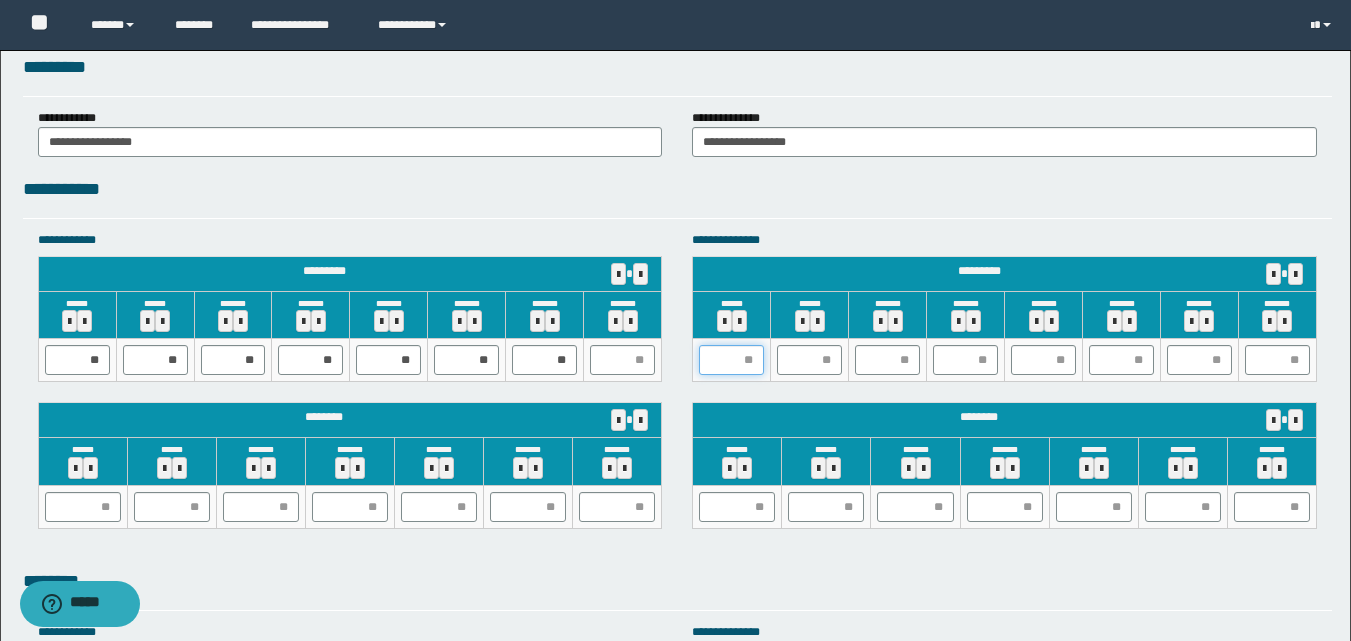 click at bounding box center (731, 360) 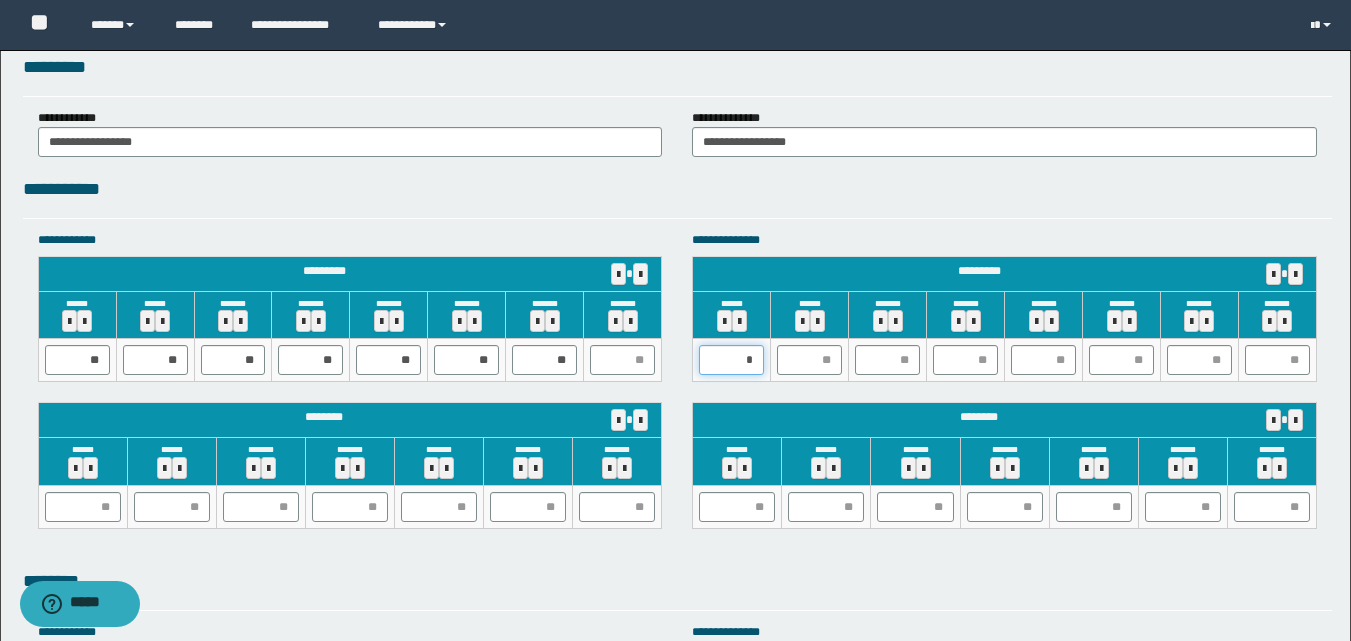 type on "**" 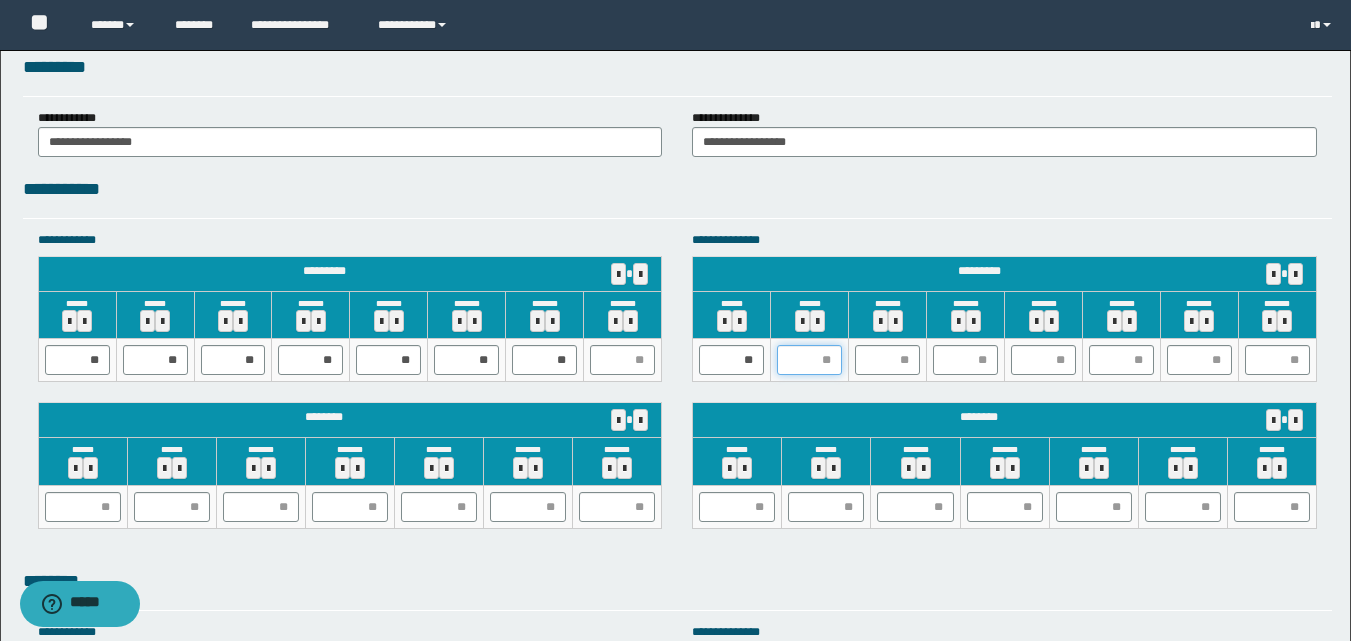 click at bounding box center [809, 360] 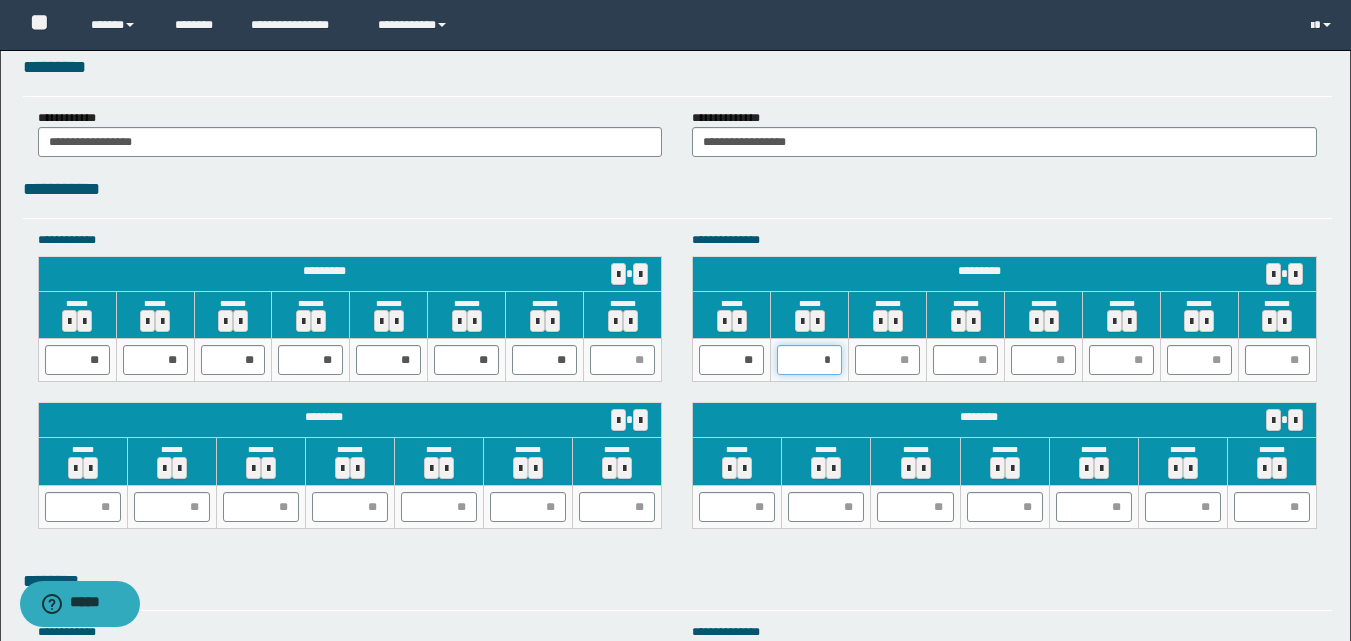 type on "**" 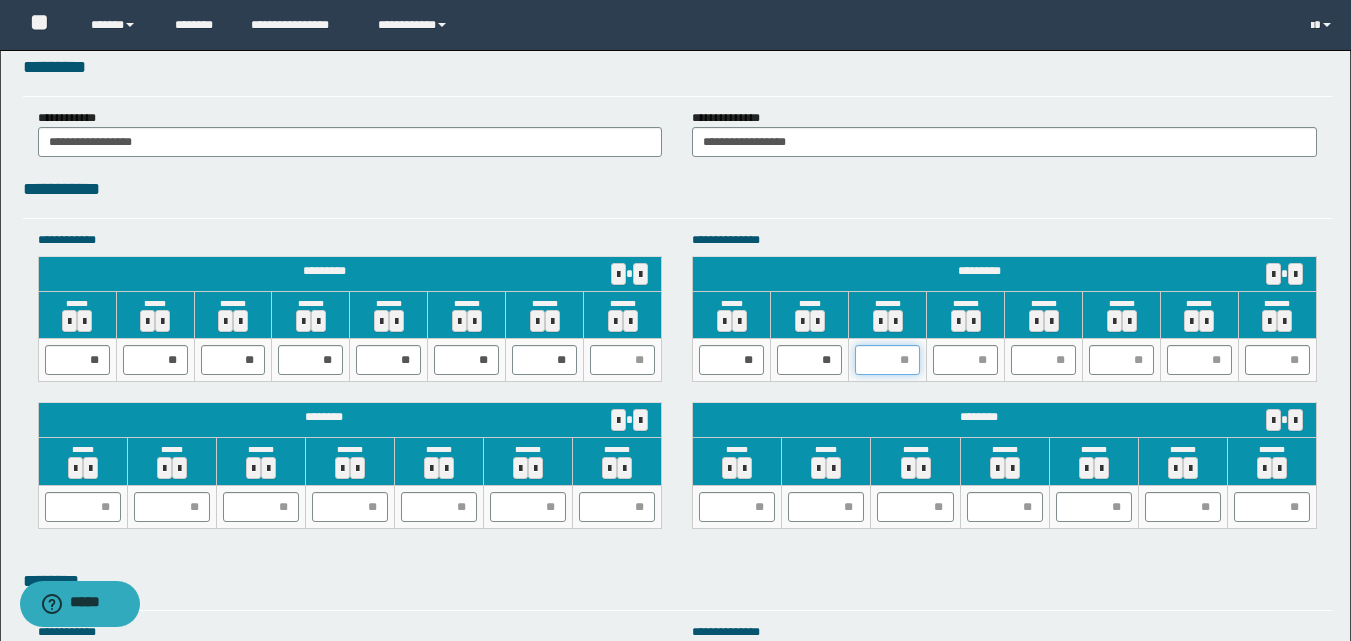 click at bounding box center [887, 360] 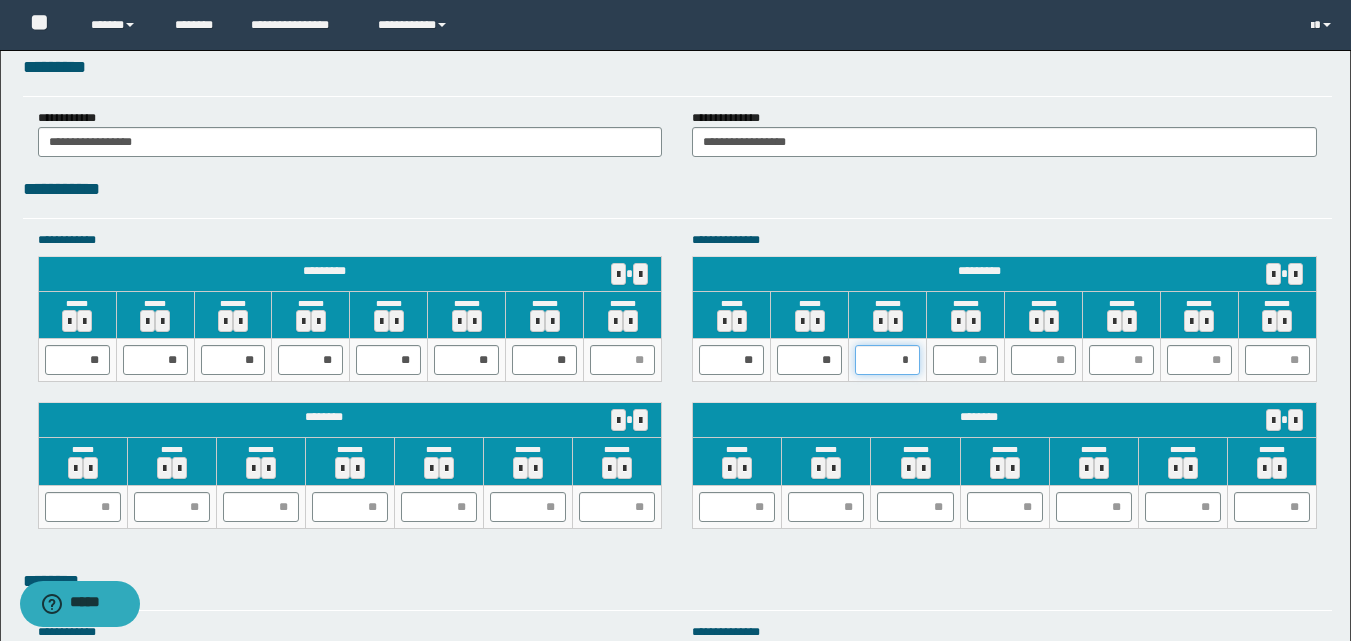 type on "**" 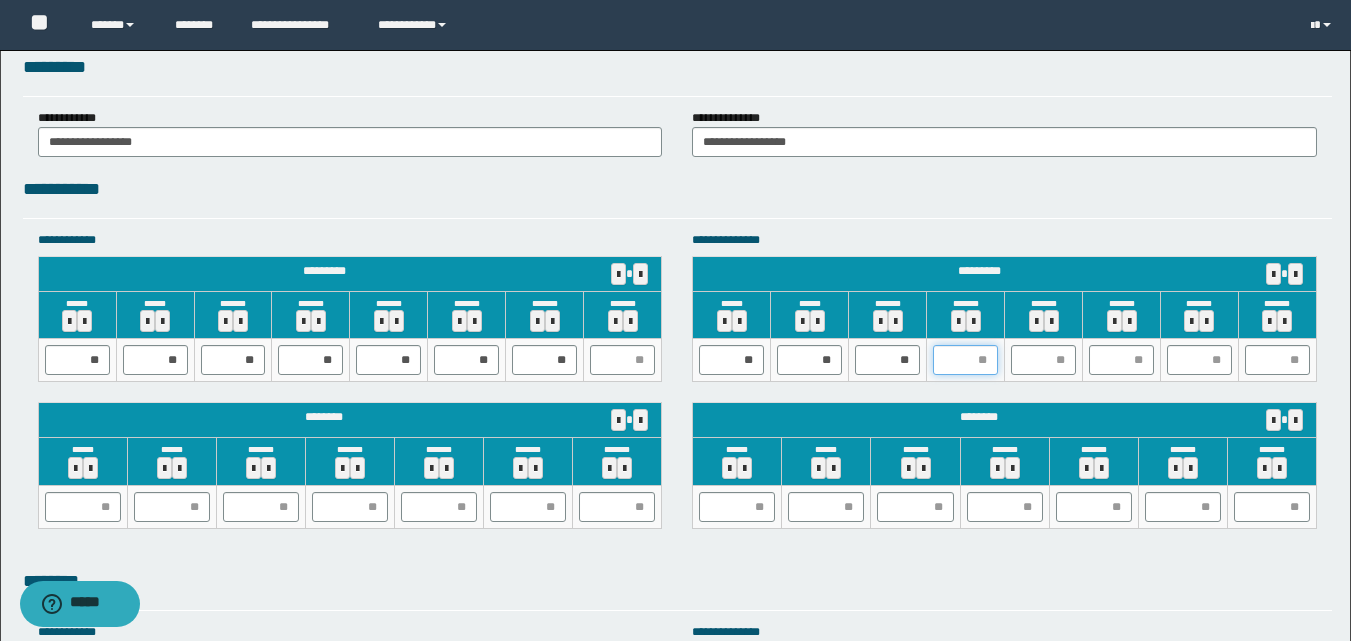 click at bounding box center (965, 360) 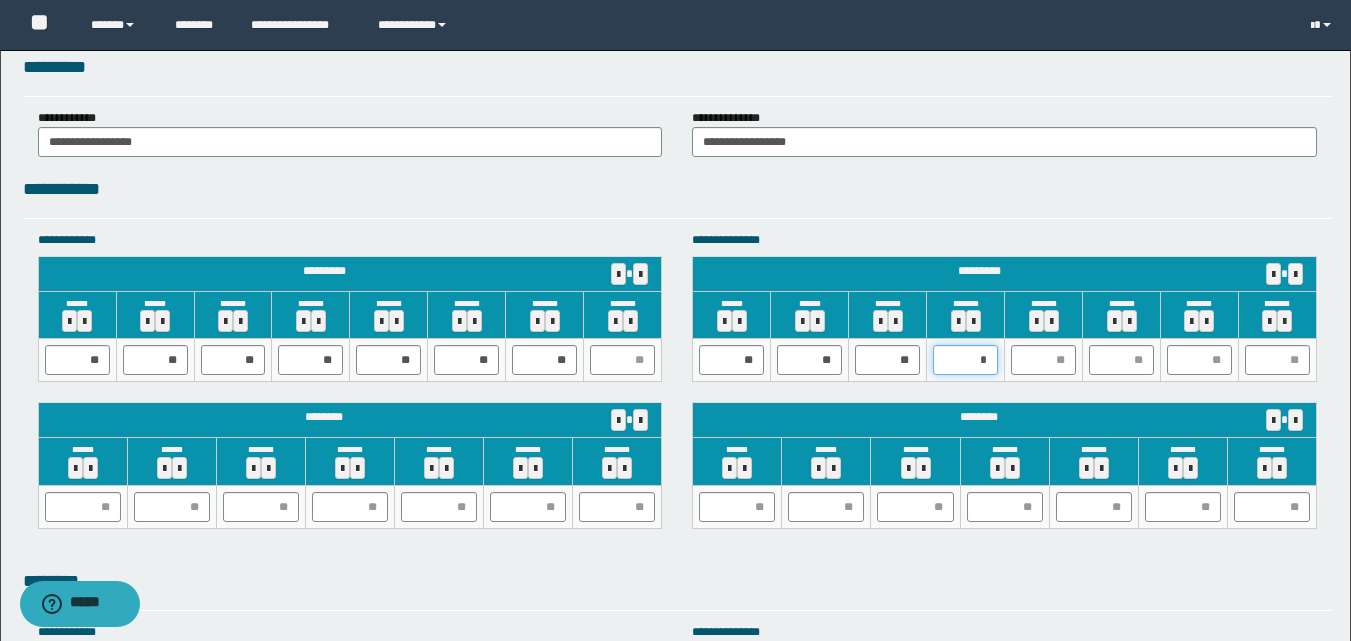 type on "**" 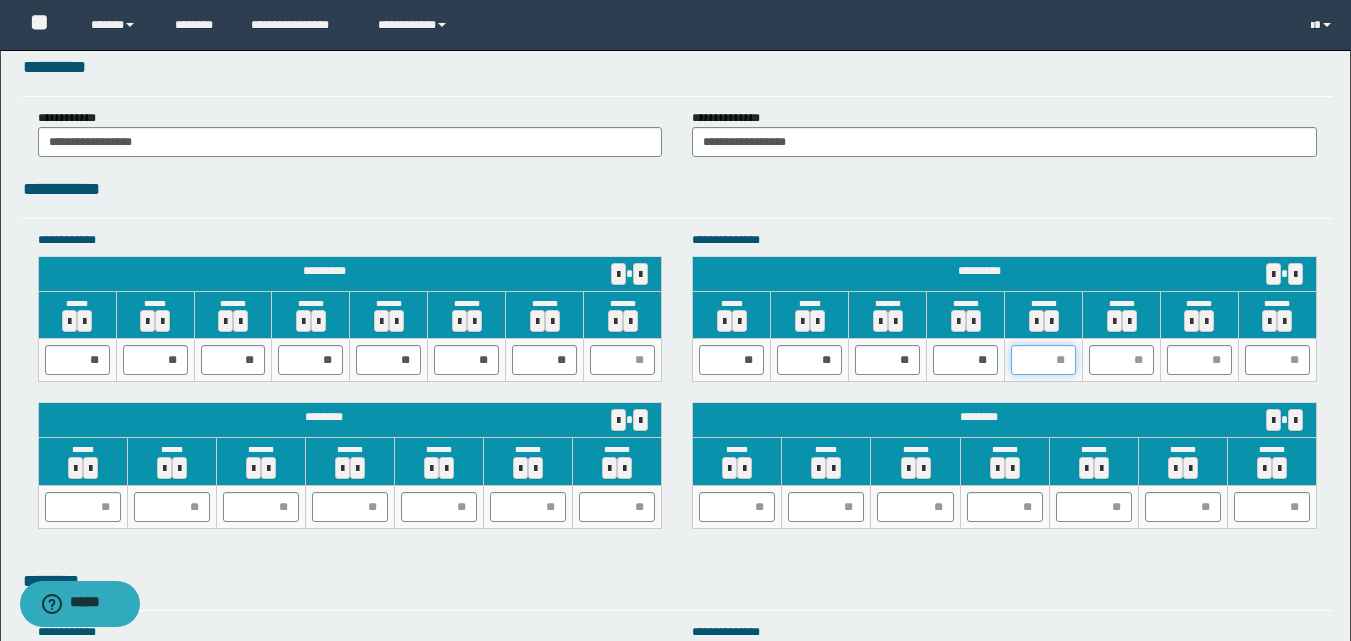 click at bounding box center [1043, 360] 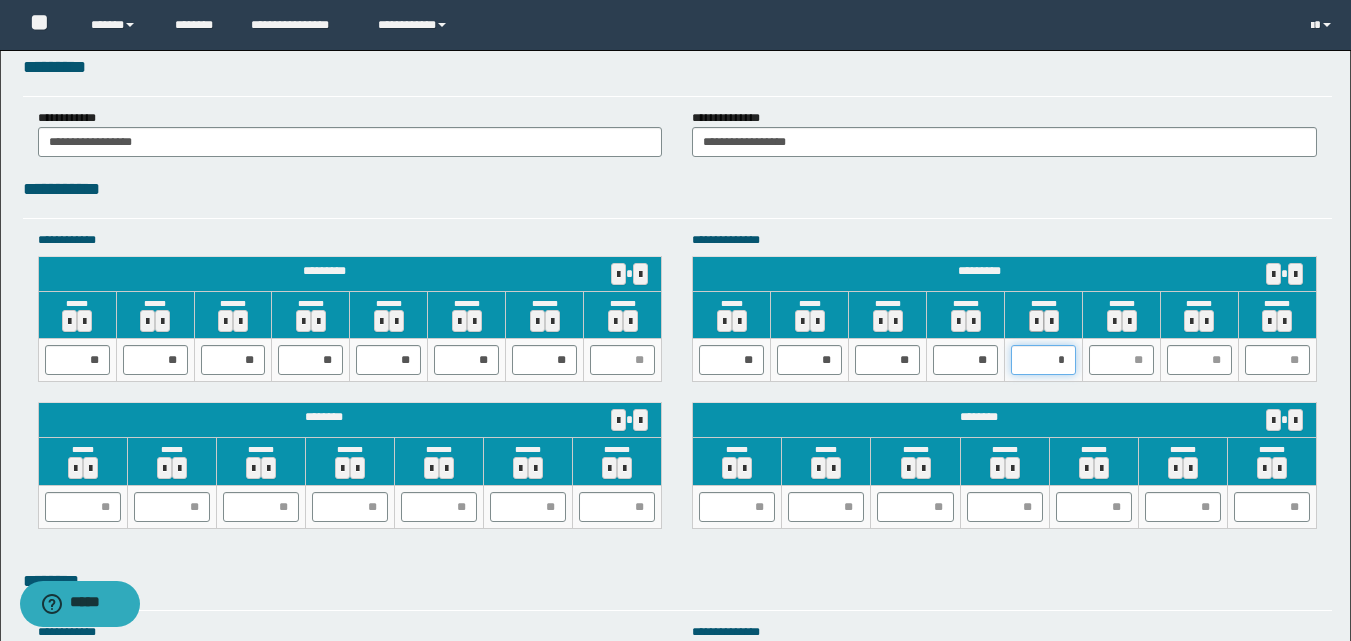 type on "**" 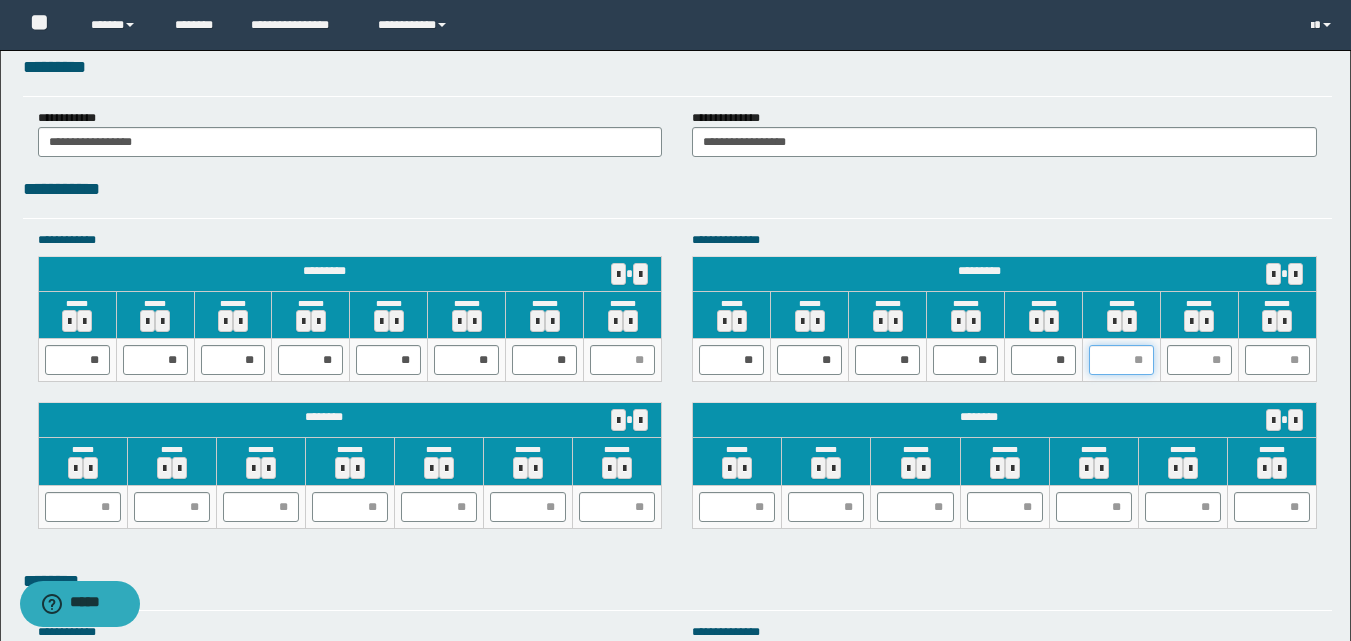 click at bounding box center [1121, 360] 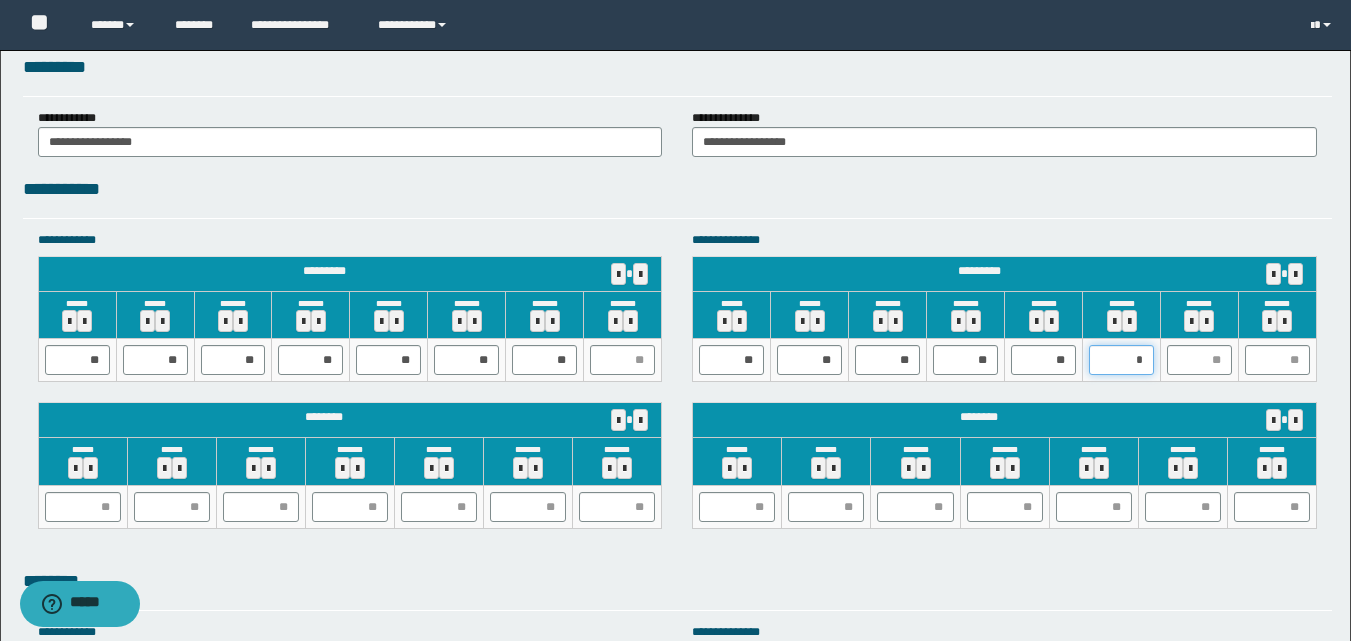 type on "**" 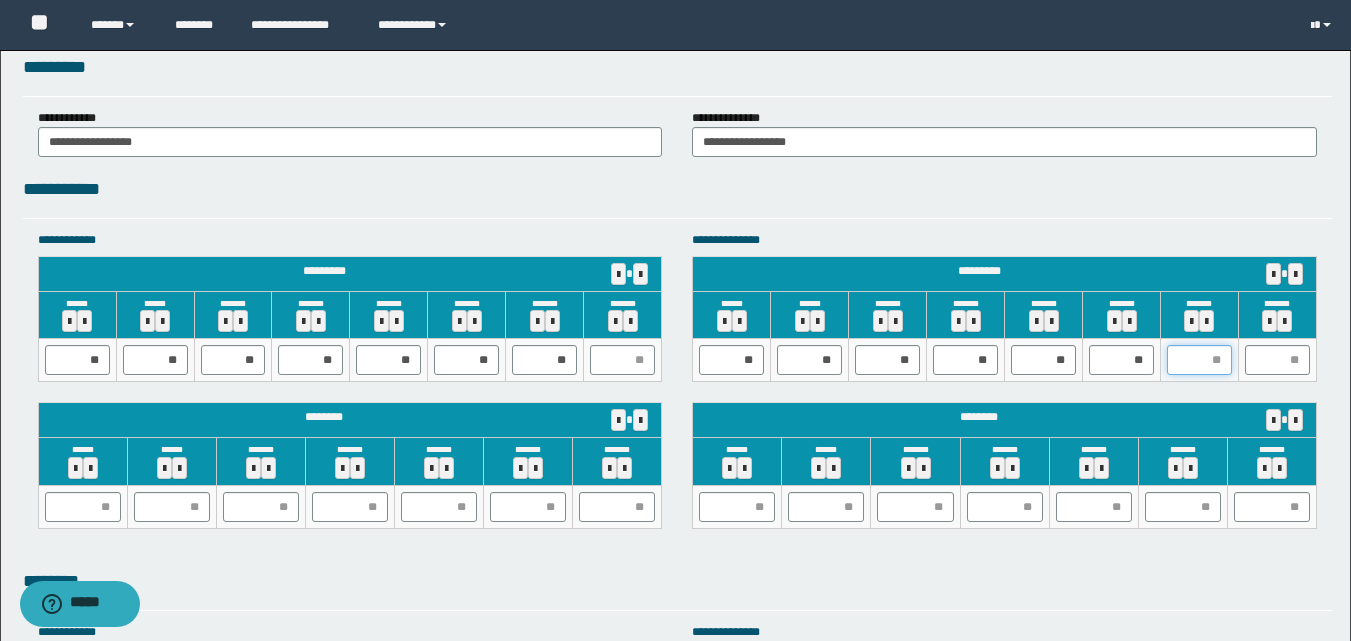 click at bounding box center (1199, 360) 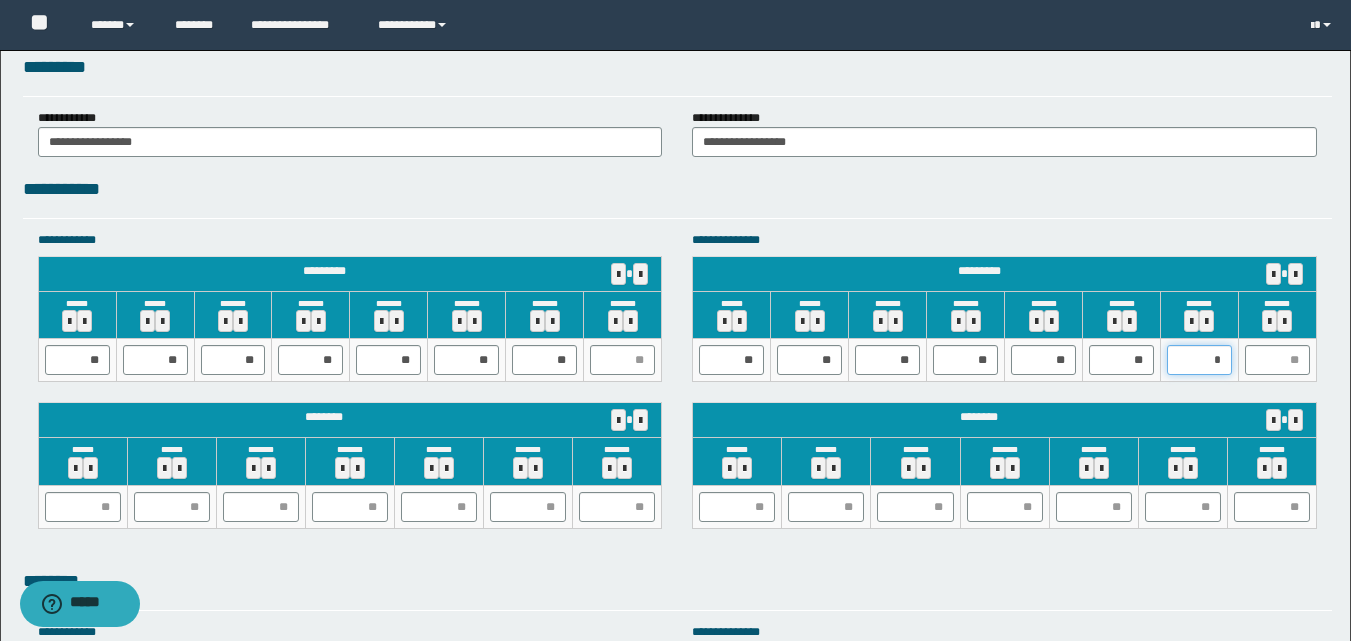 type on "**" 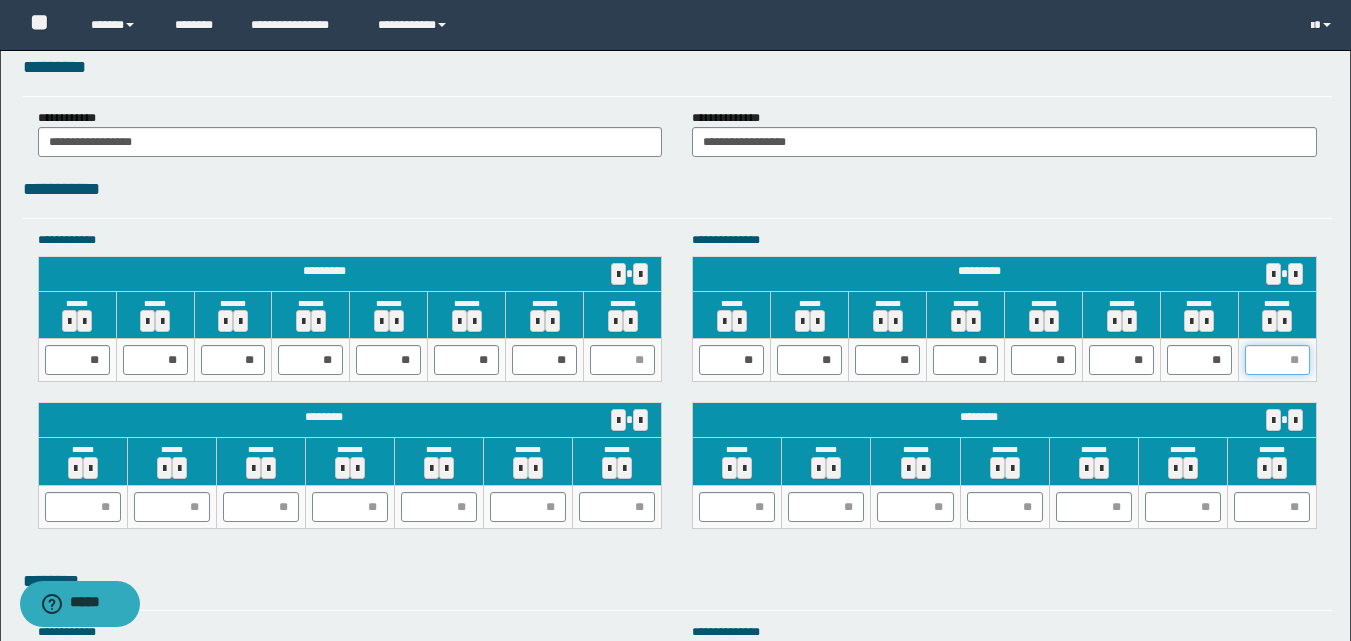click at bounding box center (1277, 360) 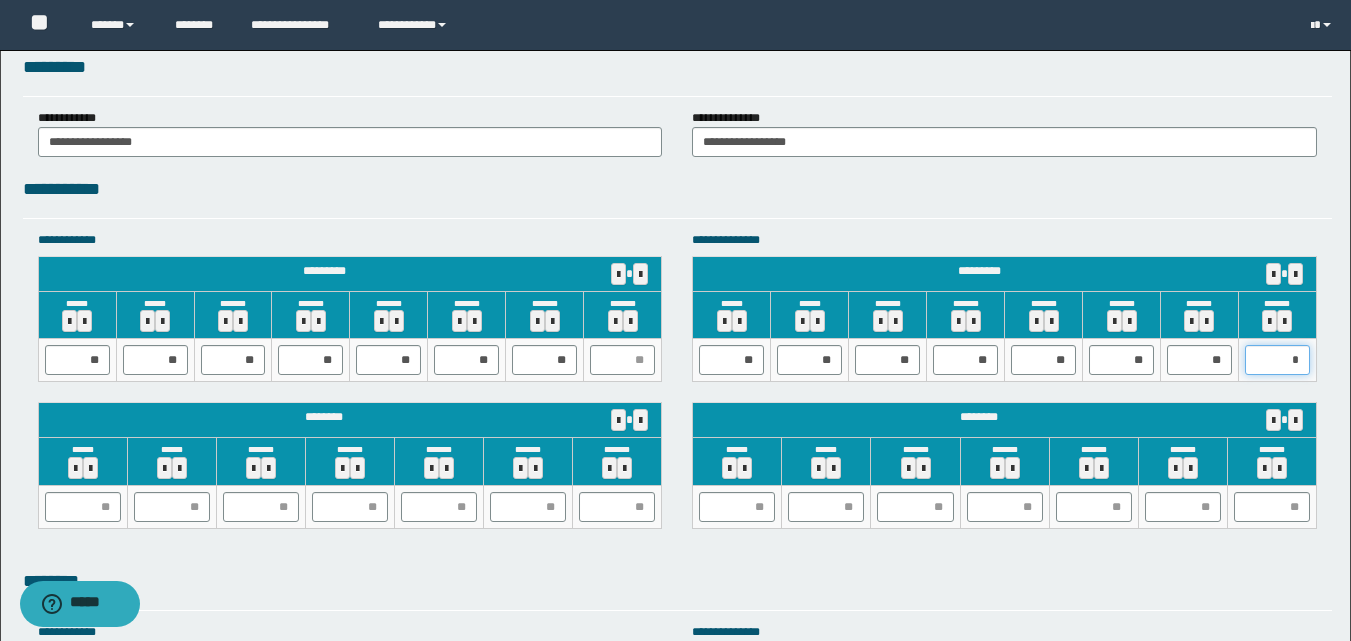 type on "**" 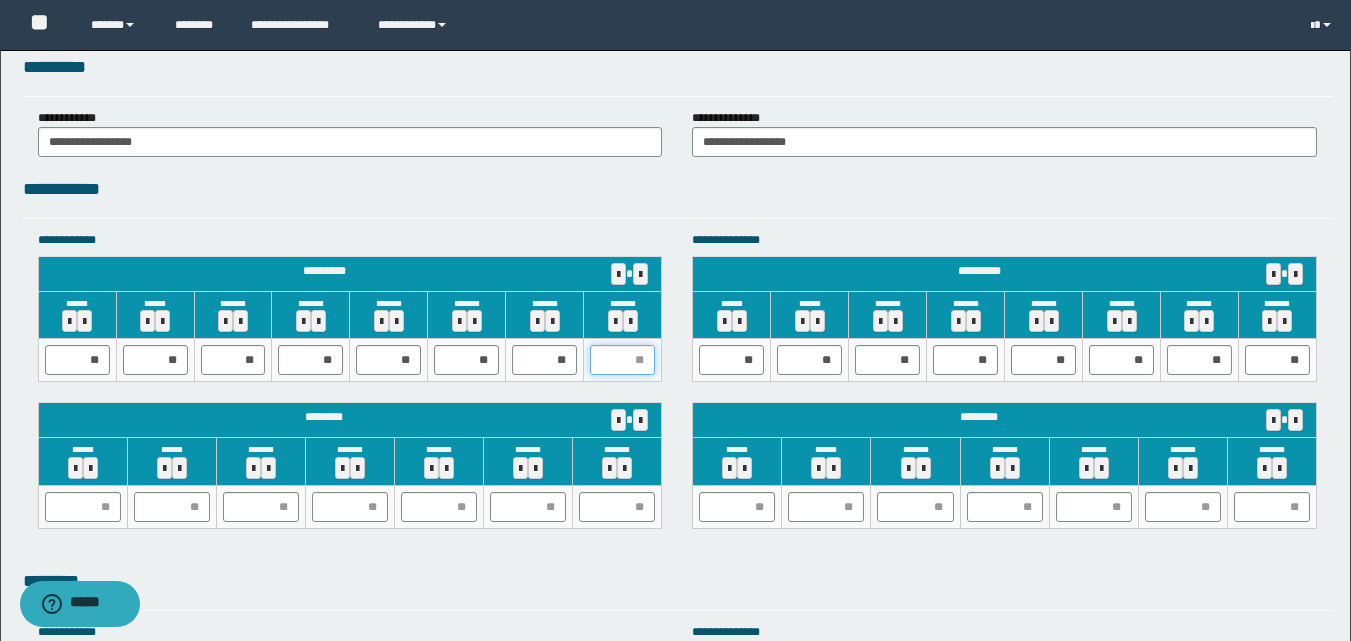 click at bounding box center (622, 360) 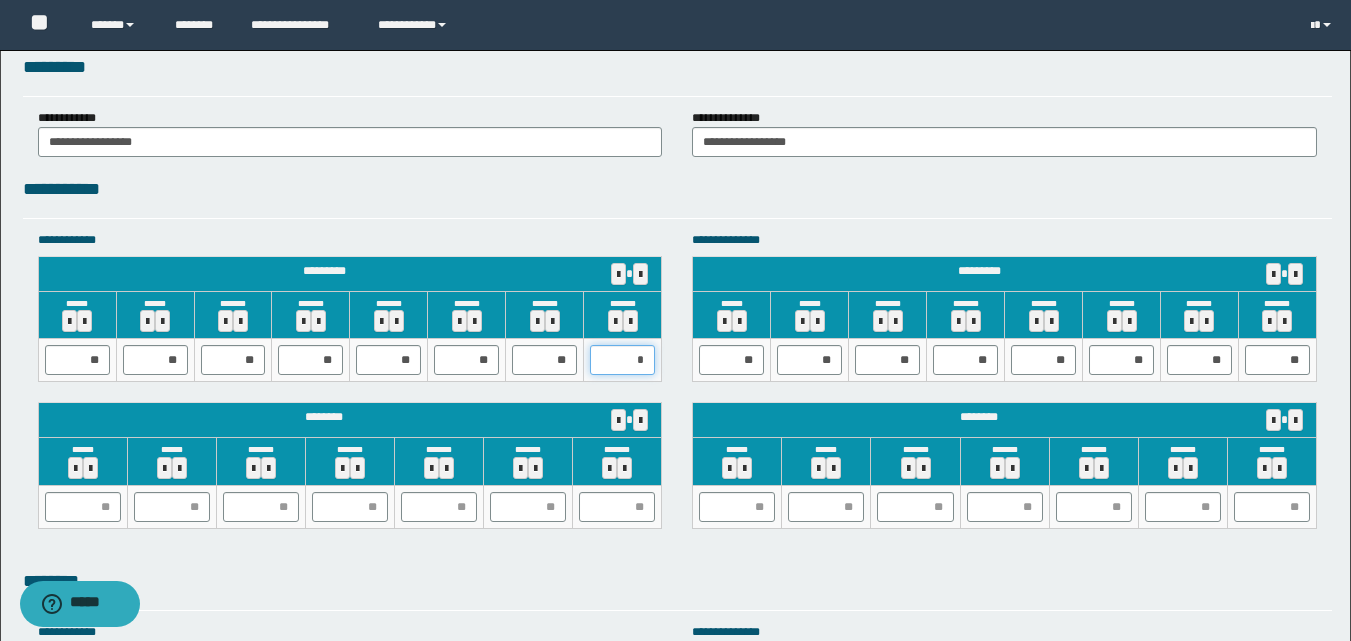 type on "**" 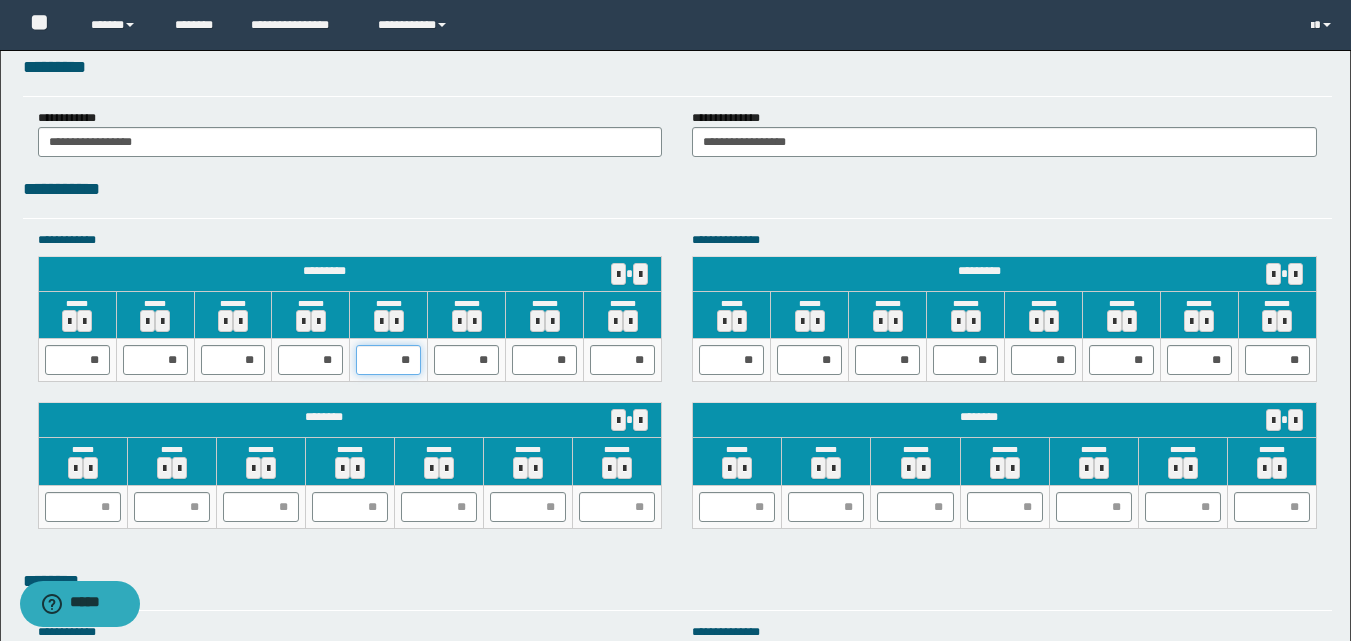 click on "**" at bounding box center (388, 360) 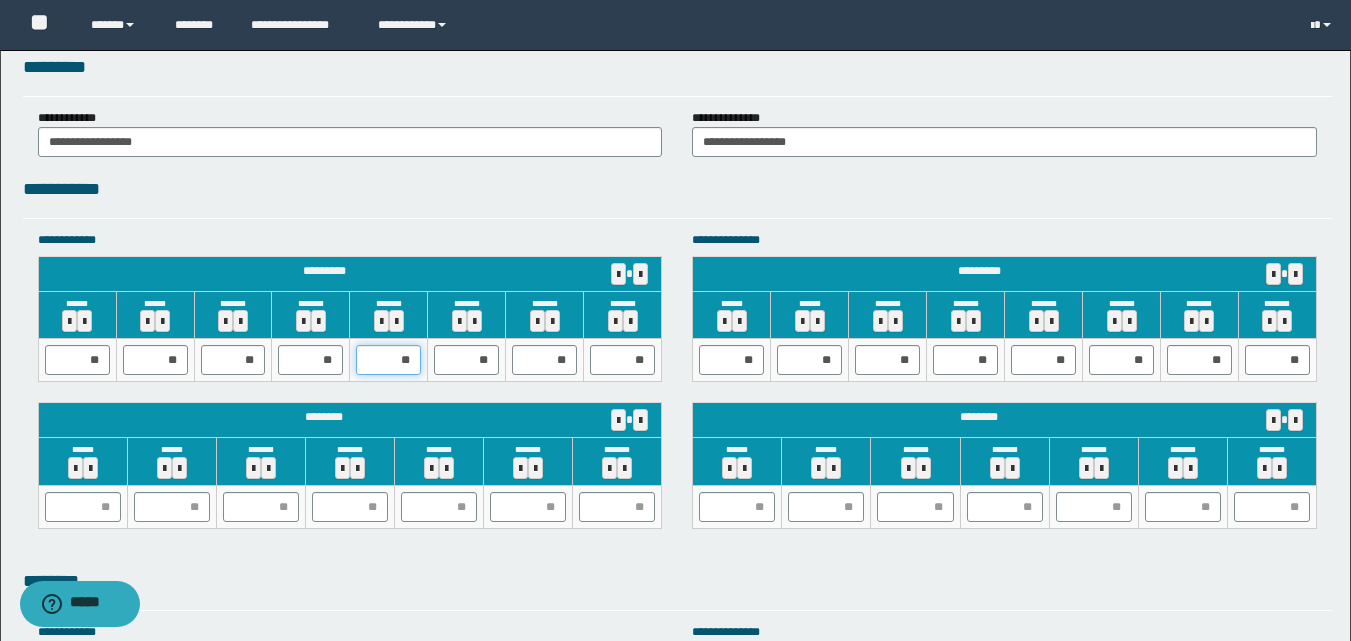 type on "*" 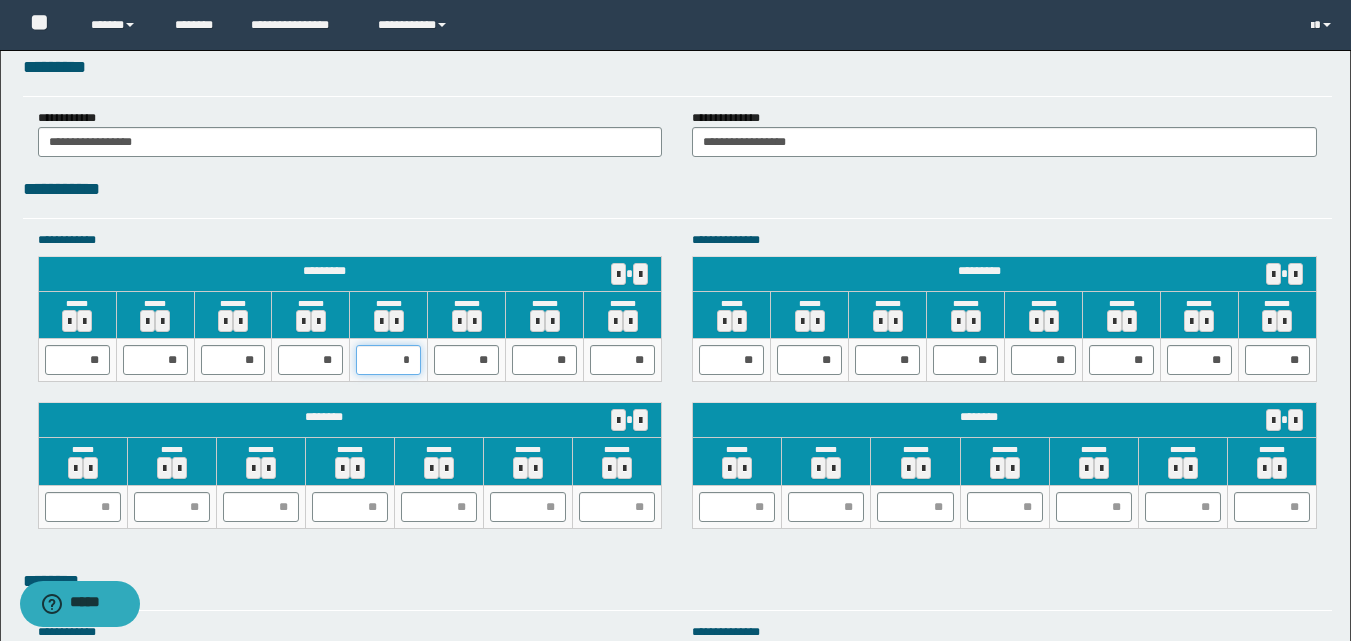 type on "**" 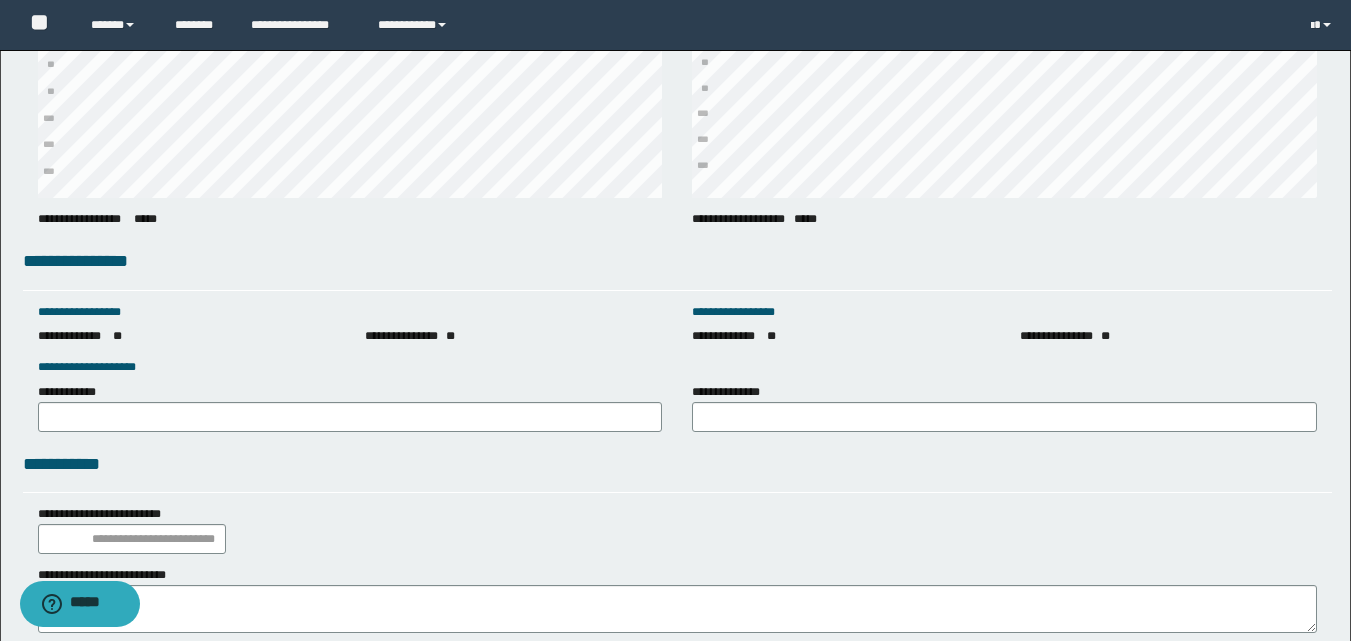 scroll, scrollTop: 2675, scrollLeft: 0, axis: vertical 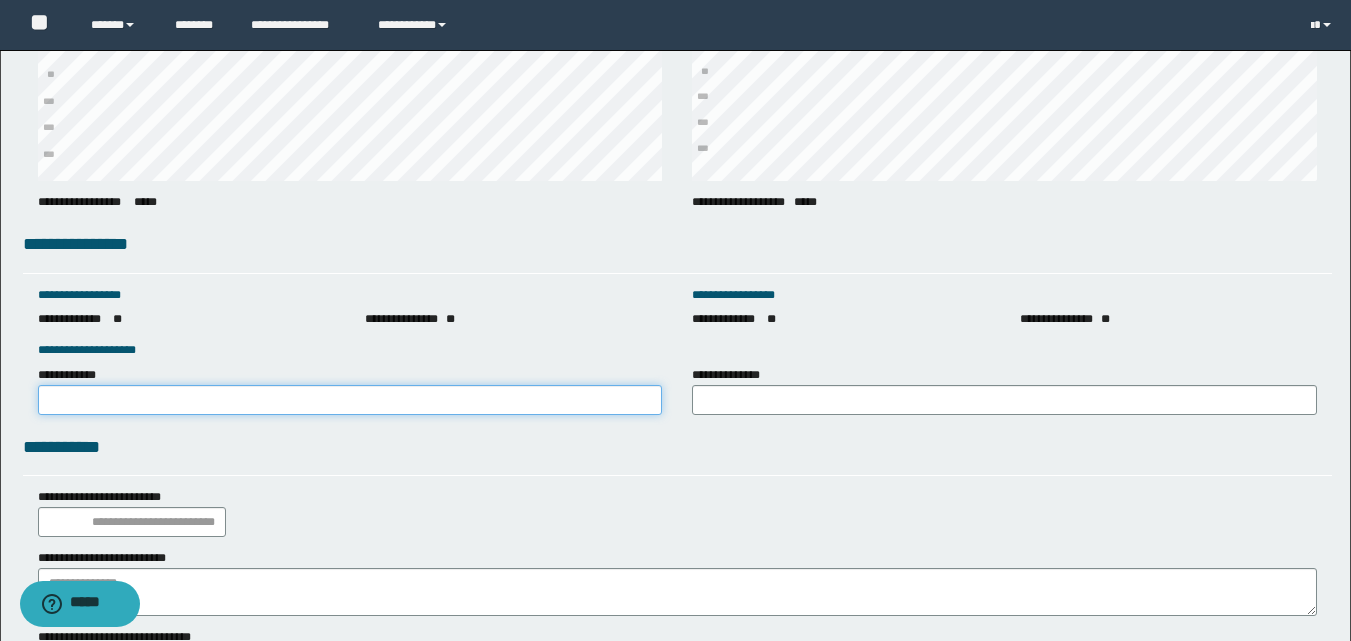 click on "**********" at bounding box center [350, 400] 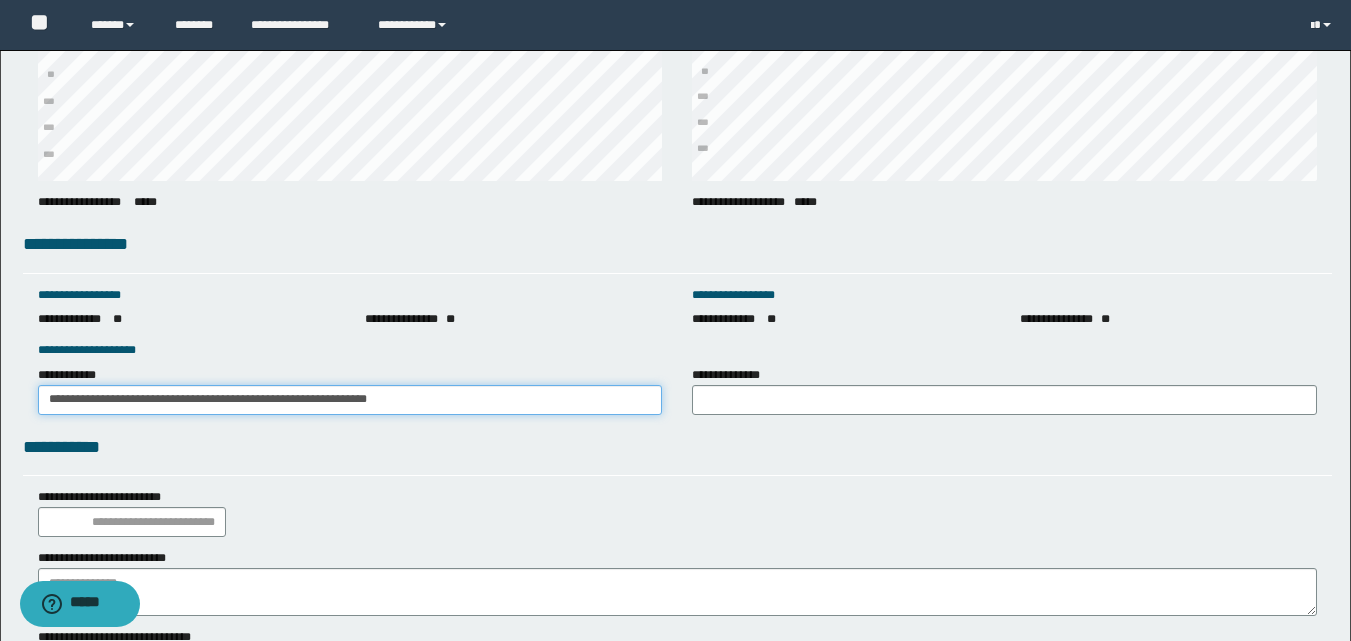 drag, startPoint x: 524, startPoint y: 401, endPoint x: 0, endPoint y: 369, distance: 524.9762 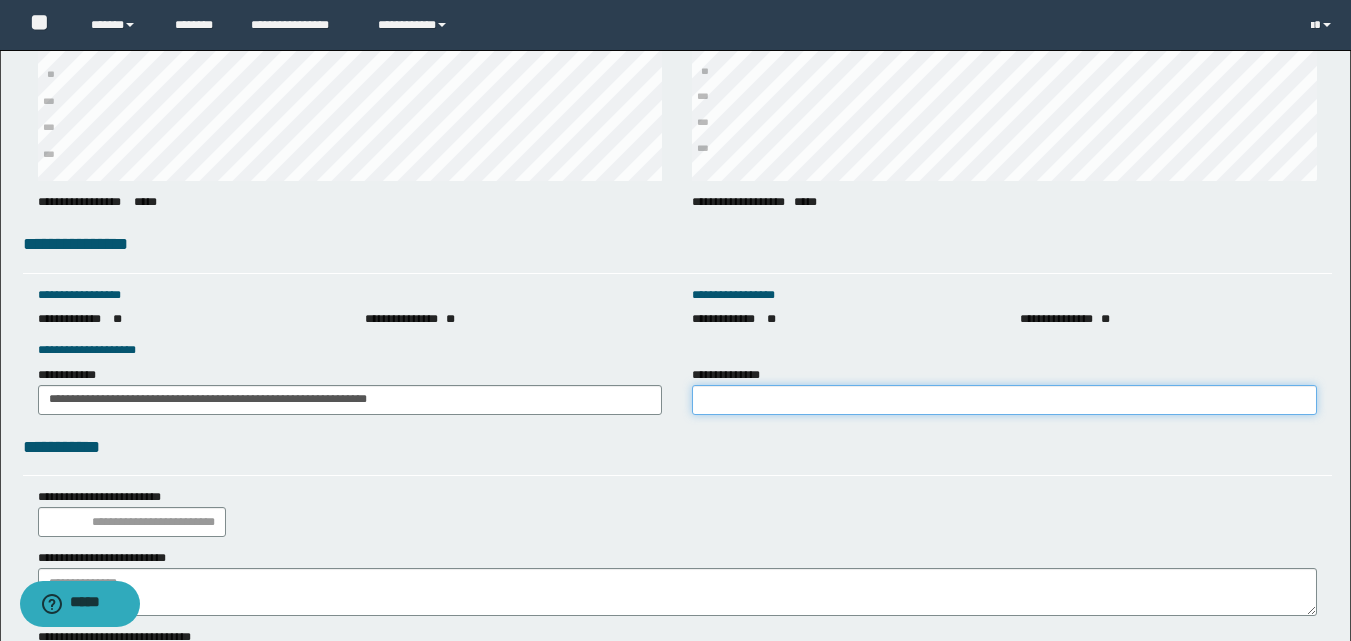 click on "**********" at bounding box center [1004, 400] 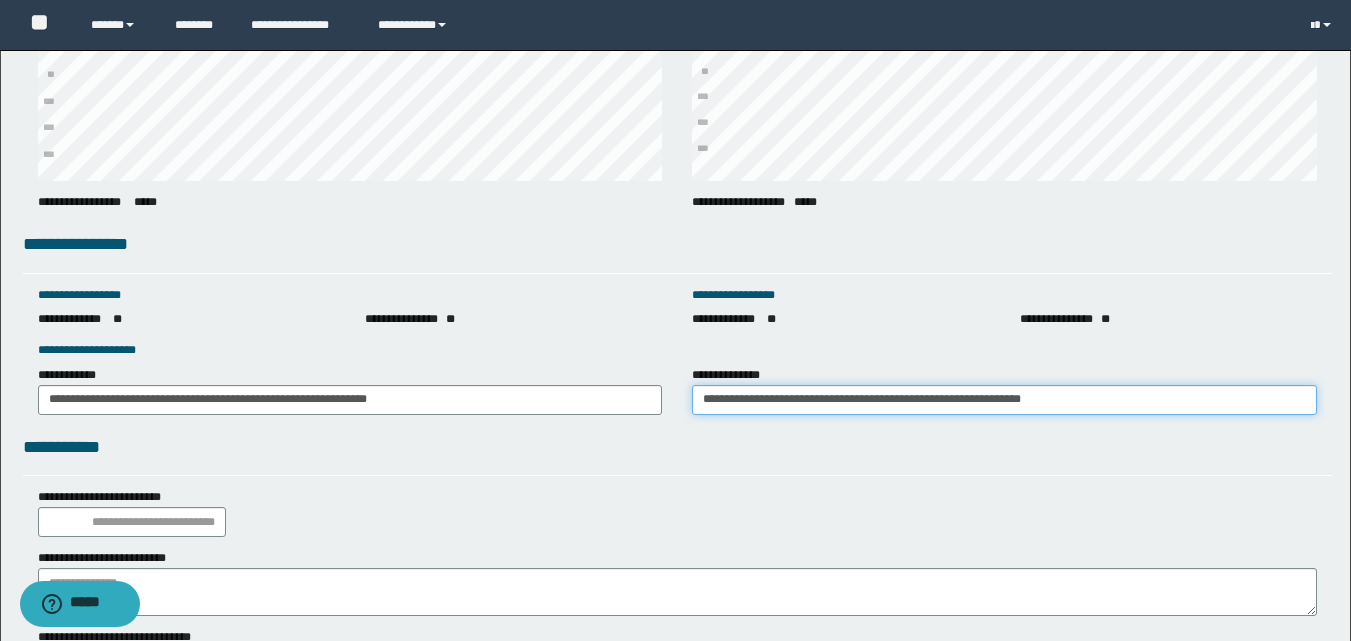 type on "**********" 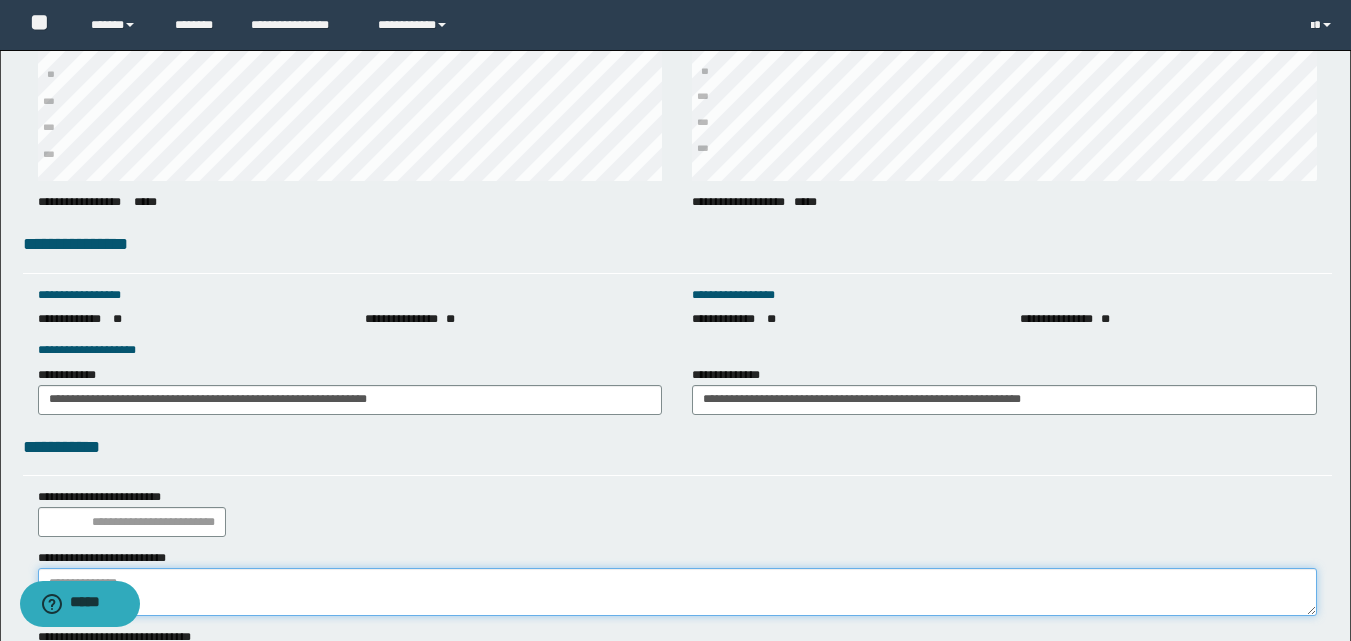 click at bounding box center [677, 592] 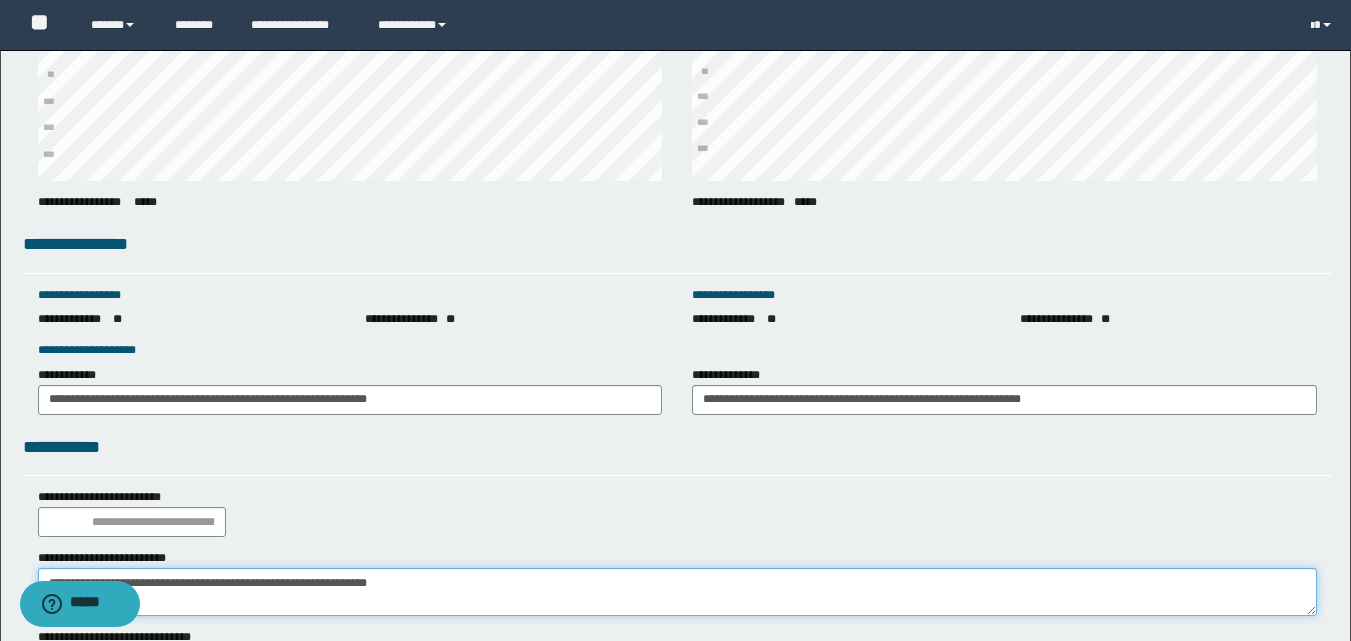 scroll, scrollTop: 2879, scrollLeft: 0, axis: vertical 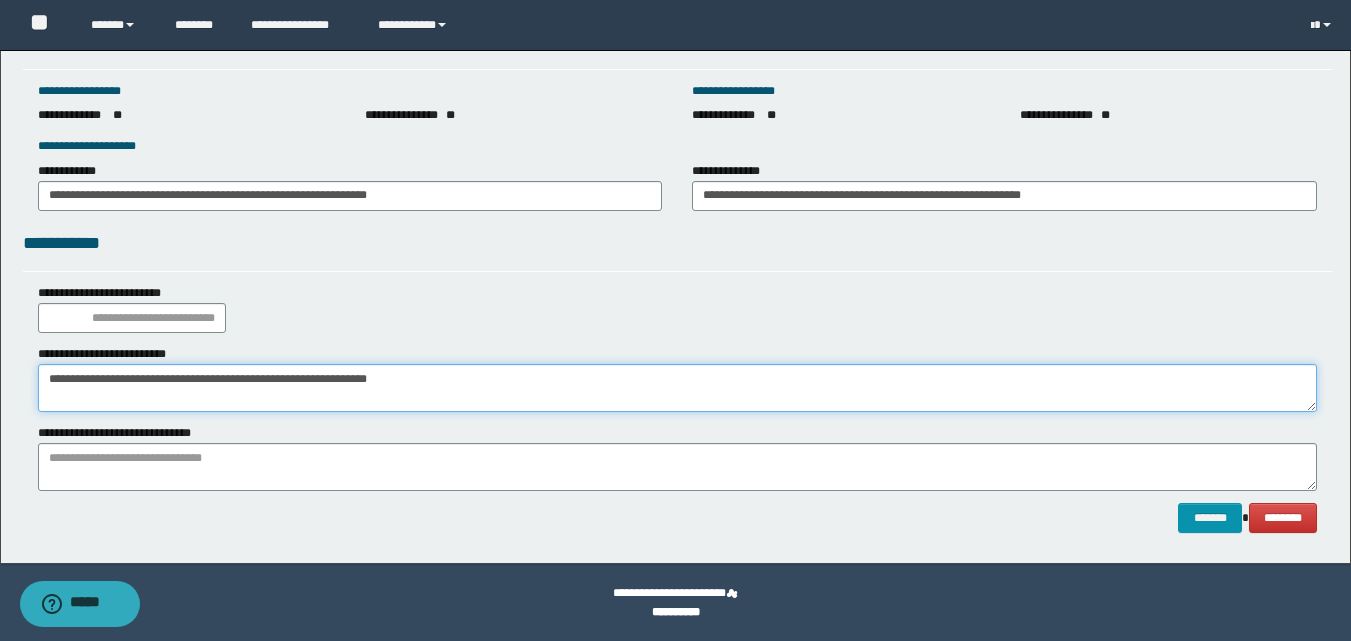 click on "**********" at bounding box center [677, 388] 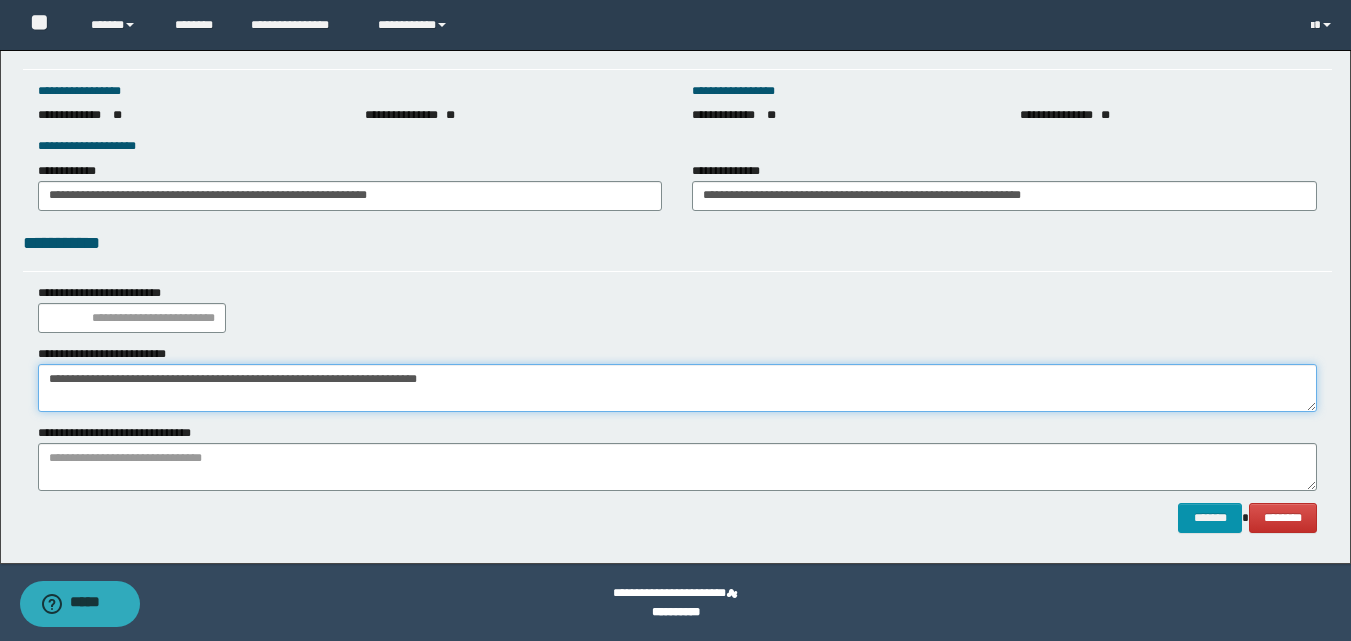 click on "**********" at bounding box center (677, 388) 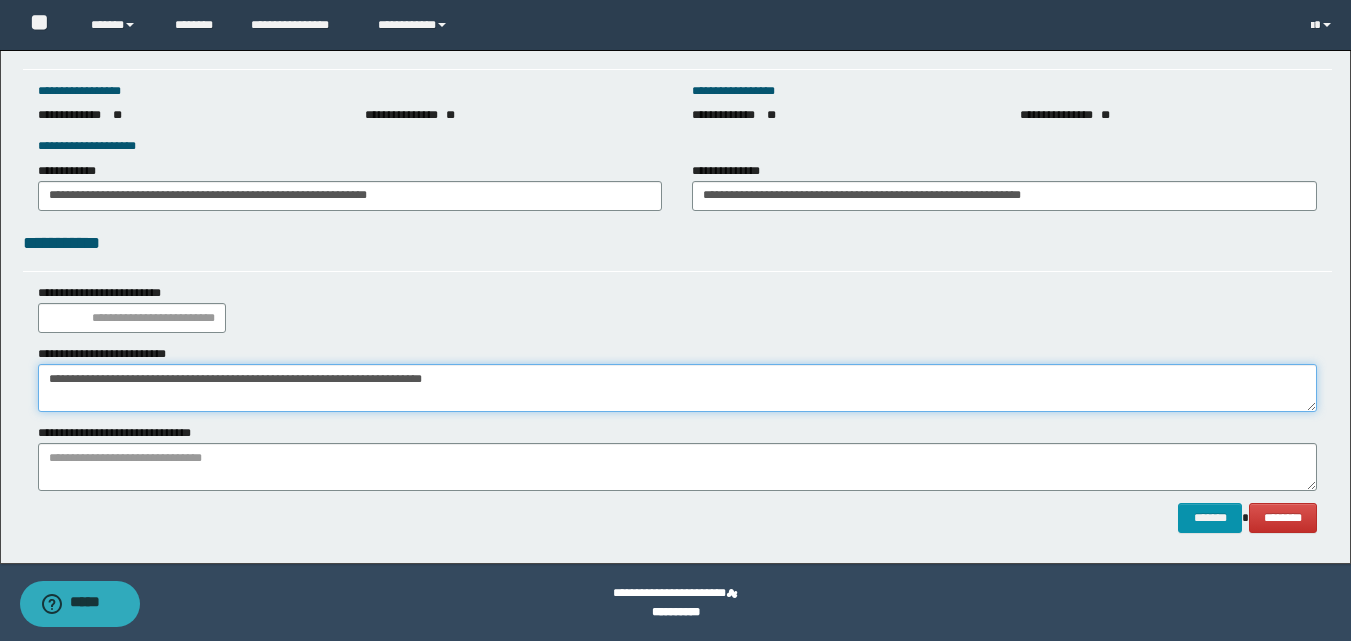 click on "**********" at bounding box center (677, 388) 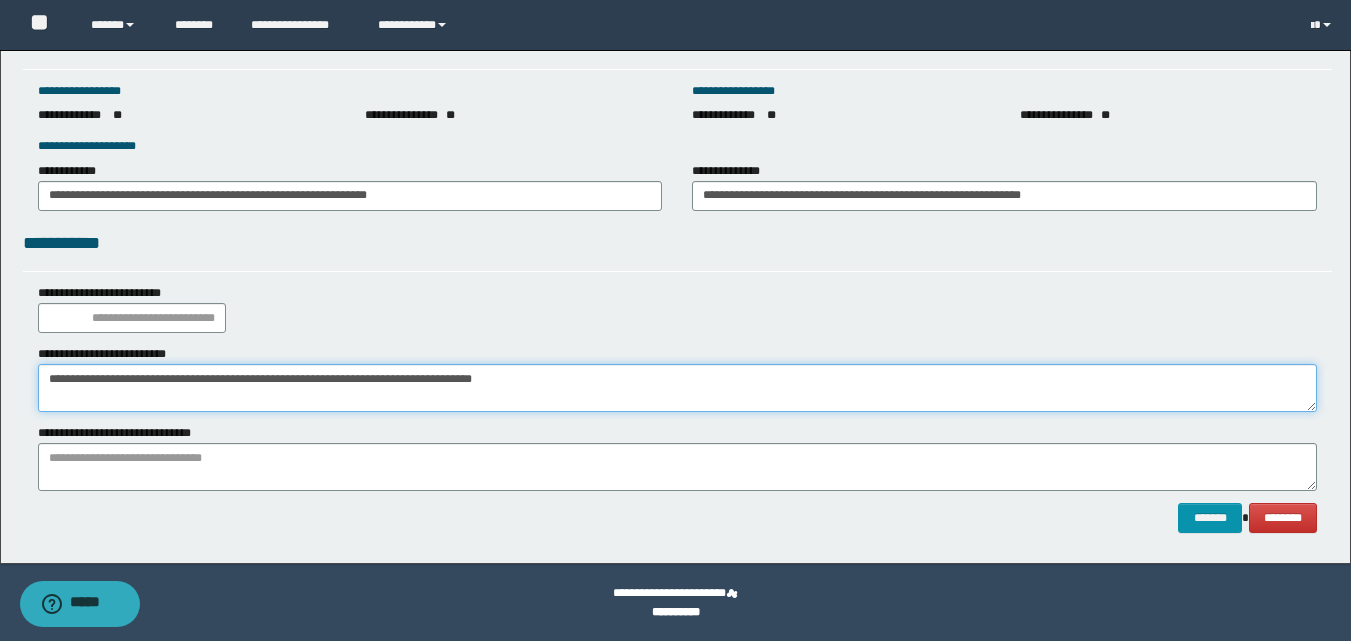 type on "**********" 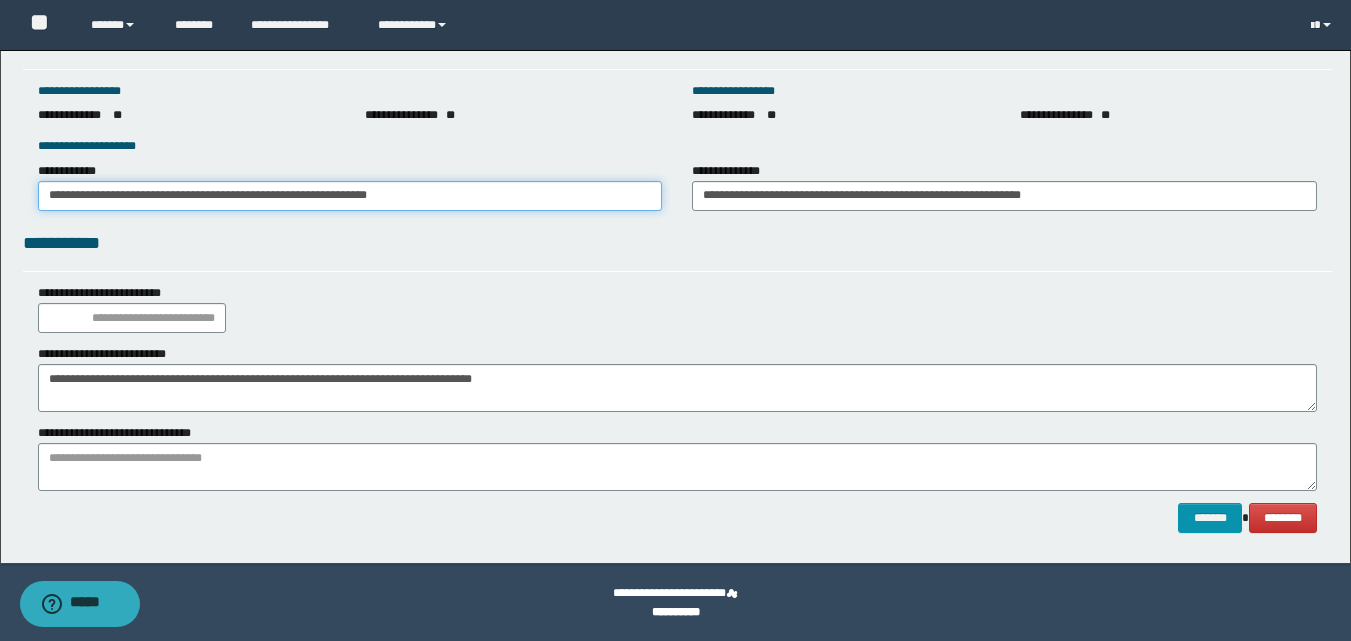 click on "**********" at bounding box center [350, 196] 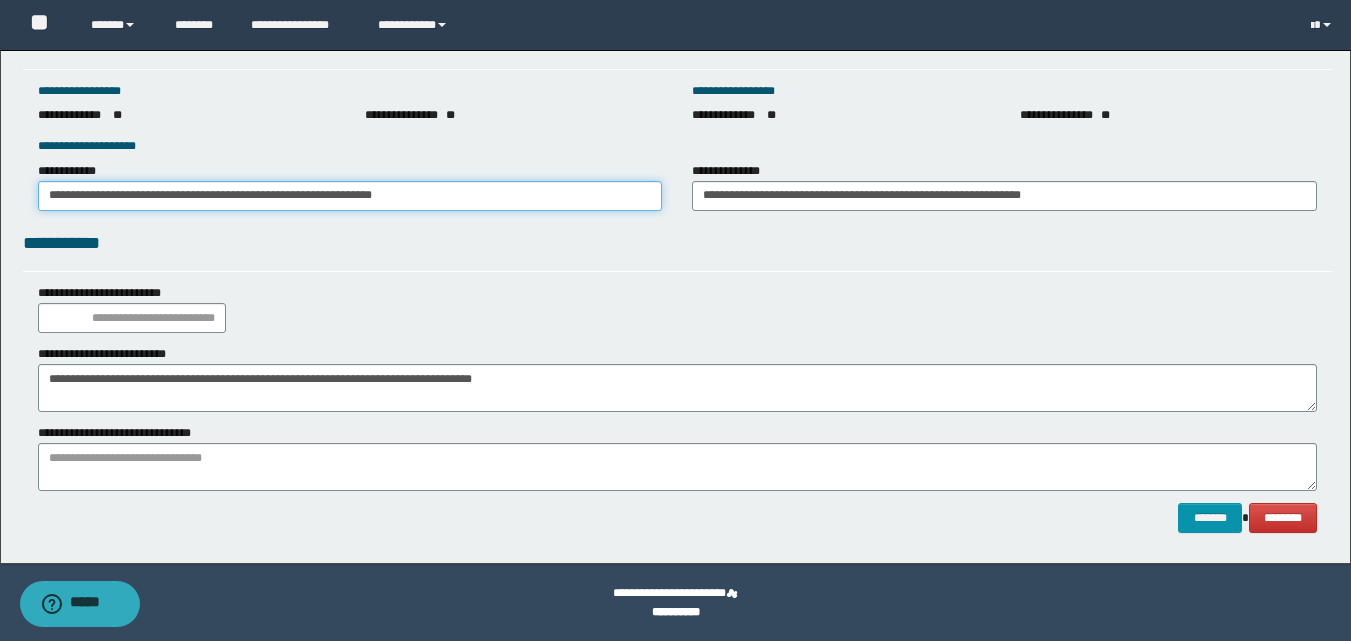 type on "**********" 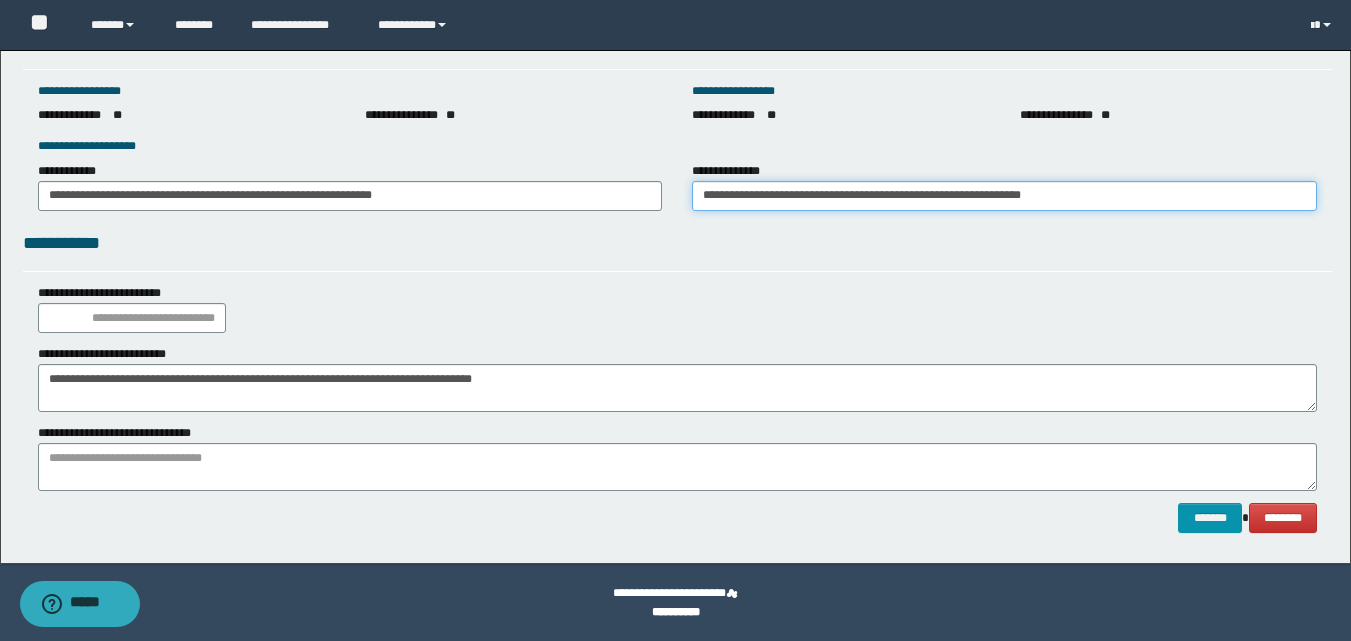 click on "**********" at bounding box center [1004, 196] 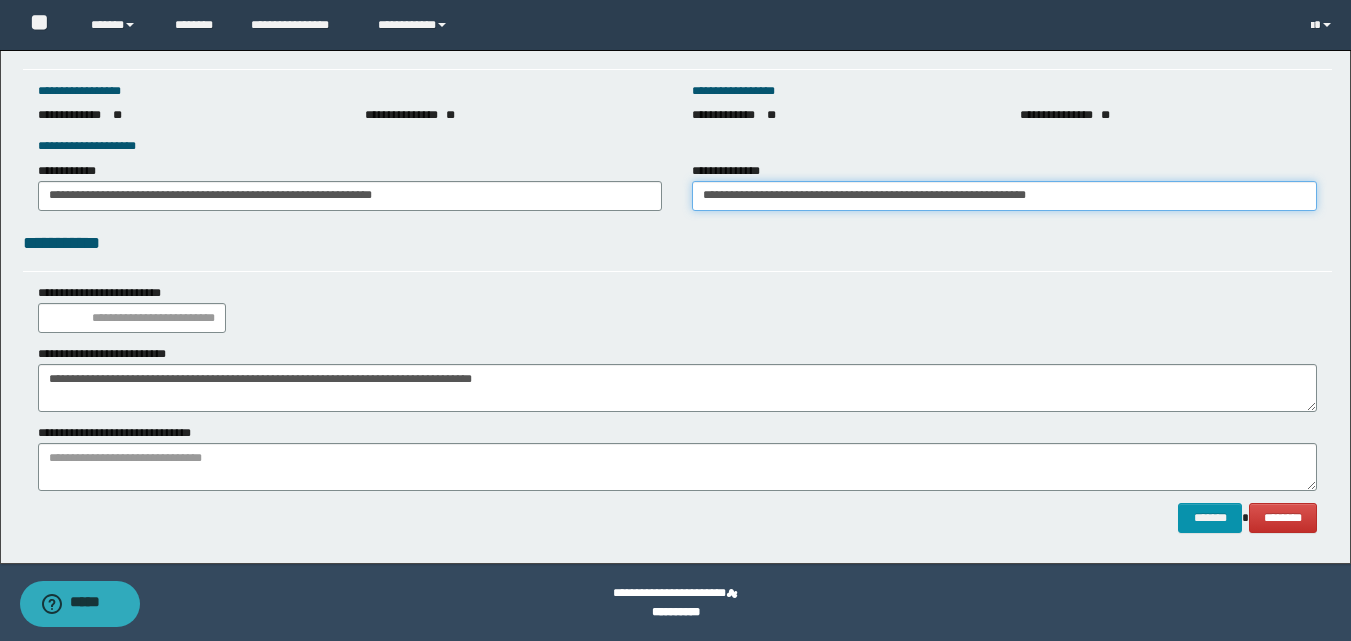 type on "**********" 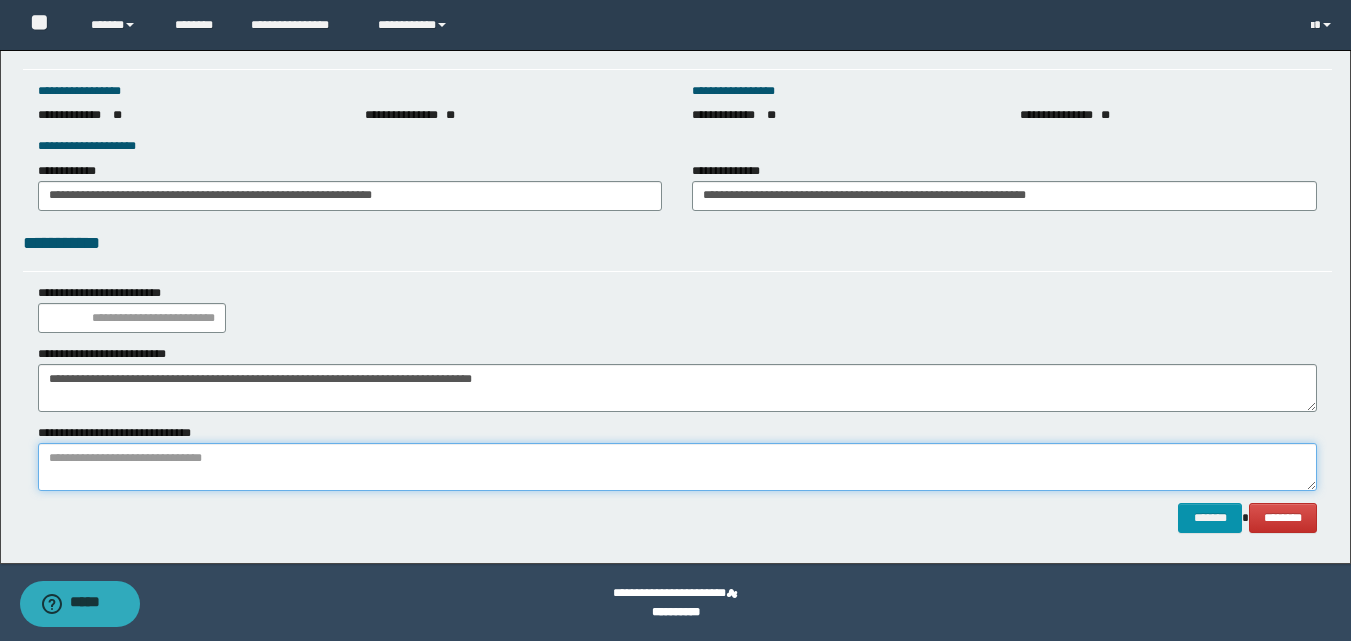 click at bounding box center [677, 467] 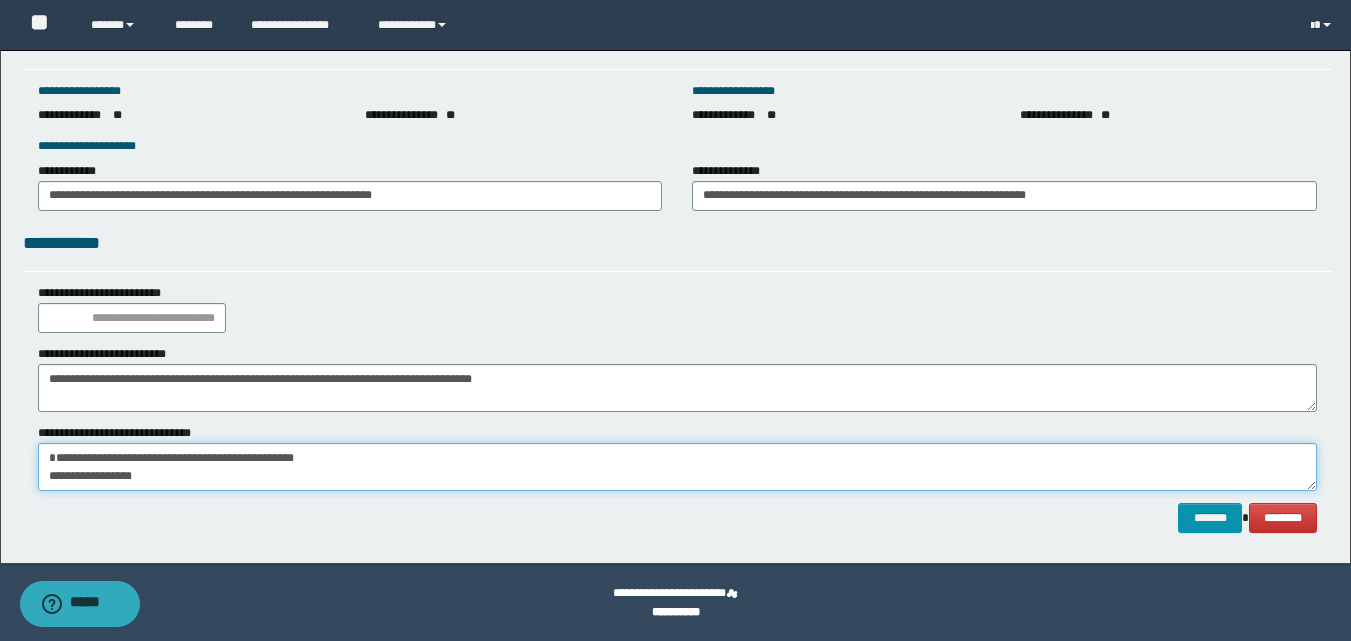 scroll, scrollTop: 18, scrollLeft: 0, axis: vertical 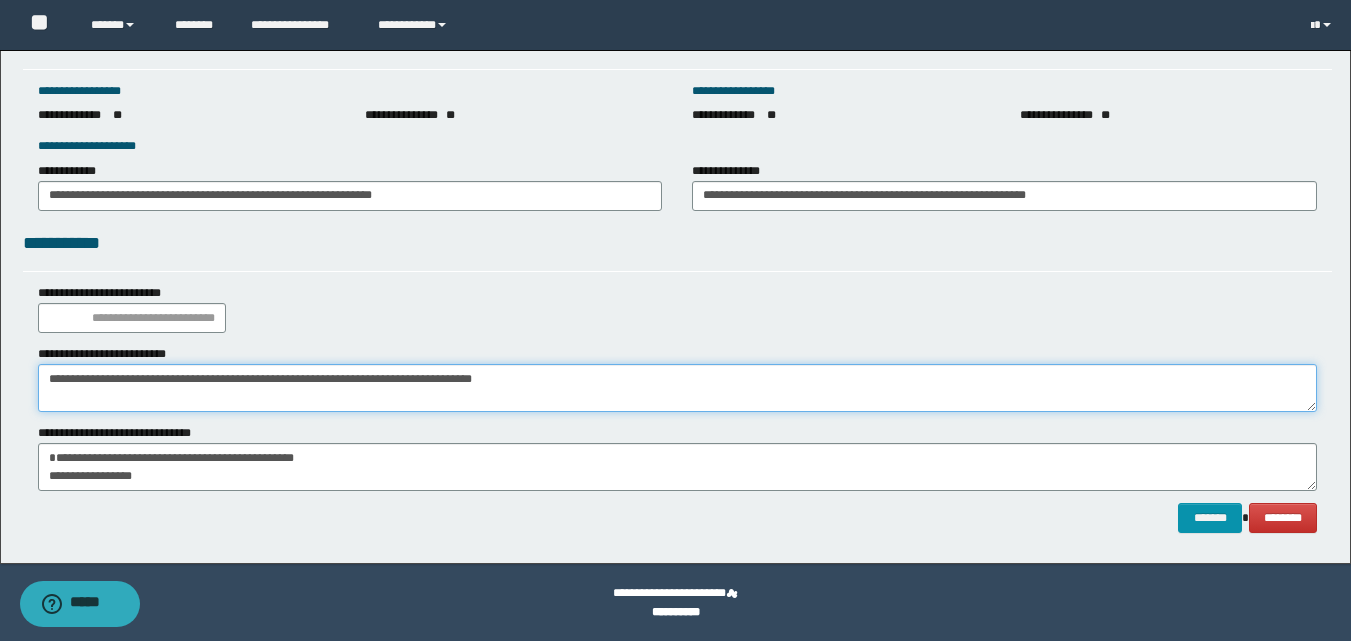 drag, startPoint x: 661, startPoint y: 377, endPoint x: 27, endPoint y: 387, distance: 634.07886 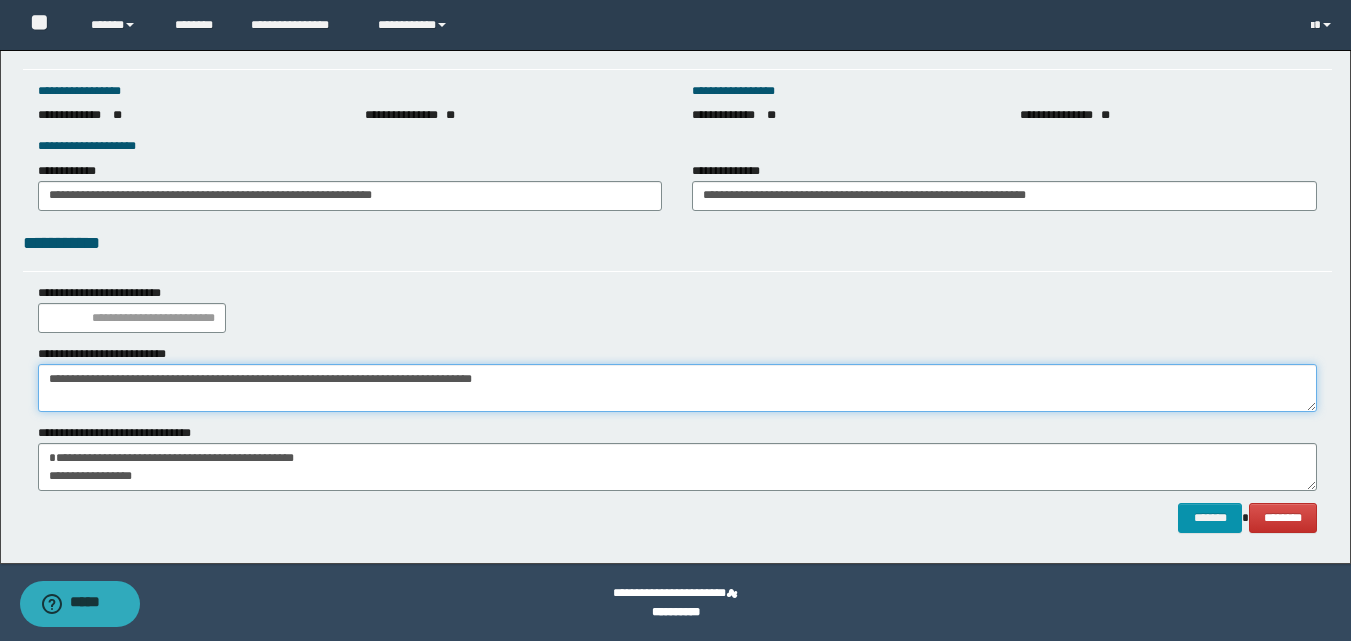 click on "**********" at bounding box center (677, 378) 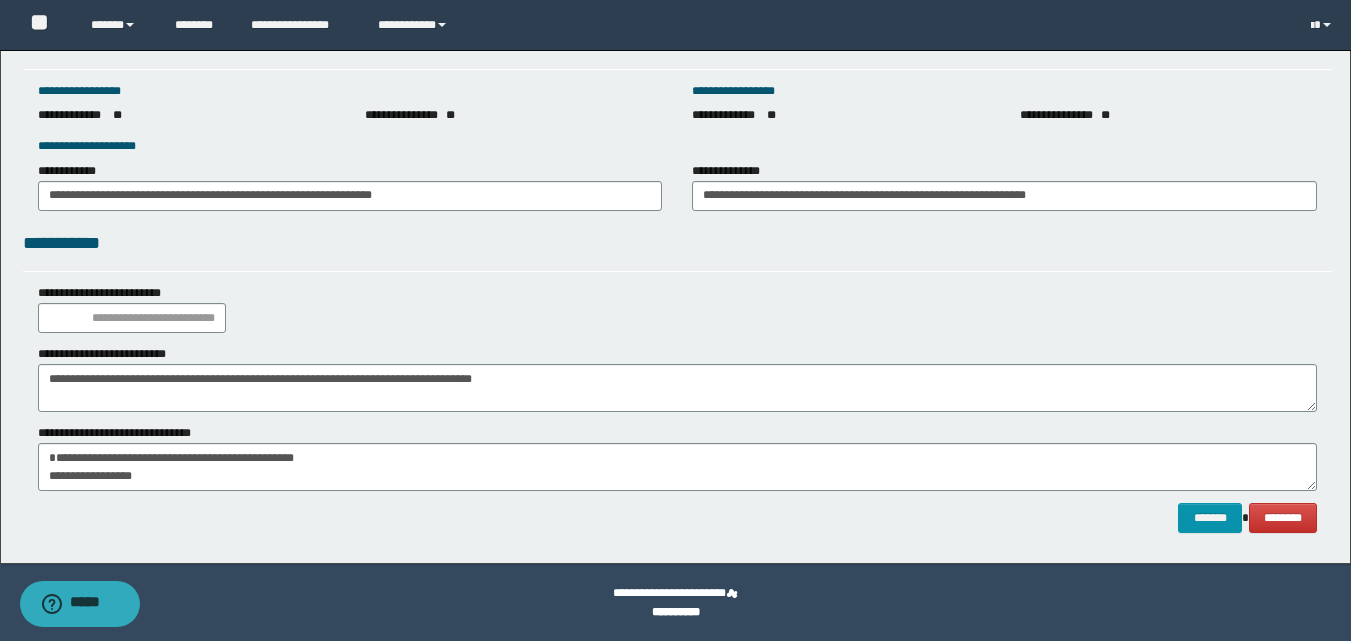 click on "**********" at bounding box center (677, 250) 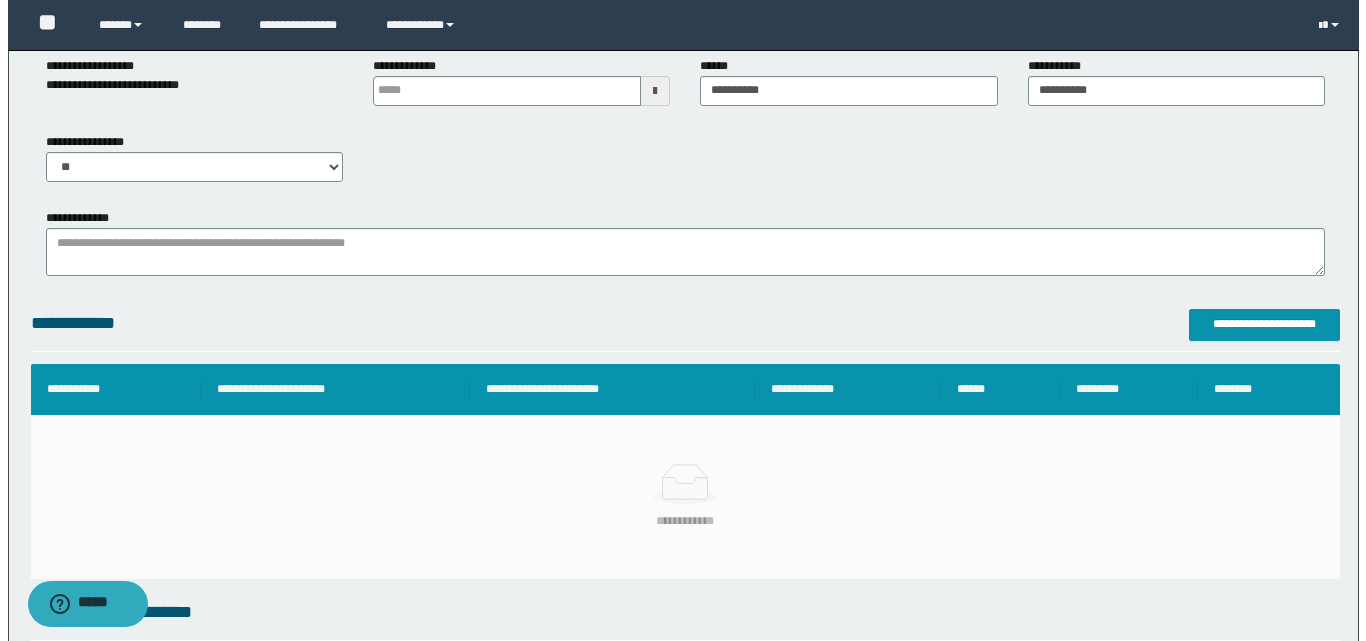 scroll, scrollTop: 221, scrollLeft: 0, axis: vertical 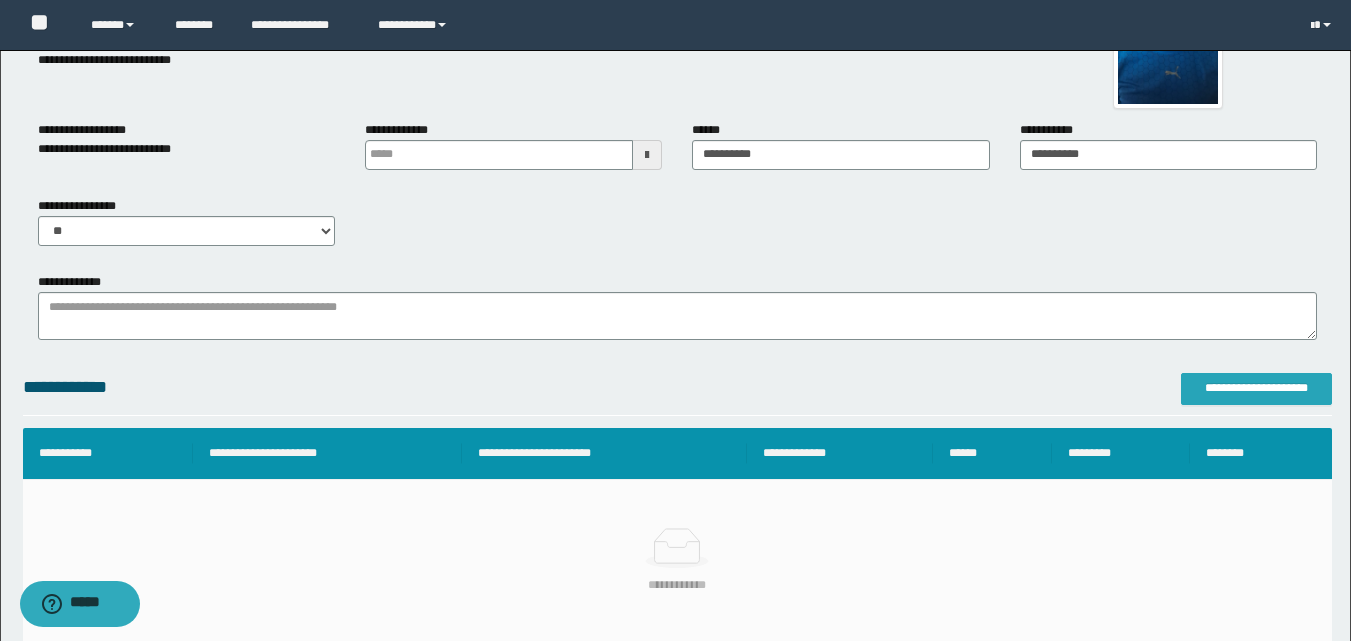 click on "**********" at bounding box center (1256, 389) 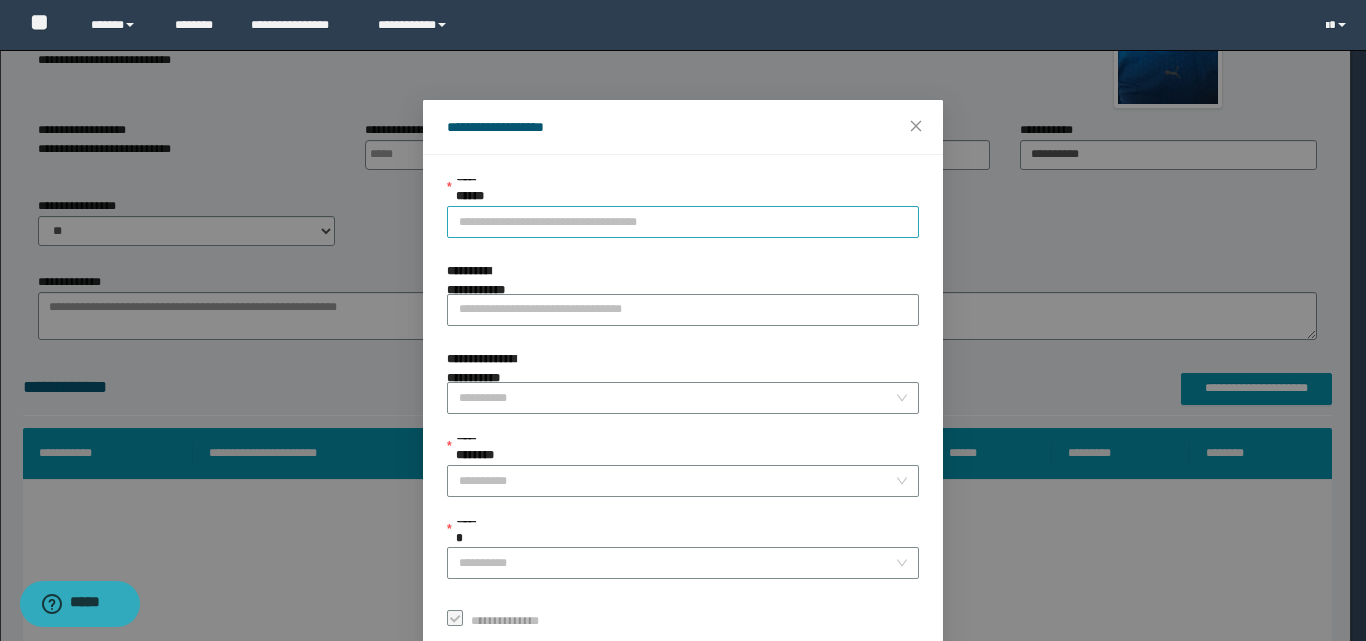 click on "**********" at bounding box center (683, 222) 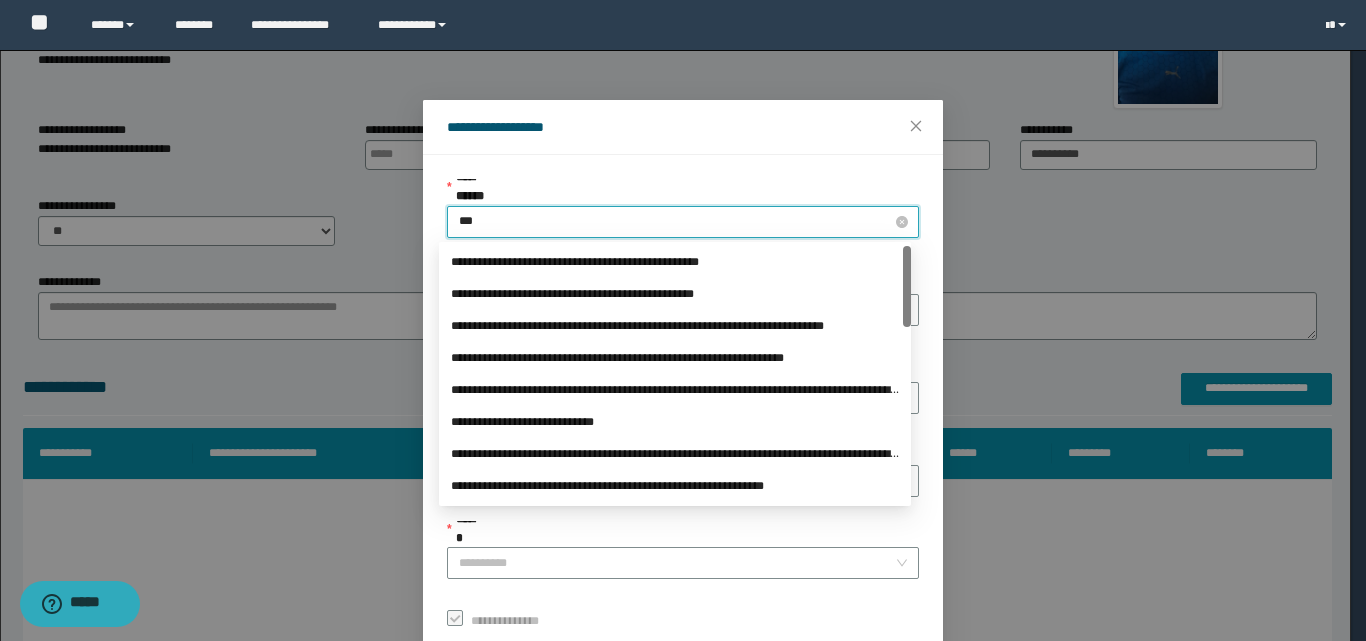 type on "****" 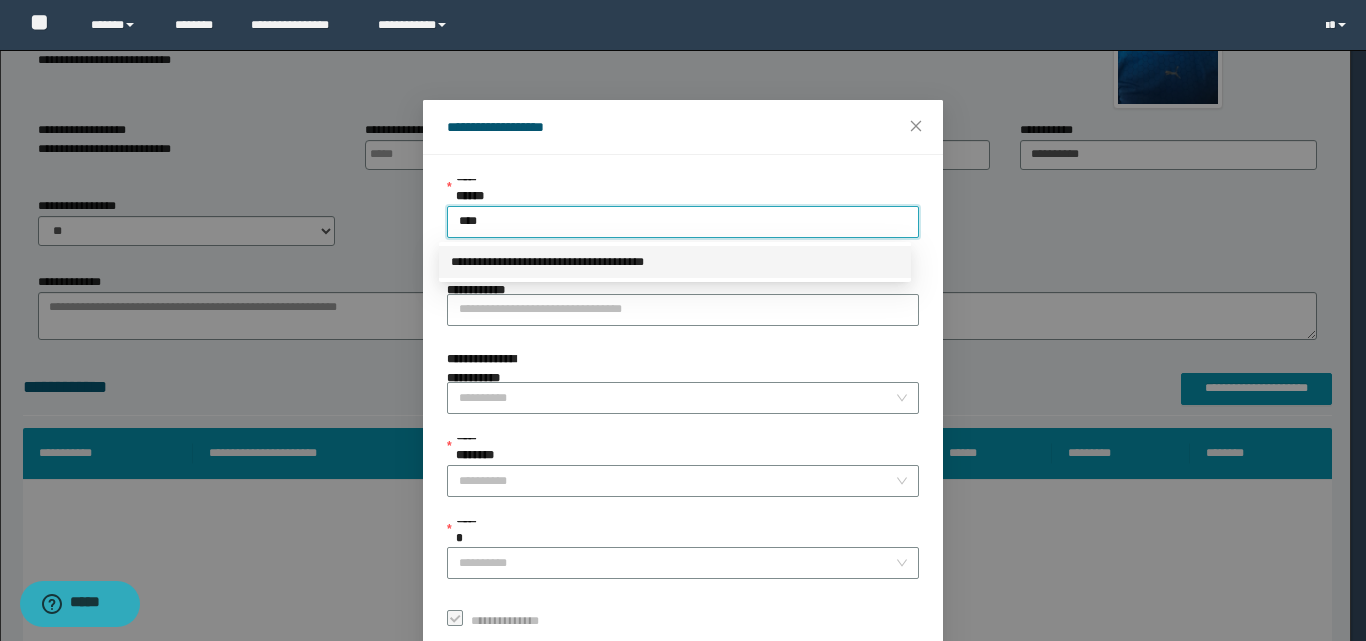 click on "**********" at bounding box center [675, 262] 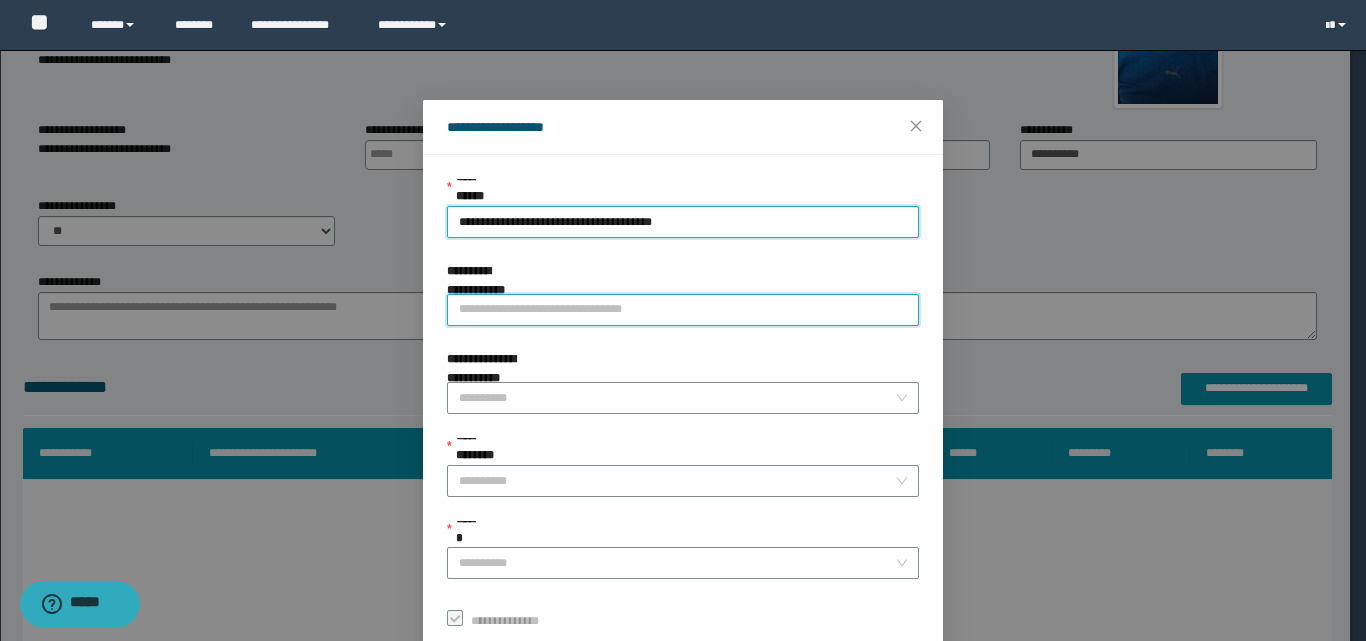 click on "**********" at bounding box center [683, 310] 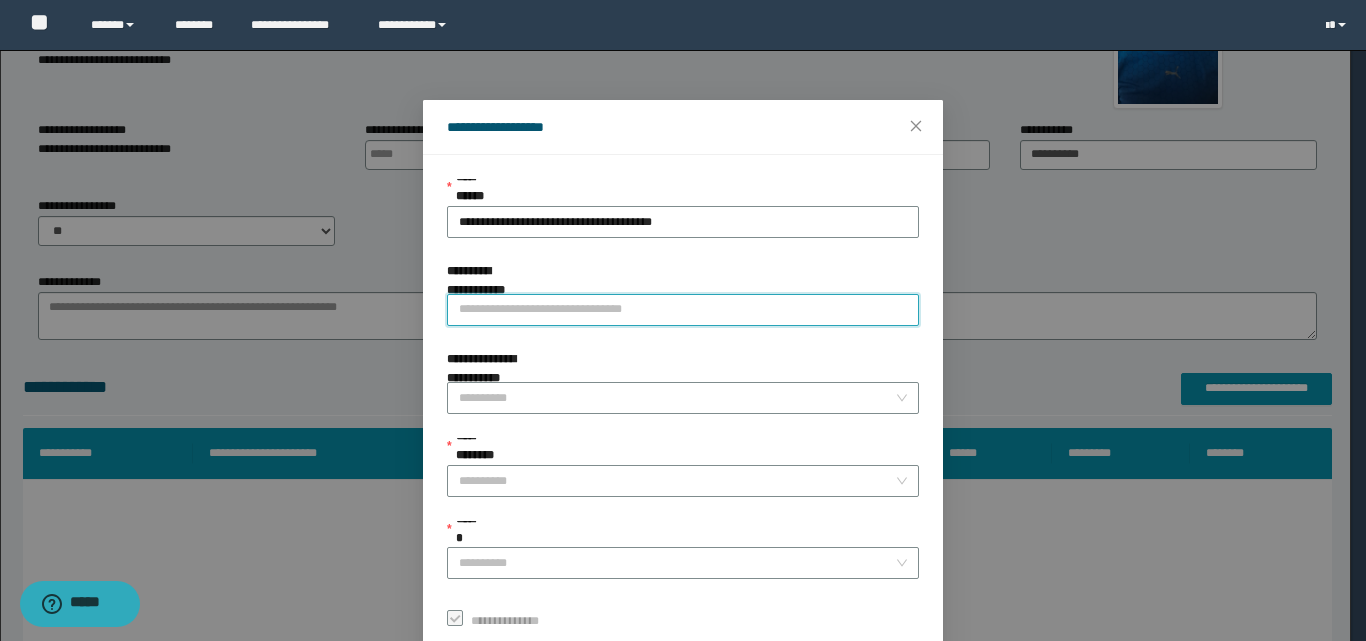 paste on "**********" 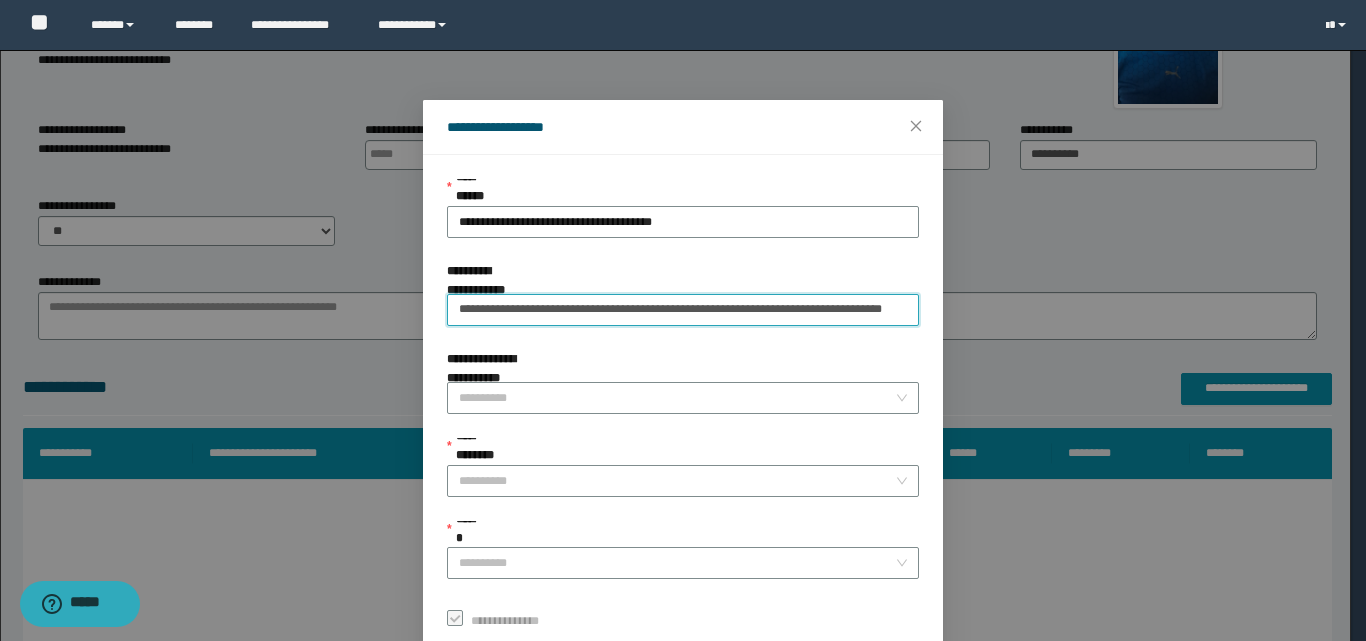 scroll, scrollTop: 0, scrollLeft: 85, axis: horizontal 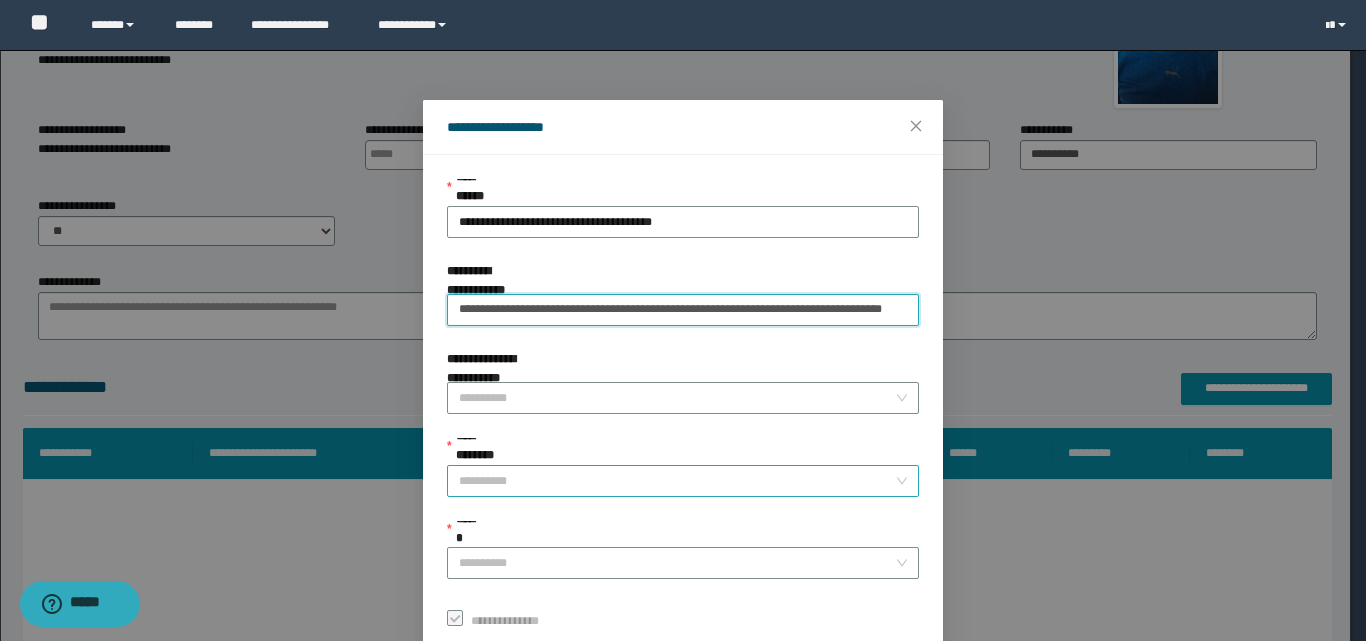 type on "**********" 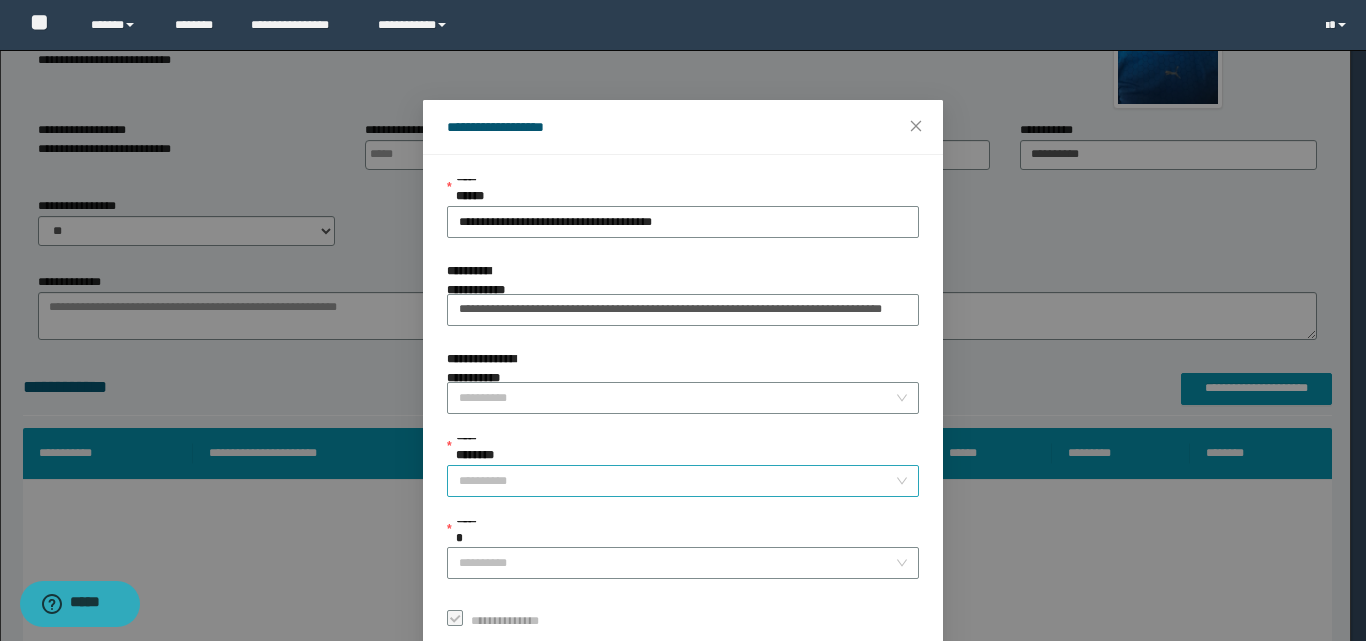 click on "**********" at bounding box center [677, 481] 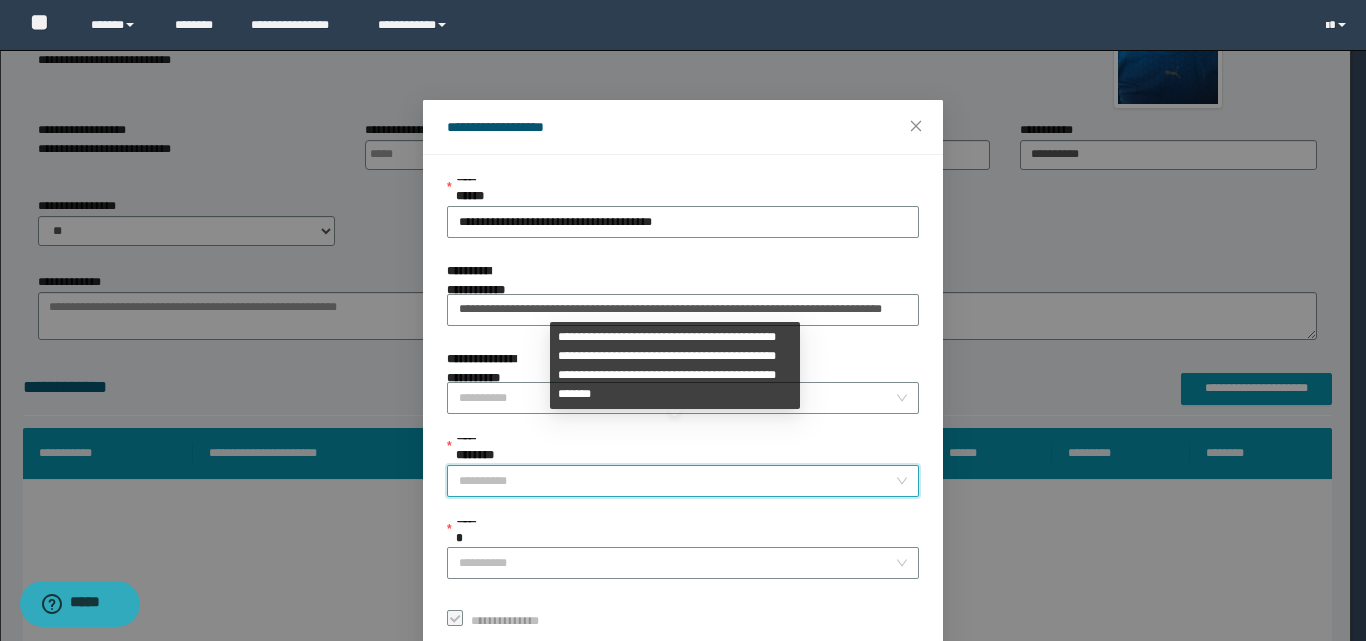scroll, scrollTop: 0, scrollLeft: 0, axis: both 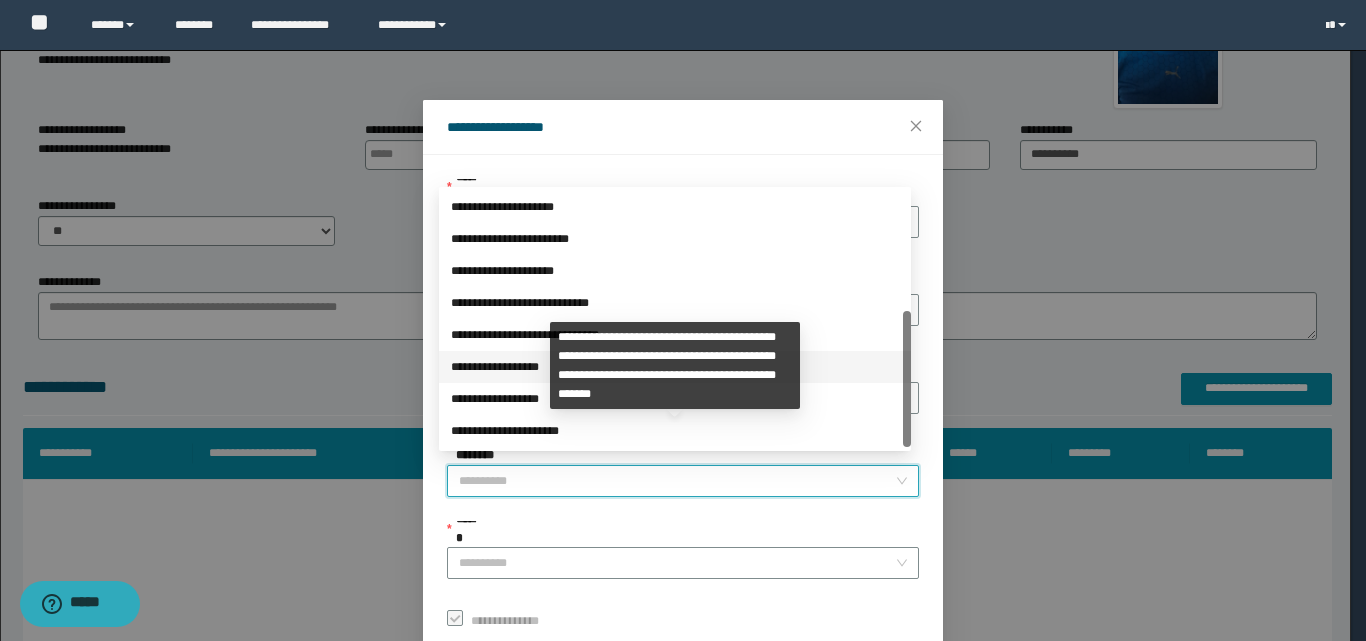 click on "**********" at bounding box center (675, 367) 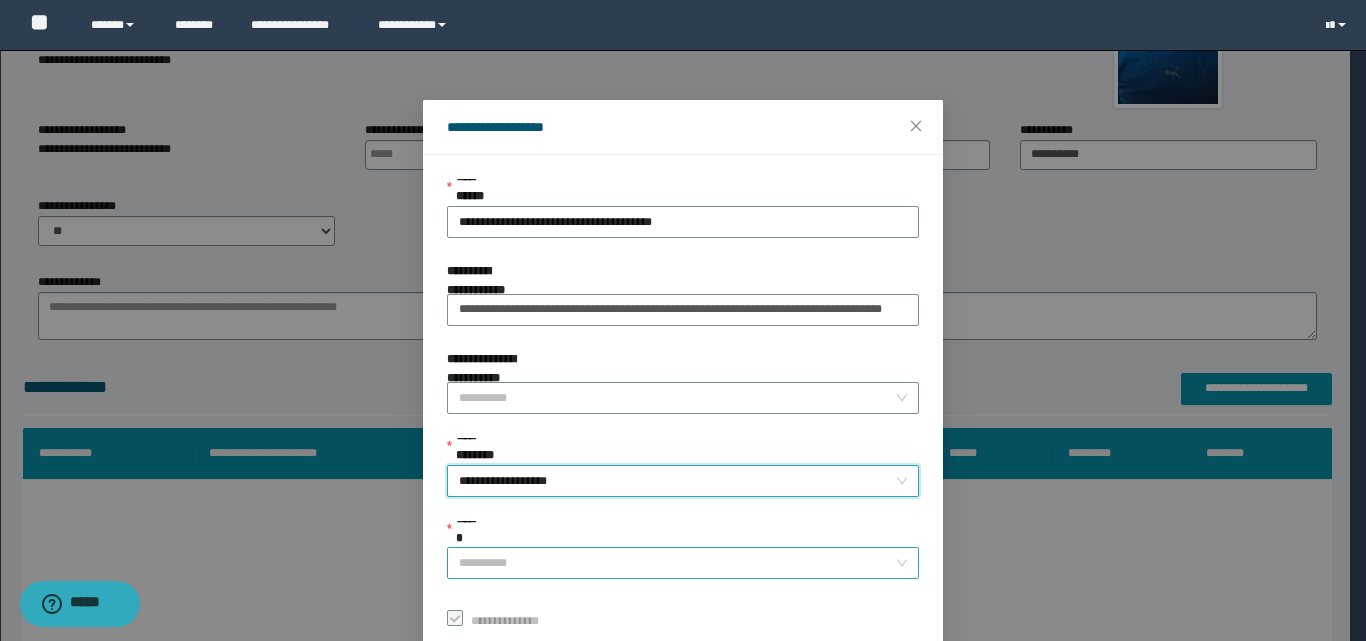 click on "******" at bounding box center (677, 563) 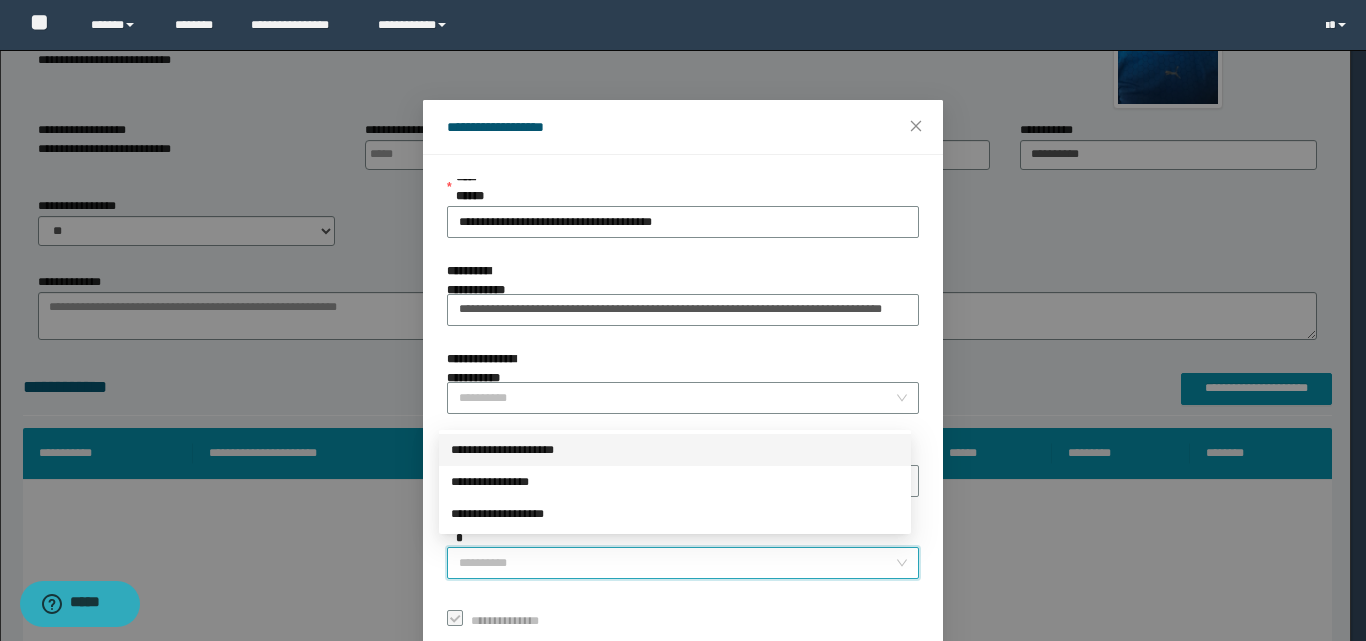 click on "**********" at bounding box center [675, 450] 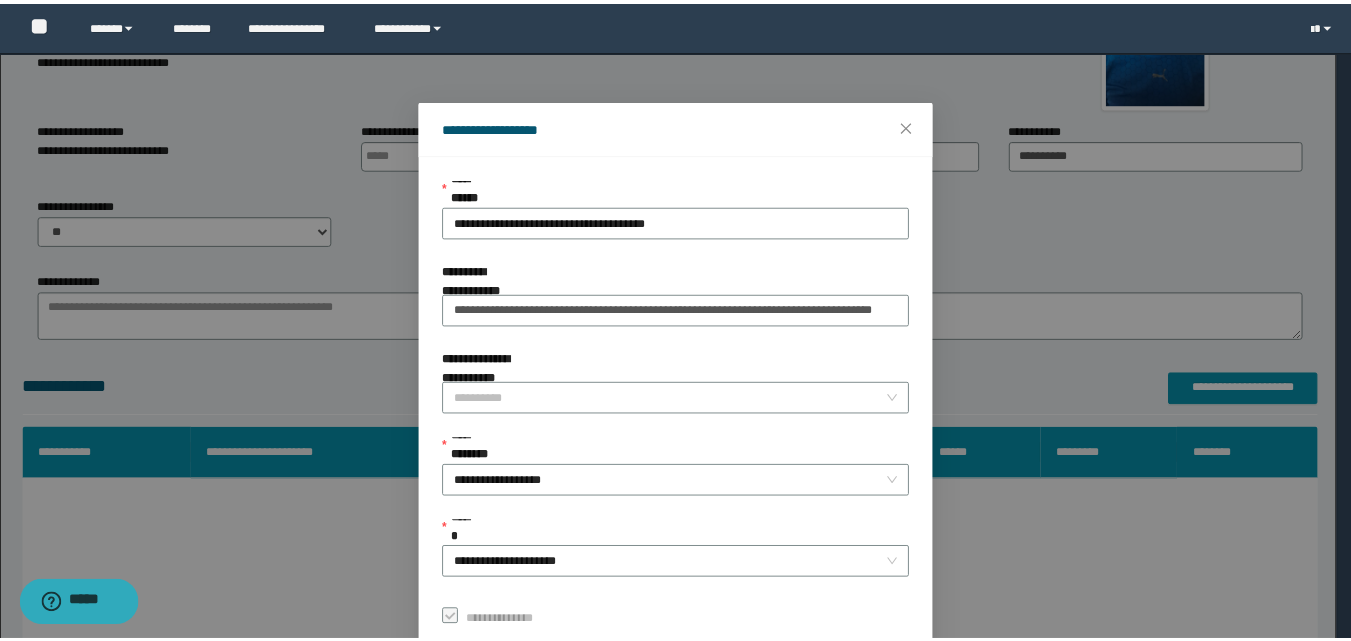 scroll, scrollTop: 111, scrollLeft: 0, axis: vertical 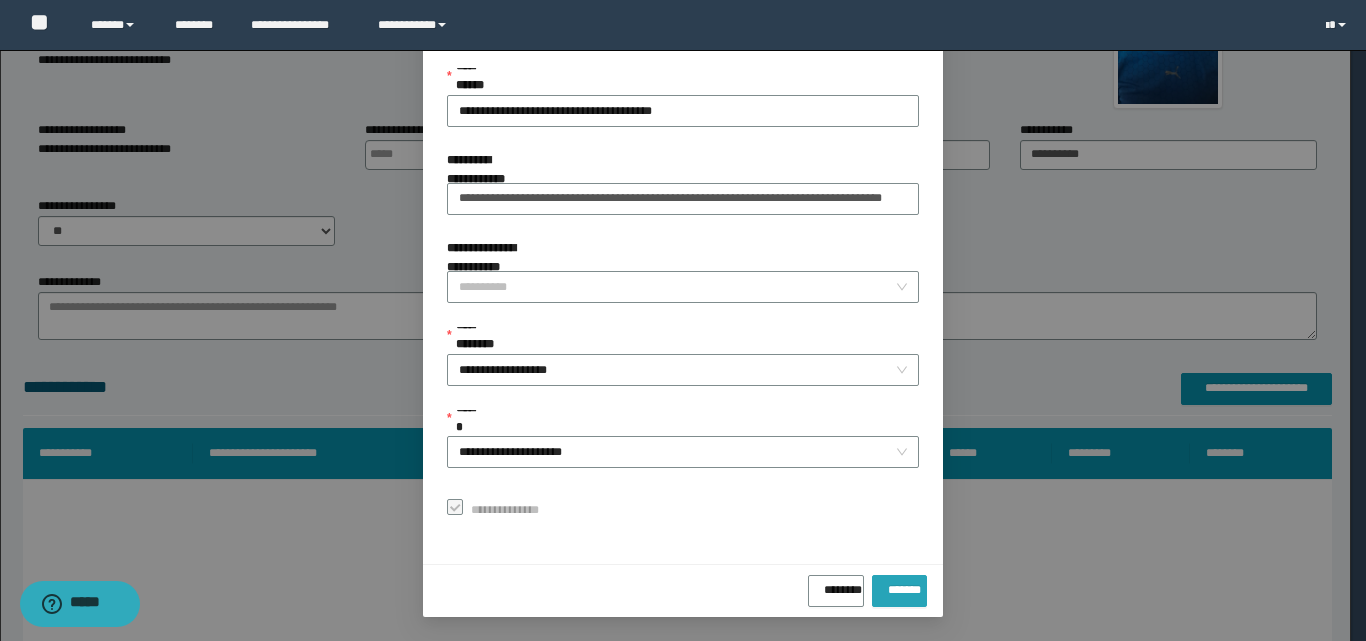 click on "*******" at bounding box center (899, 591) 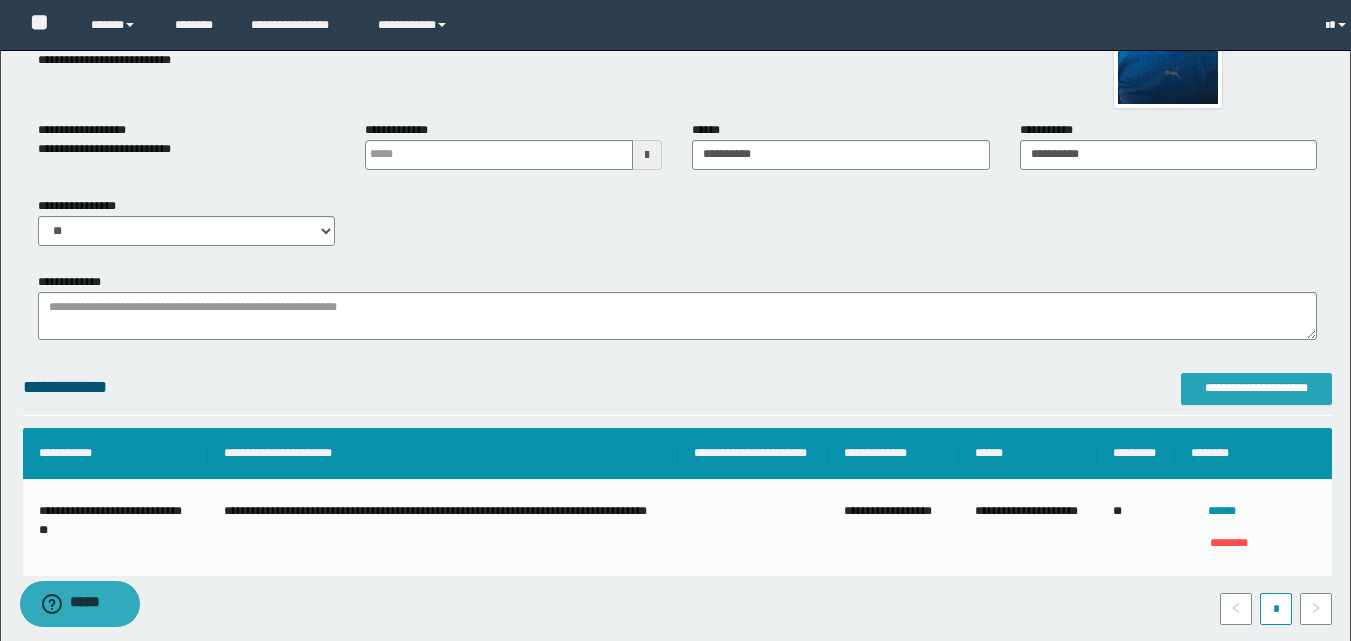 scroll, scrollTop: 0, scrollLeft: 0, axis: both 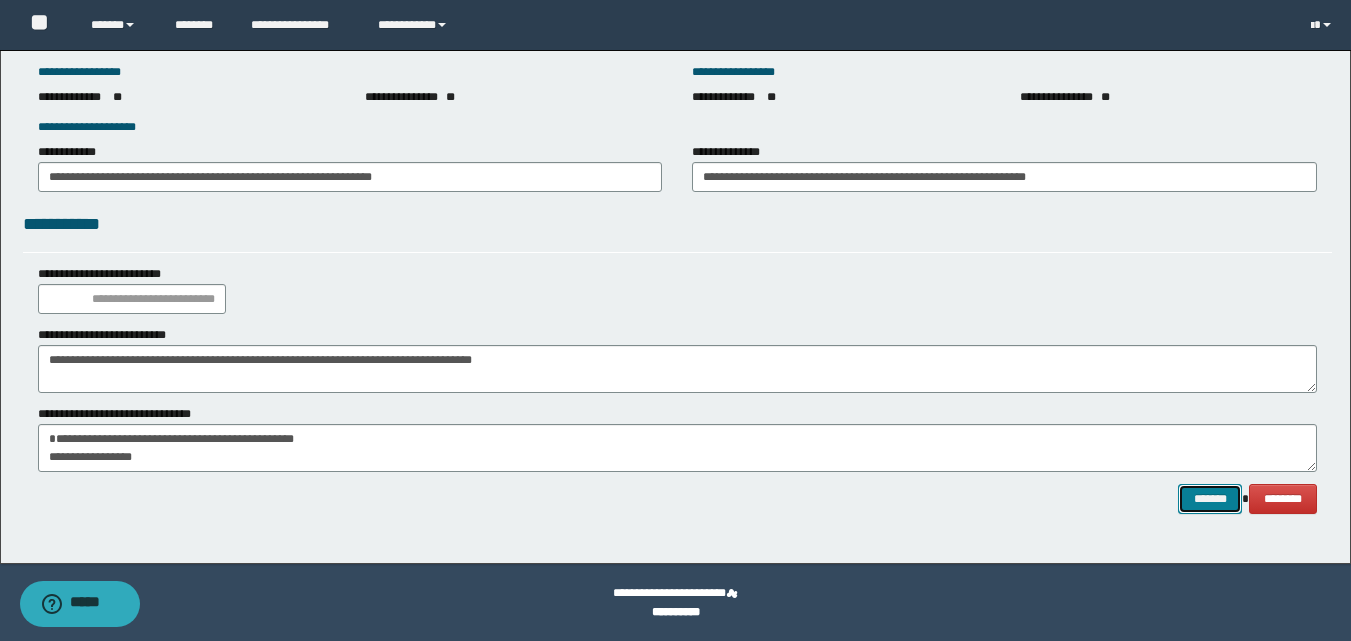 click on "*******" at bounding box center [1210, 499] 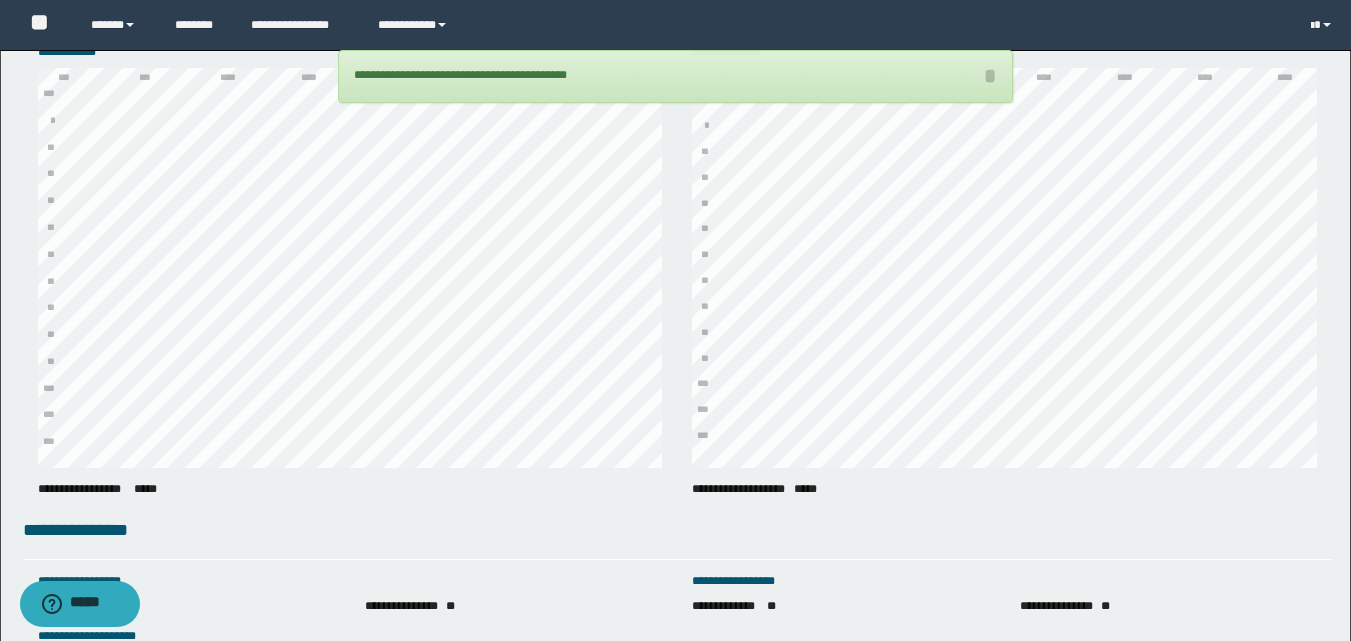 scroll, scrollTop: 2895, scrollLeft: 0, axis: vertical 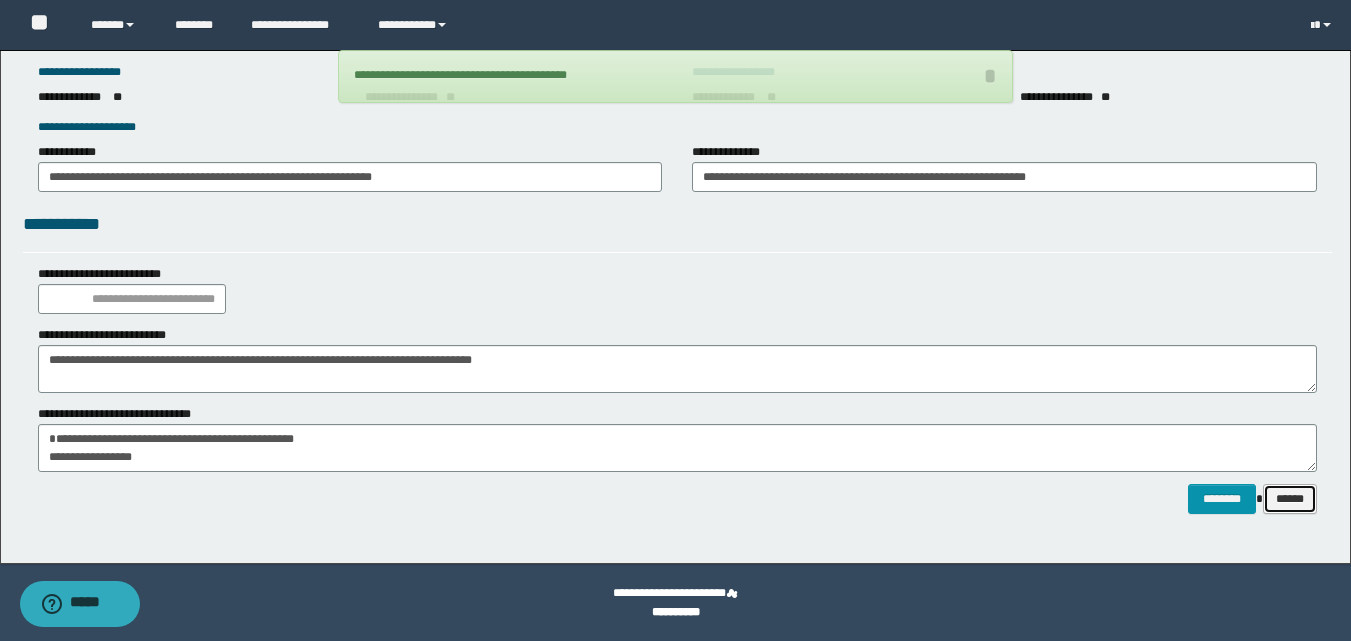 click on "******" at bounding box center (1290, 499) 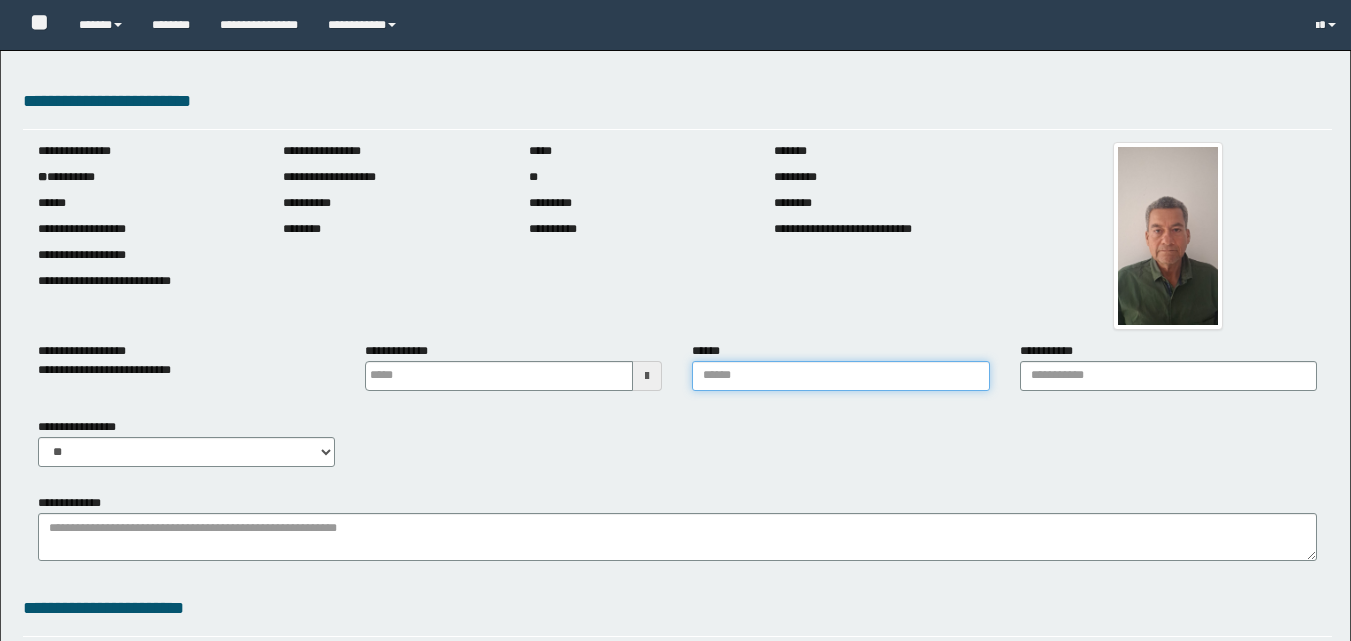 click on "******" at bounding box center [840, 376] 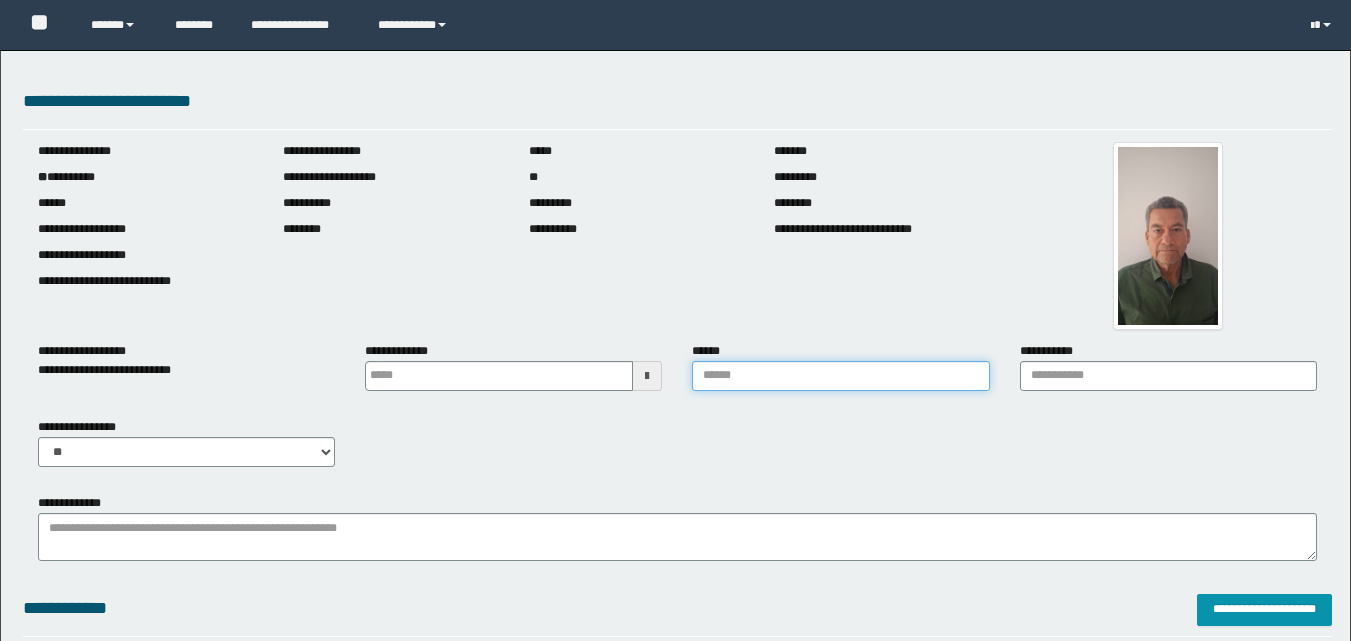 type 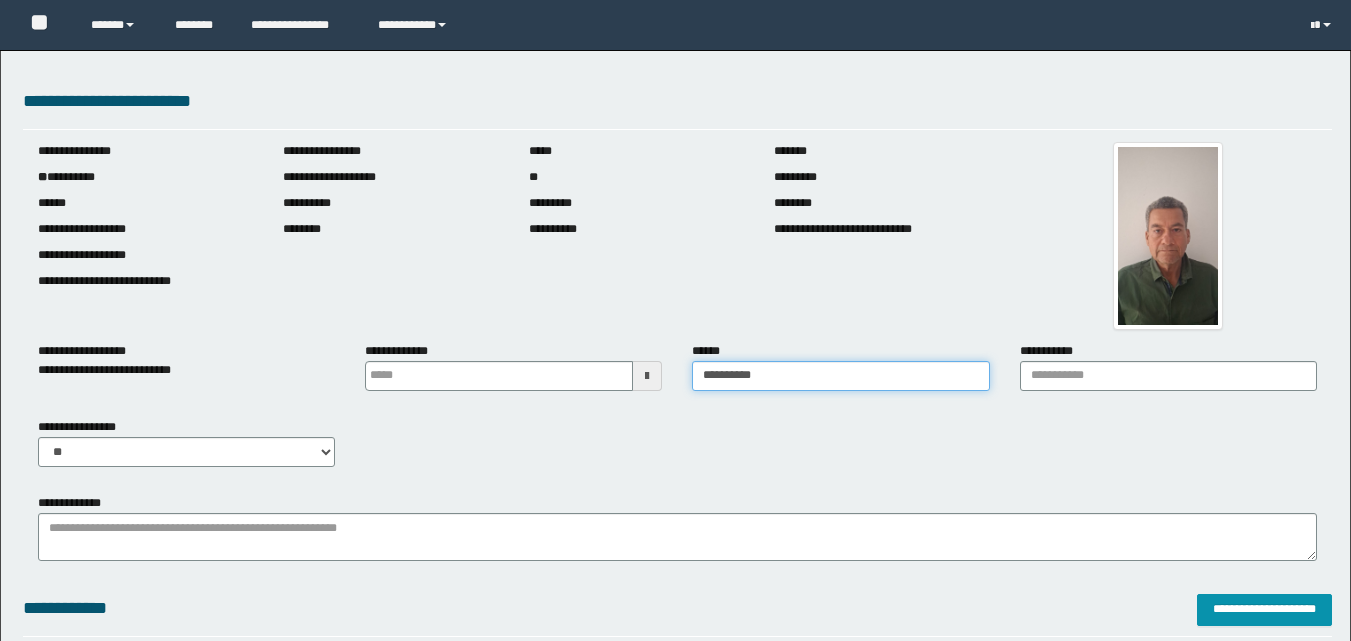 scroll, scrollTop: 0, scrollLeft: 0, axis: both 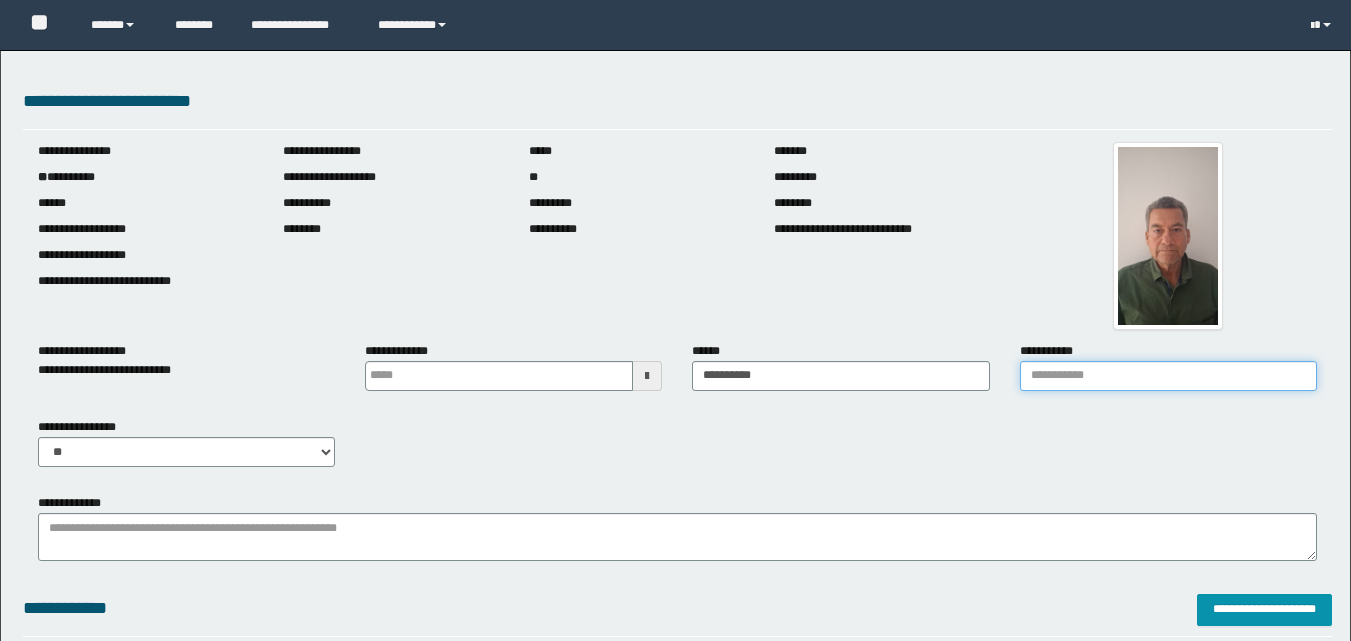 click on "**********" at bounding box center [1168, 376] 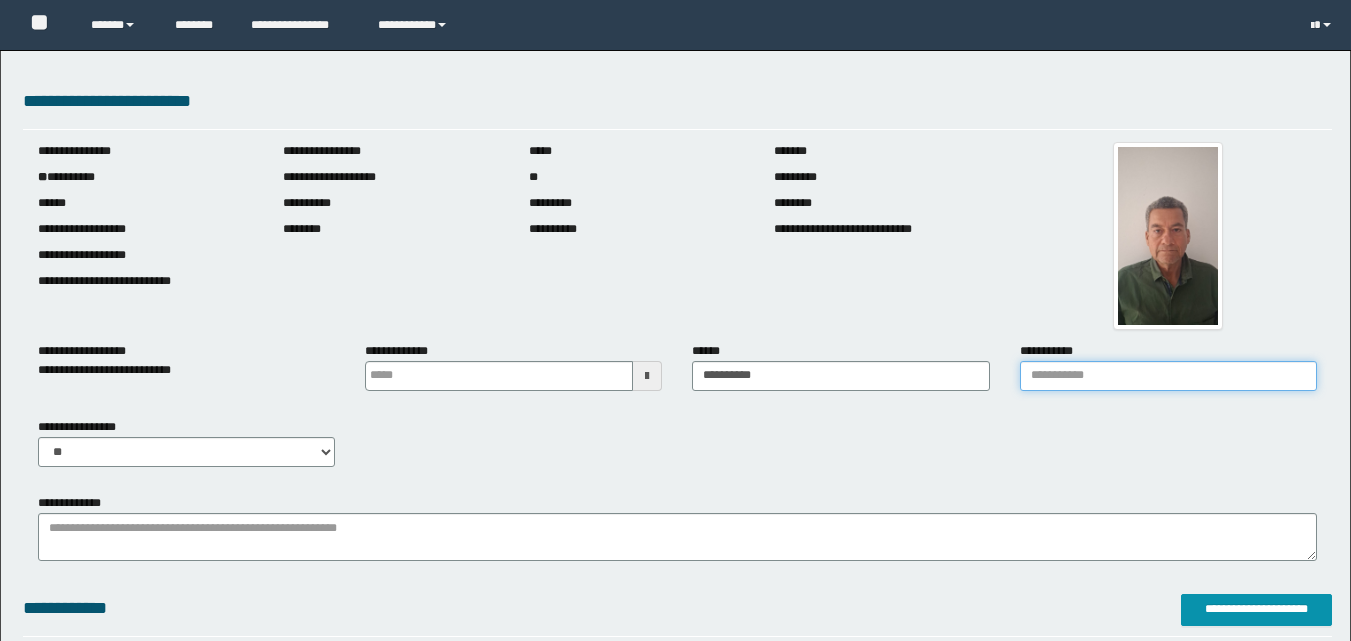 type on "**********" 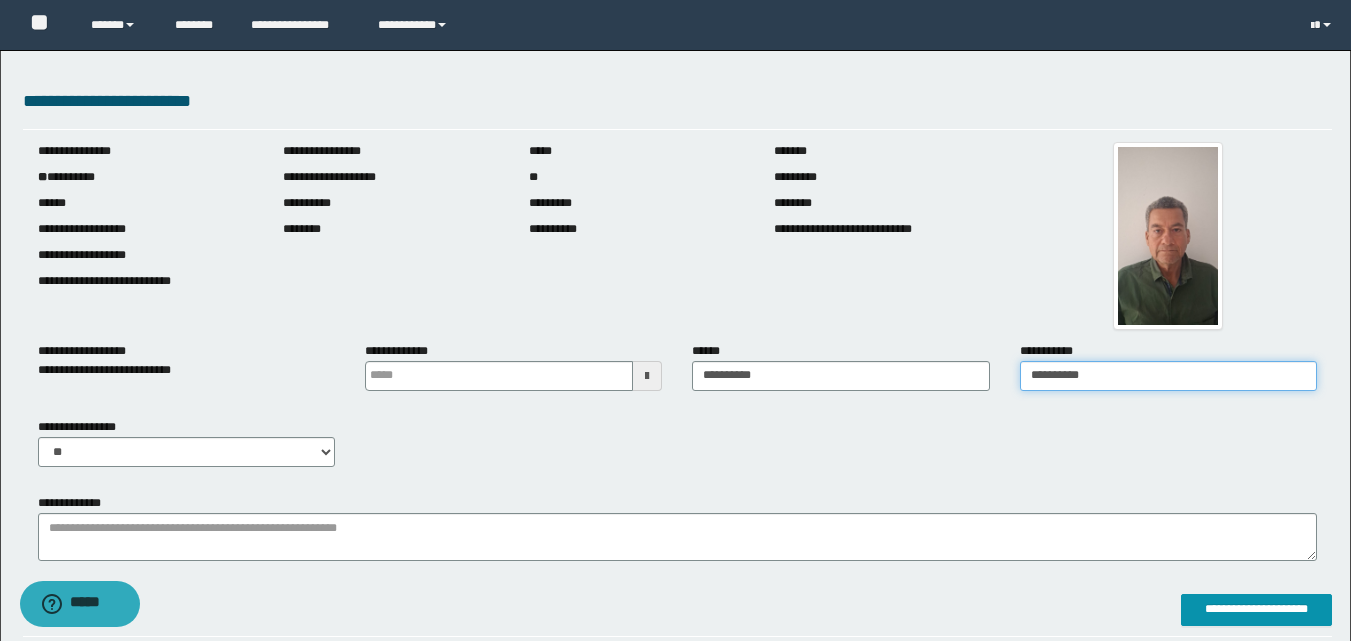 scroll, scrollTop: 0, scrollLeft: 0, axis: both 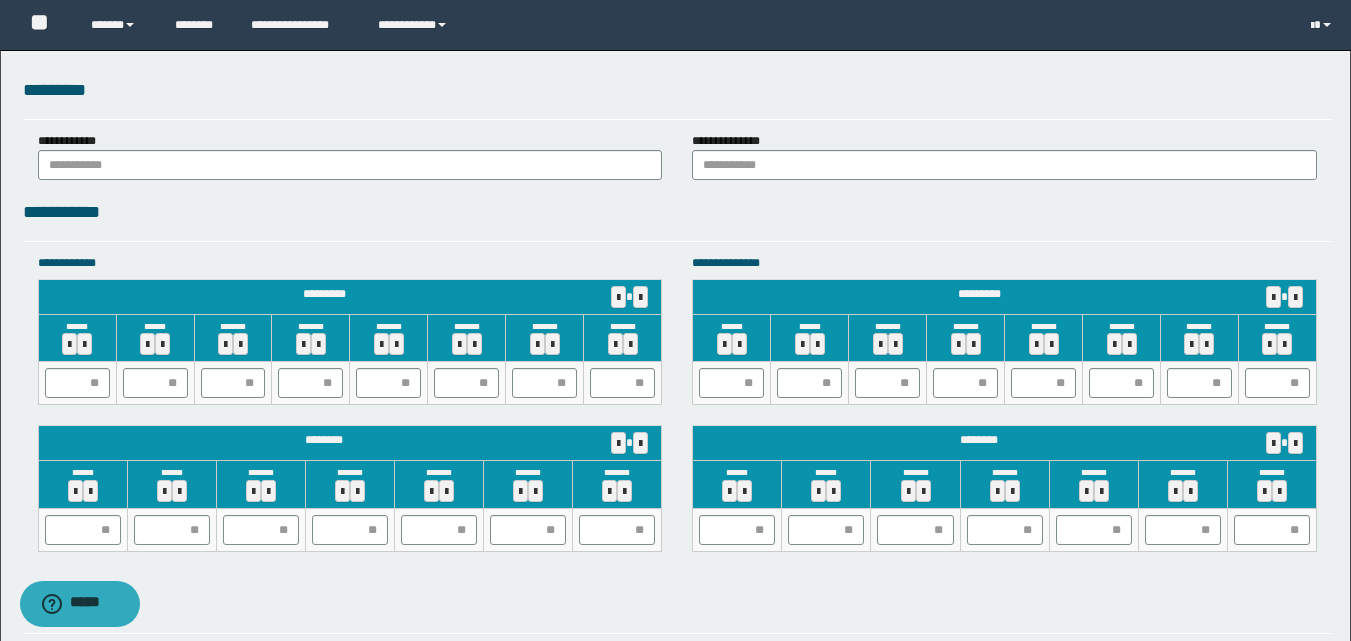 click on "**********" at bounding box center (74, 141) 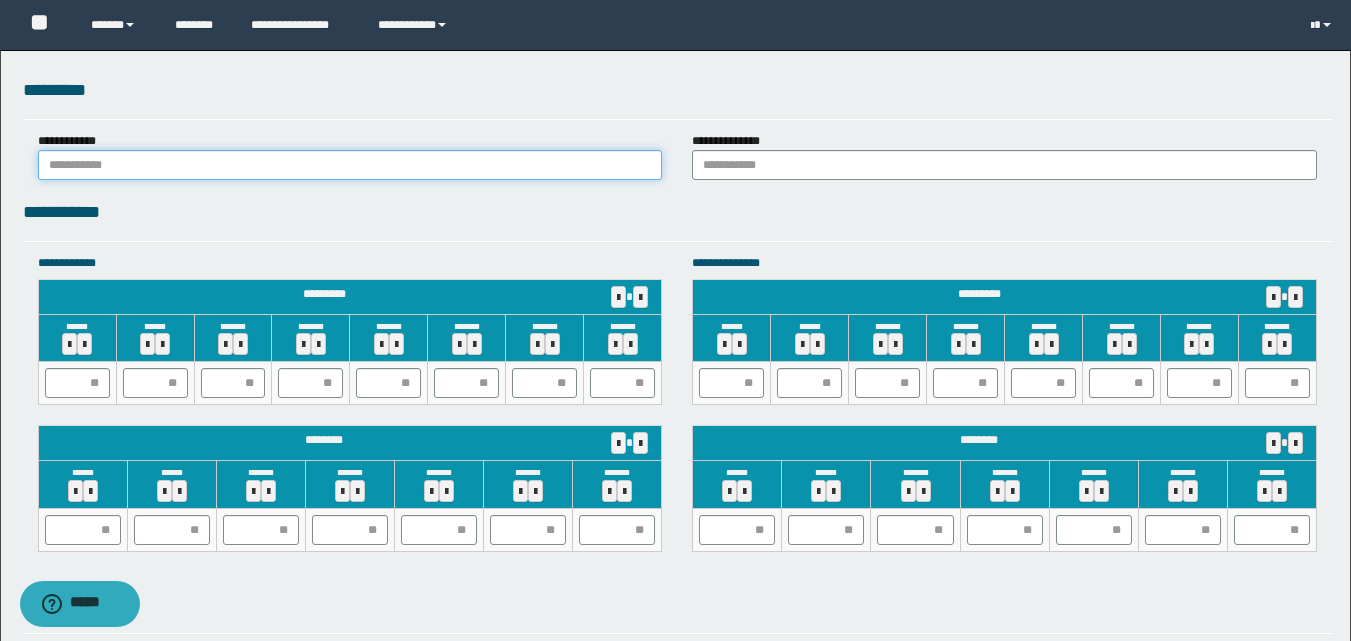 click at bounding box center [350, 165] 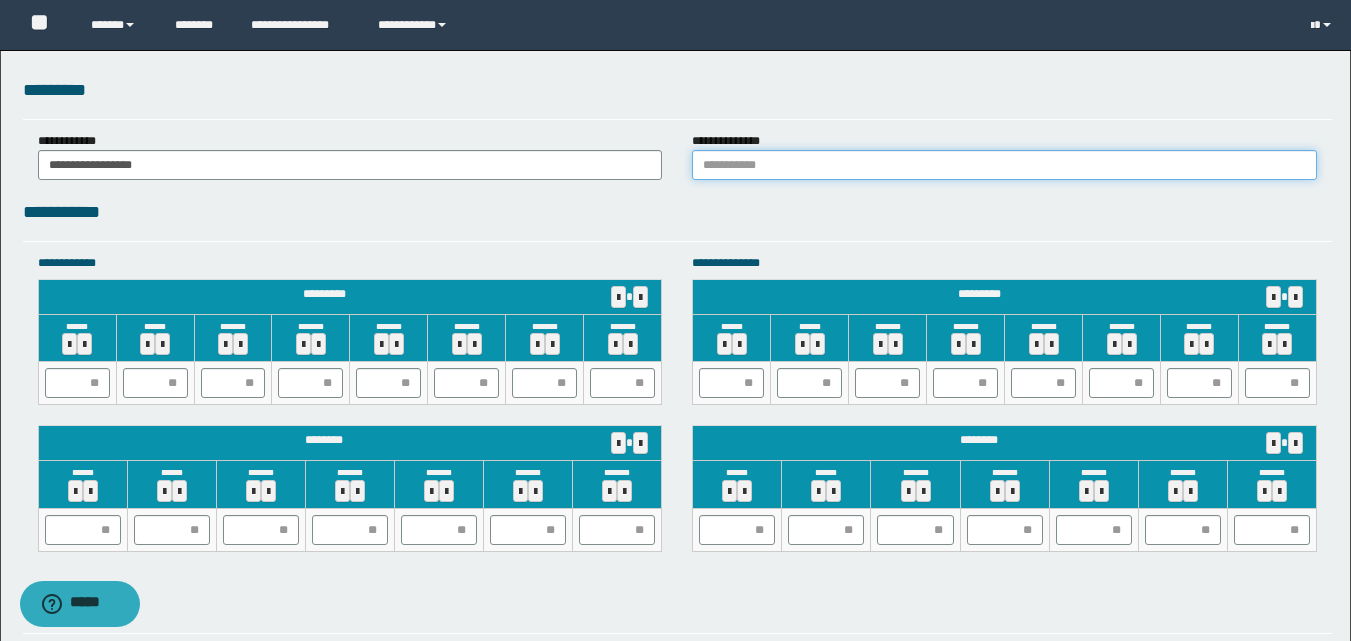 click at bounding box center [1004, 165] 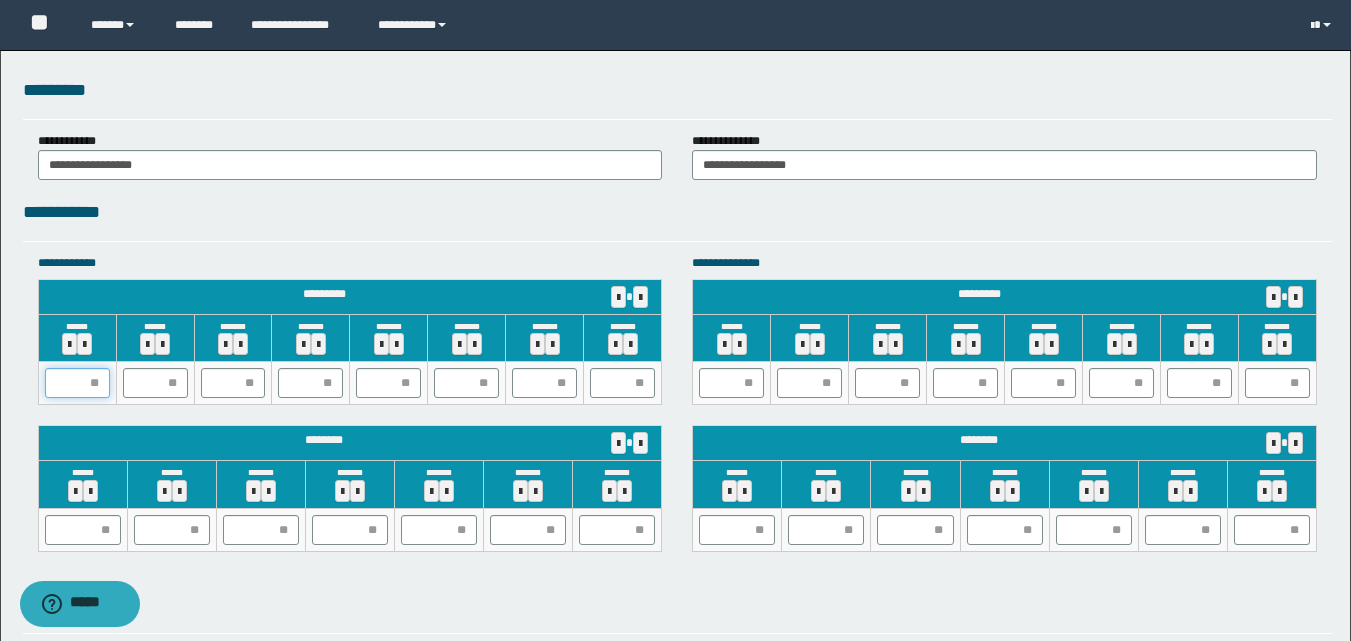 click at bounding box center [77, 383] 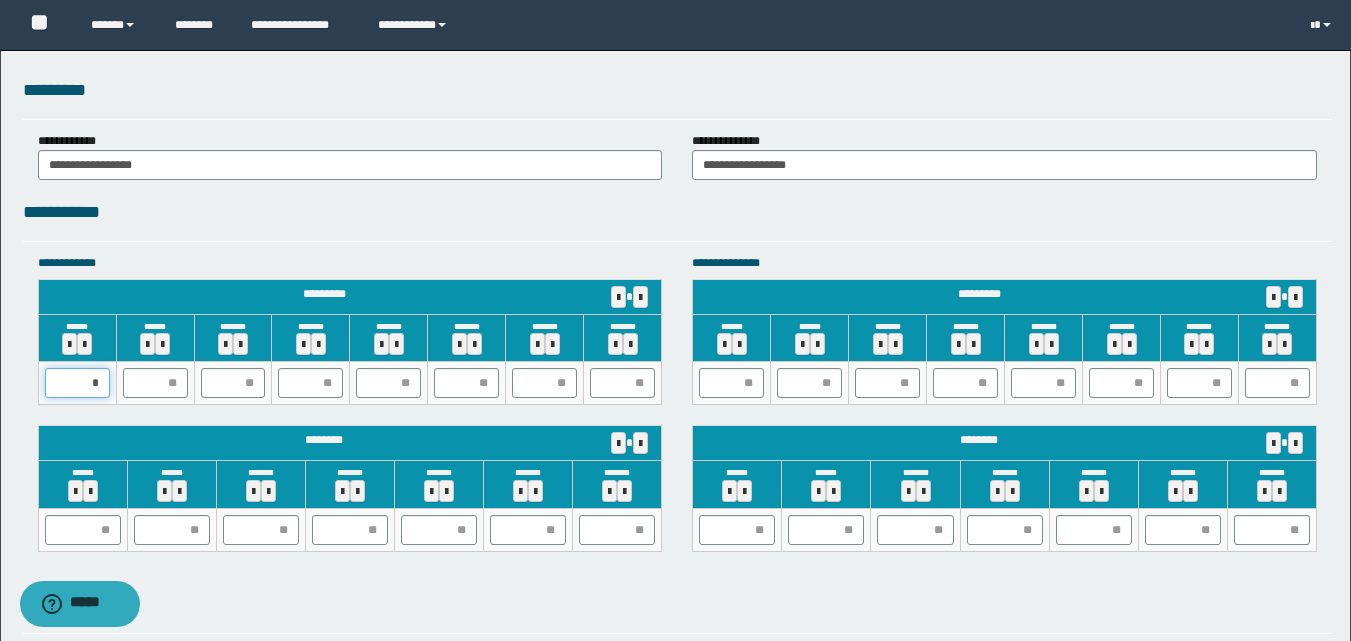 type on "**" 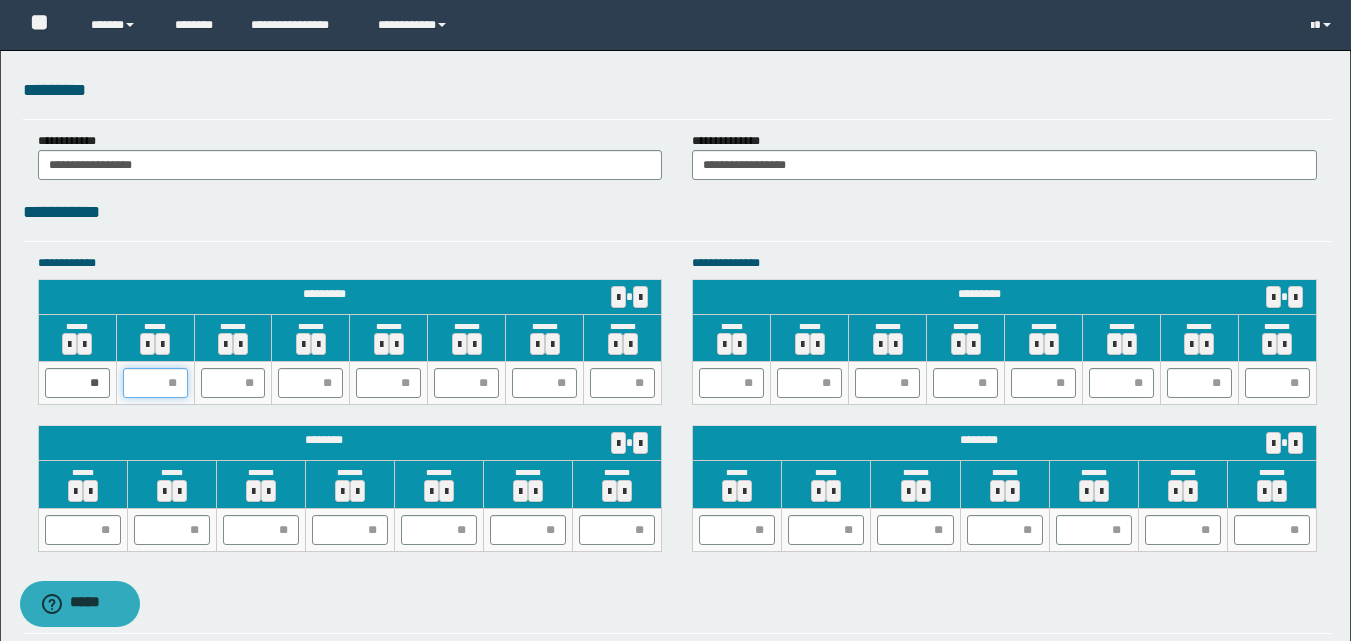 click at bounding box center [155, 383] 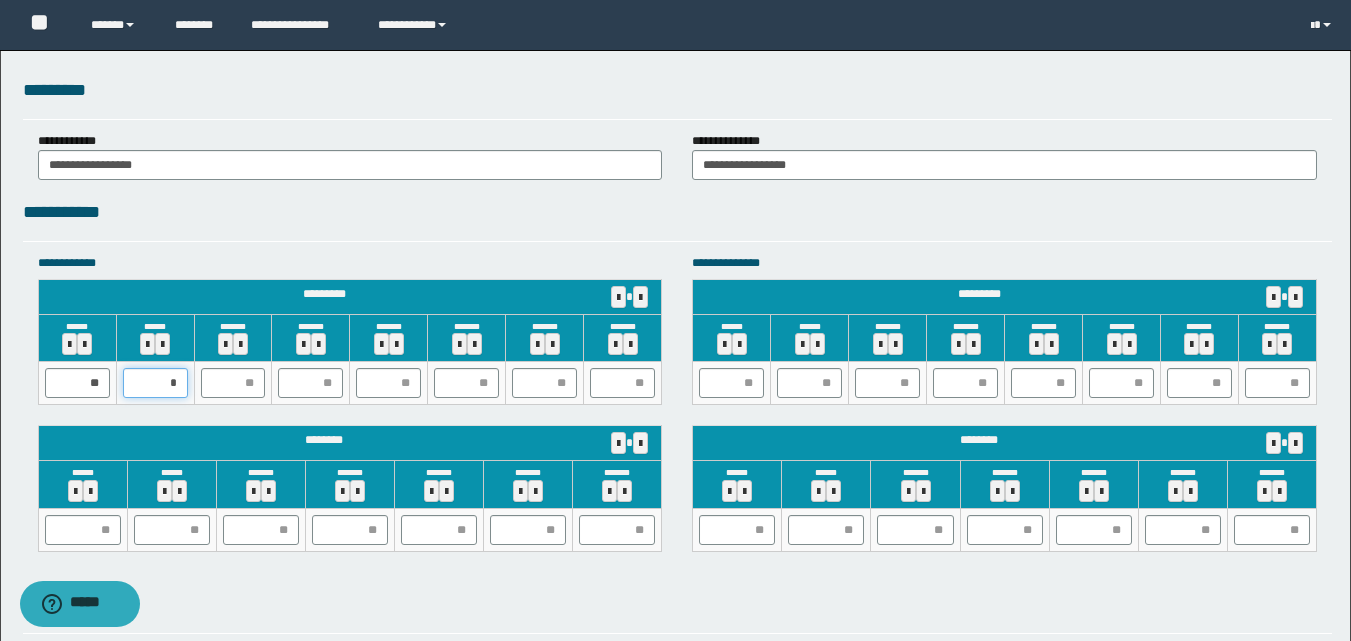 type on "**" 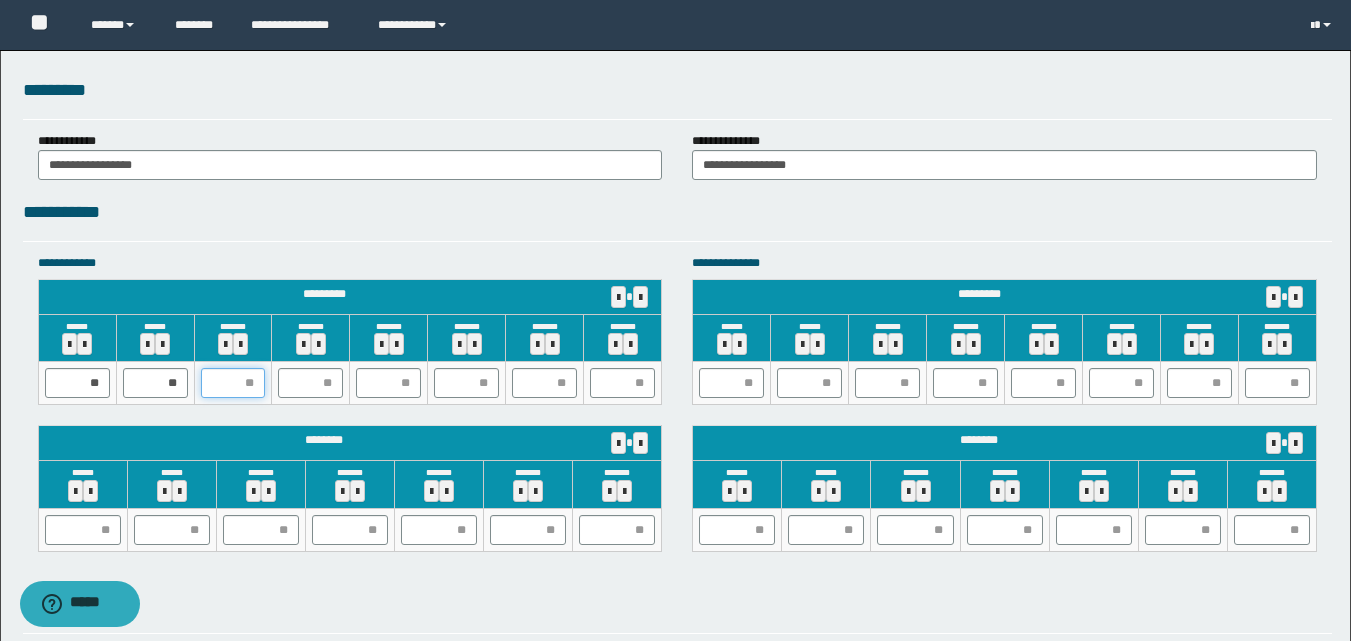 click at bounding box center [233, 383] 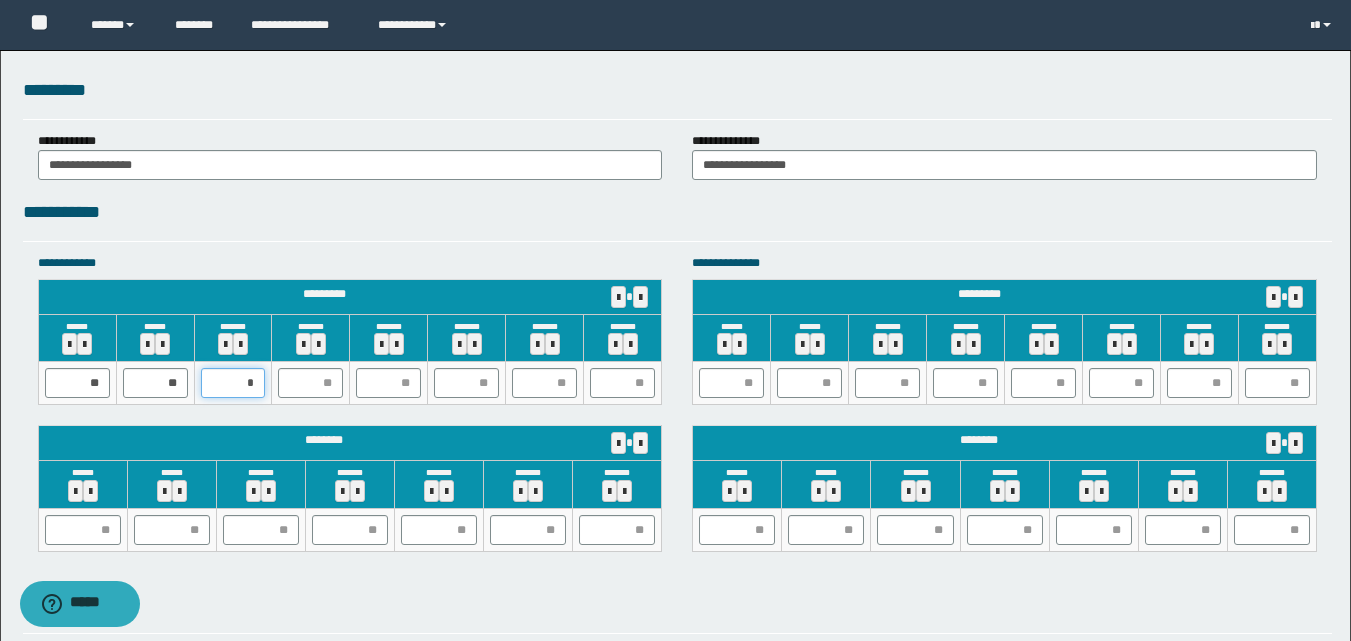 type on "**" 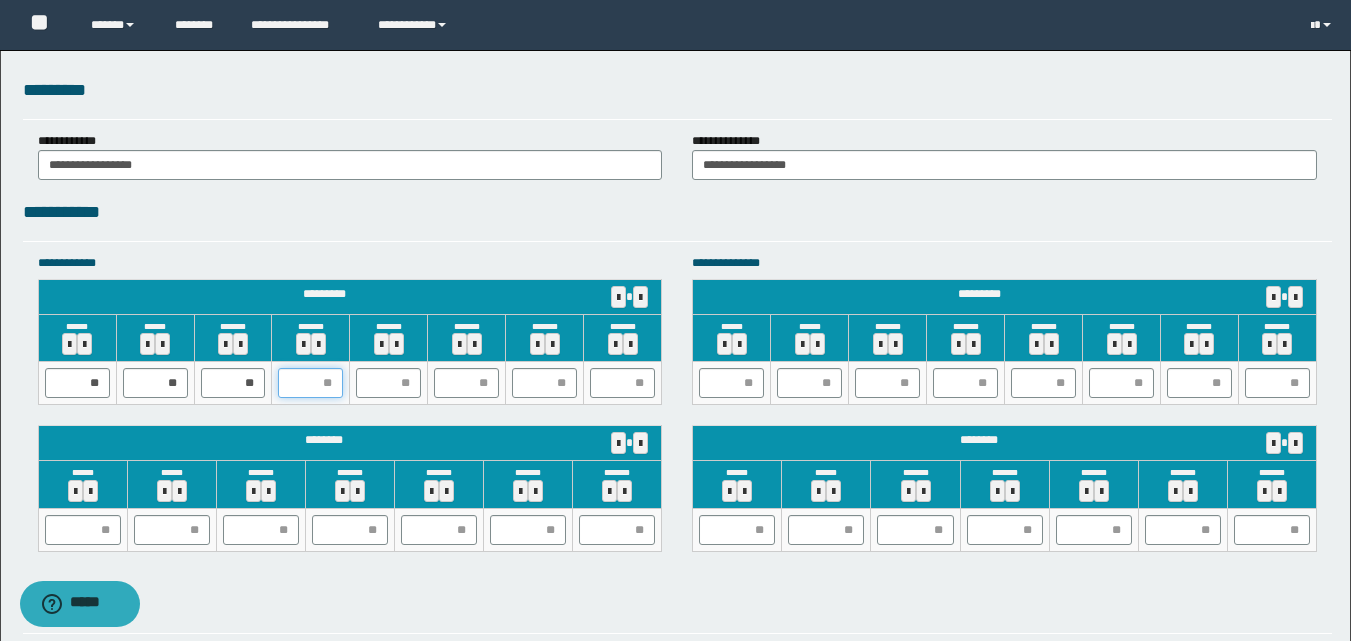 click at bounding box center [310, 383] 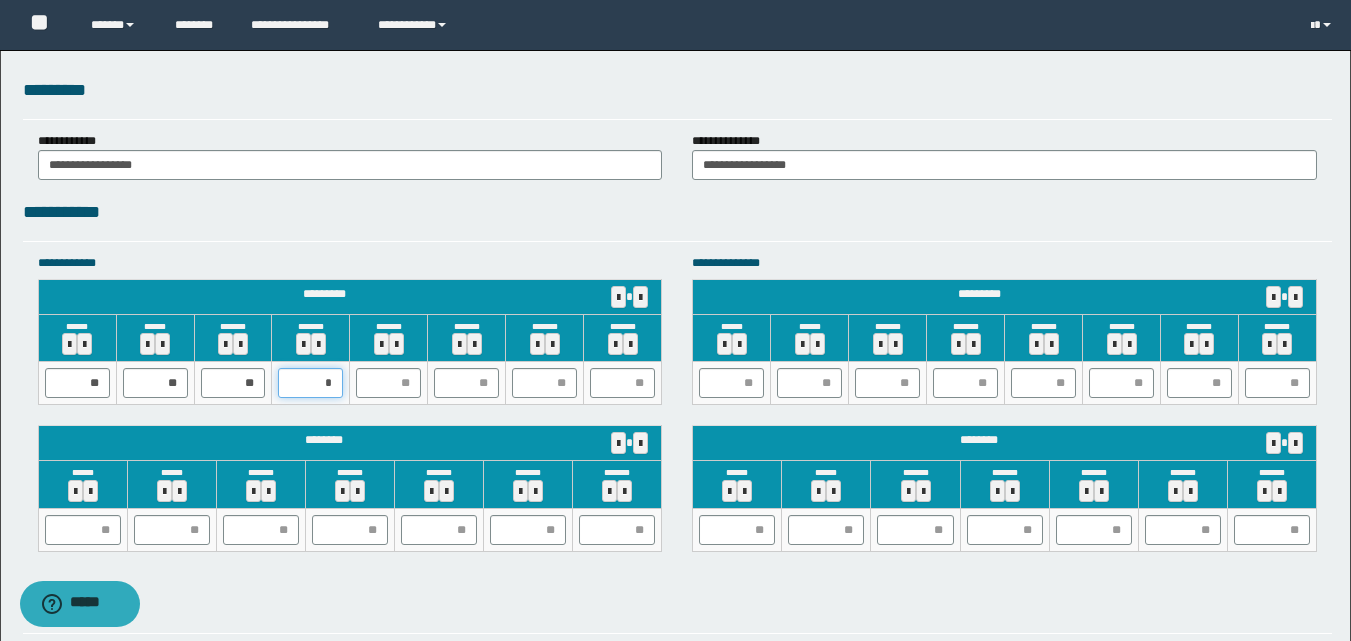 type on "**" 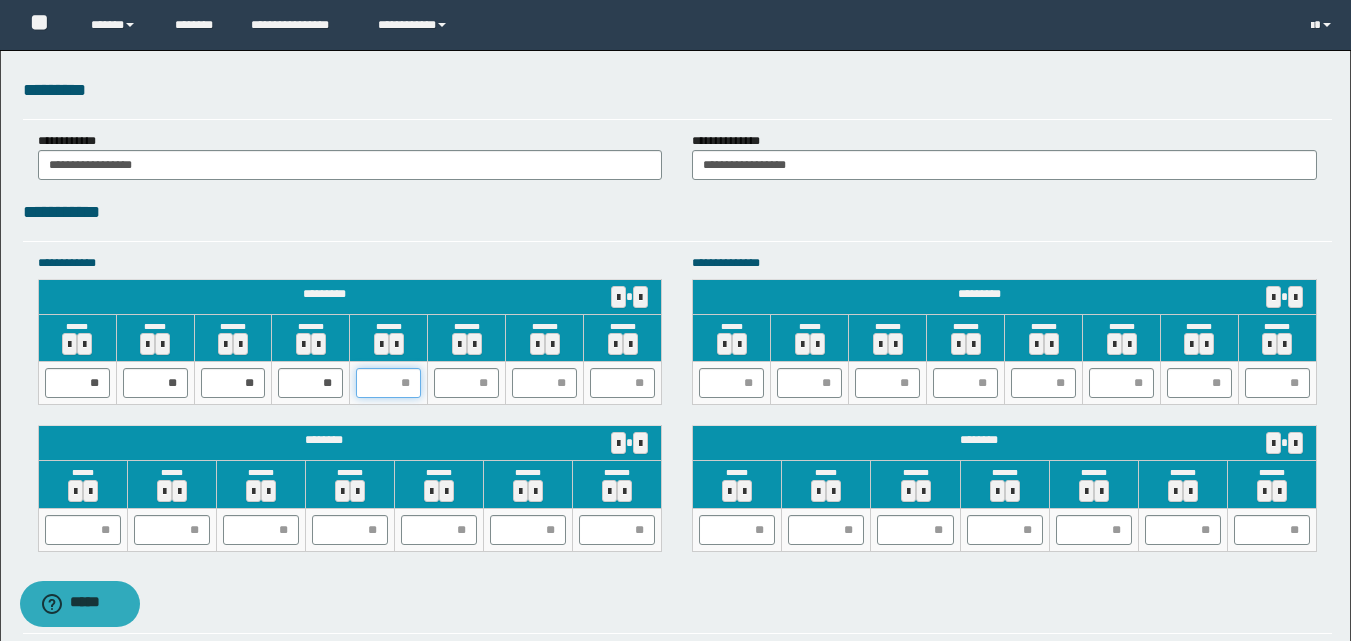 click at bounding box center [388, 383] 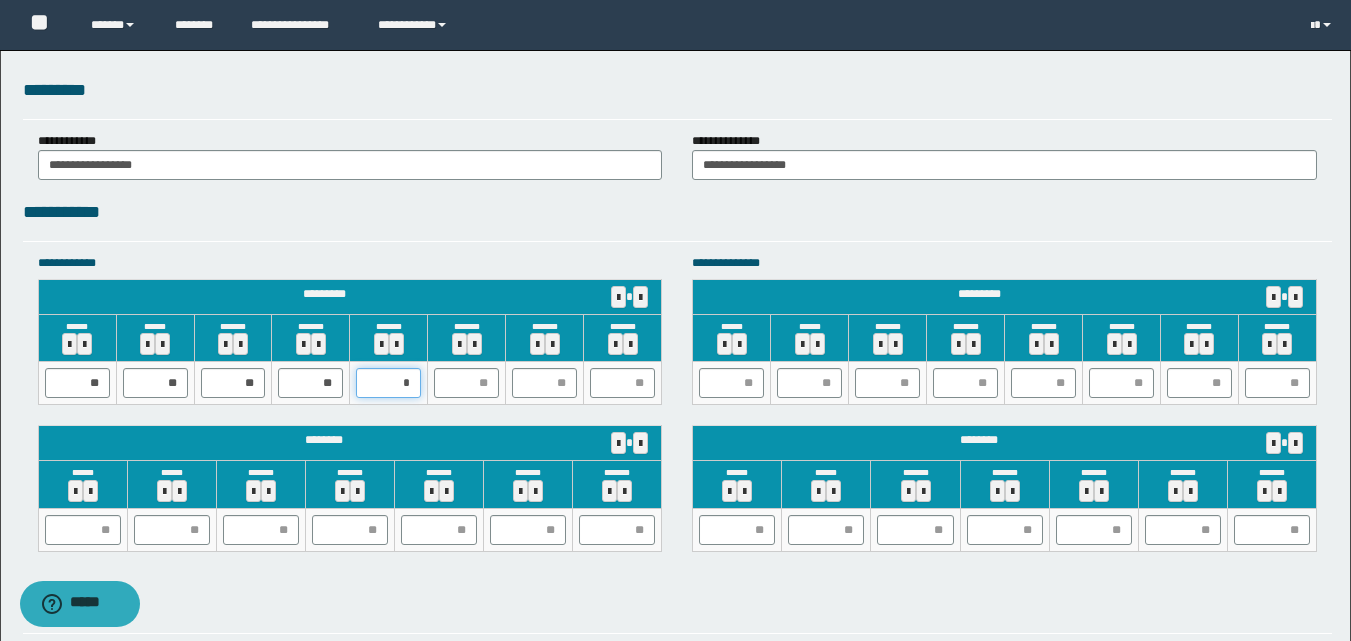 type on "**" 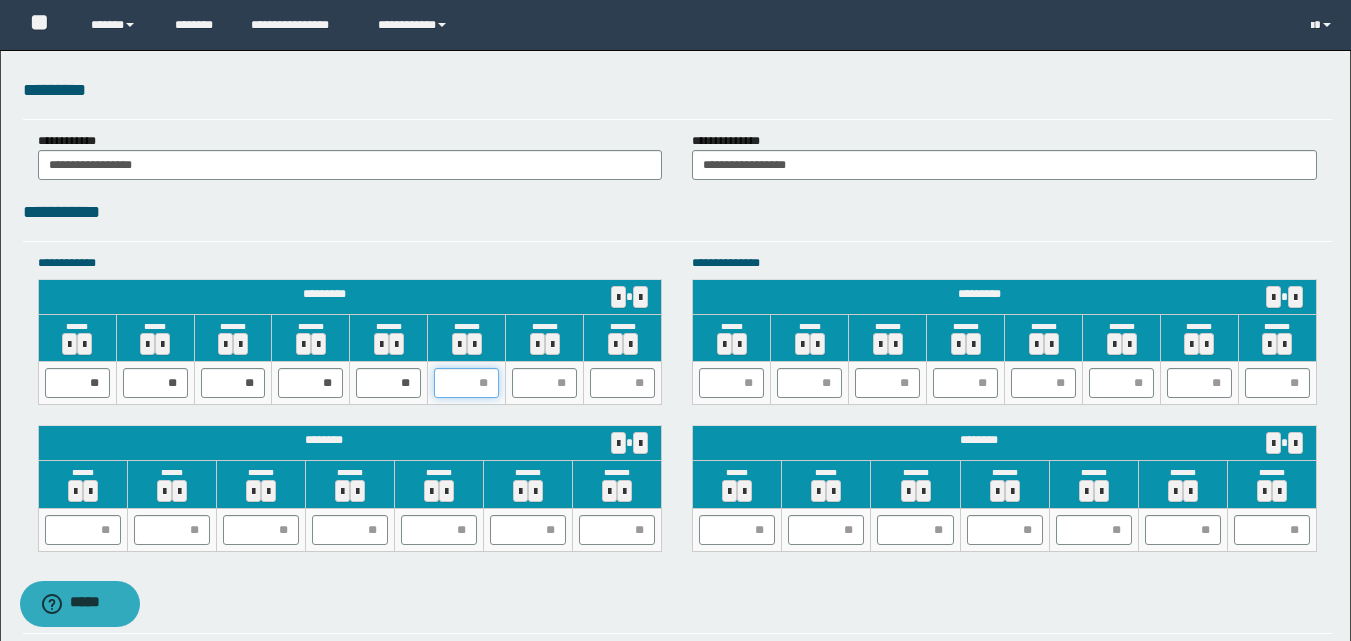 click at bounding box center (466, 383) 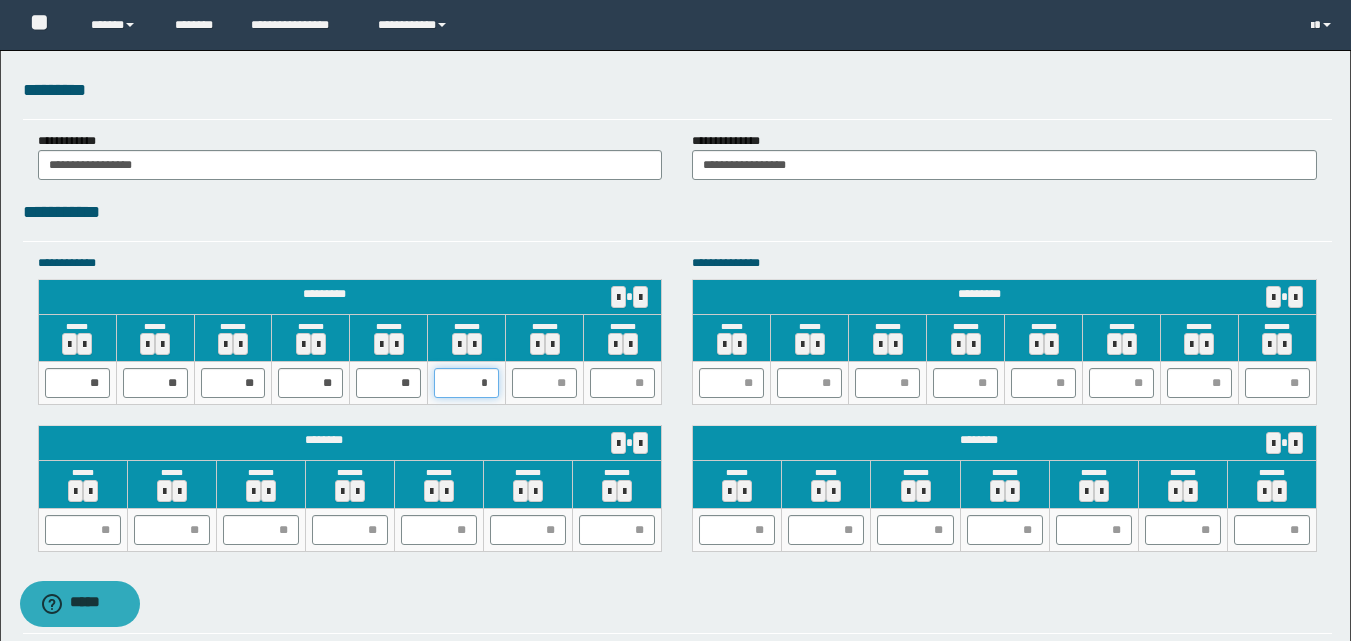 type on "**" 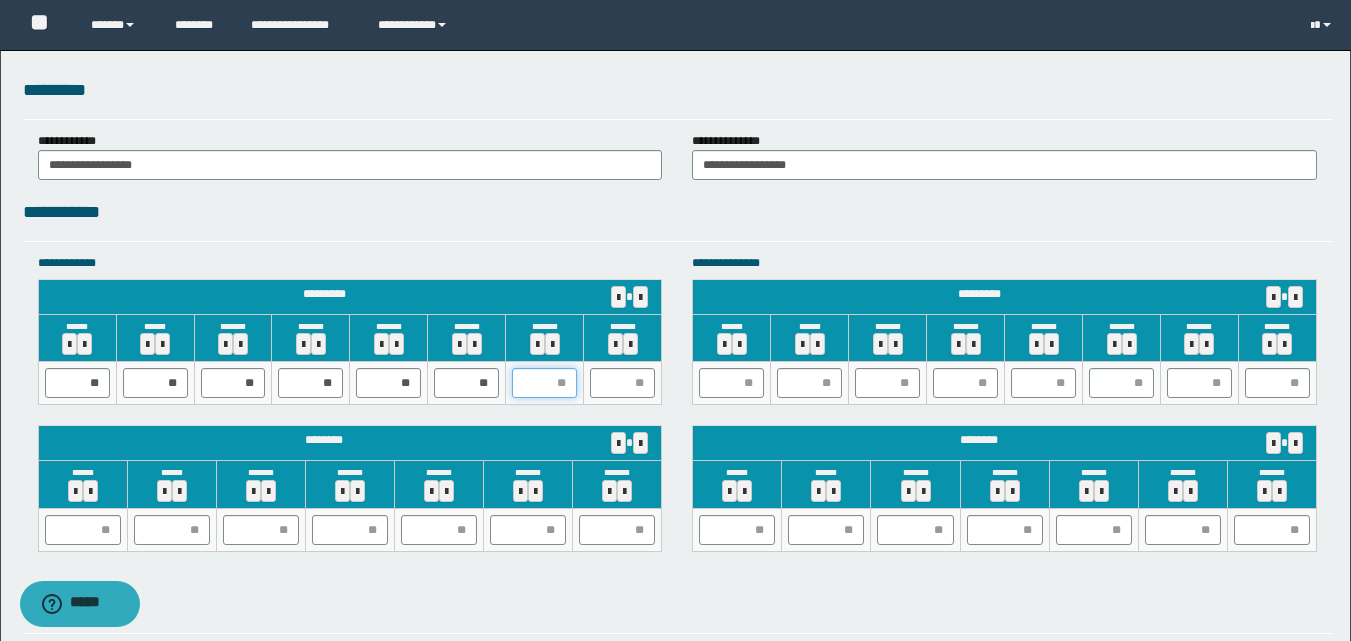 click at bounding box center [544, 383] 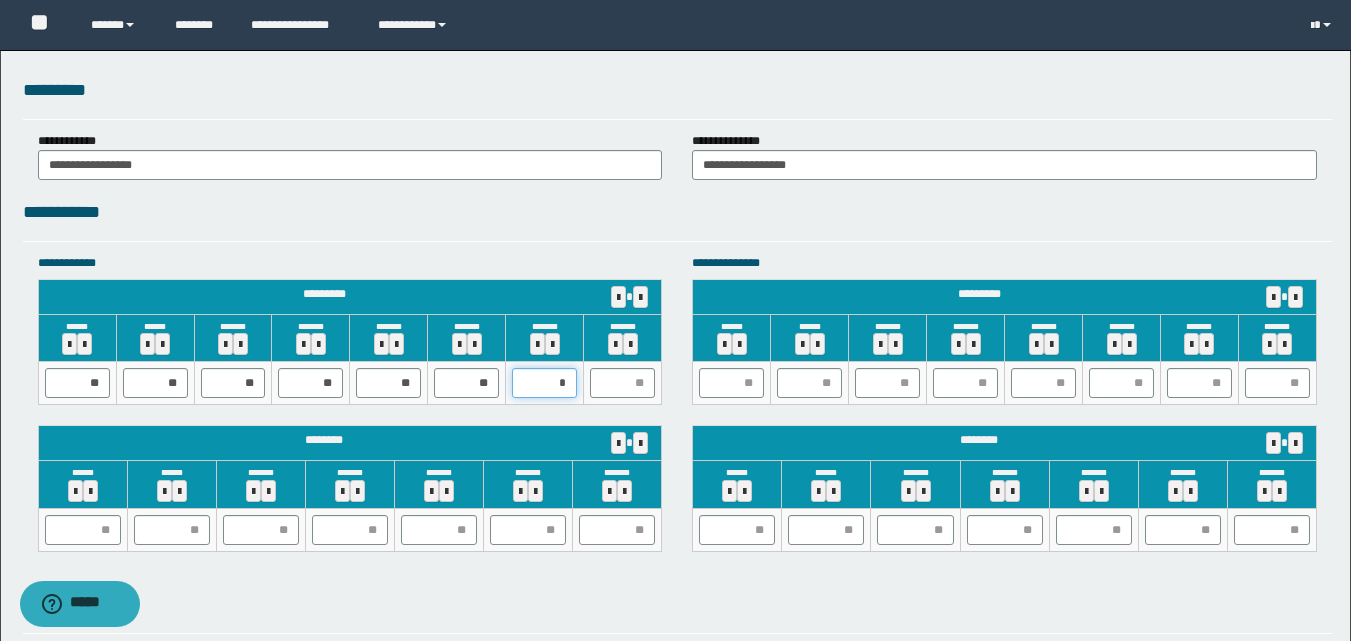 type on "**" 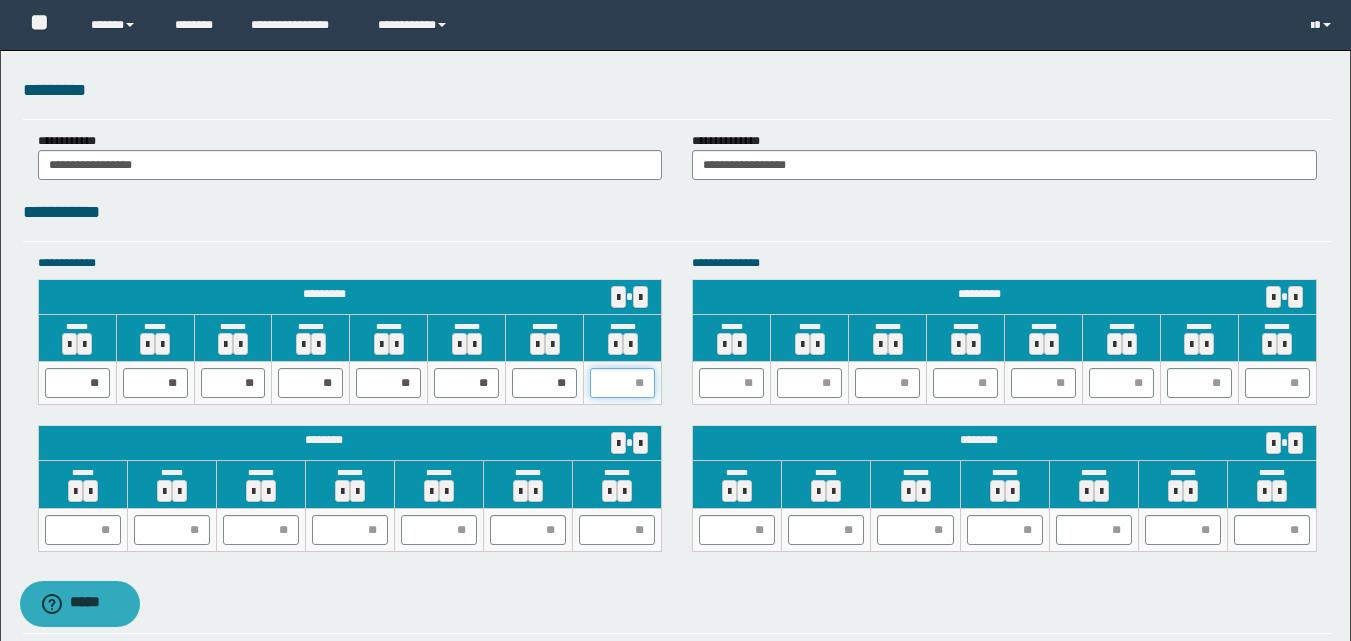 click at bounding box center (622, 383) 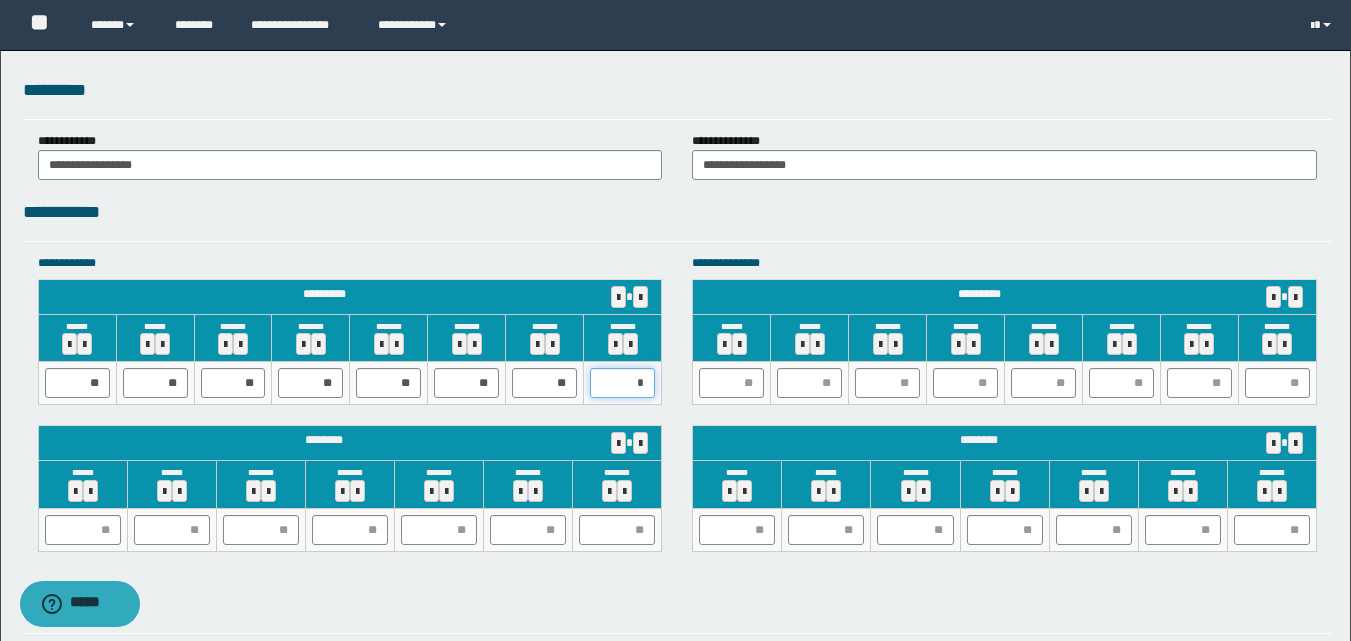 type on "**" 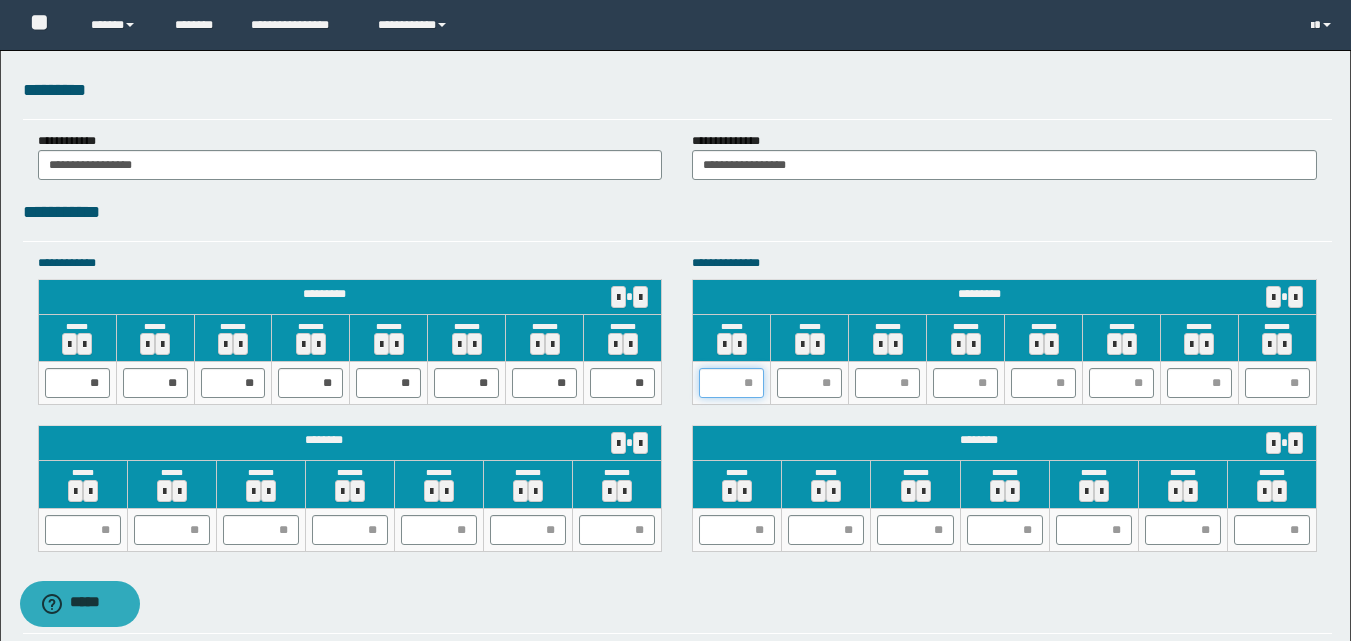 click at bounding box center (731, 383) 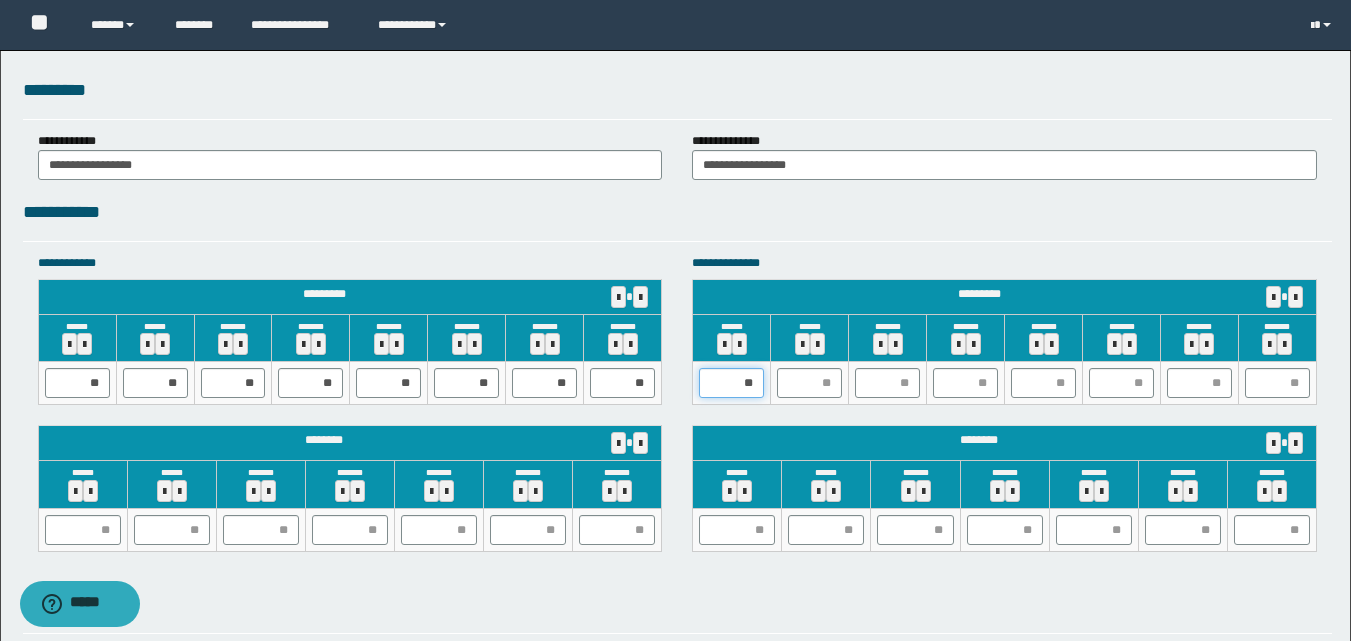 type on "*" 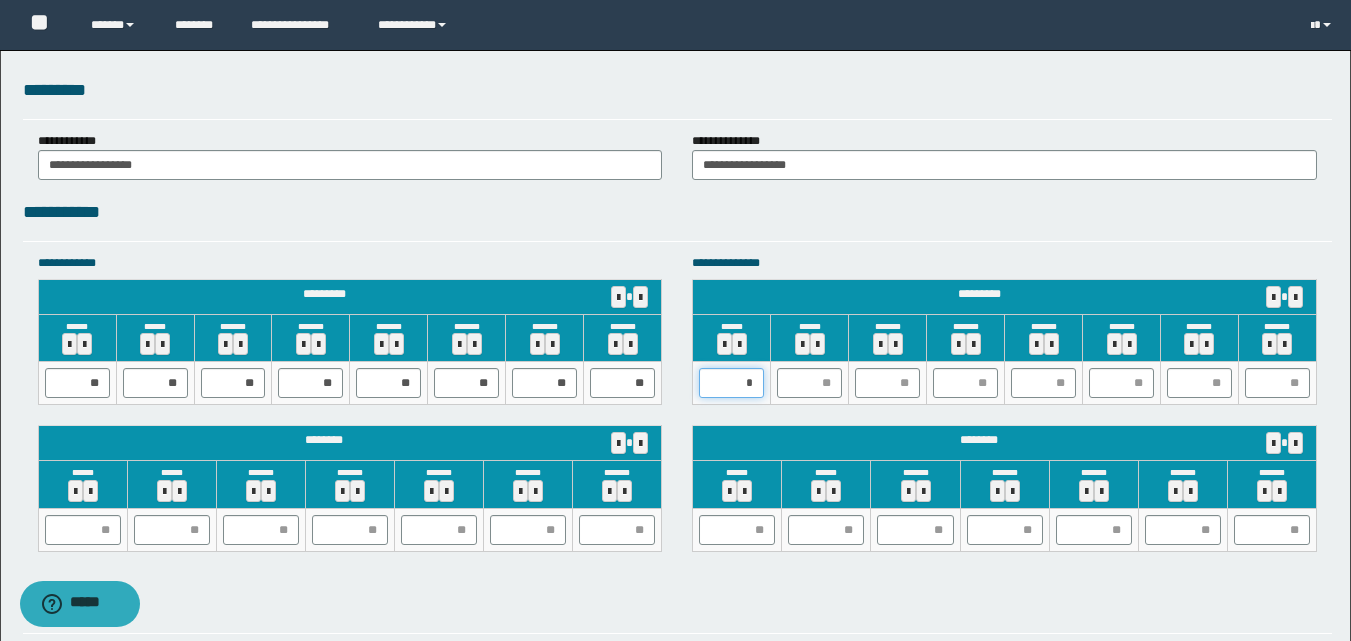 type on "**" 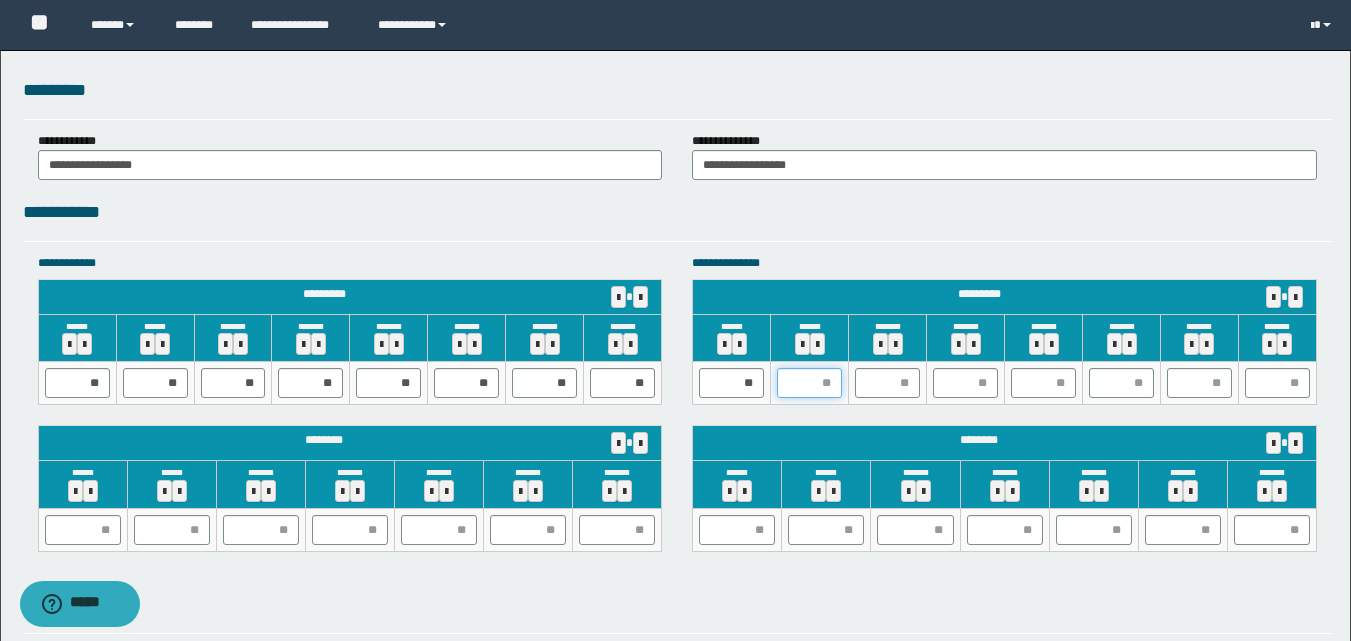 click at bounding box center [809, 383] 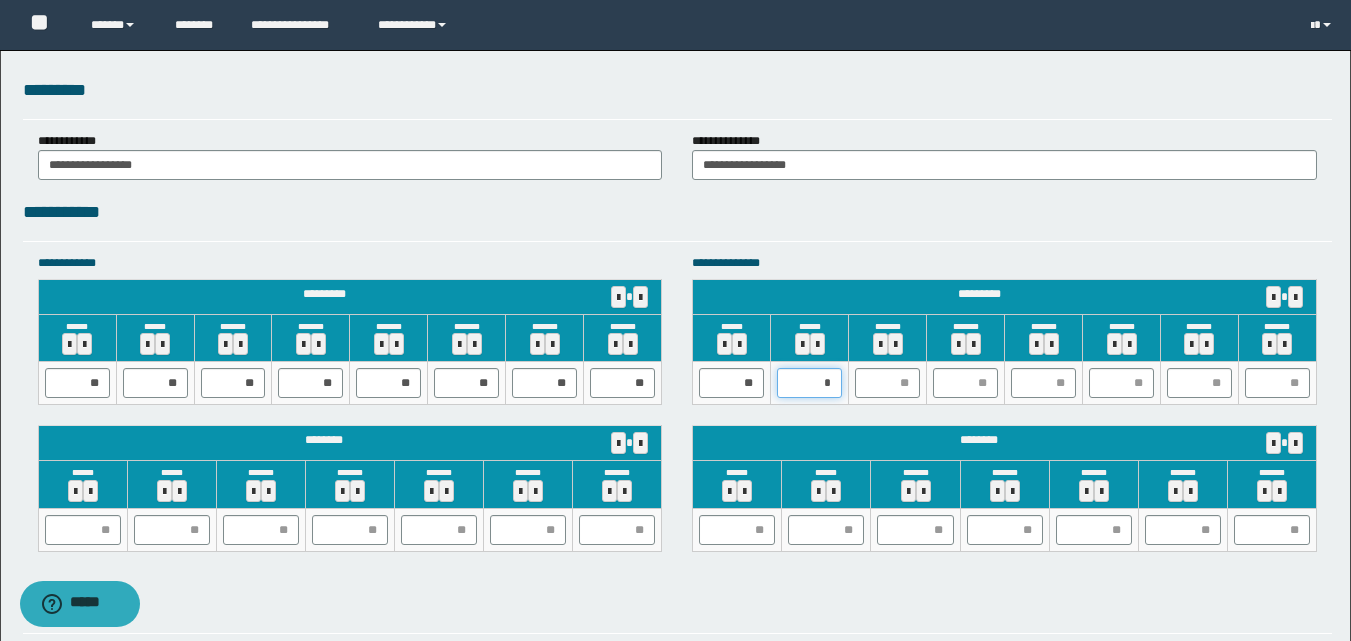 type on "**" 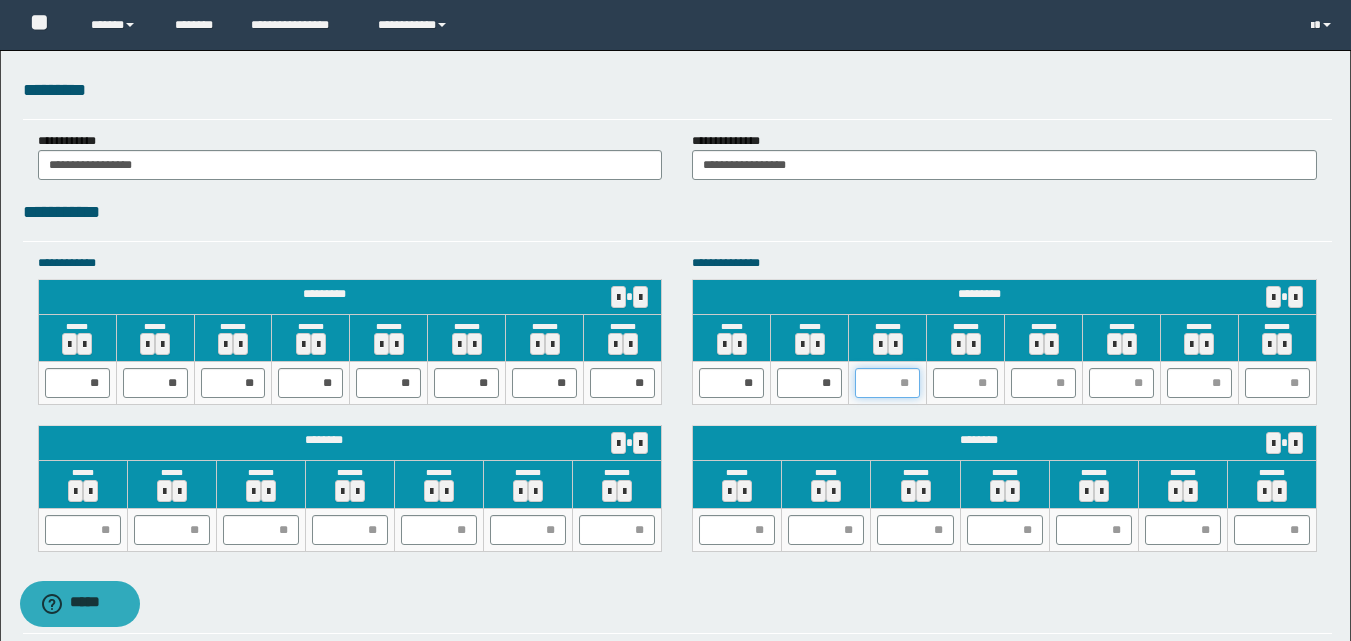 click at bounding box center (887, 383) 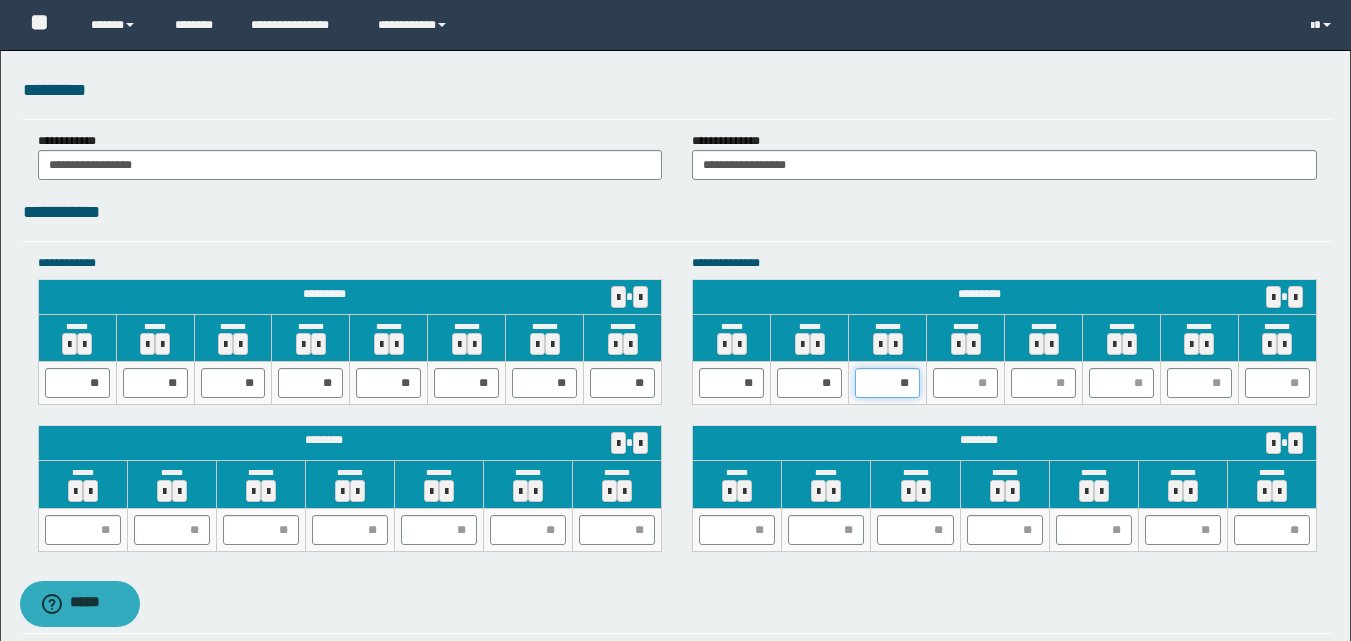 type on "*" 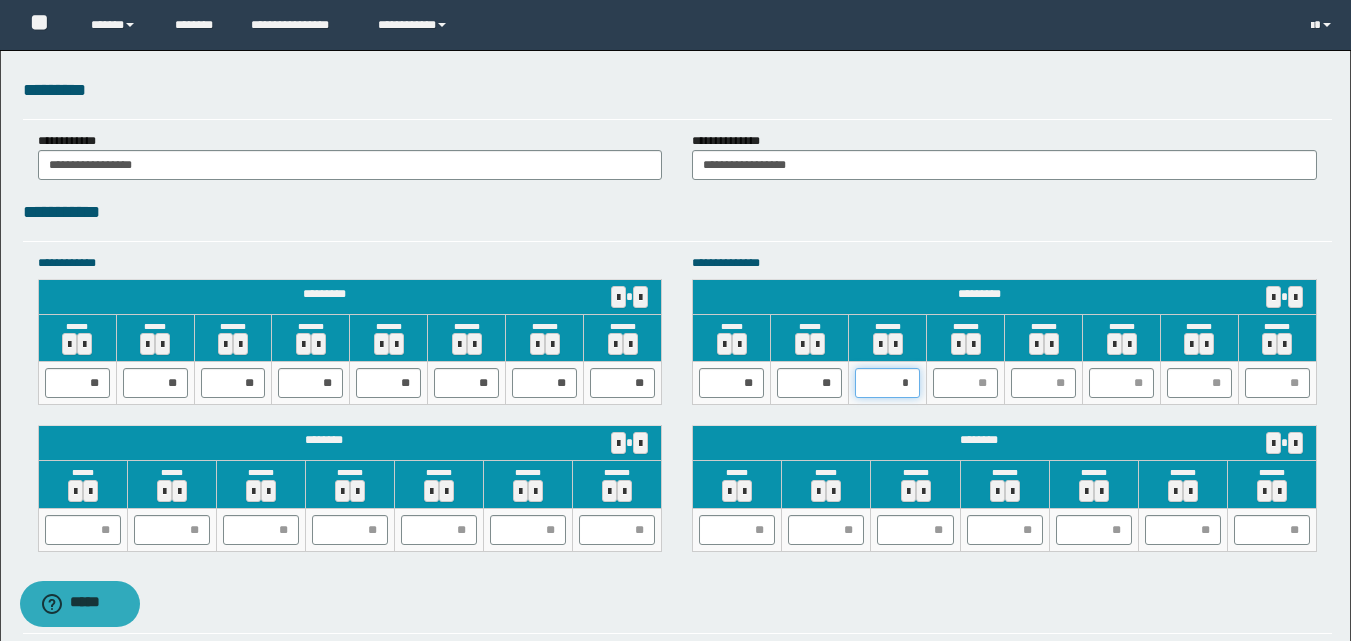 type on "**" 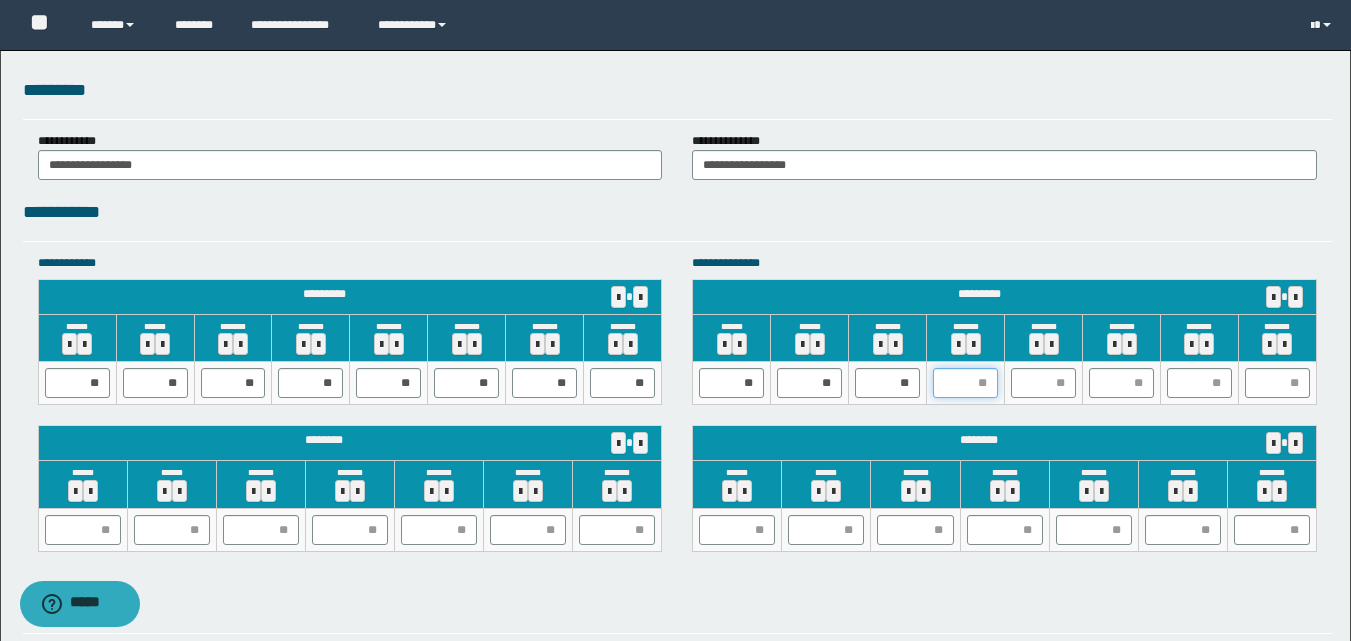 click at bounding box center (965, 383) 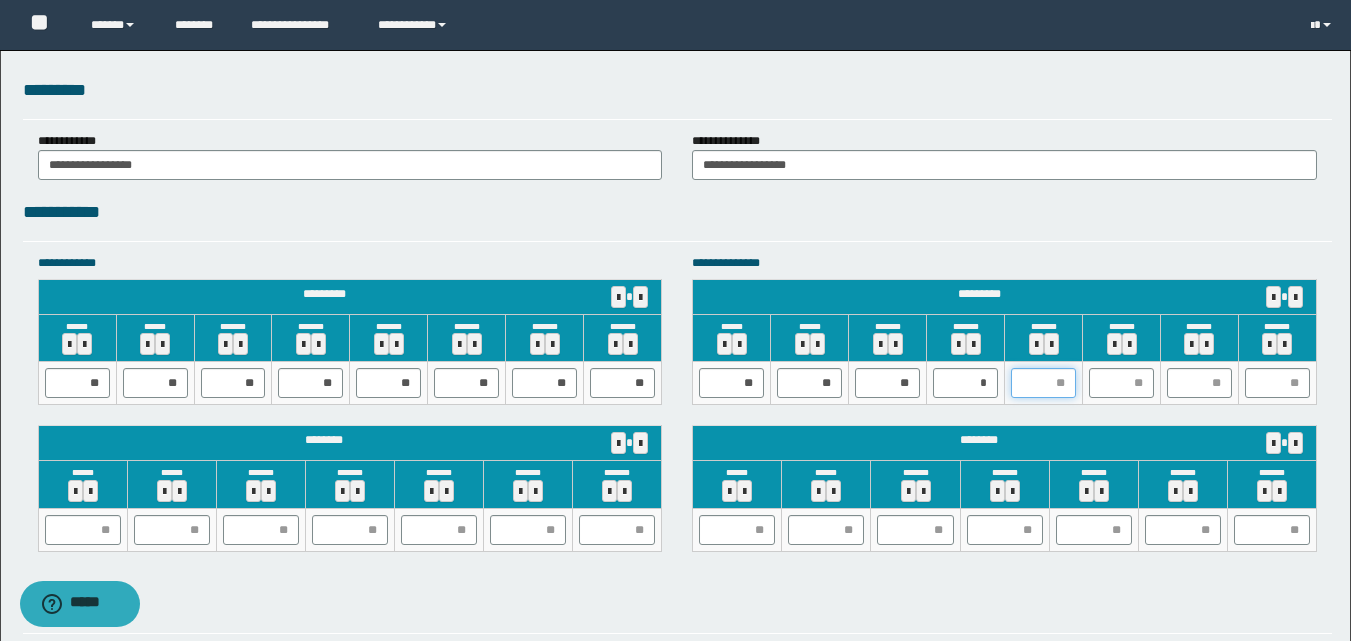 click at bounding box center [1043, 383] 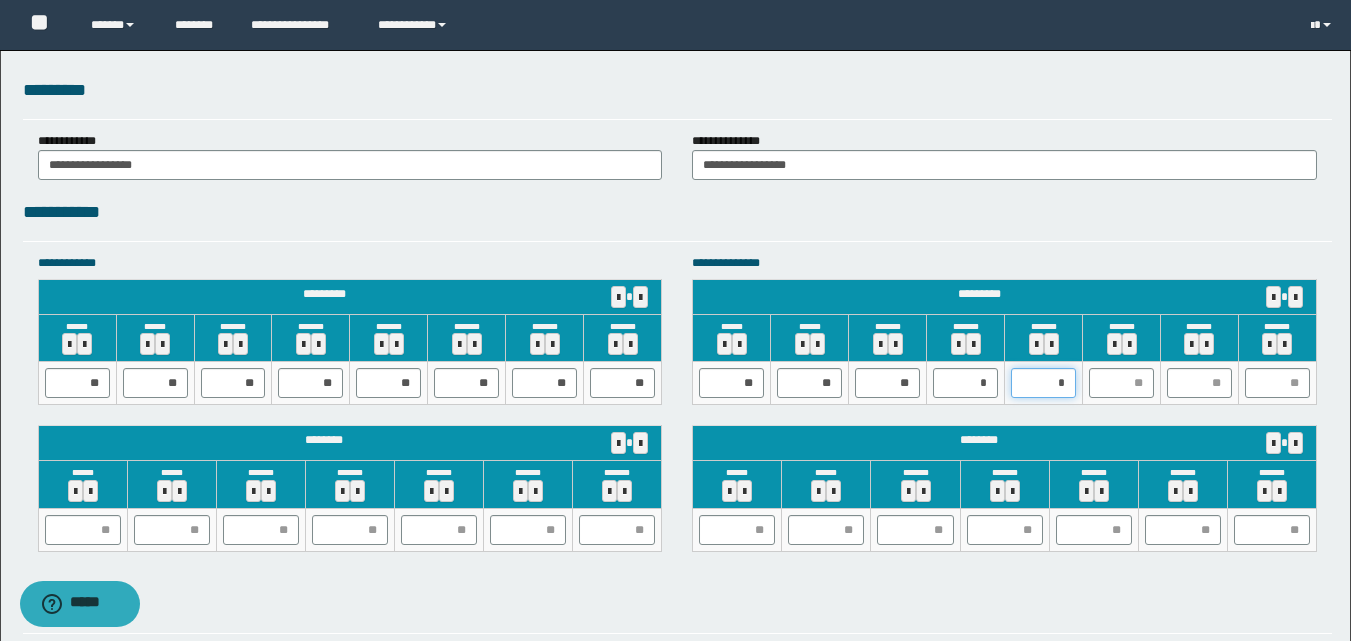 type on "**" 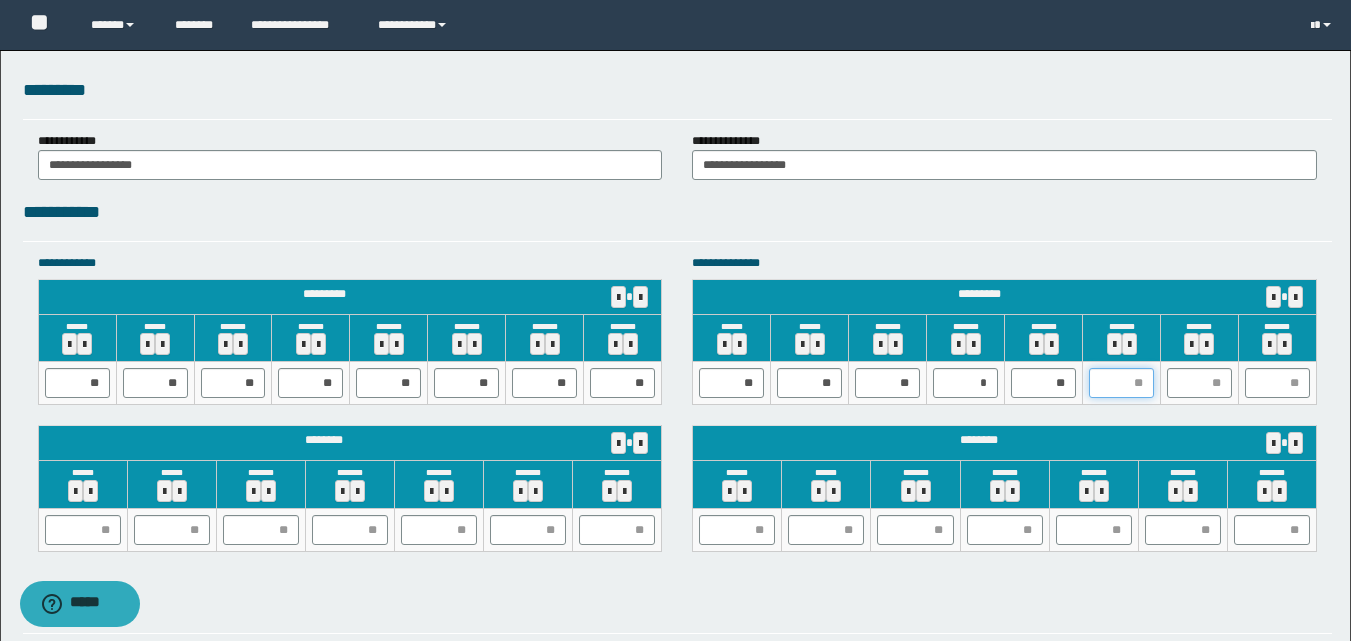 click at bounding box center (1121, 383) 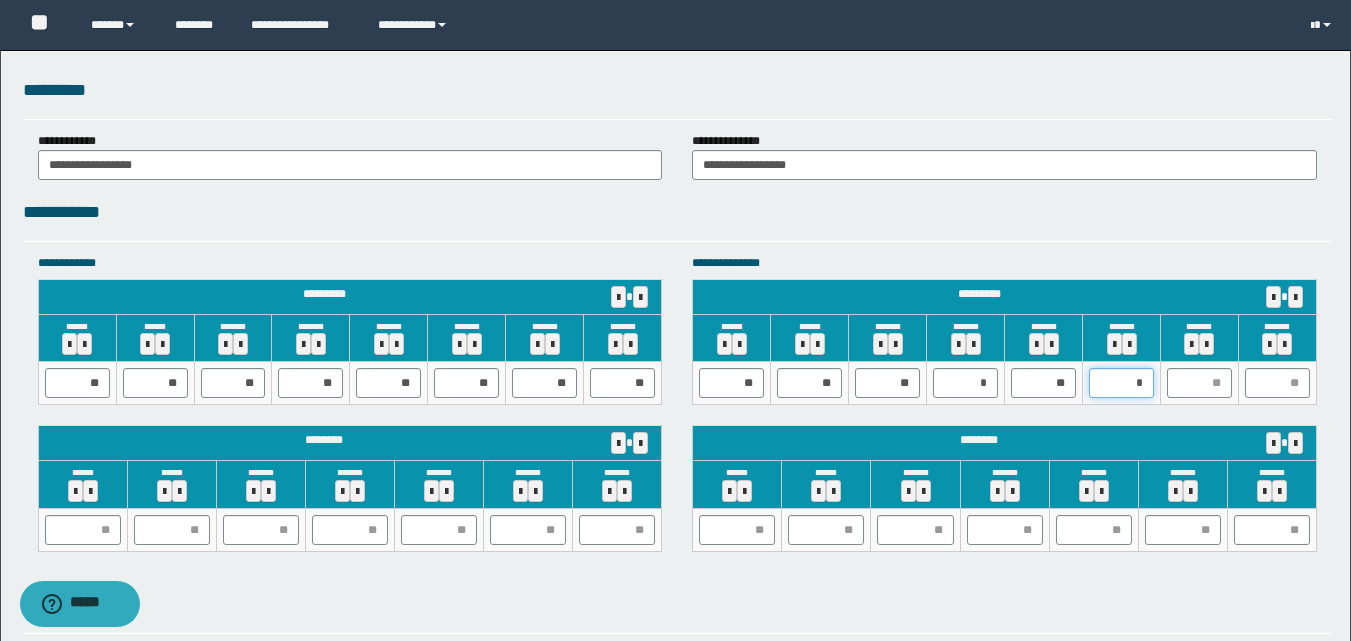 type on "**" 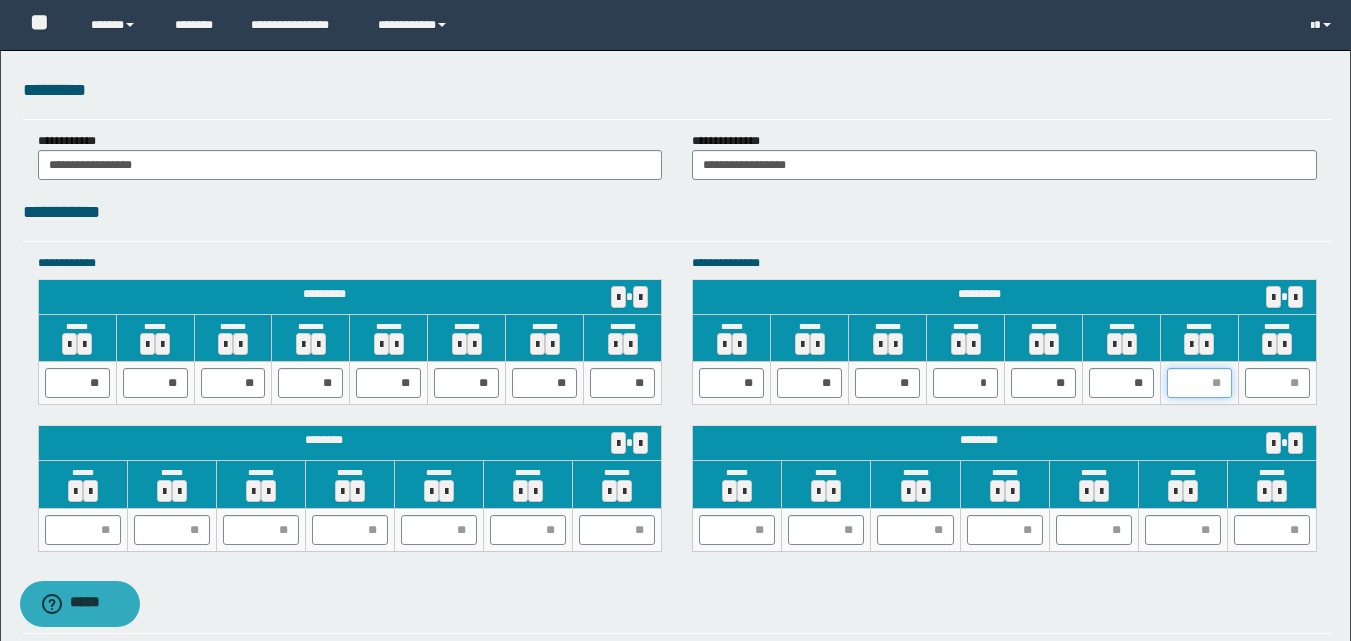 click at bounding box center [1199, 383] 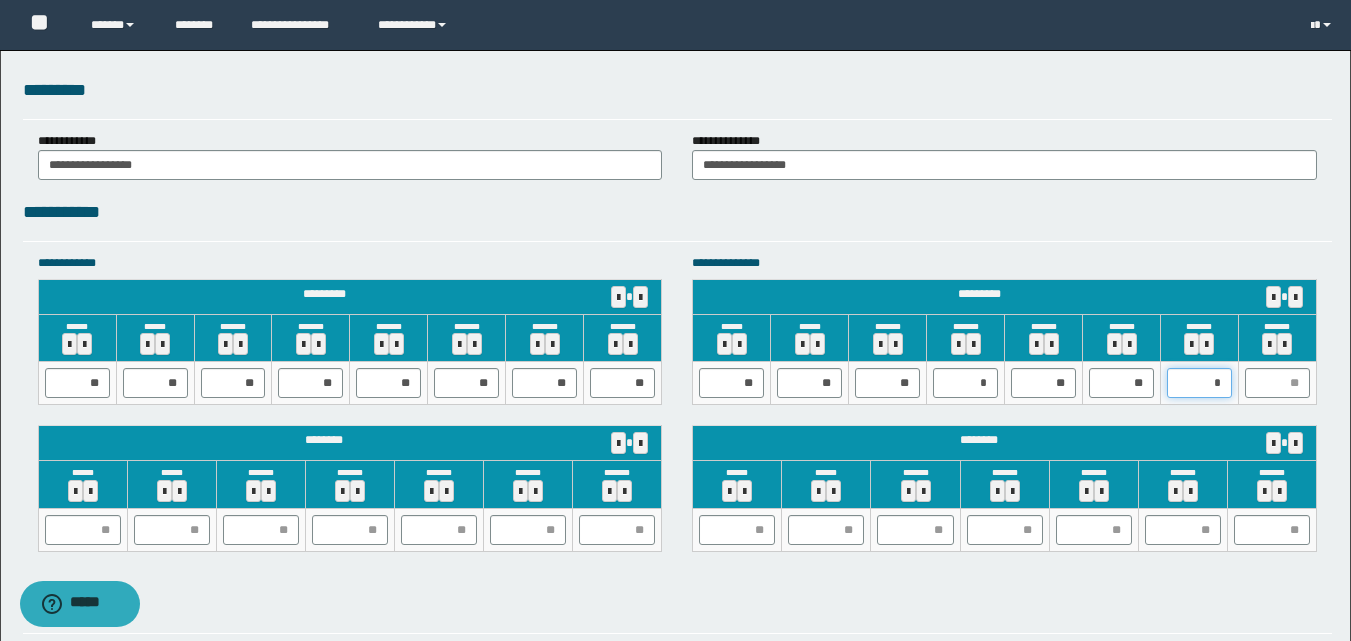 type on "**" 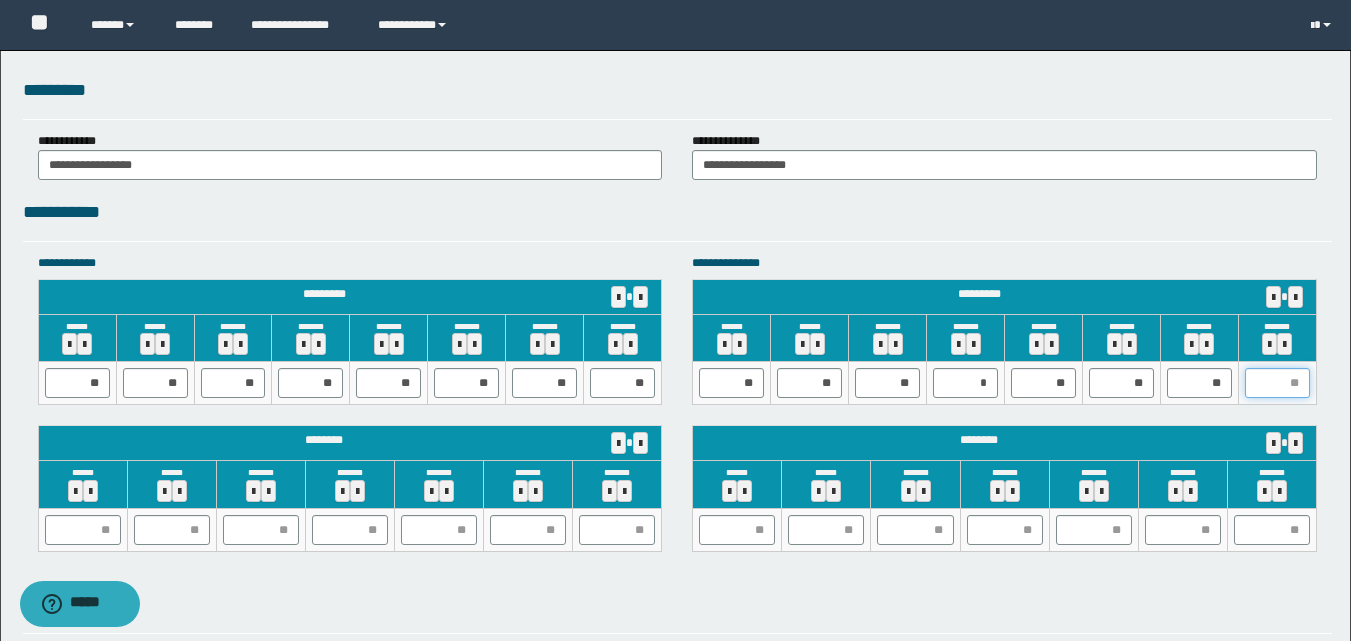 click at bounding box center (1277, 383) 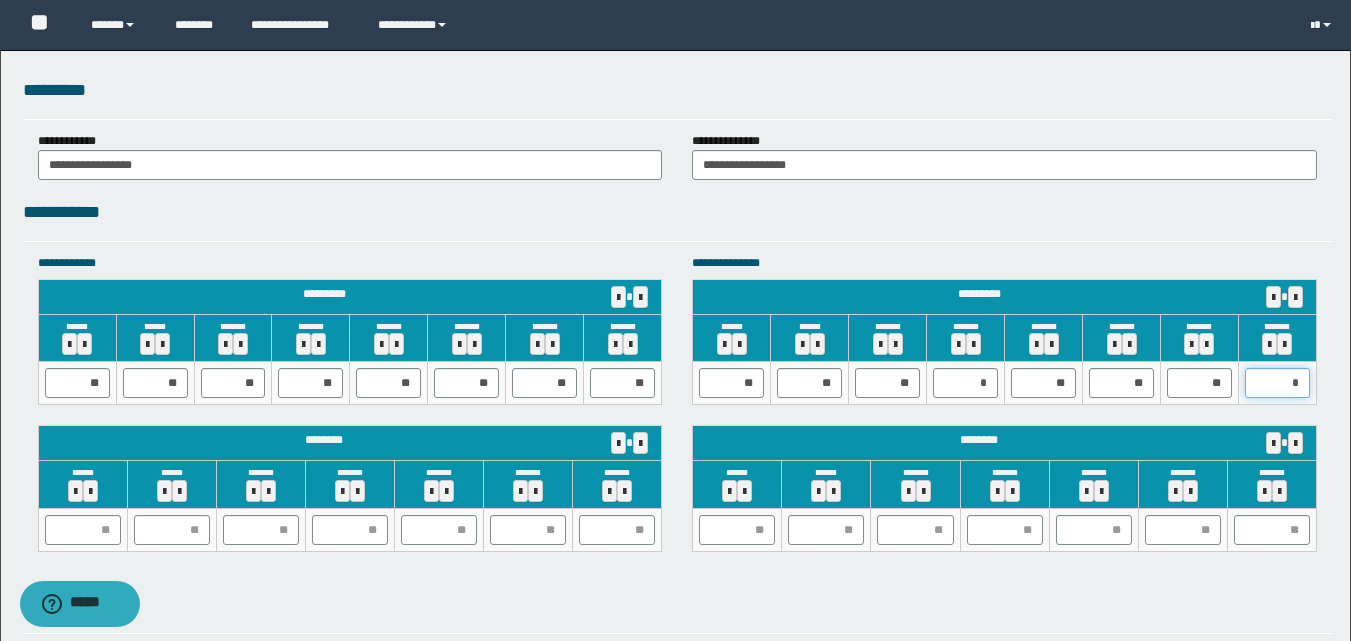 type on "**" 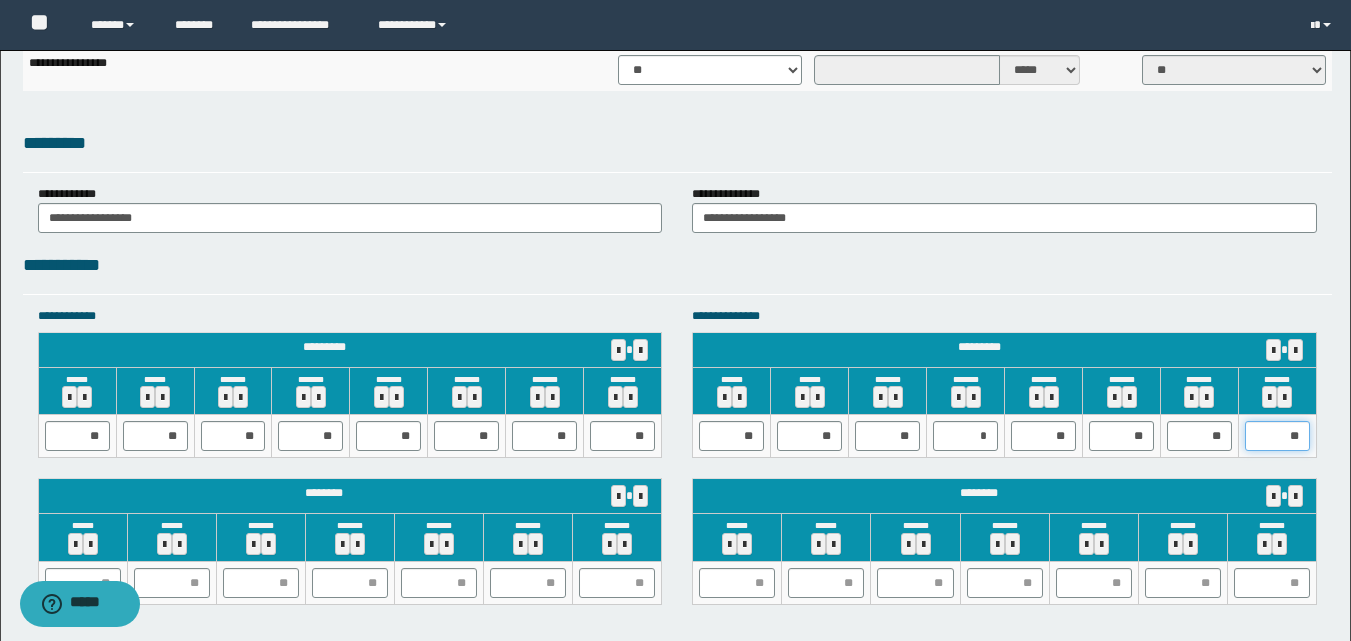 scroll, scrollTop: 1774, scrollLeft: 0, axis: vertical 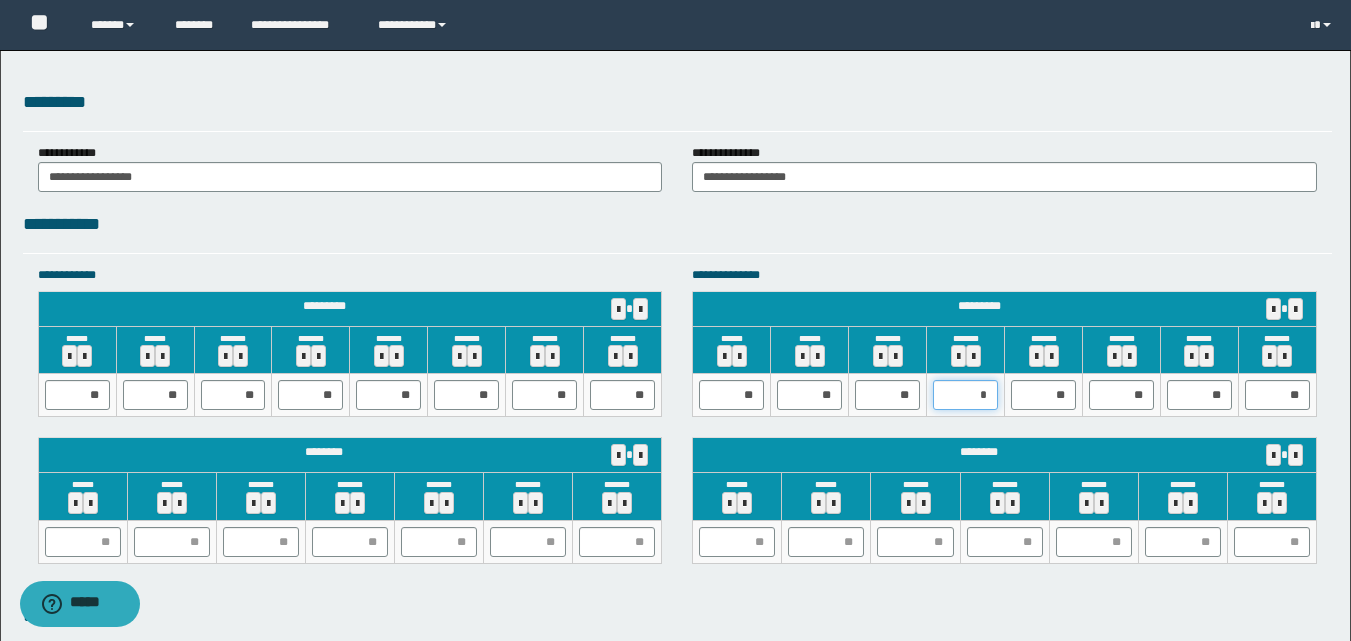 click on "*" at bounding box center [965, 395] 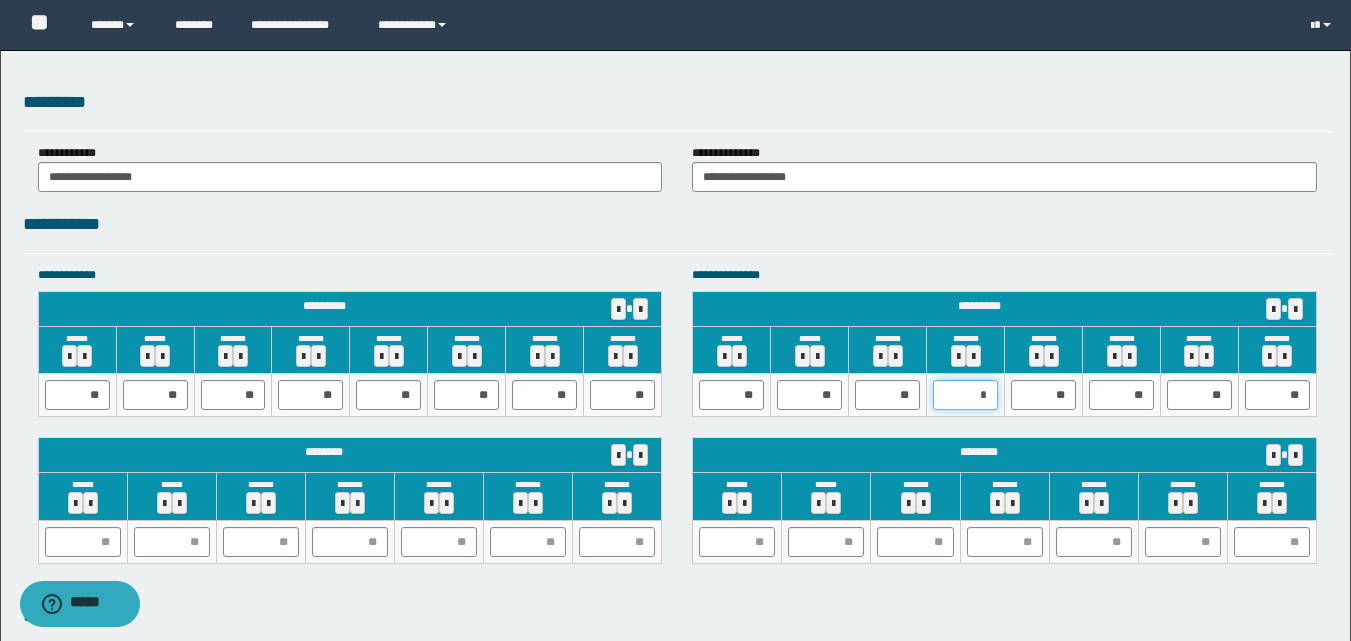 type on "**" 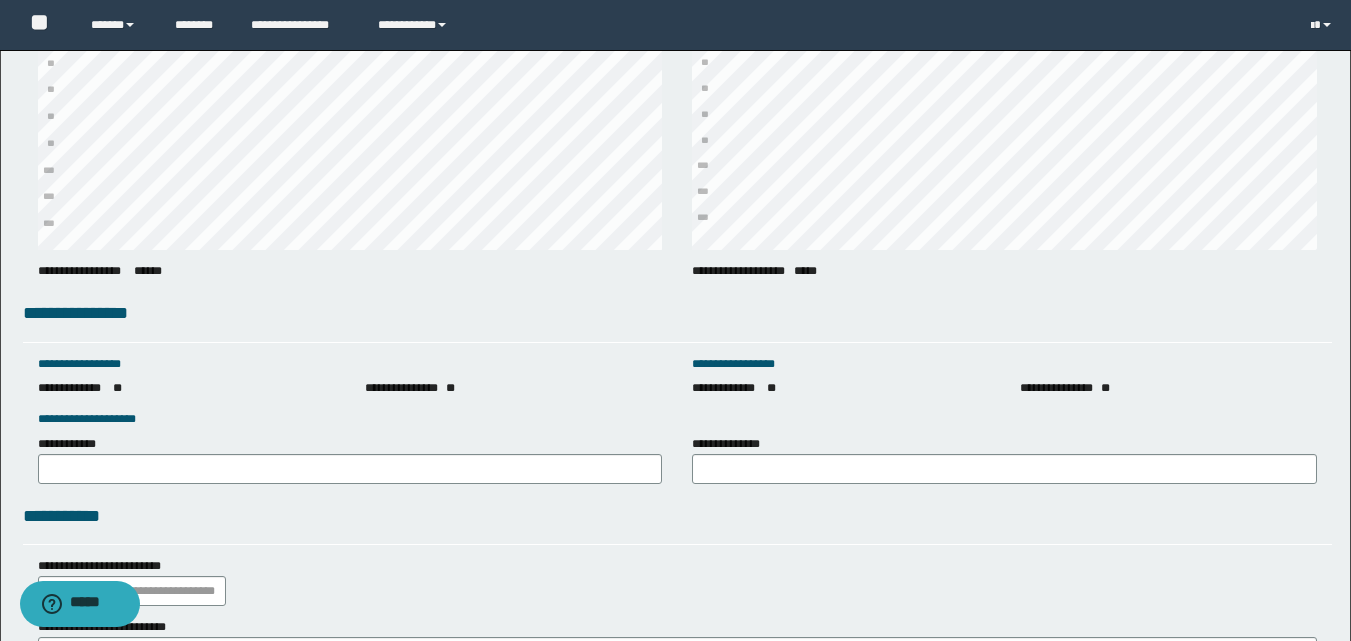 scroll, scrollTop: 2658, scrollLeft: 0, axis: vertical 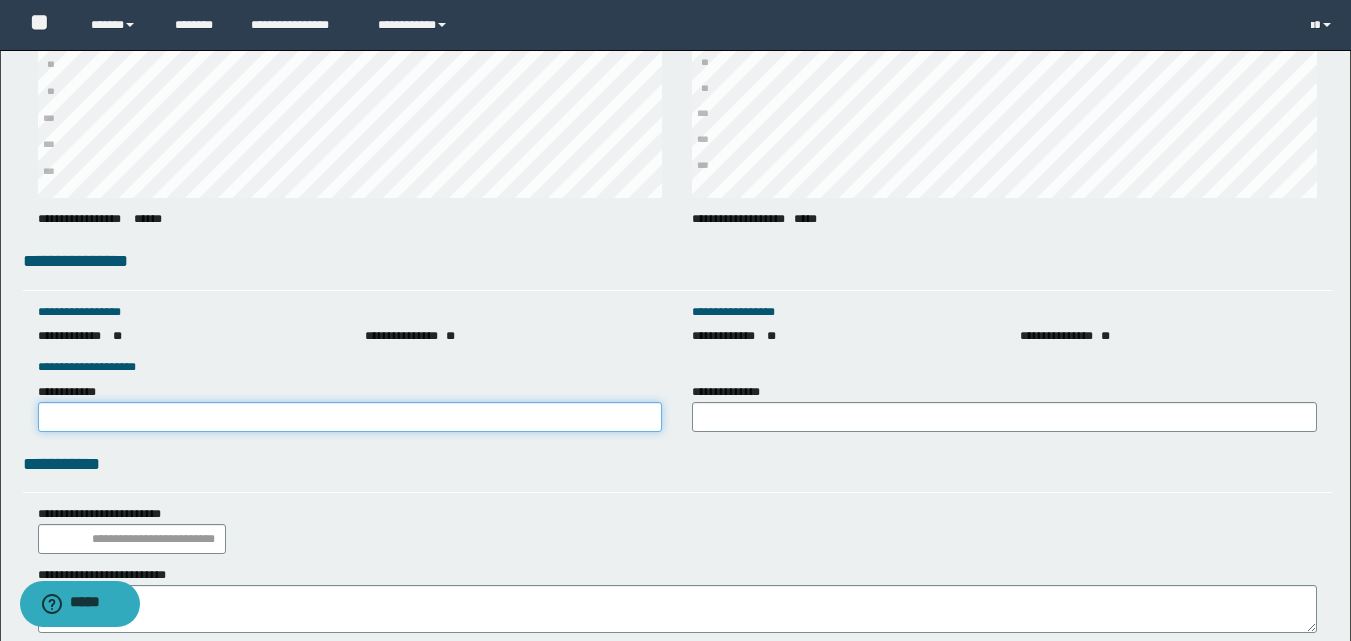 click on "**********" at bounding box center [350, 417] 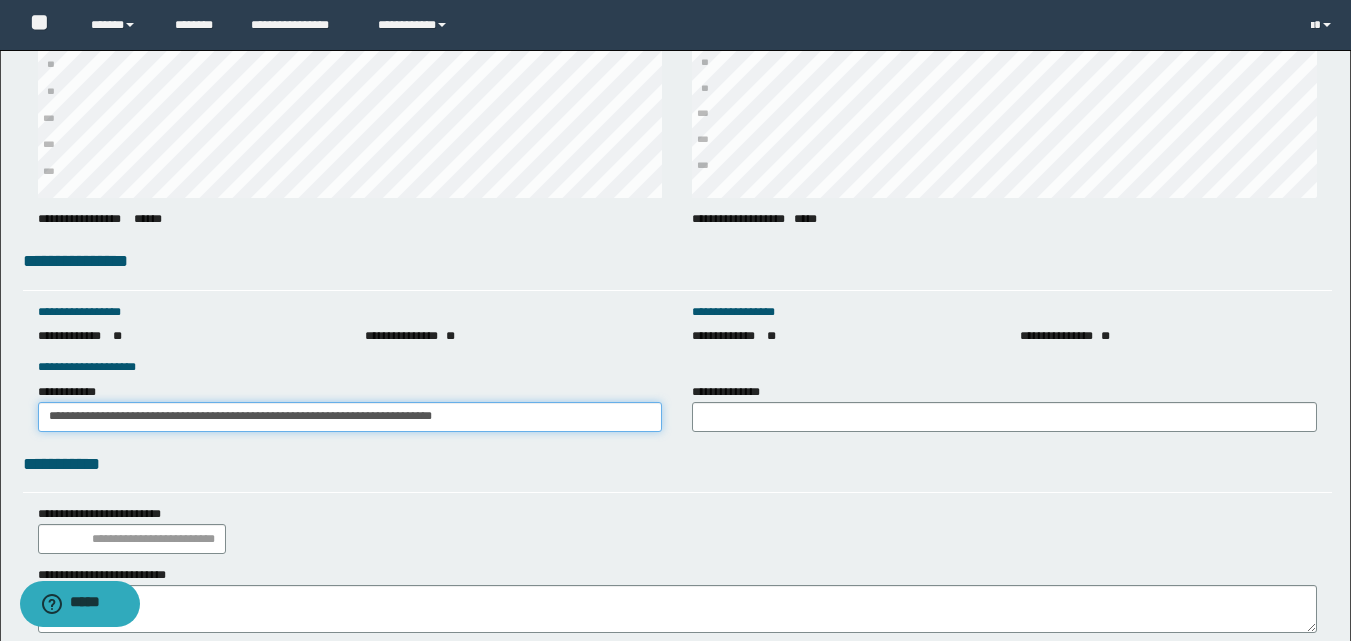 type on "**********" 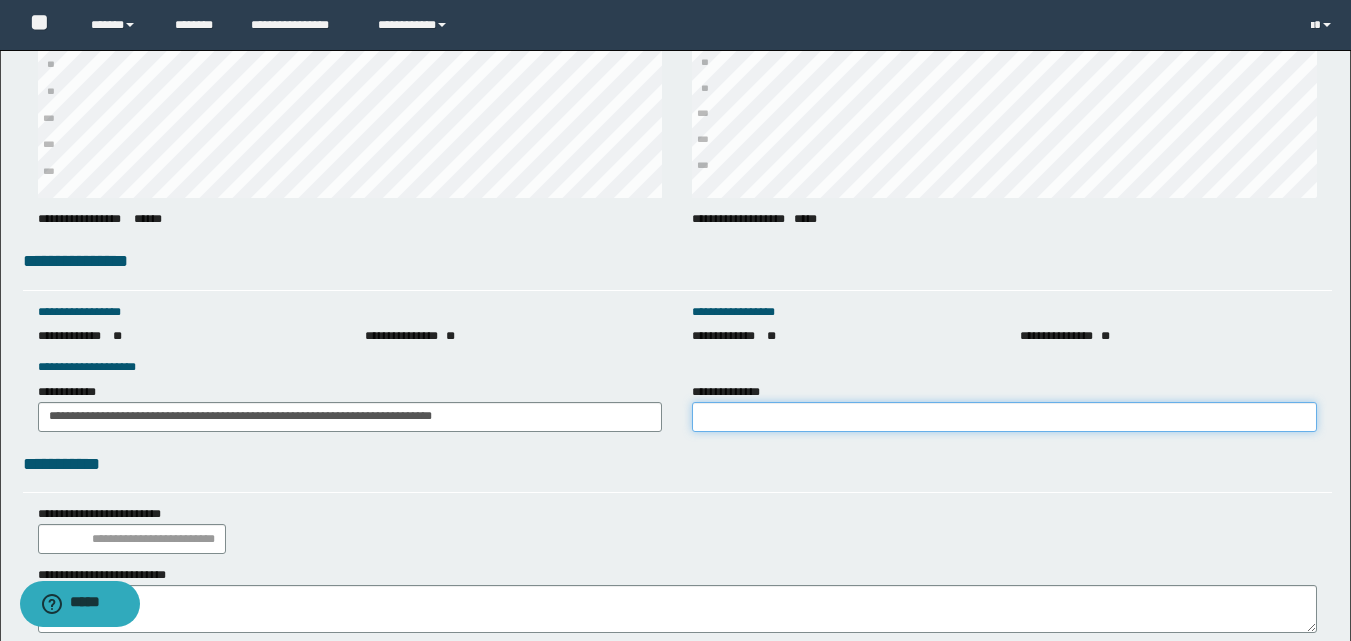 click on "**********" at bounding box center [1004, 417] 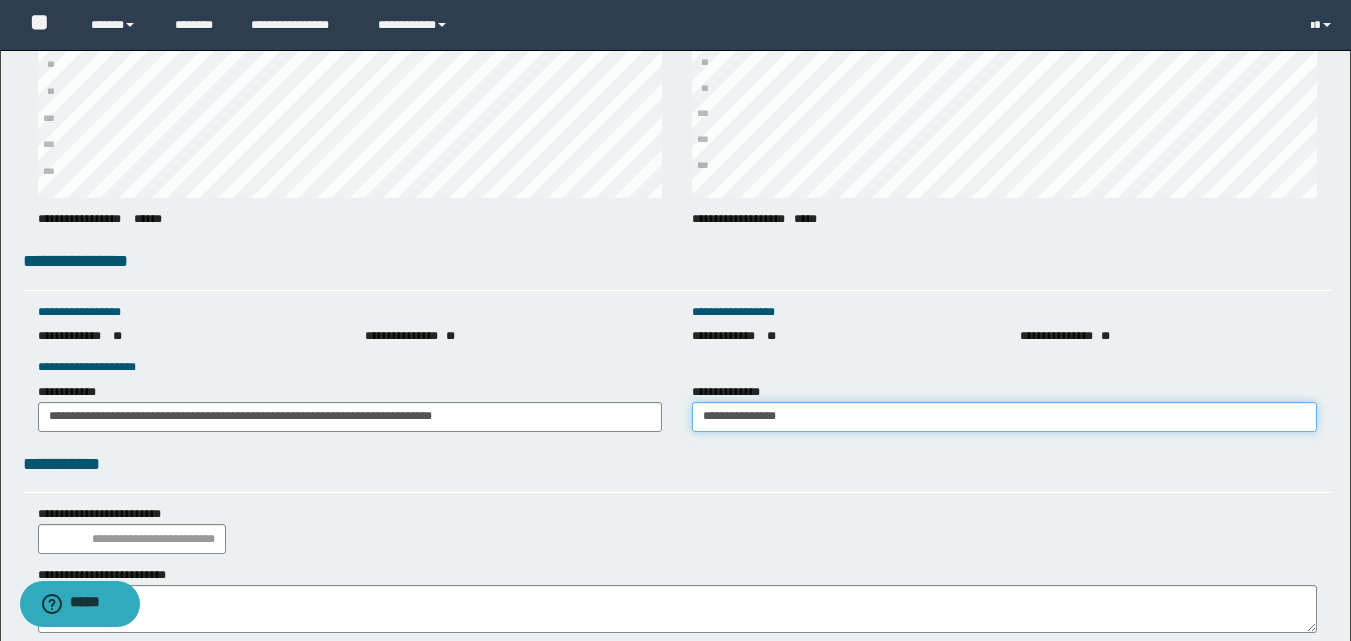 type on "**********" 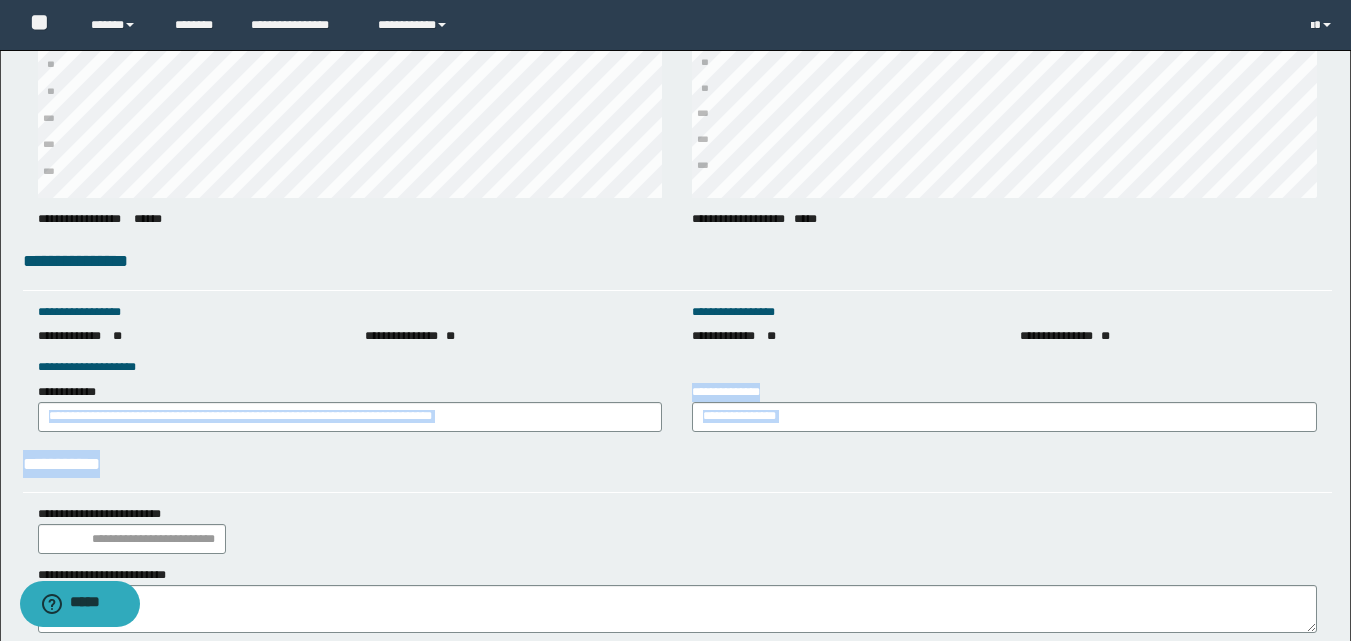 drag, startPoint x: 483, startPoint y: 432, endPoint x: 26, endPoint y: 419, distance: 457.18488 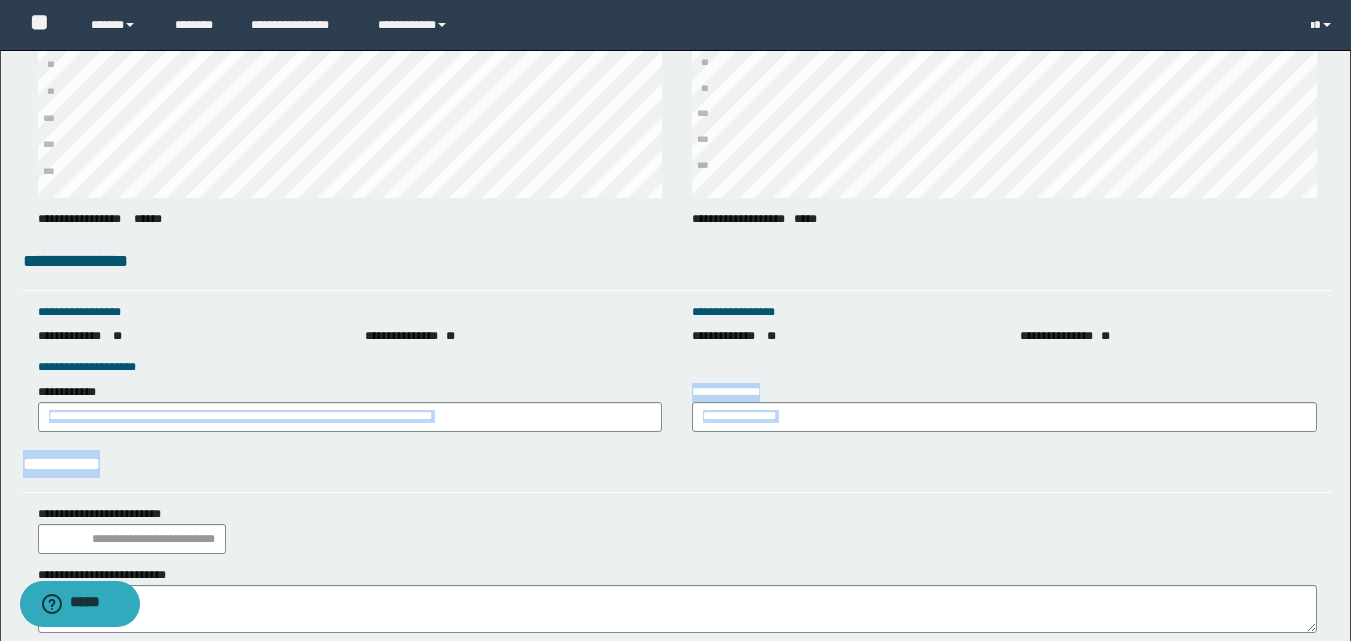 click on "**********" at bounding box center (675, -912) 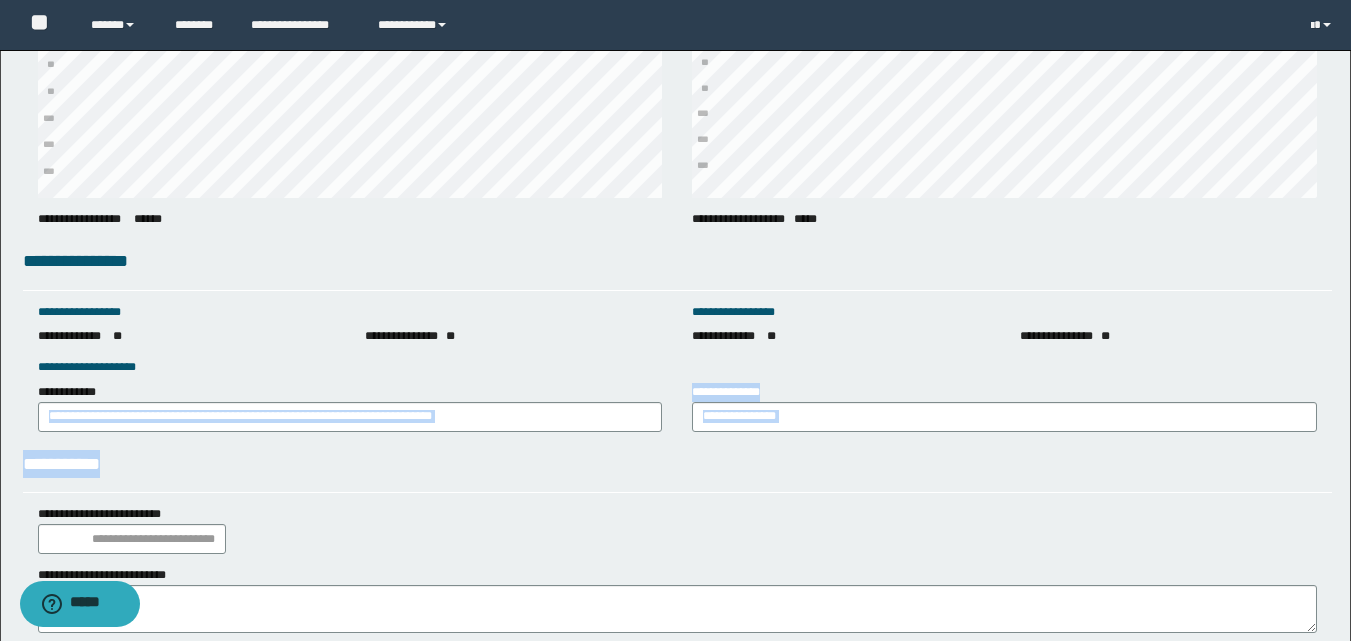 click on "**********" at bounding box center [677, 471] 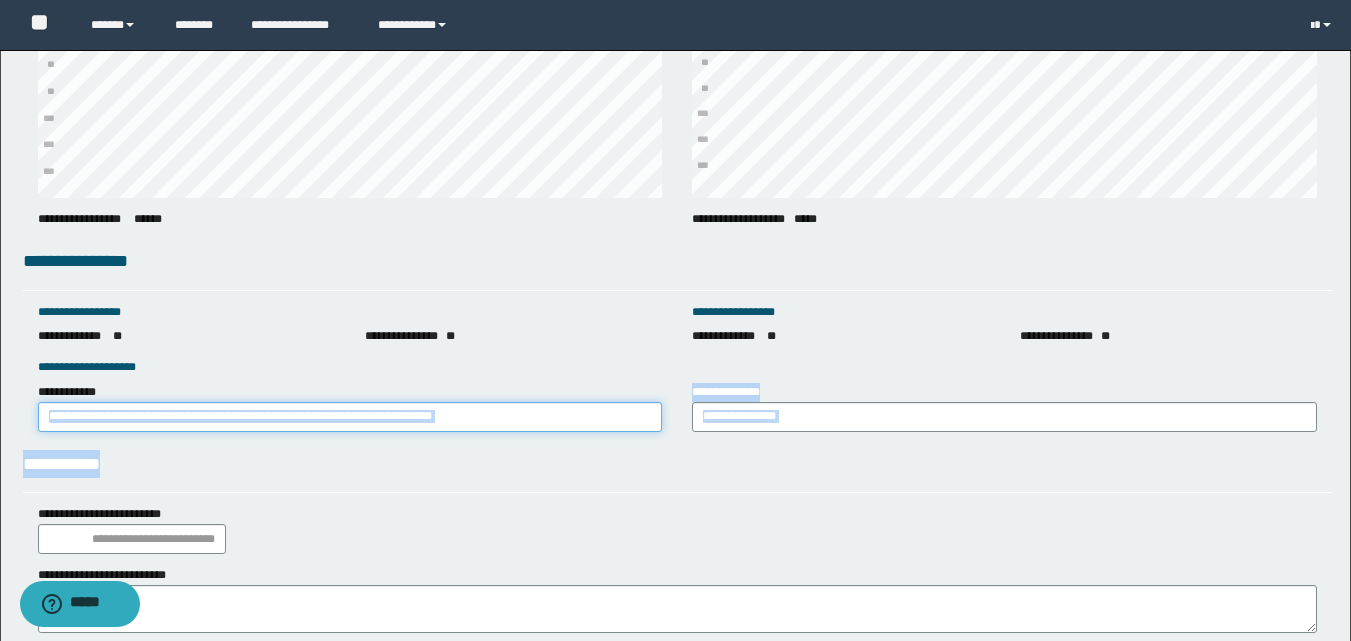 click on "**********" at bounding box center [350, 417] 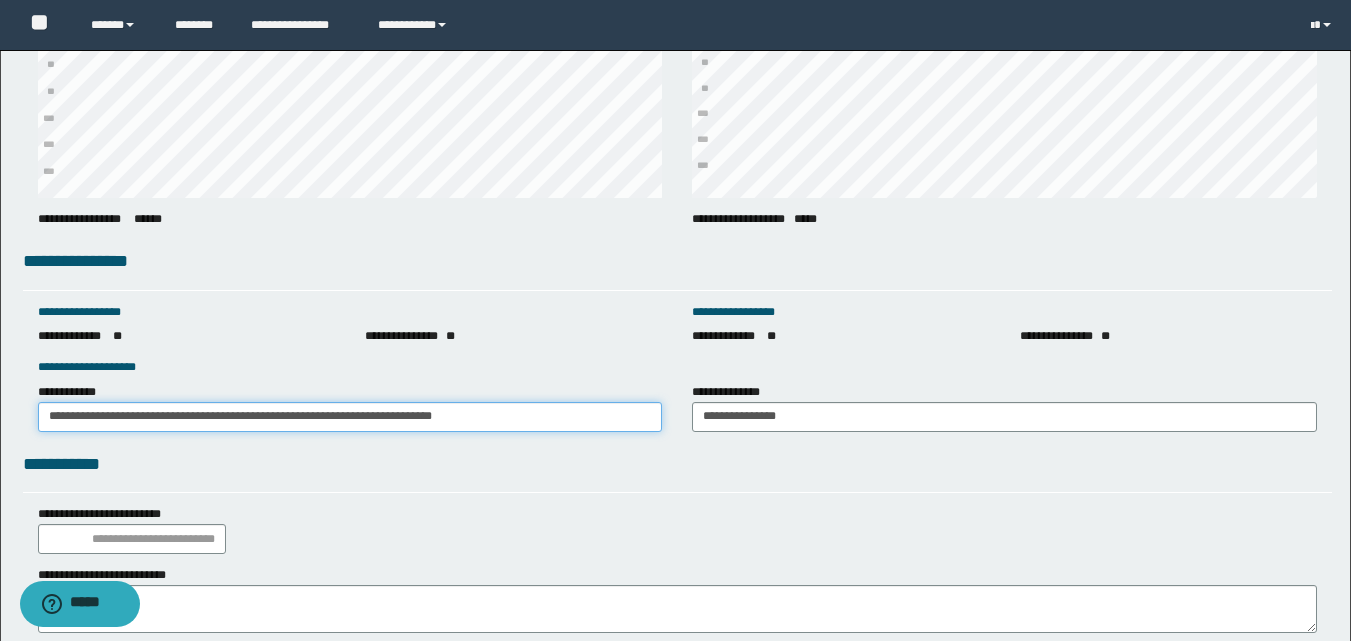 drag, startPoint x: 544, startPoint y: 414, endPoint x: 23, endPoint y: 416, distance: 521.00385 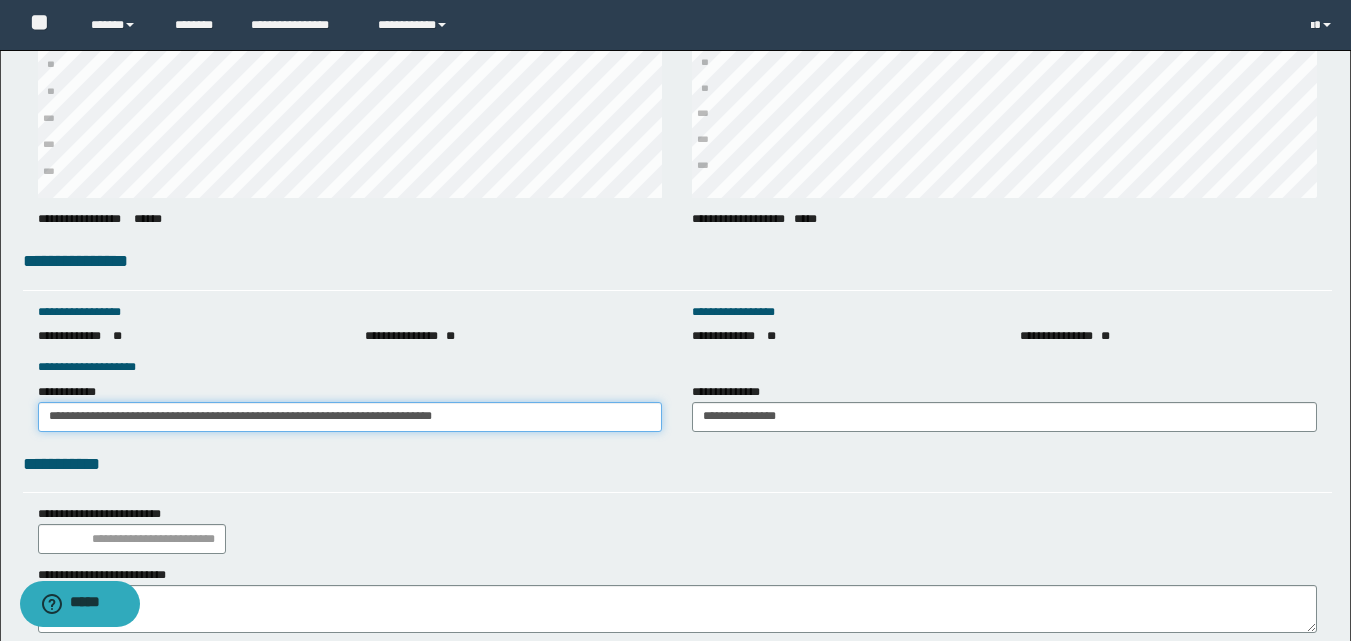 click on "**********" at bounding box center (350, 407) 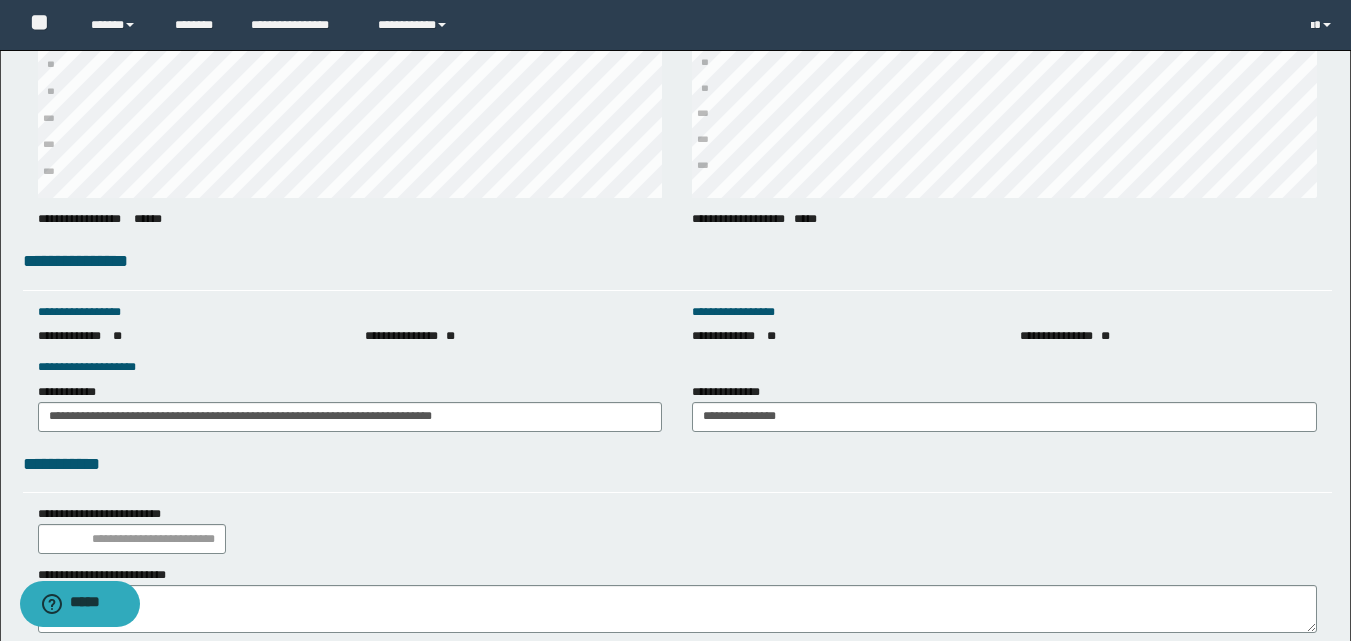 click on "**********" at bounding box center [675, -912] 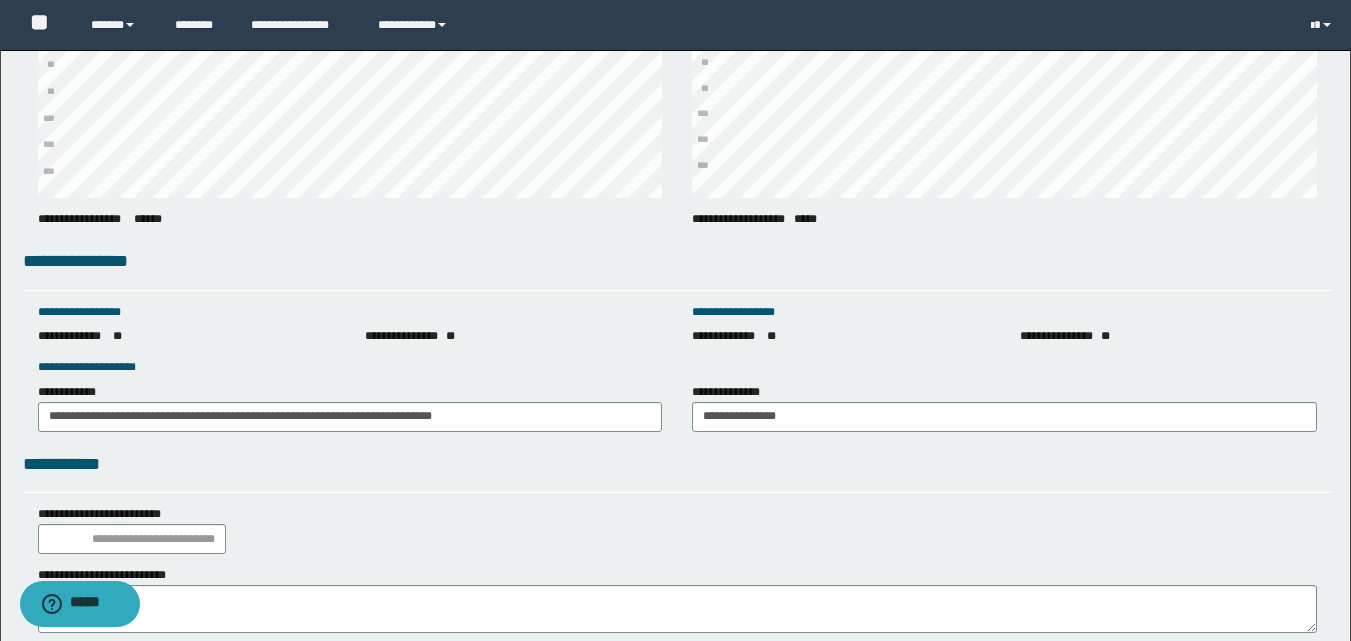 scroll, scrollTop: 2879, scrollLeft: 0, axis: vertical 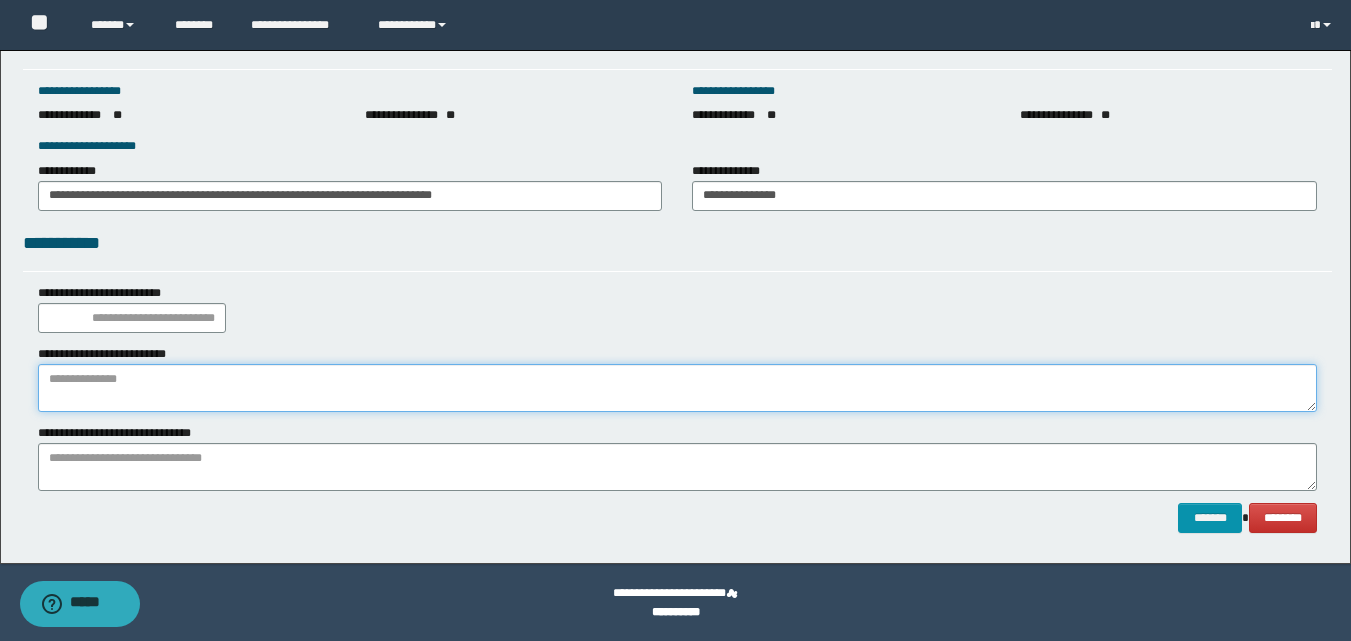 click at bounding box center [677, 388] 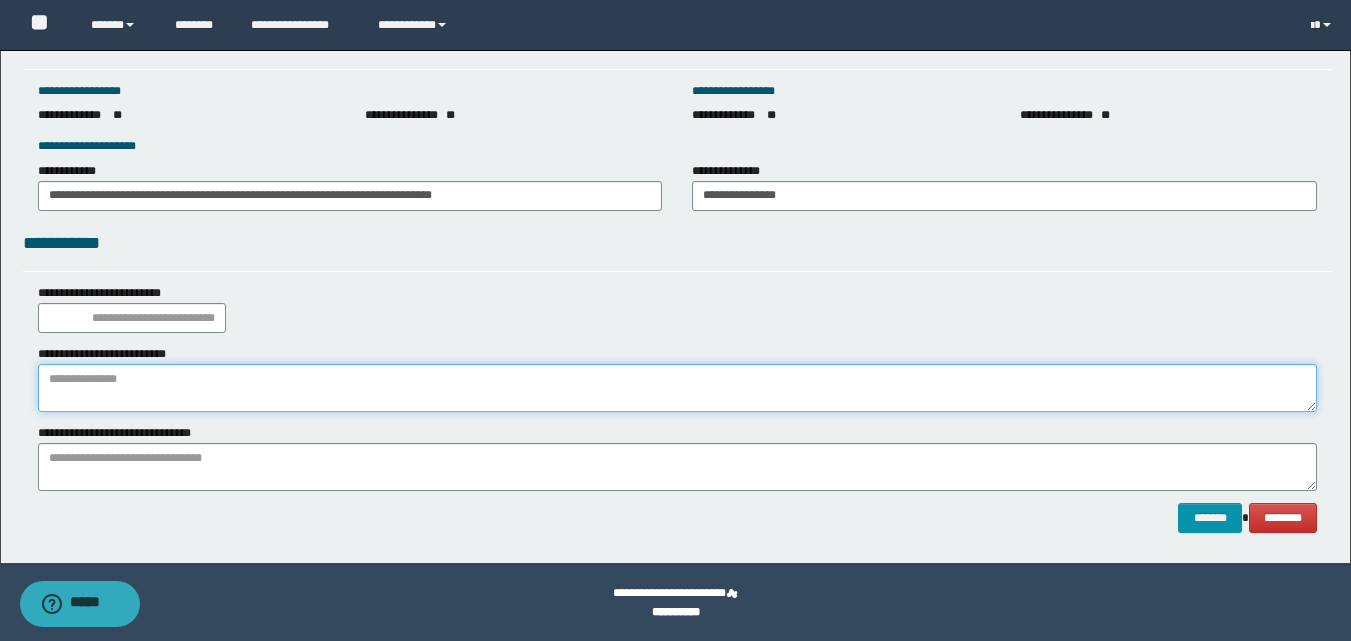 paste on "**********" 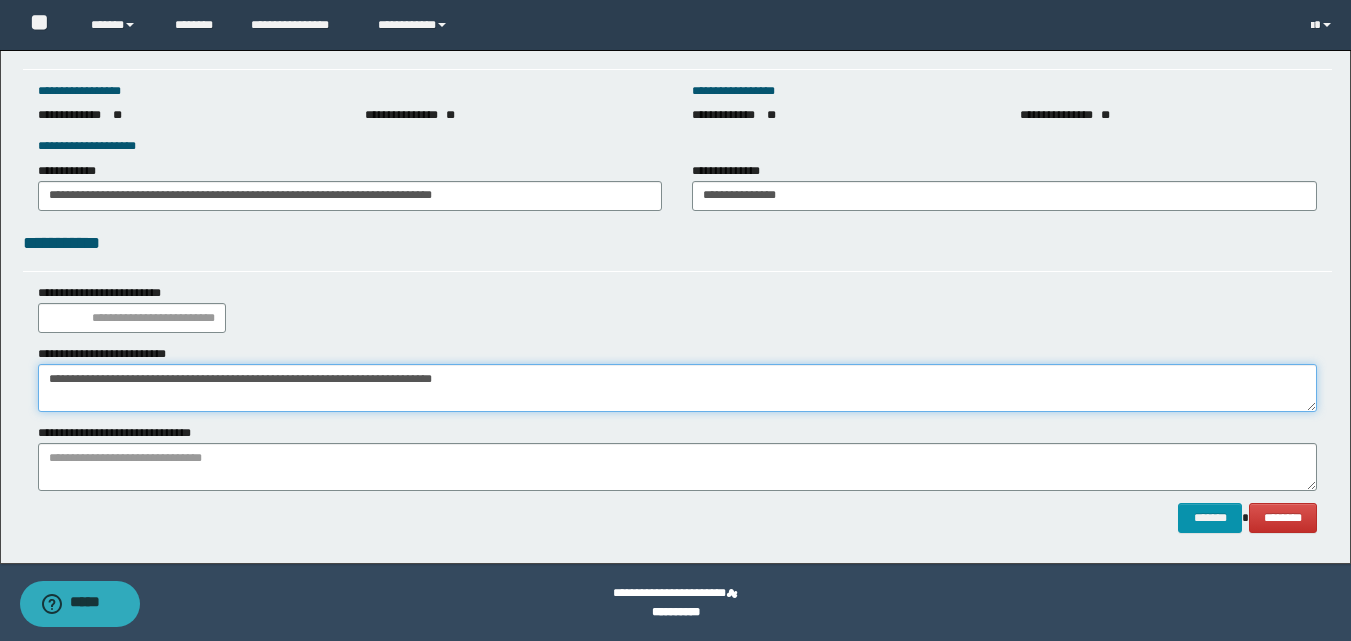 click on "**********" at bounding box center [677, 388] 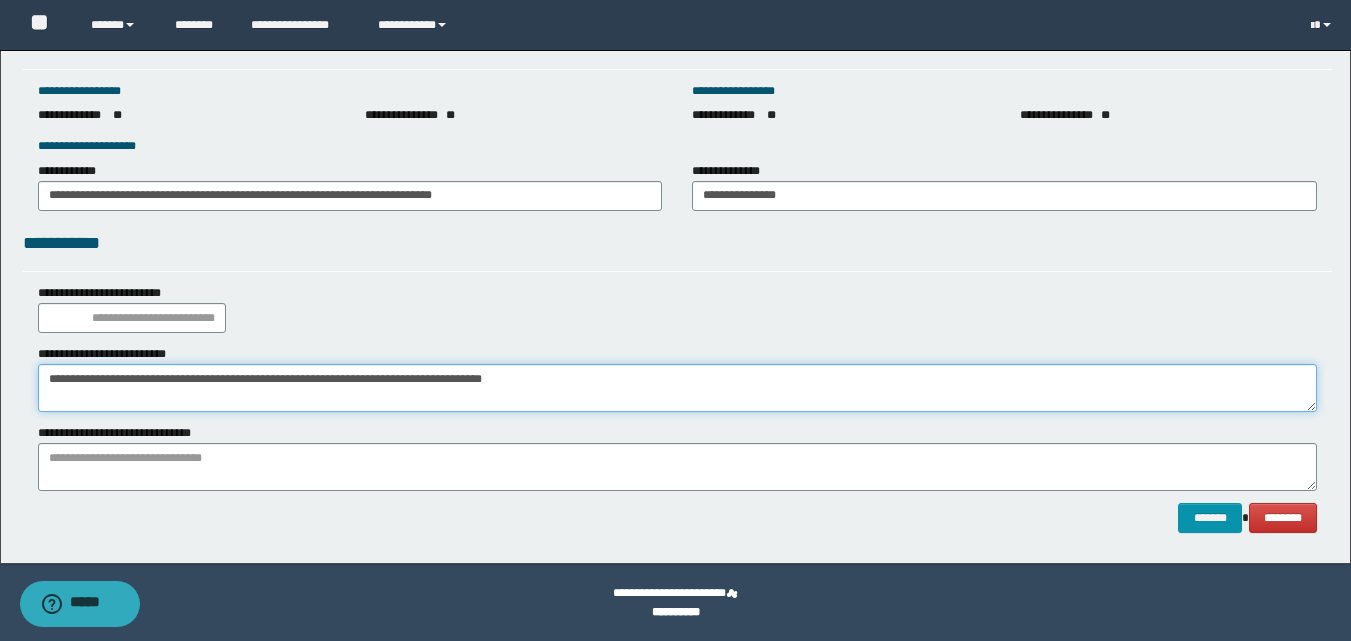 click on "**********" at bounding box center (677, 388) 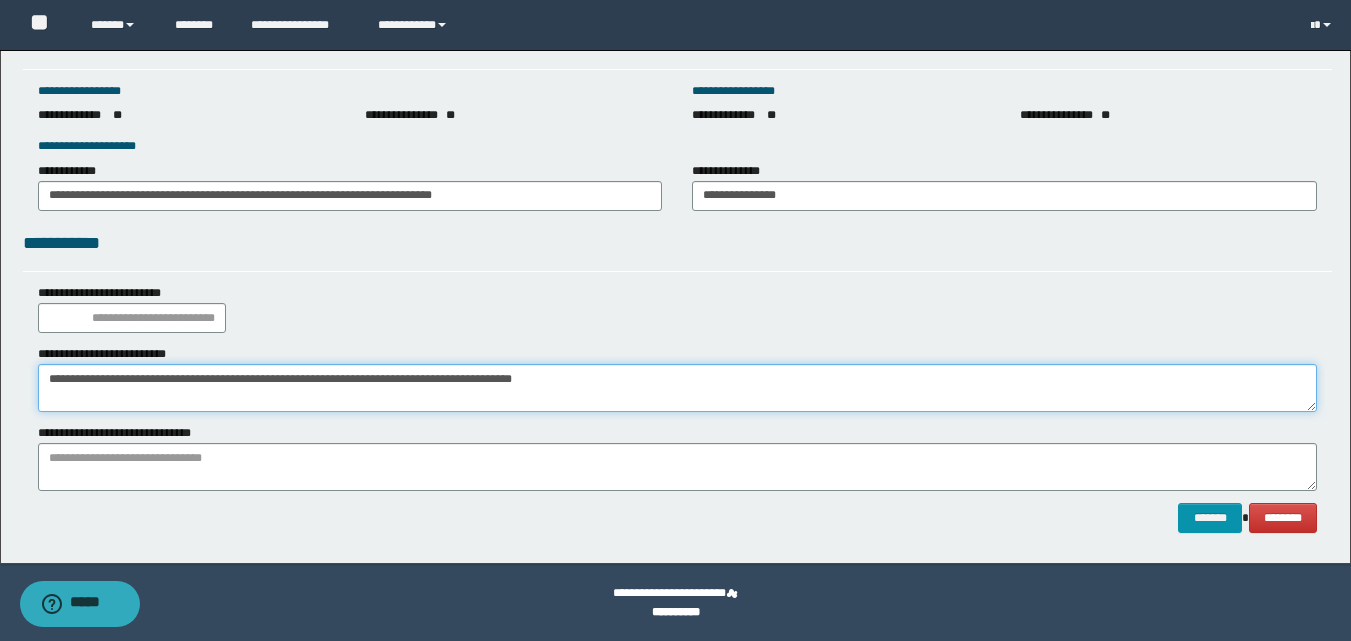 type on "**********" 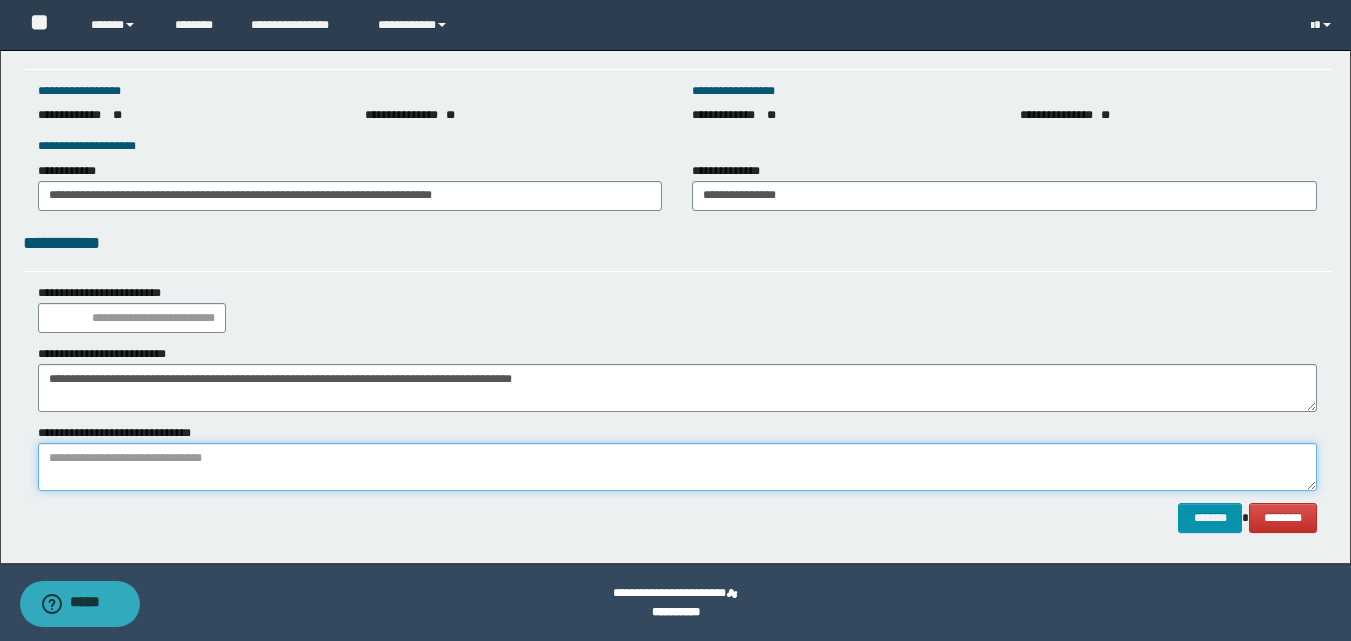 click at bounding box center (677, 467) 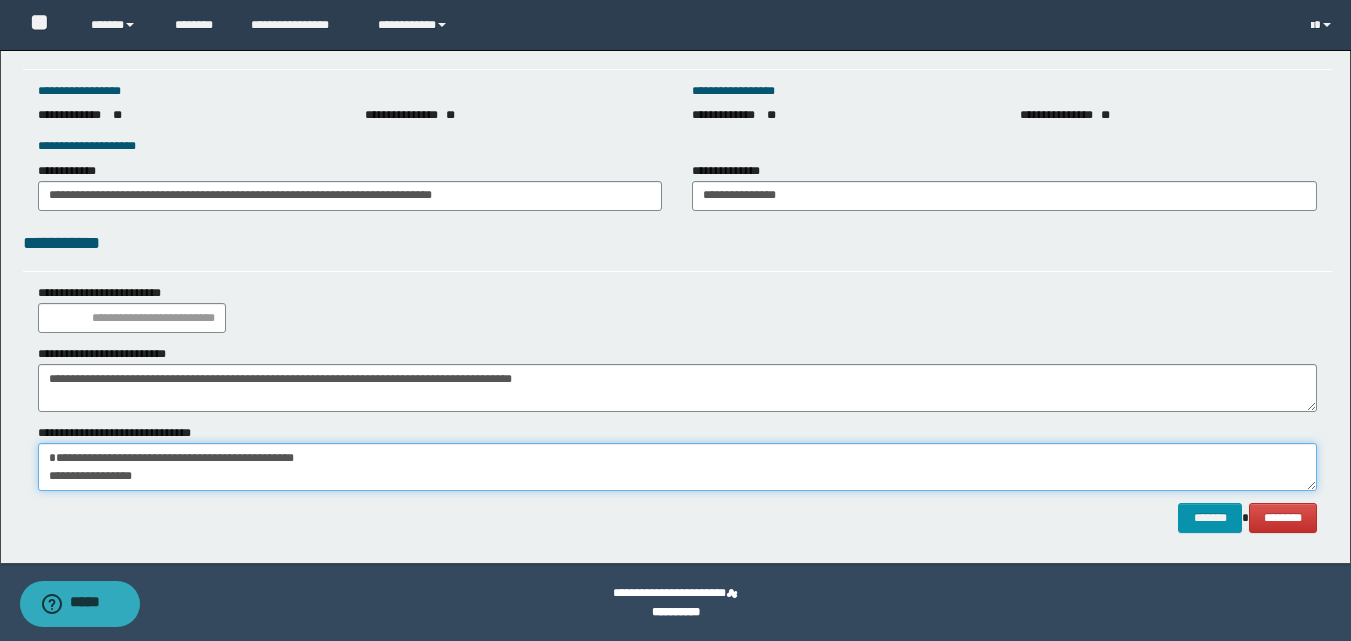 scroll, scrollTop: 18, scrollLeft: 0, axis: vertical 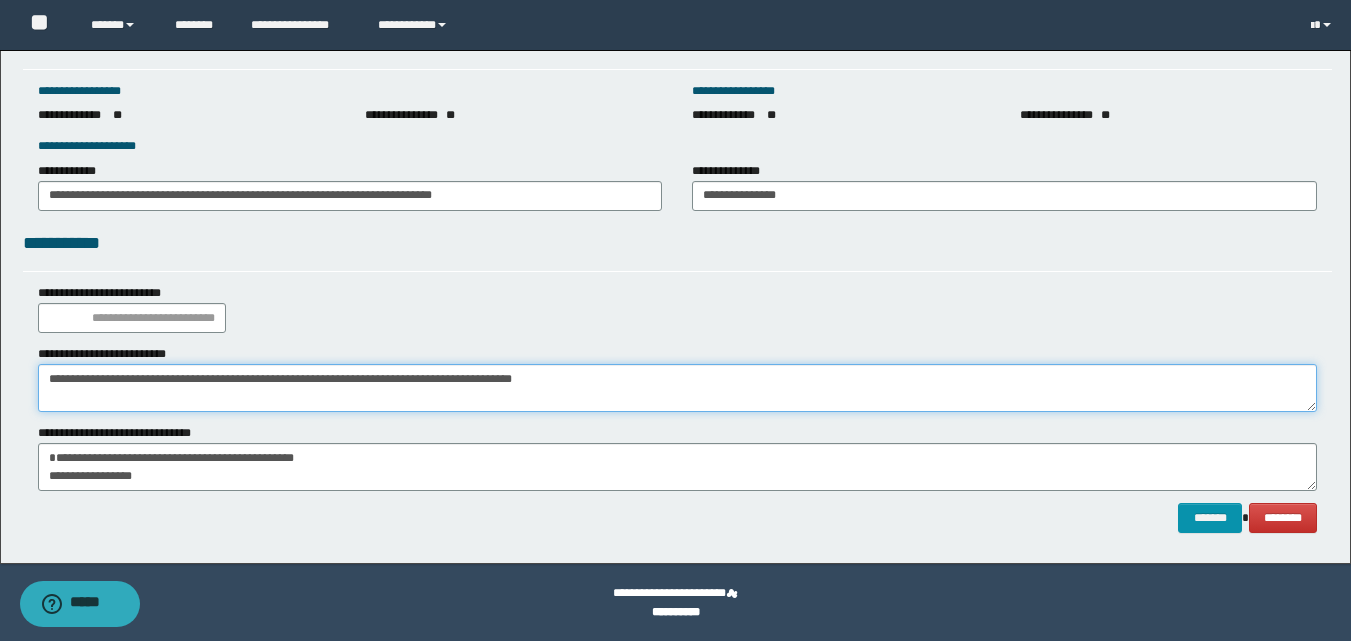 drag, startPoint x: 612, startPoint y: 389, endPoint x: 25, endPoint y: 393, distance: 587.0136 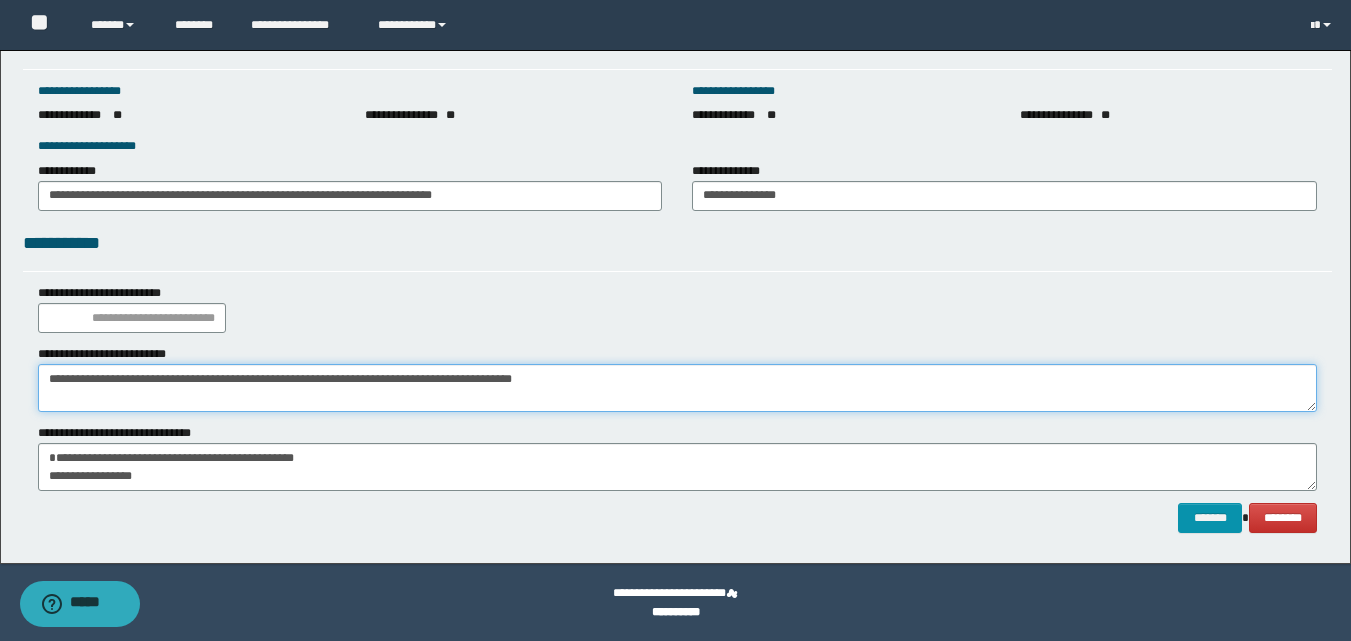 click on "**********" at bounding box center (677, 378) 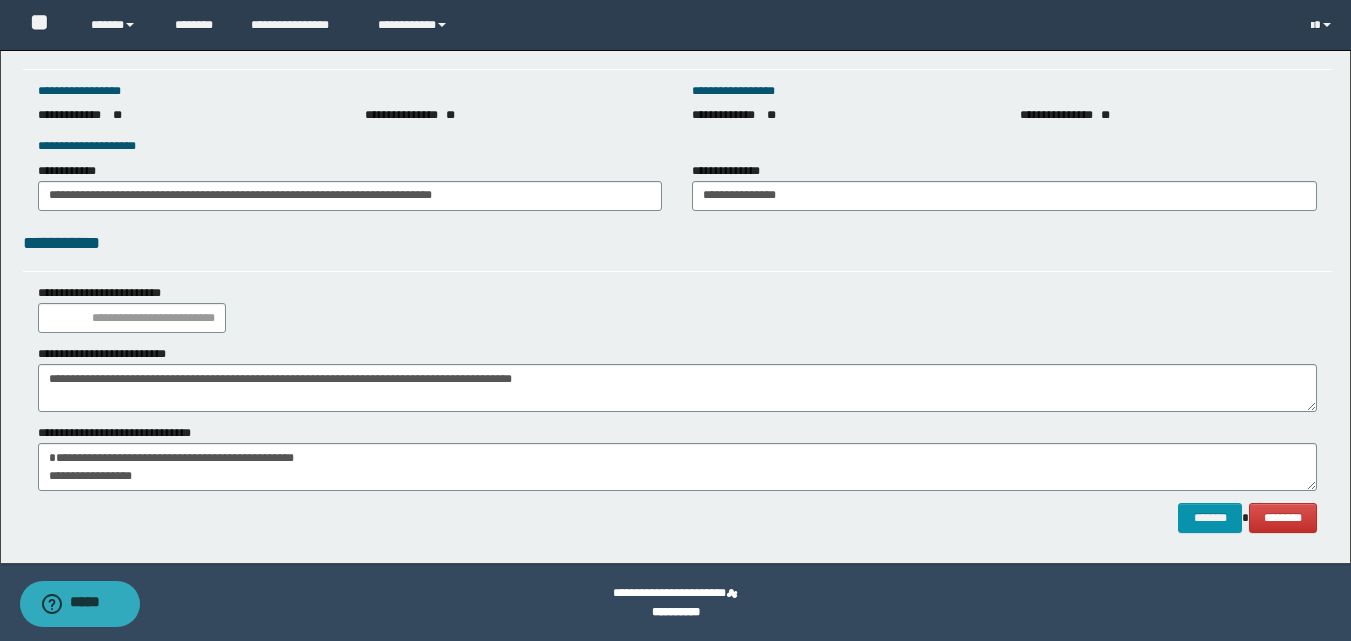 click on "**********" at bounding box center (677, 250) 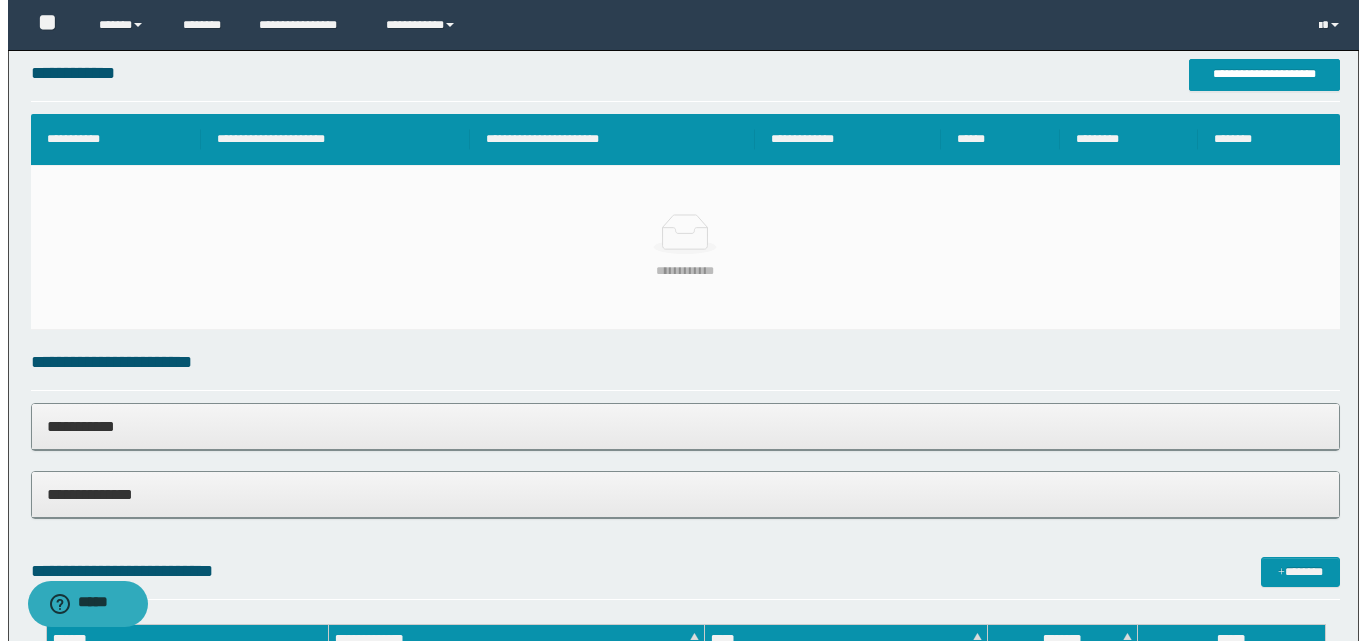 scroll, scrollTop: 489, scrollLeft: 0, axis: vertical 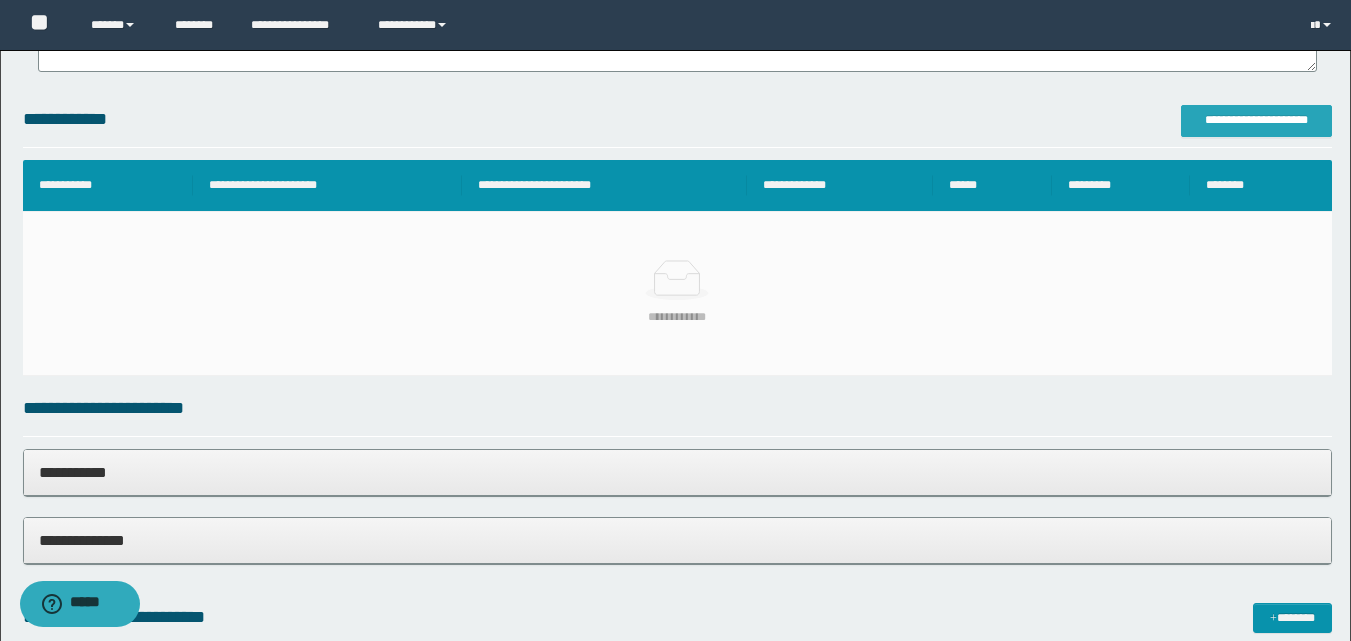 click on "**********" at bounding box center [1256, 120] 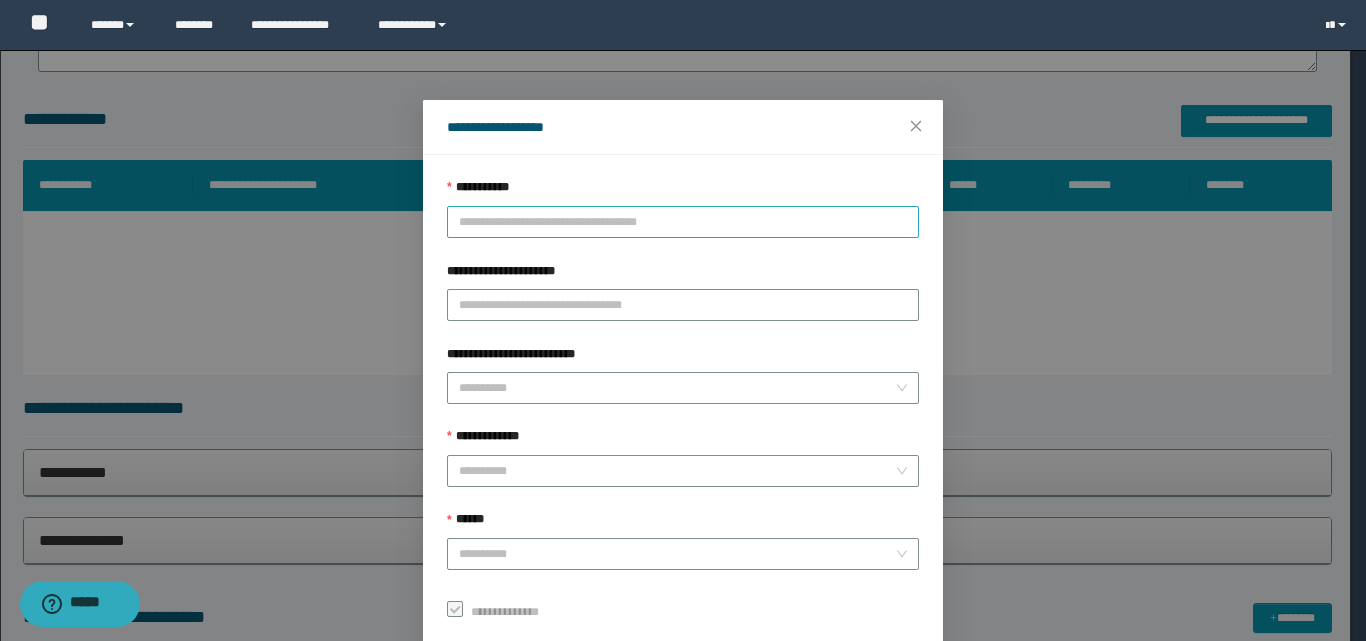 click on "**********" at bounding box center [683, 222] 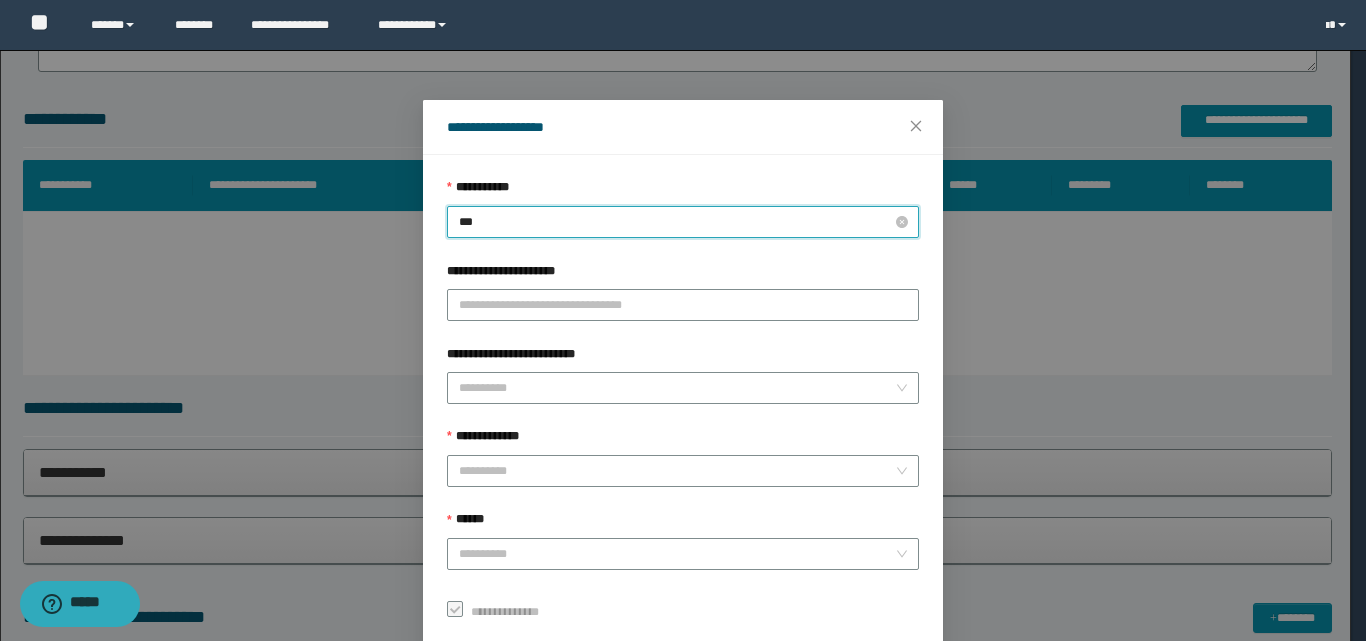 type on "****" 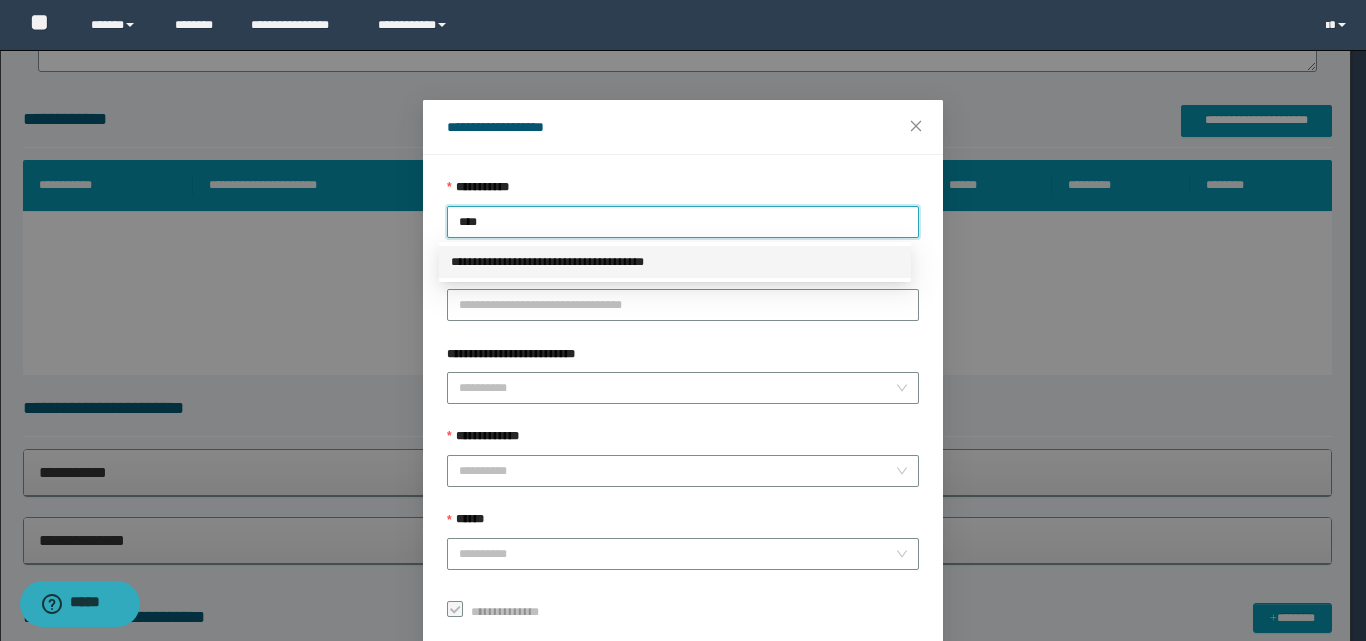 click on "**********" at bounding box center [675, 262] 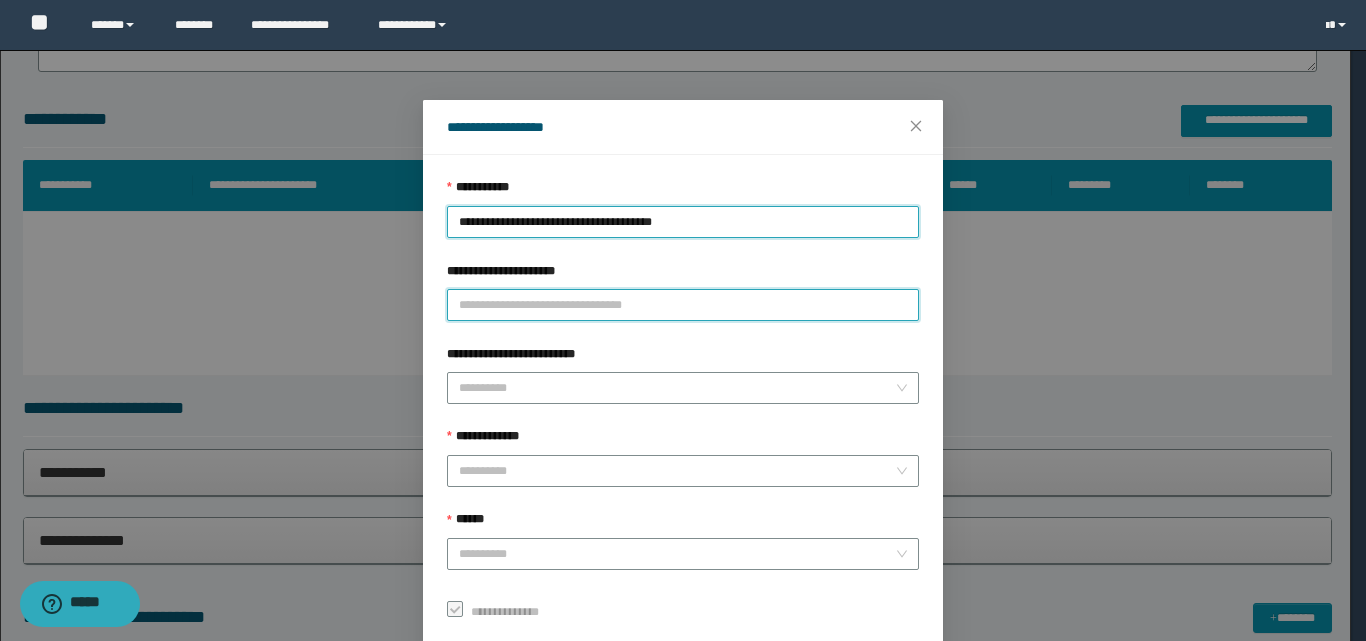 click on "**********" at bounding box center (683, 305) 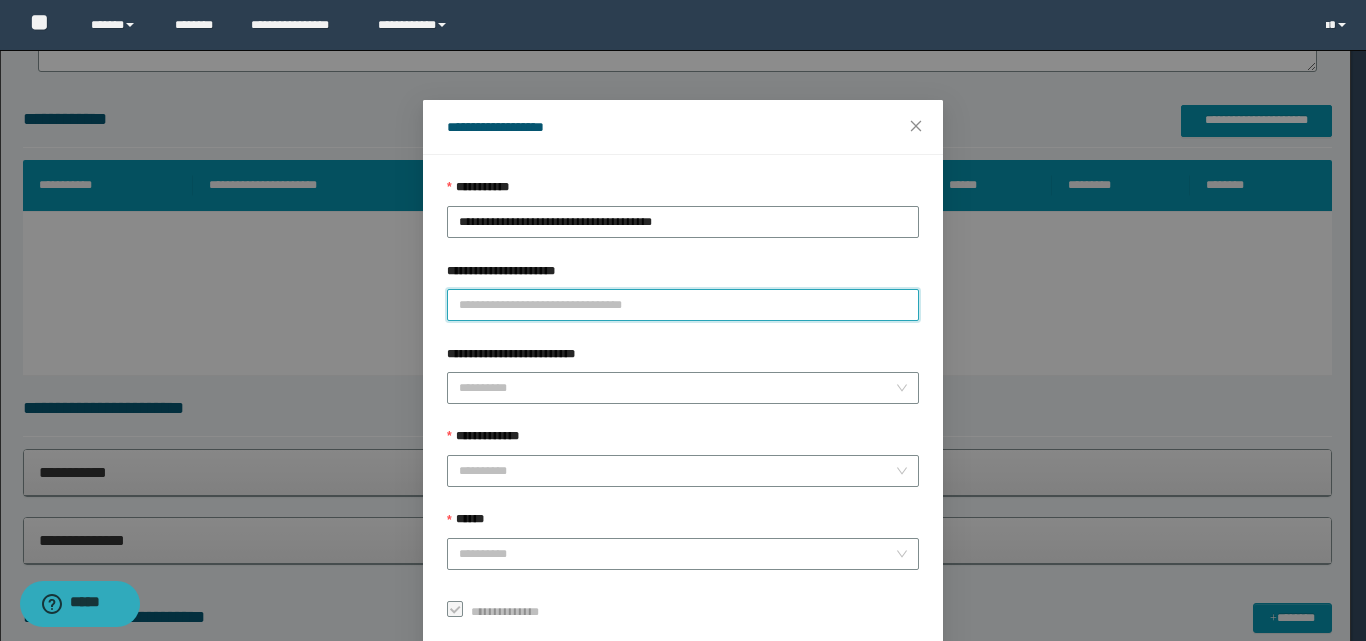 paste on "**********" 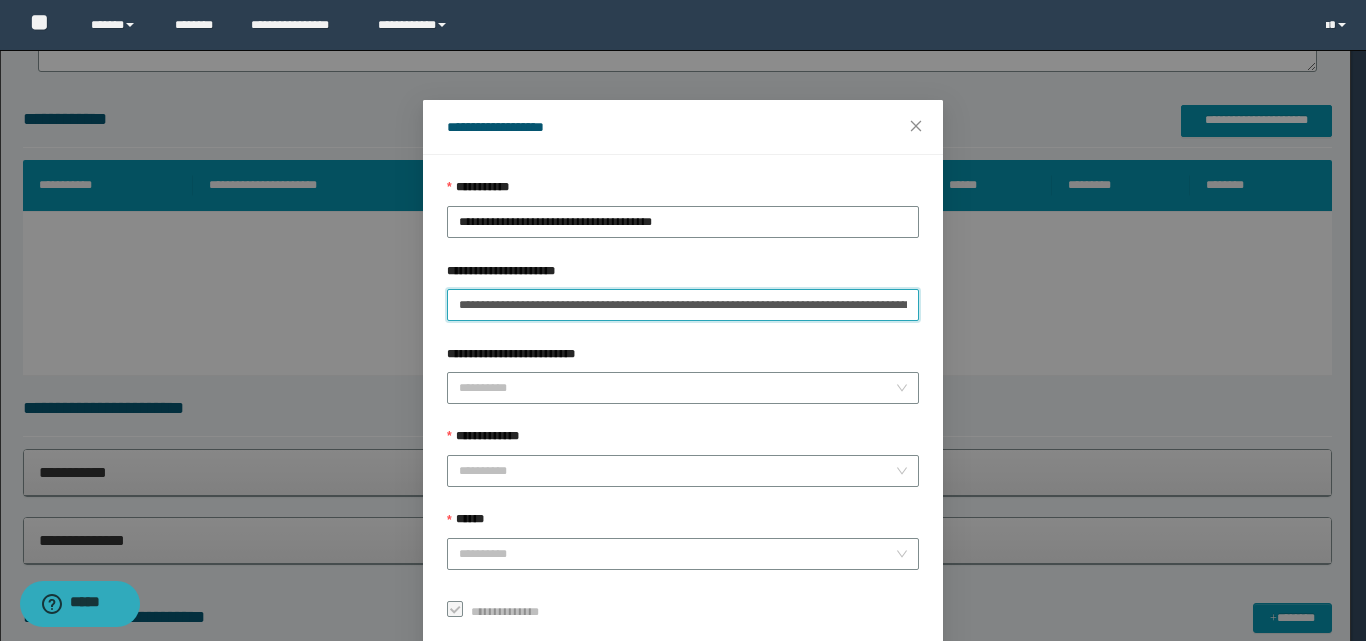 scroll, scrollTop: 0, scrollLeft: 133, axis: horizontal 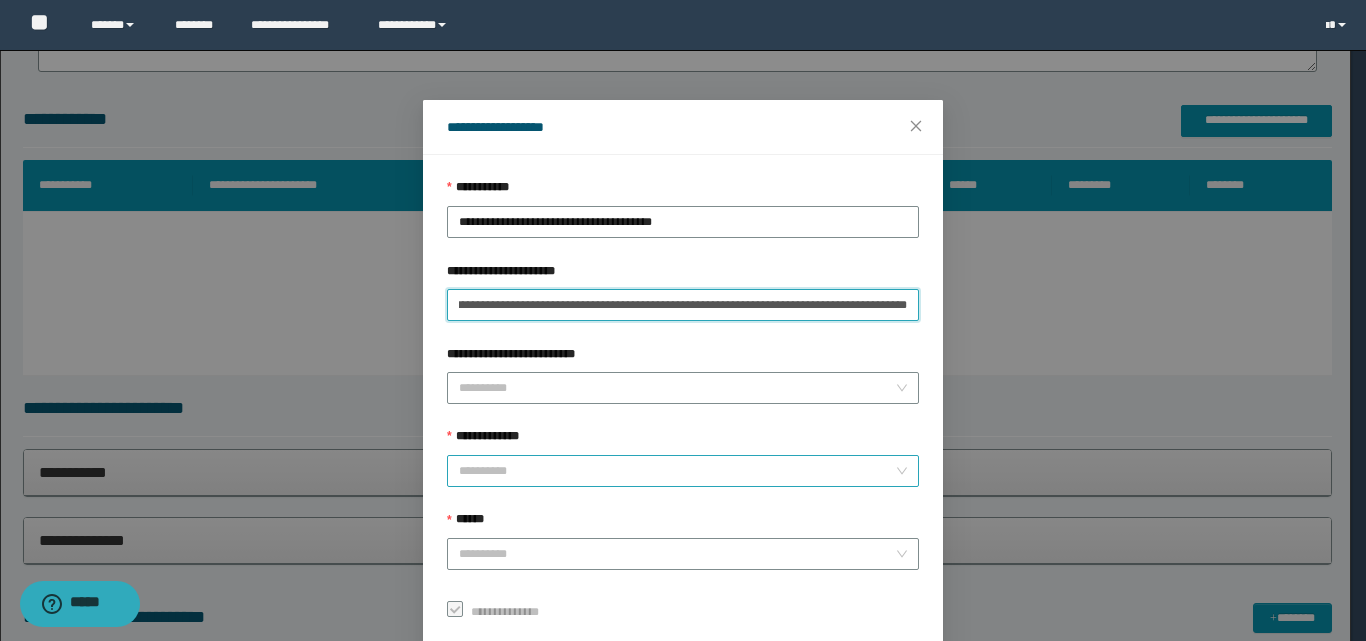 type on "**********" 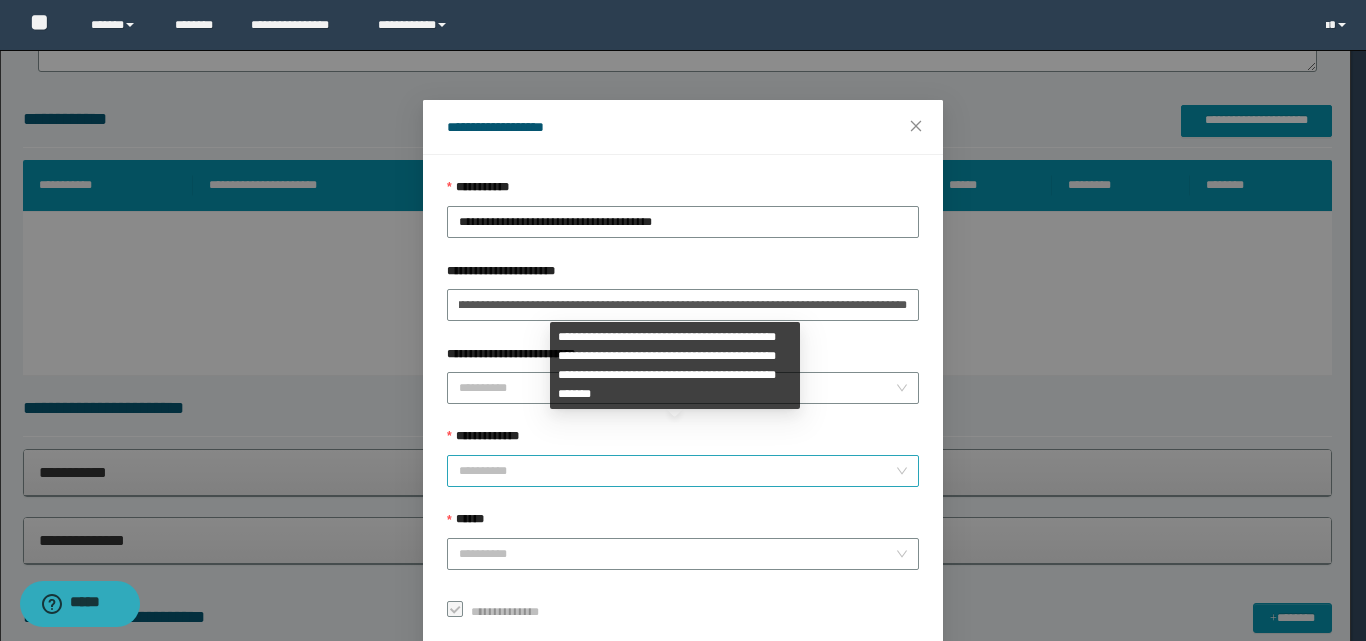 click on "**********" at bounding box center (677, 471) 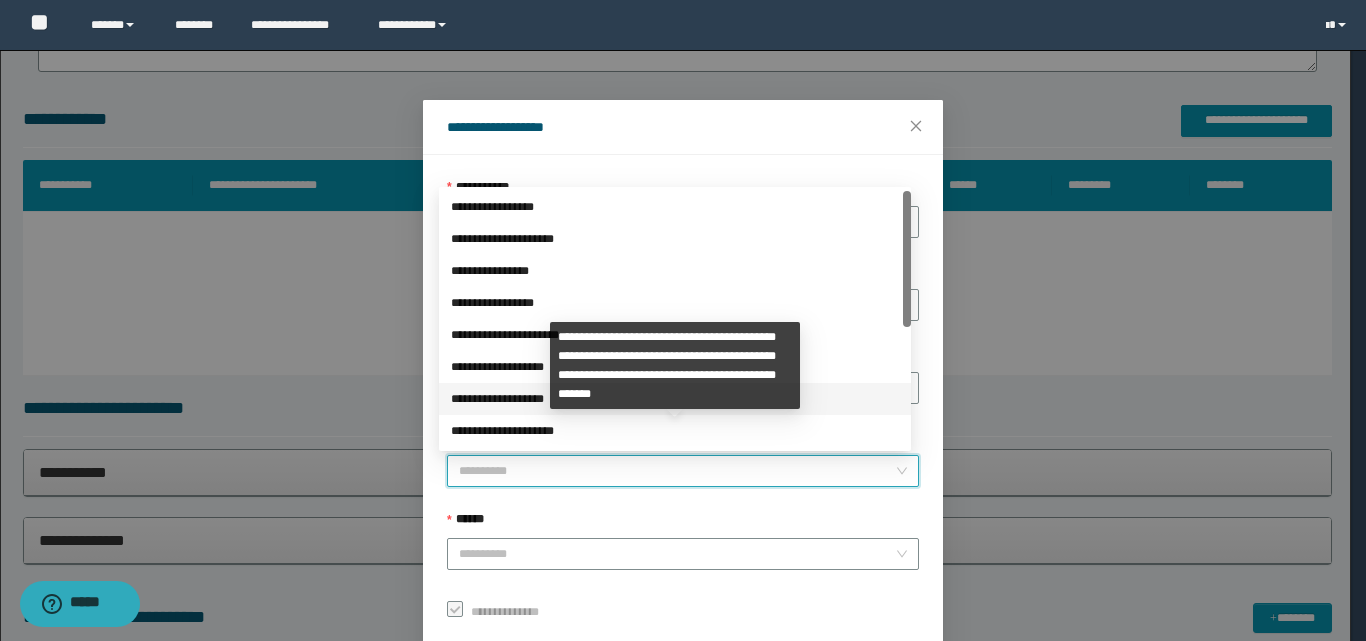 scroll, scrollTop: 224, scrollLeft: 0, axis: vertical 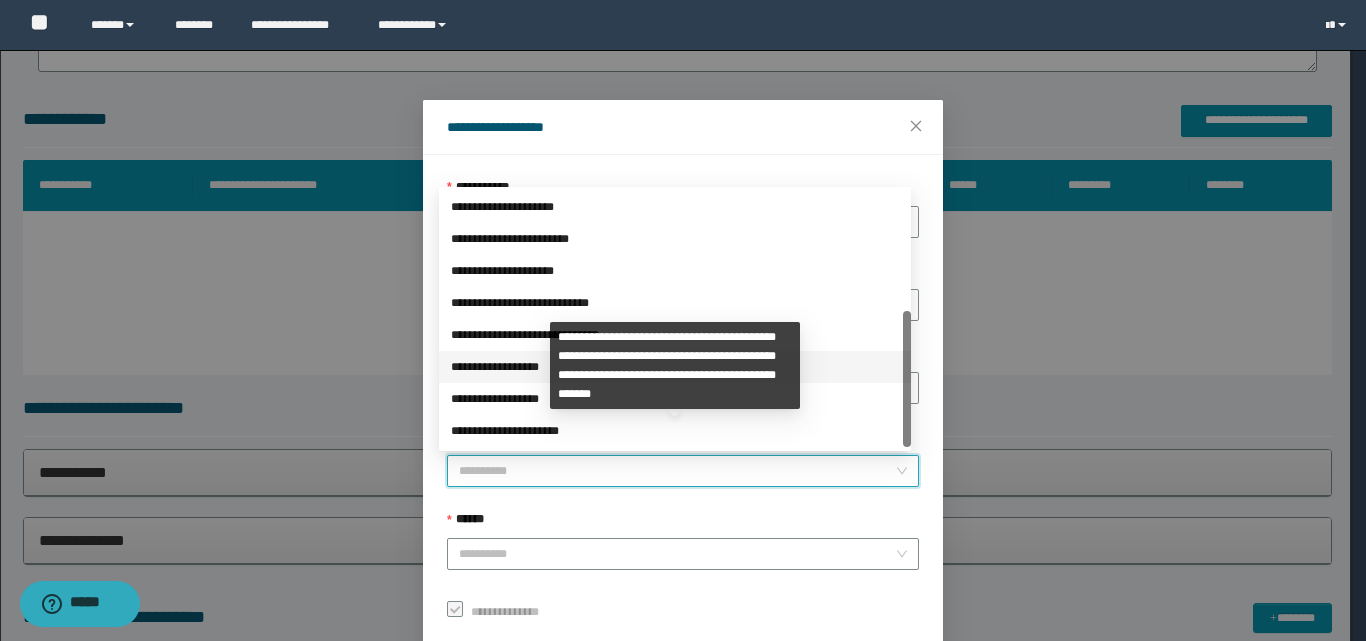 click on "**********" at bounding box center [675, 367] 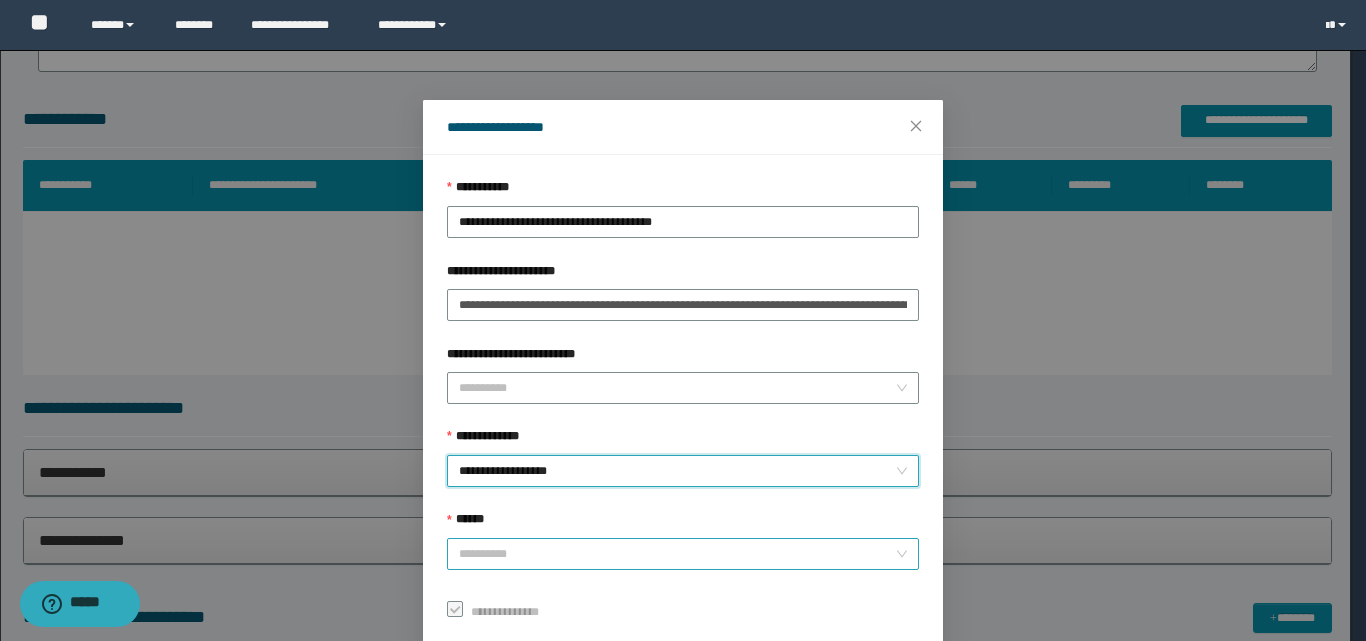click on "******" at bounding box center [677, 554] 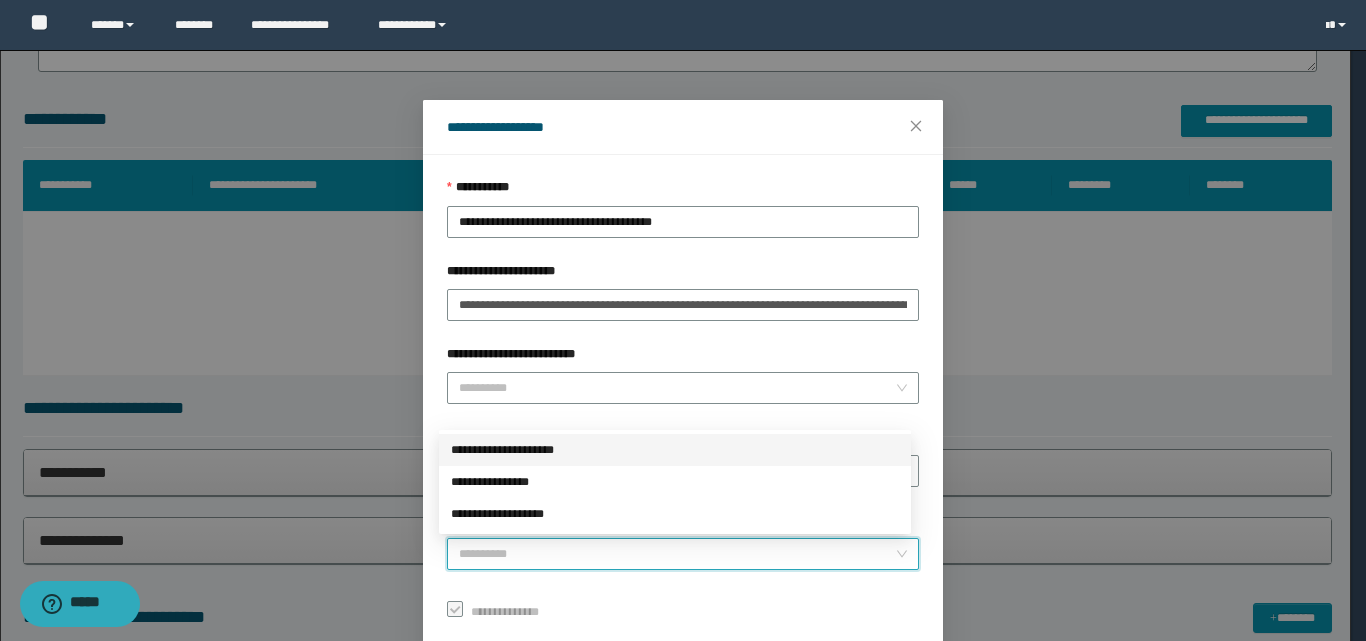 click on "**********" at bounding box center [675, 450] 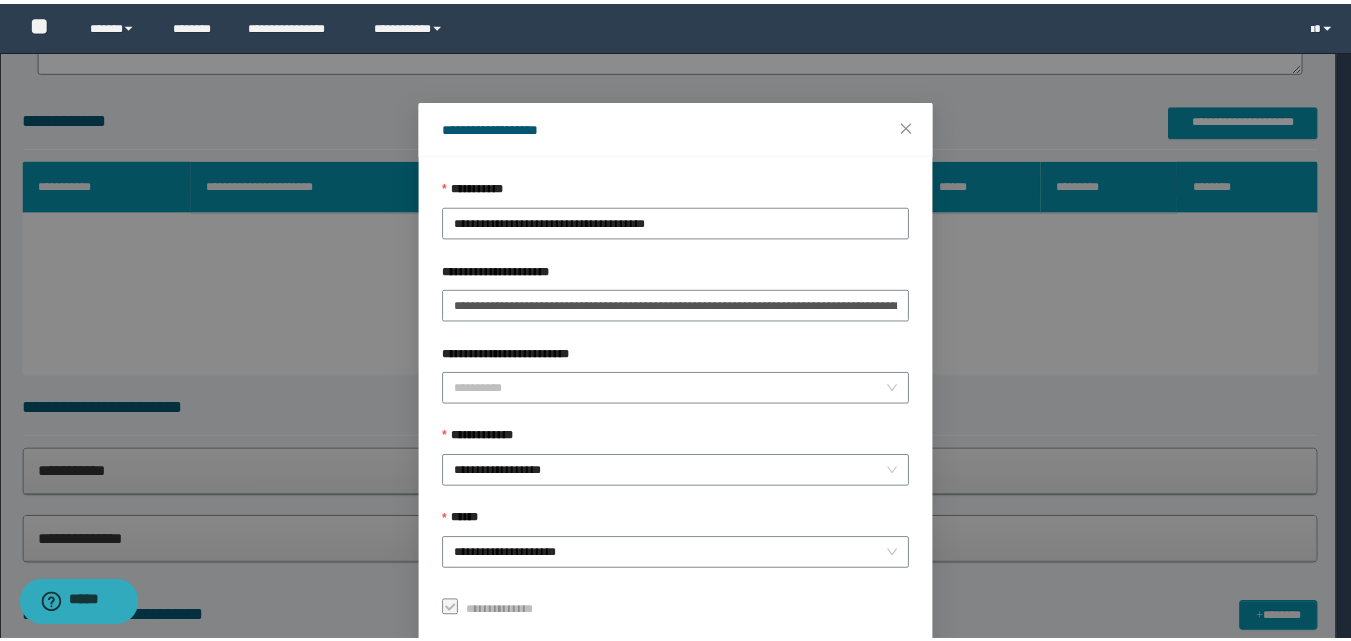 scroll, scrollTop: 111, scrollLeft: 0, axis: vertical 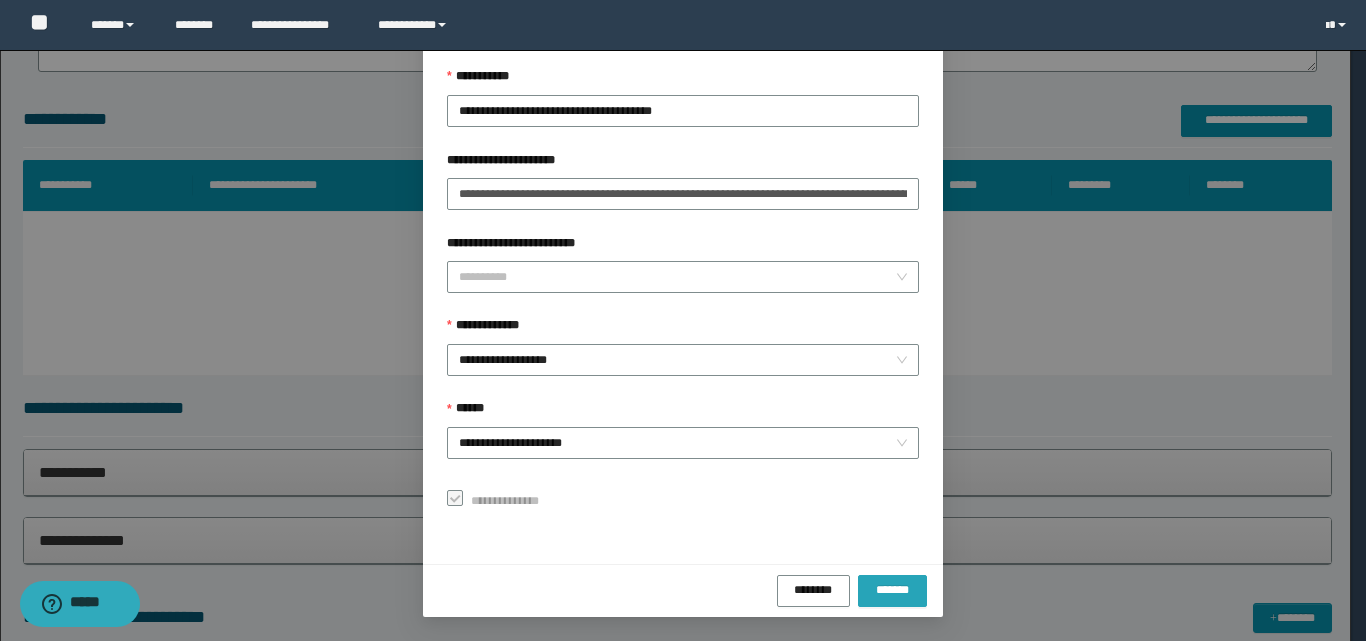 click on "*******" at bounding box center (892, 589) 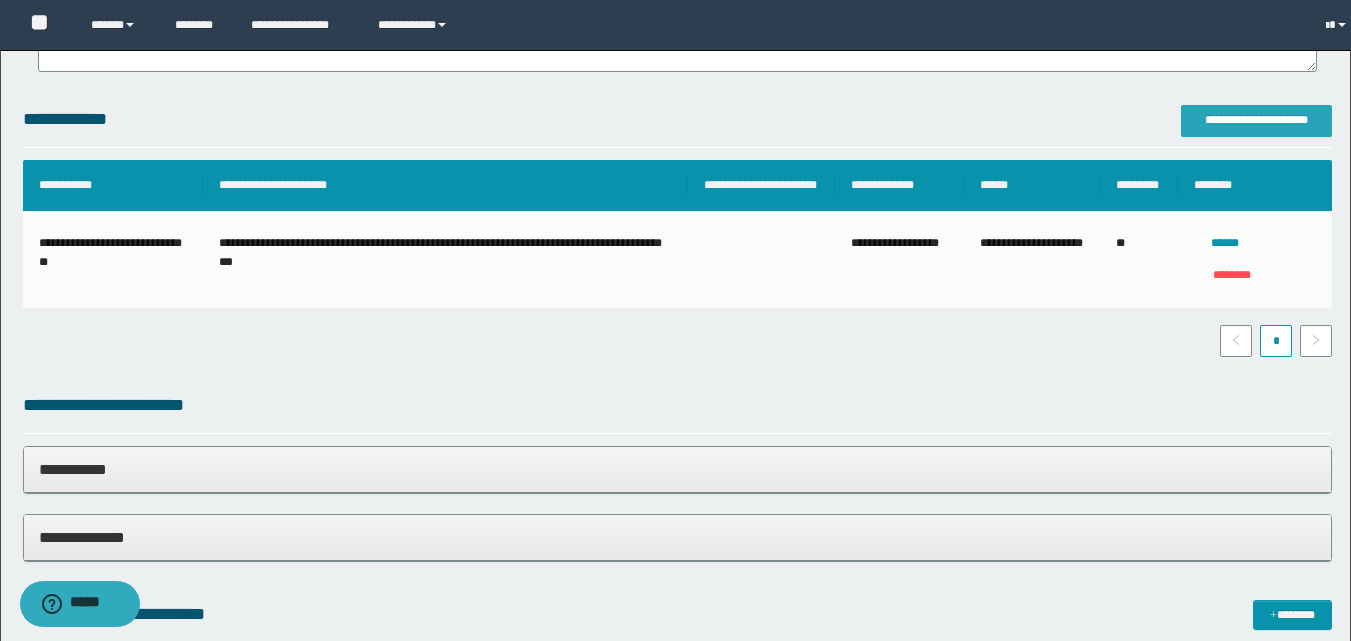 scroll, scrollTop: 0, scrollLeft: 0, axis: both 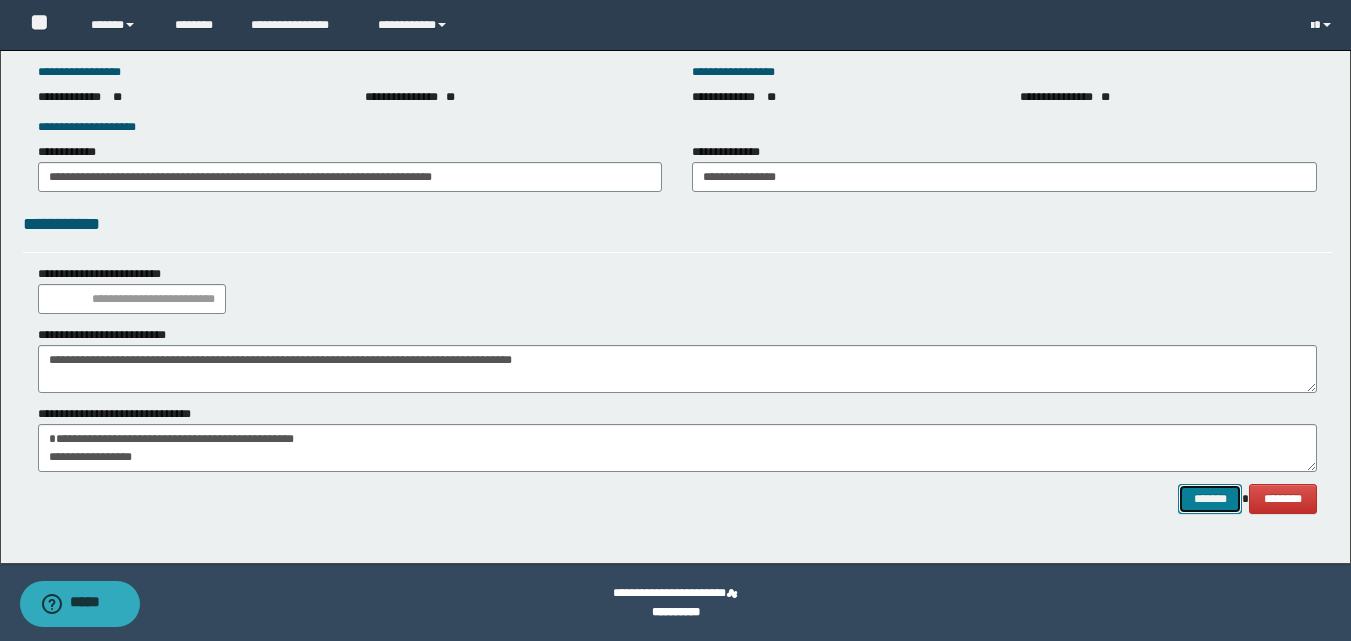 click on "*******" at bounding box center [1210, 499] 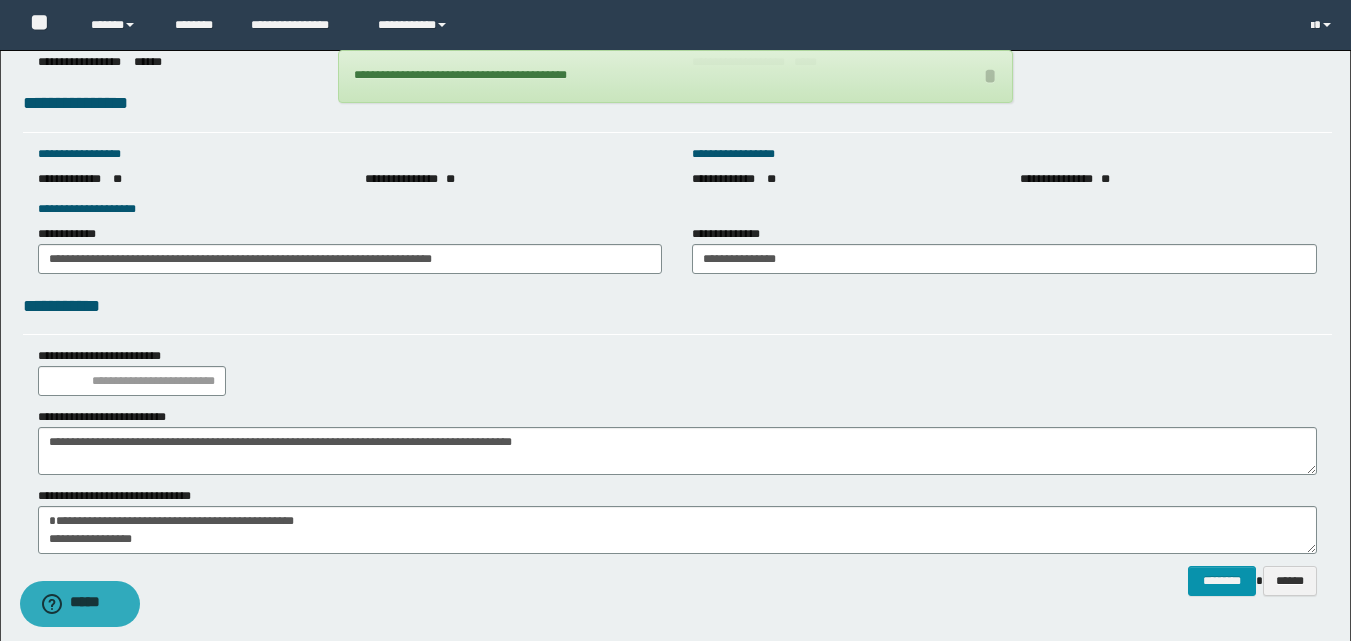 scroll, scrollTop: 2895, scrollLeft: 0, axis: vertical 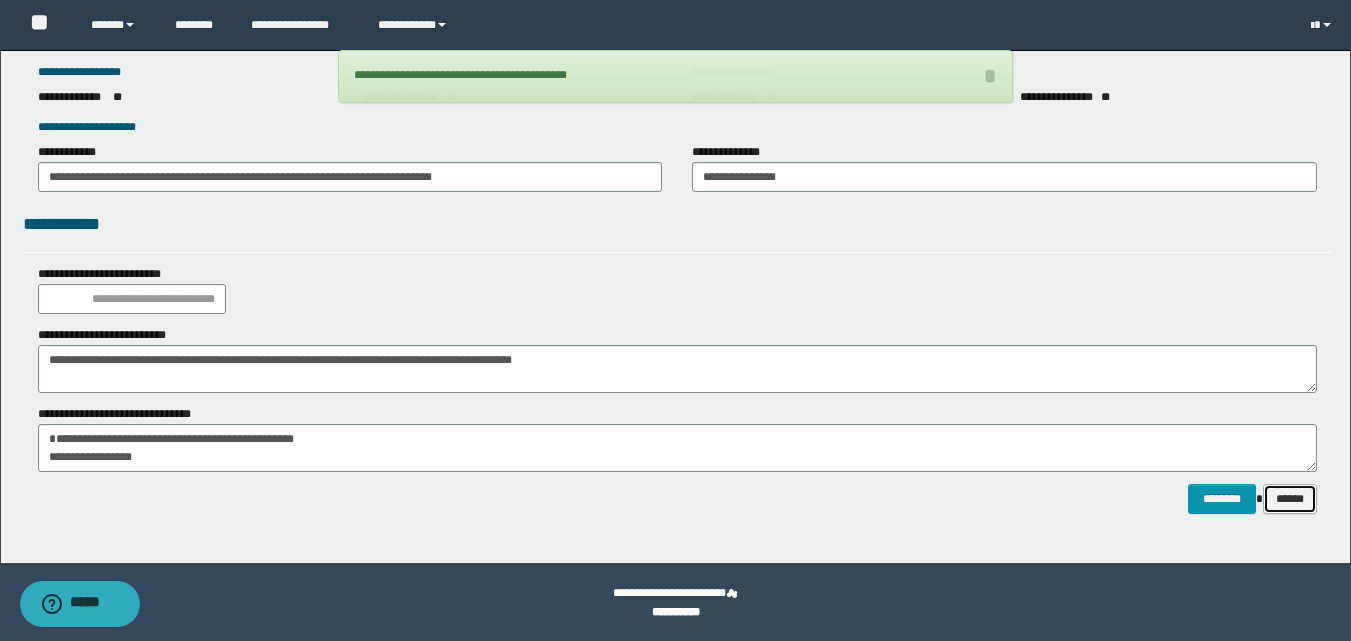 click on "******" at bounding box center (1290, 499) 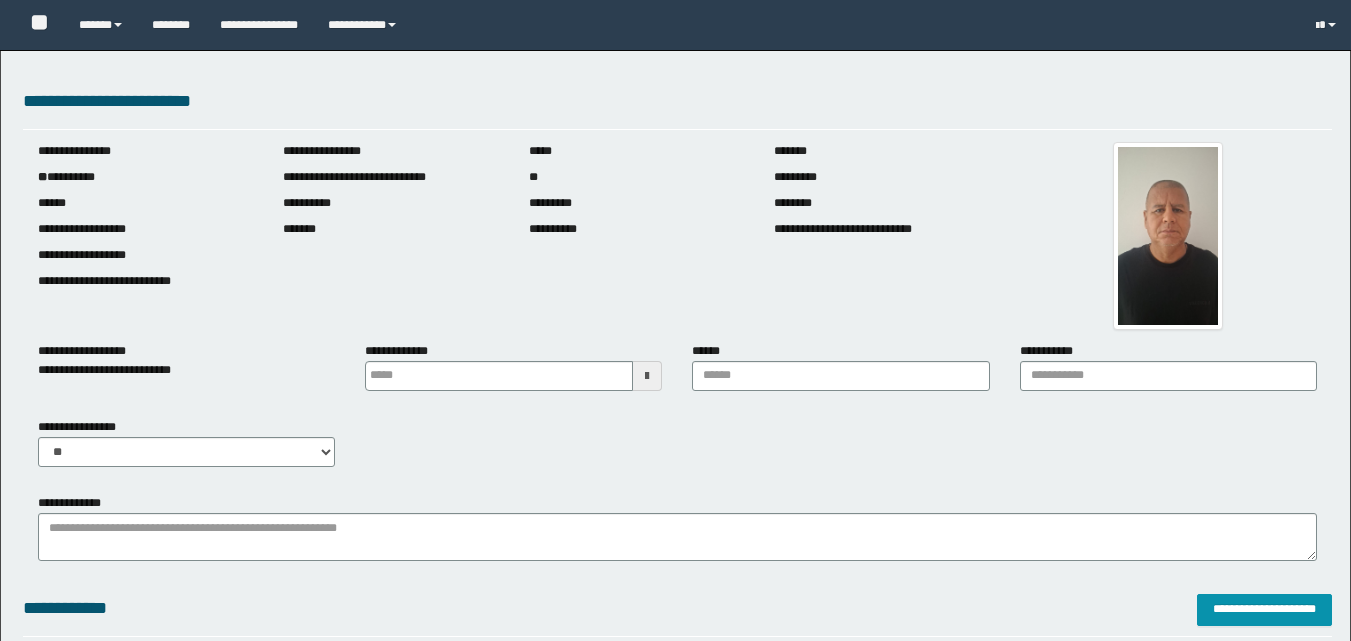 scroll, scrollTop: 0, scrollLeft: 0, axis: both 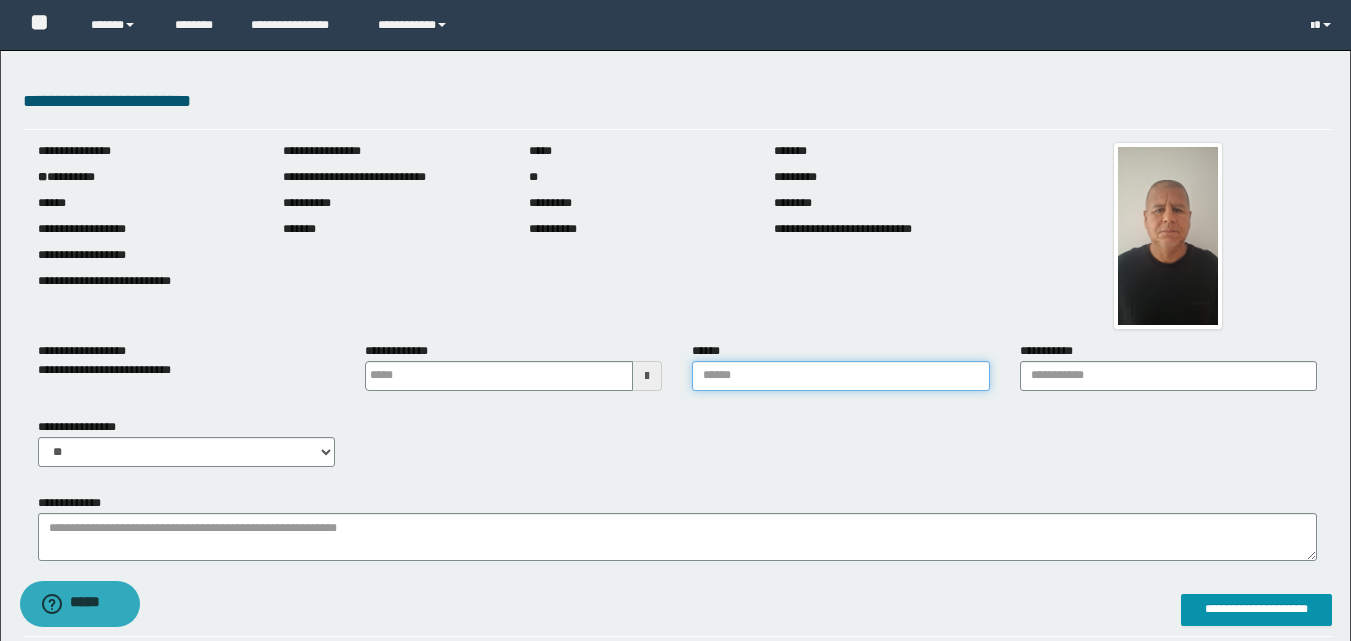 click on "******" at bounding box center (840, 376) 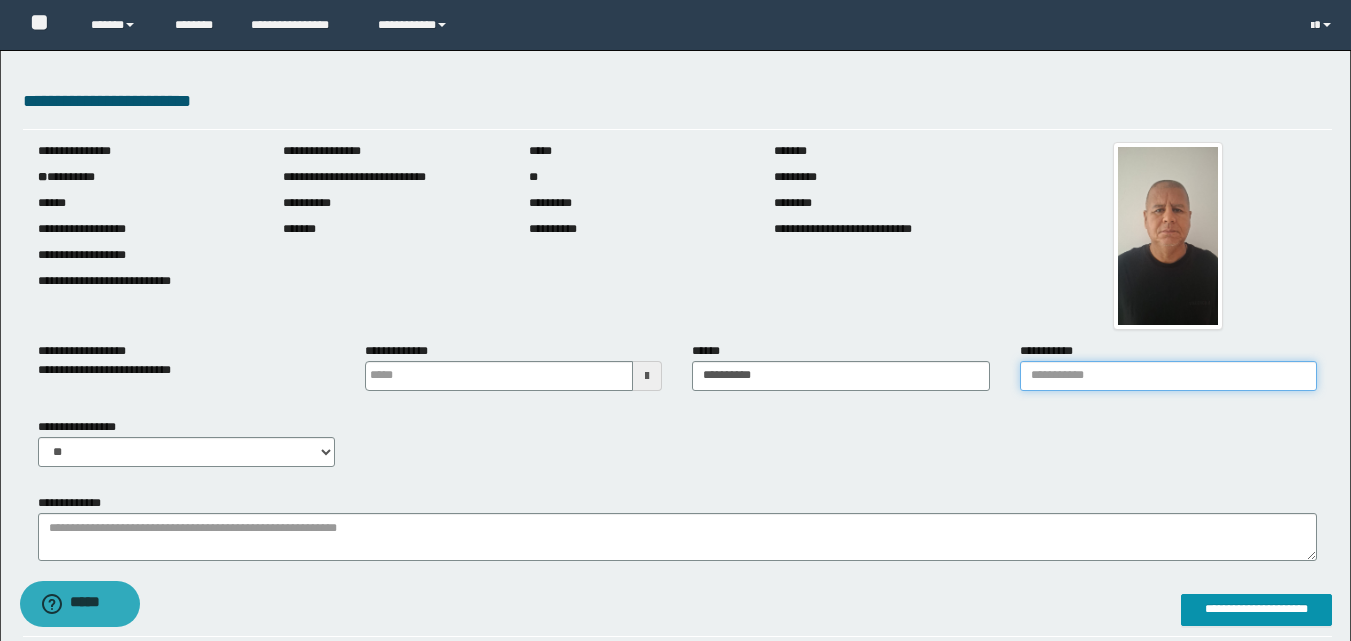click on "**********" at bounding box center (1168, 376) 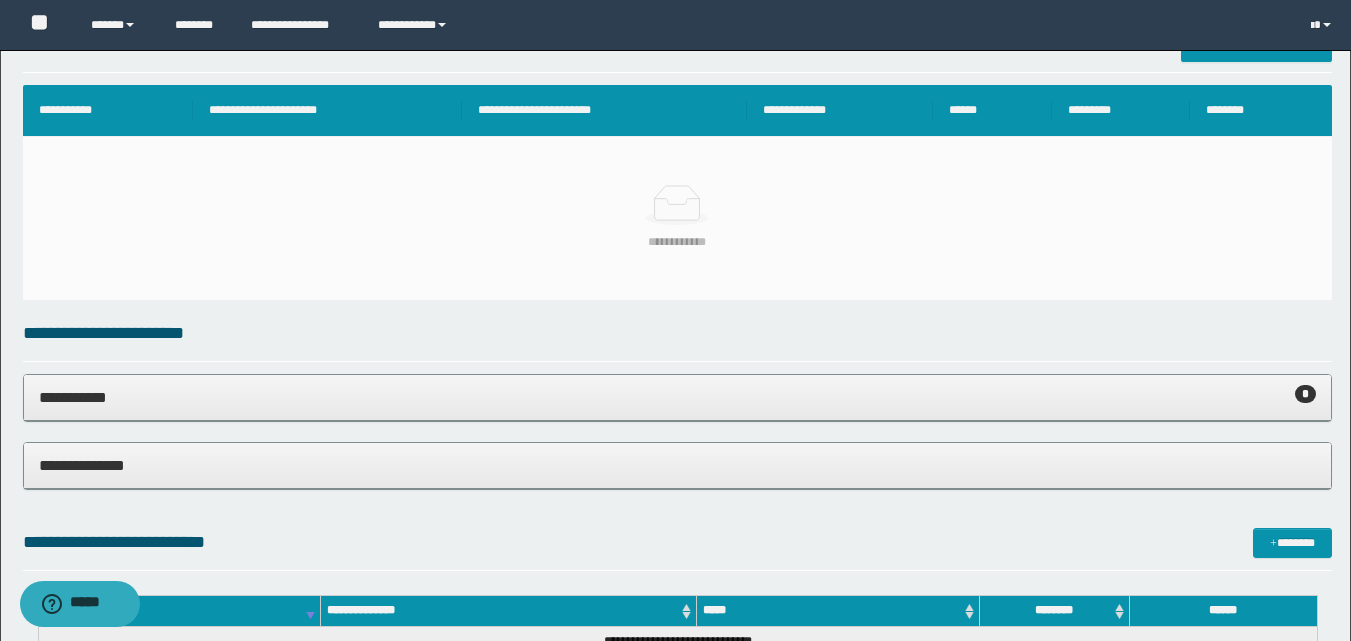 scroll, scrollTop: 570, scrollLeft: 0, axis: vertical 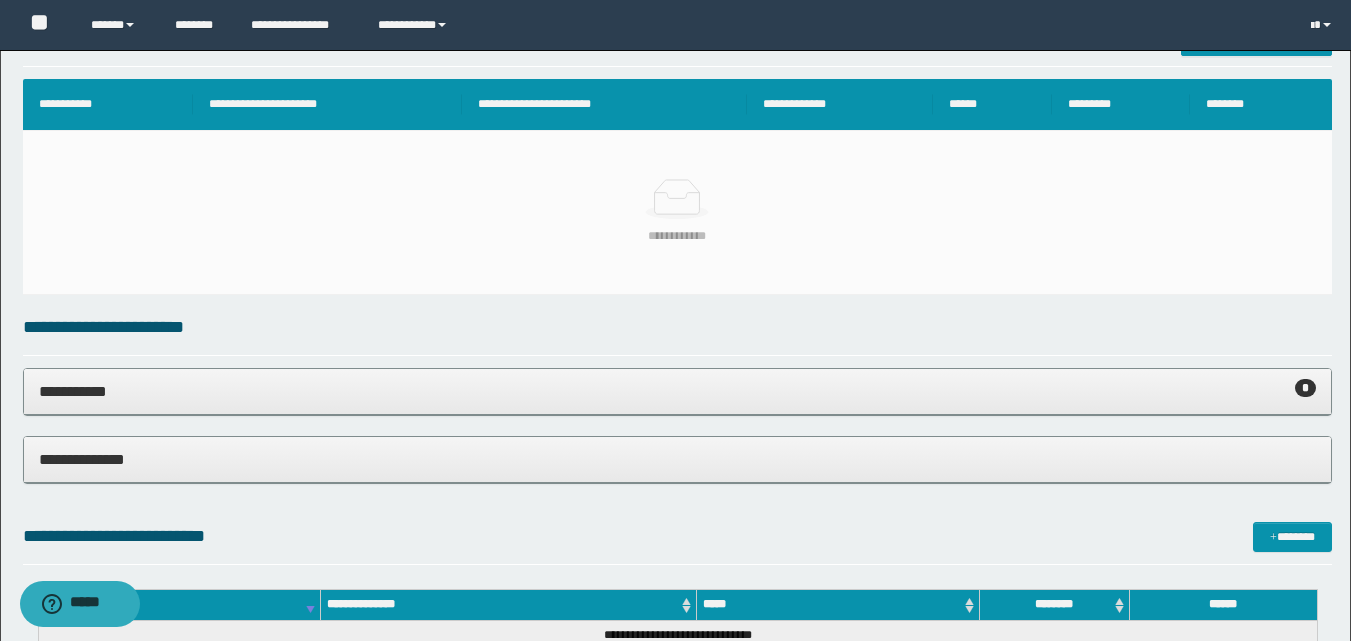 click on "**********" at bounding box center [677, 391] 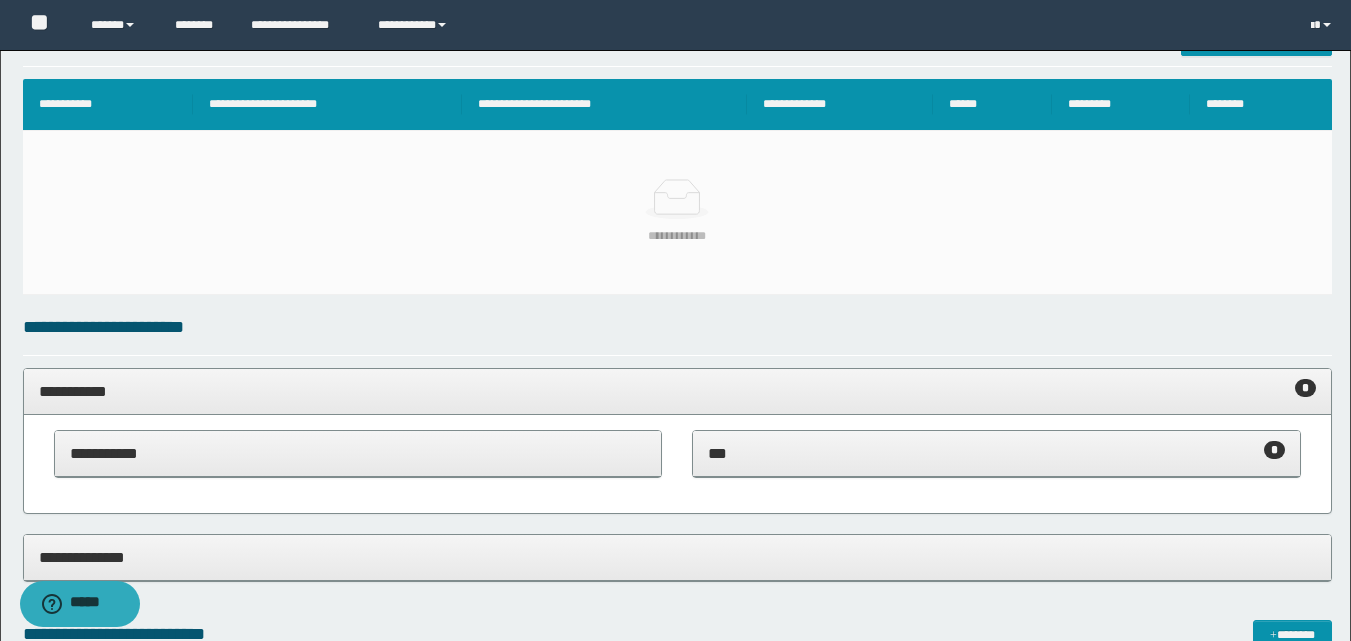 click on "*** *" at bounding box center [996, 453] 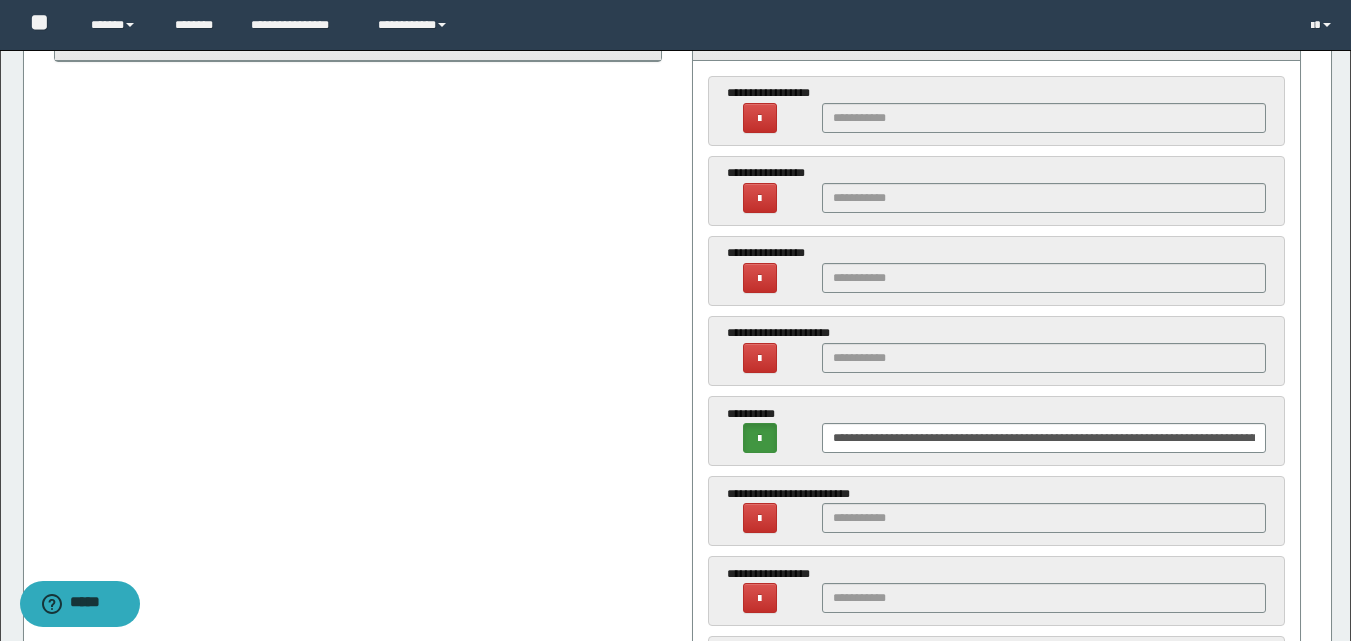 scroll, scrollTop: 1043, scrollLeft: 0, axis: vertical 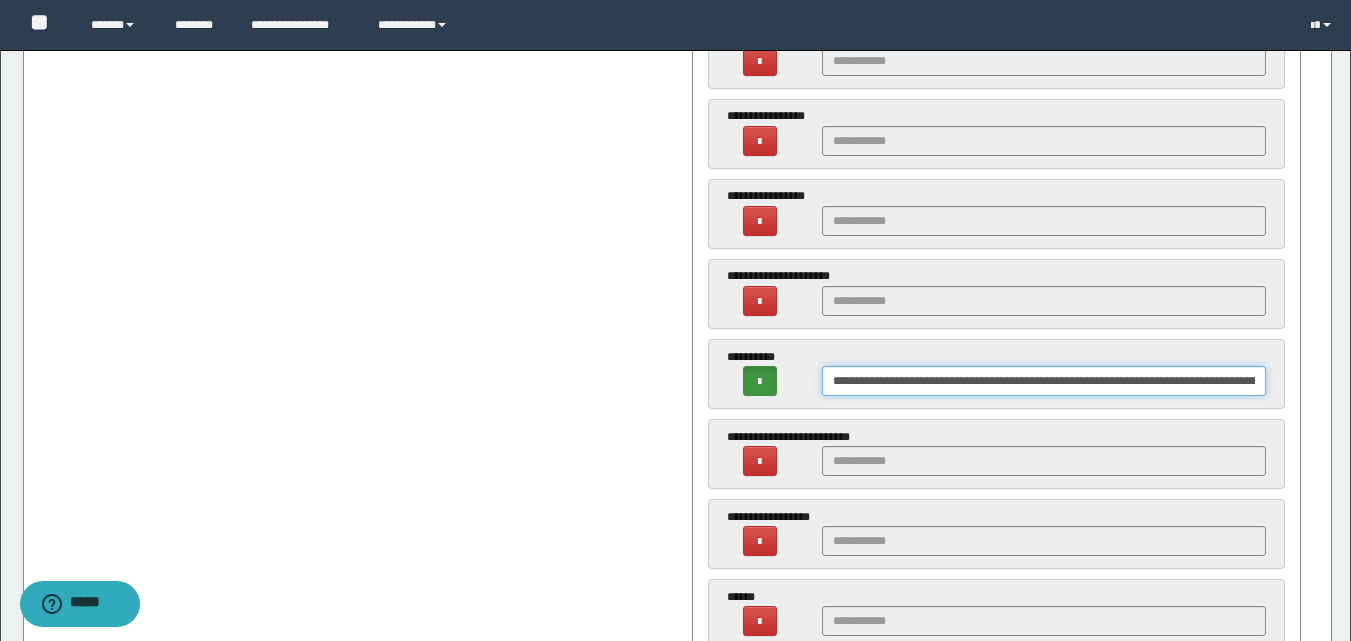 click on "**********" at bounding box center (1044, 381) 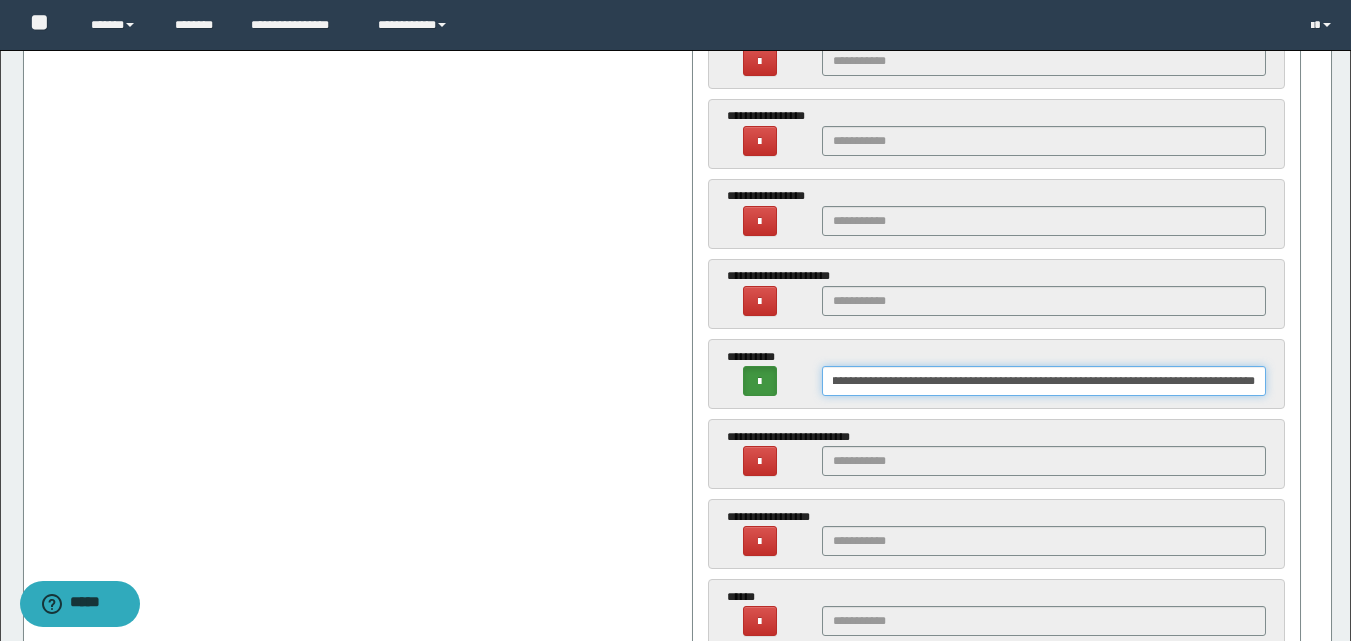scroll, scrollTop: 0, scrollLeft: 428, axis: horizontal 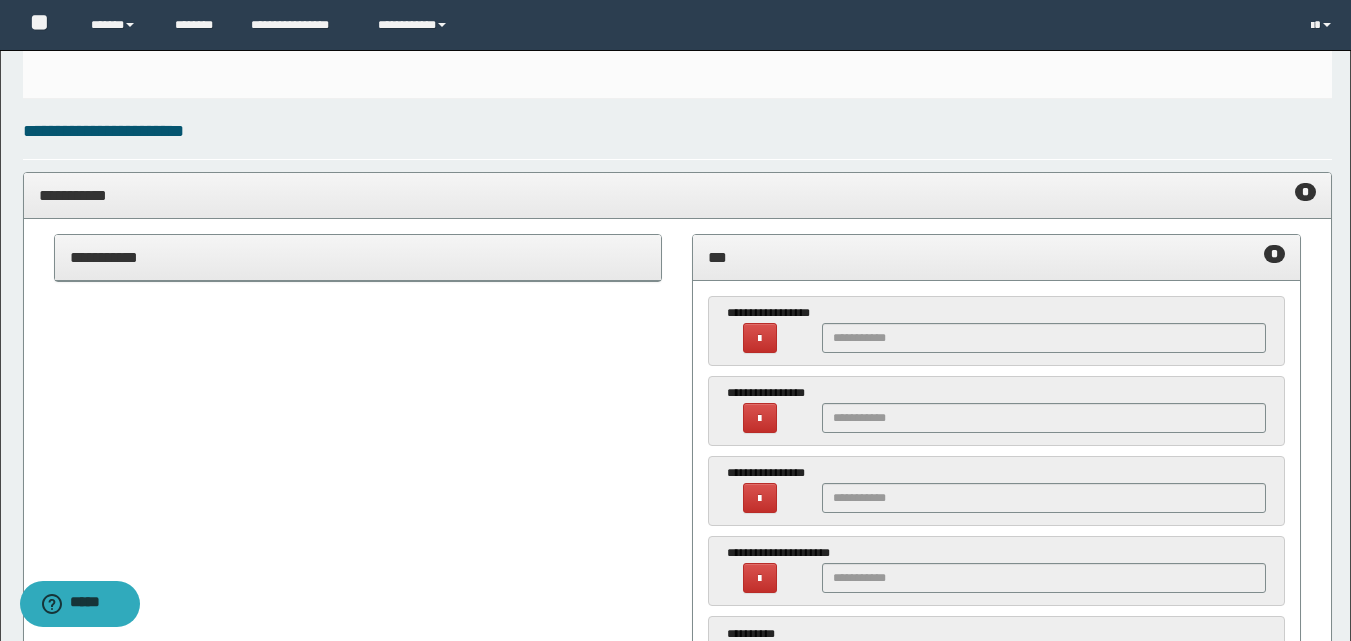 click on "*** *" at bounding box center (996, 257) 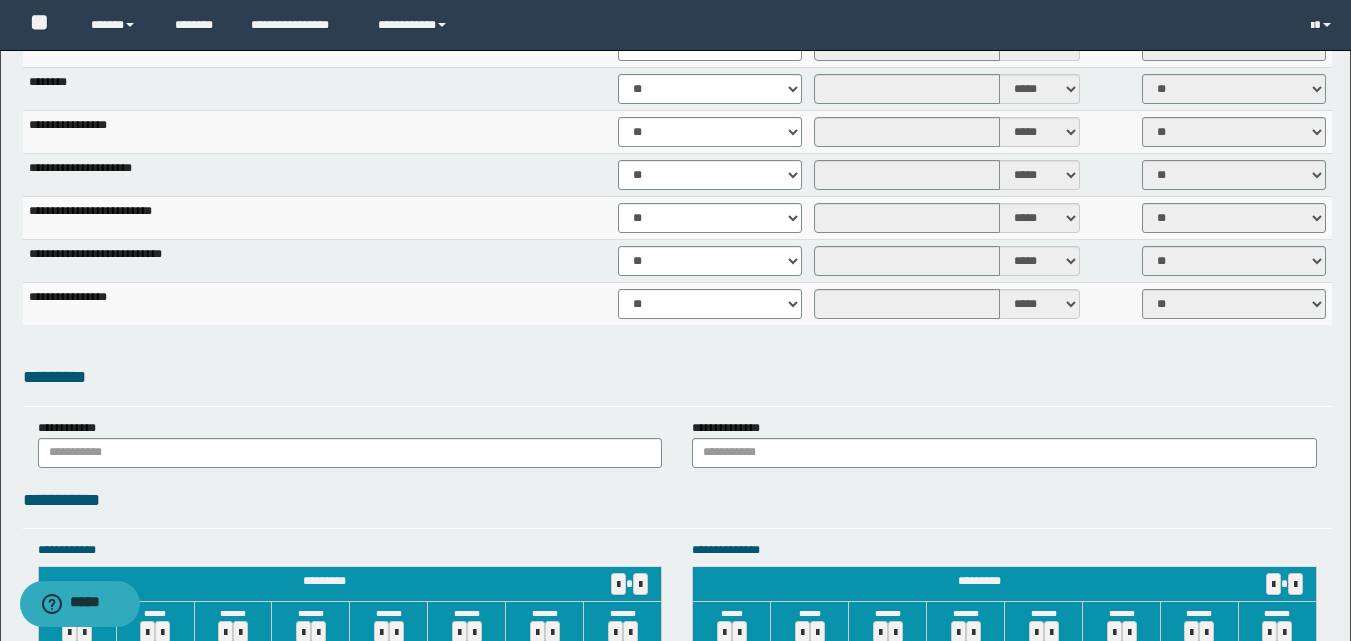 scroll, scrollTop: 1507, scrollLeft: 0, axis: vertical 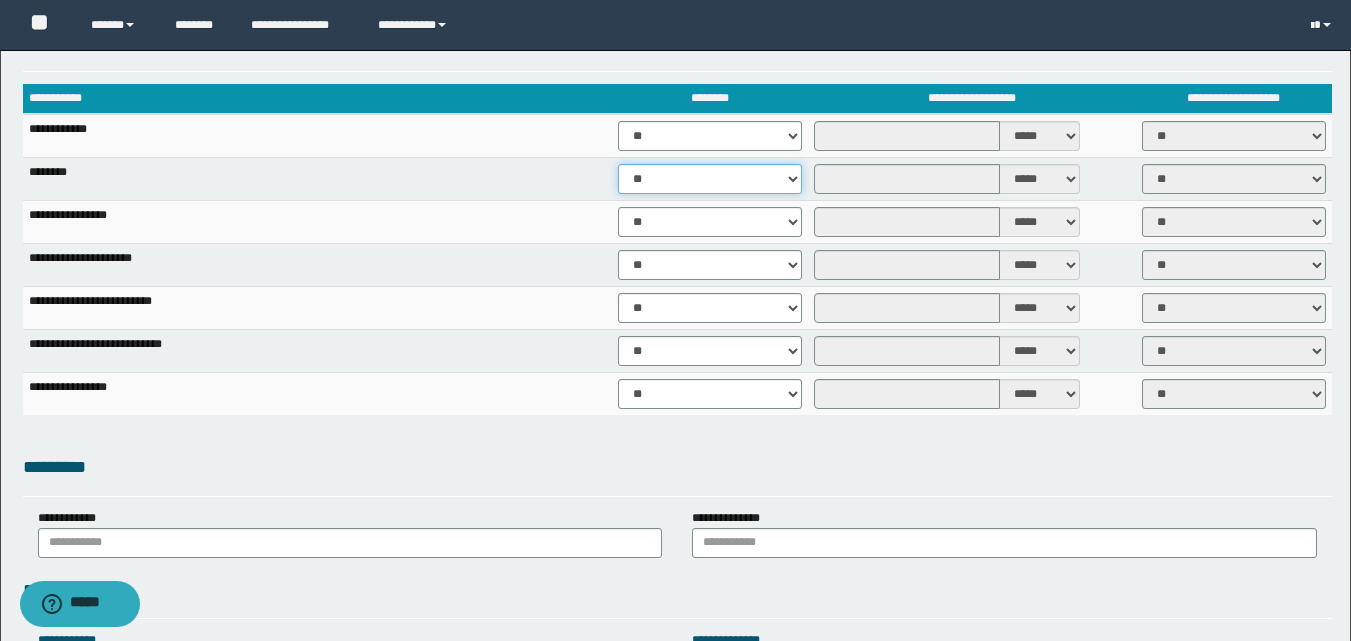 click on "**
**" at bounding box center (710, 179) 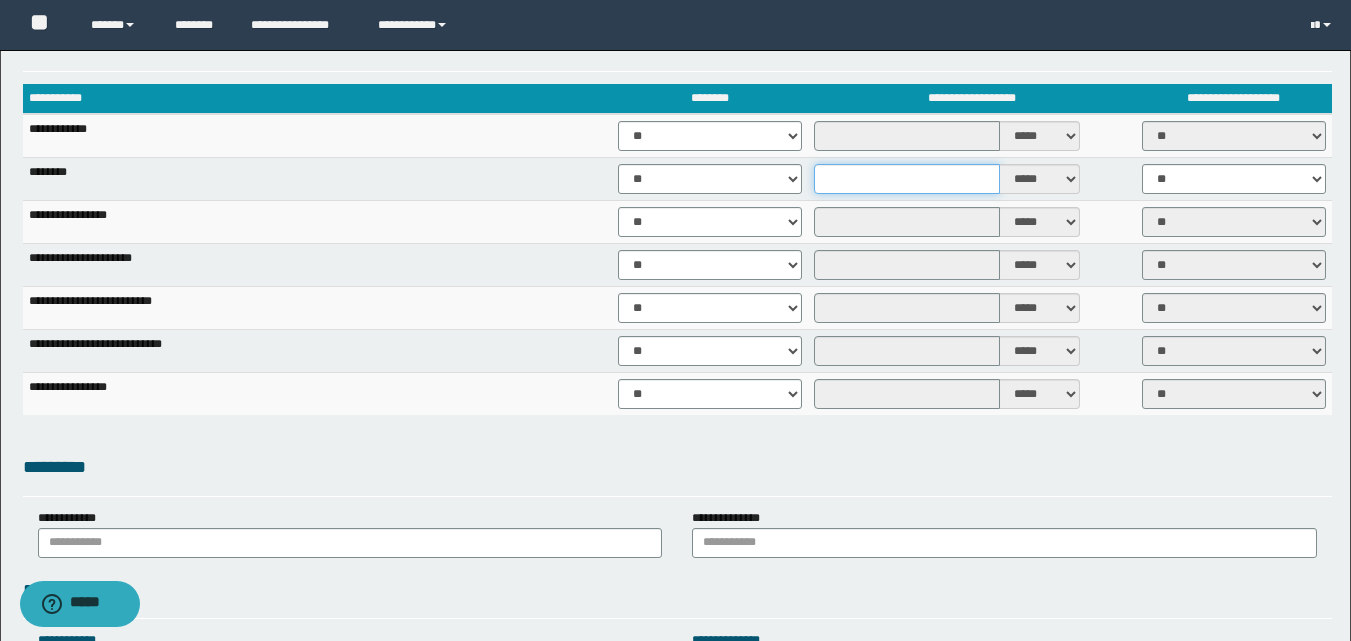 click at bounding box center (907, 179) 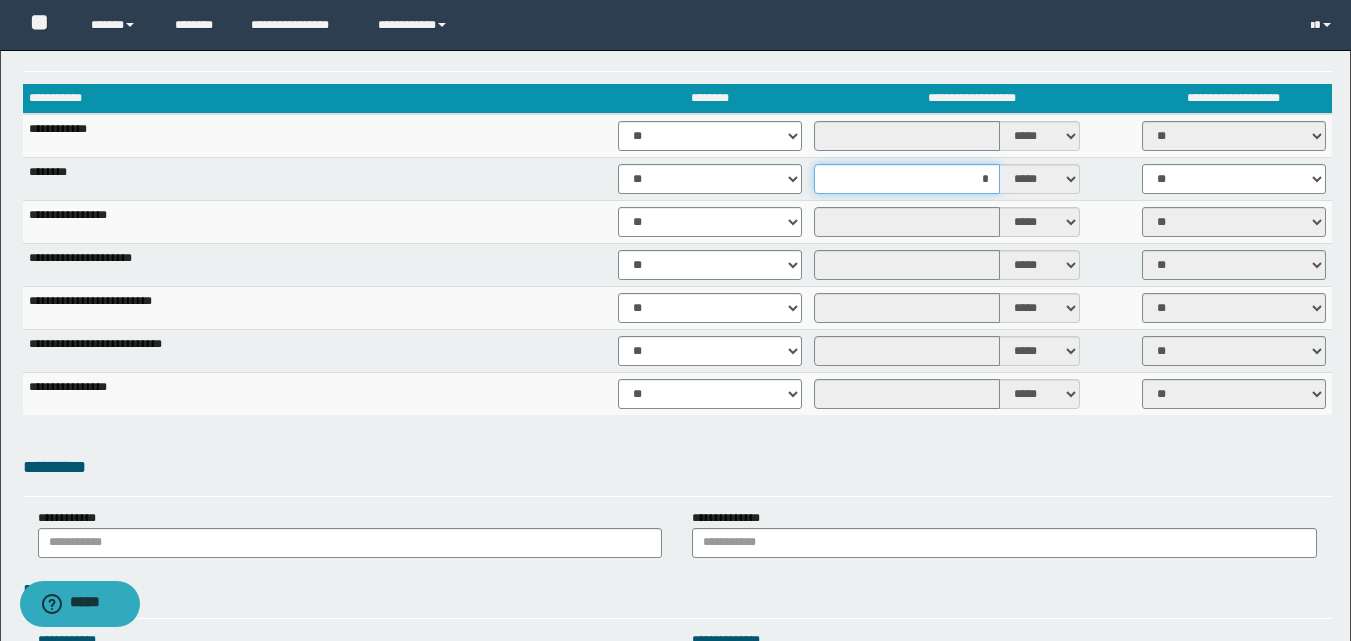 type on "**" 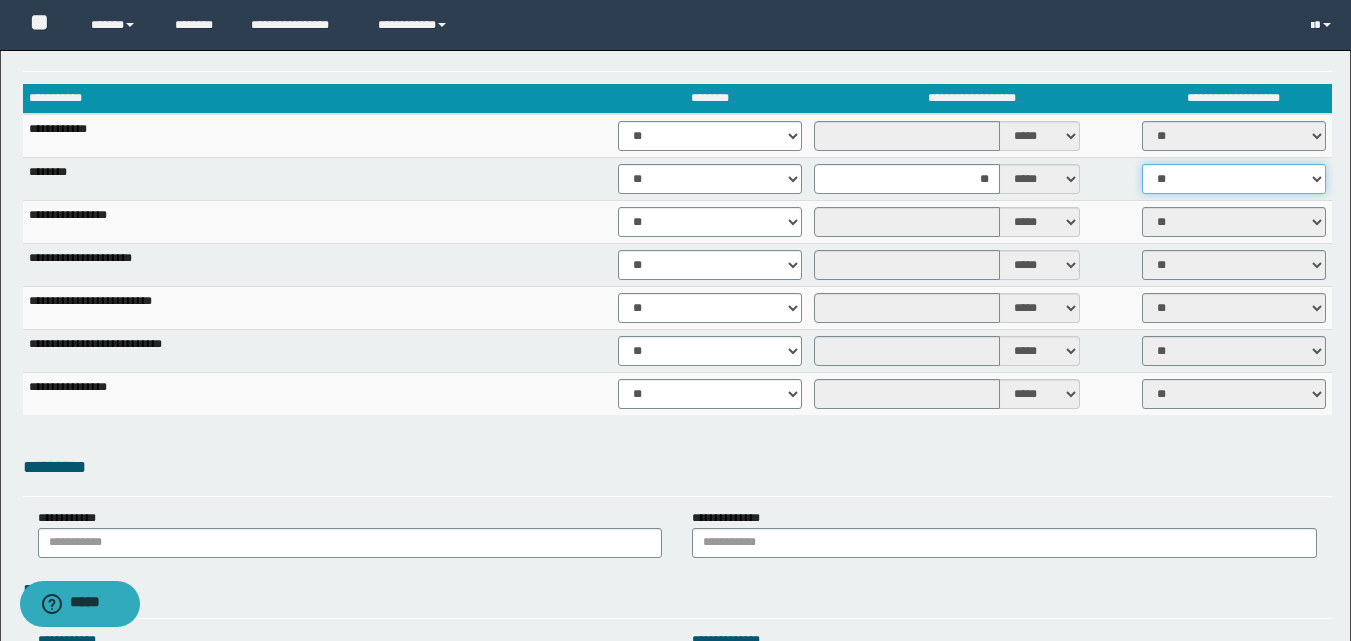 click on "**
**" at bounding box center (1234, 179) 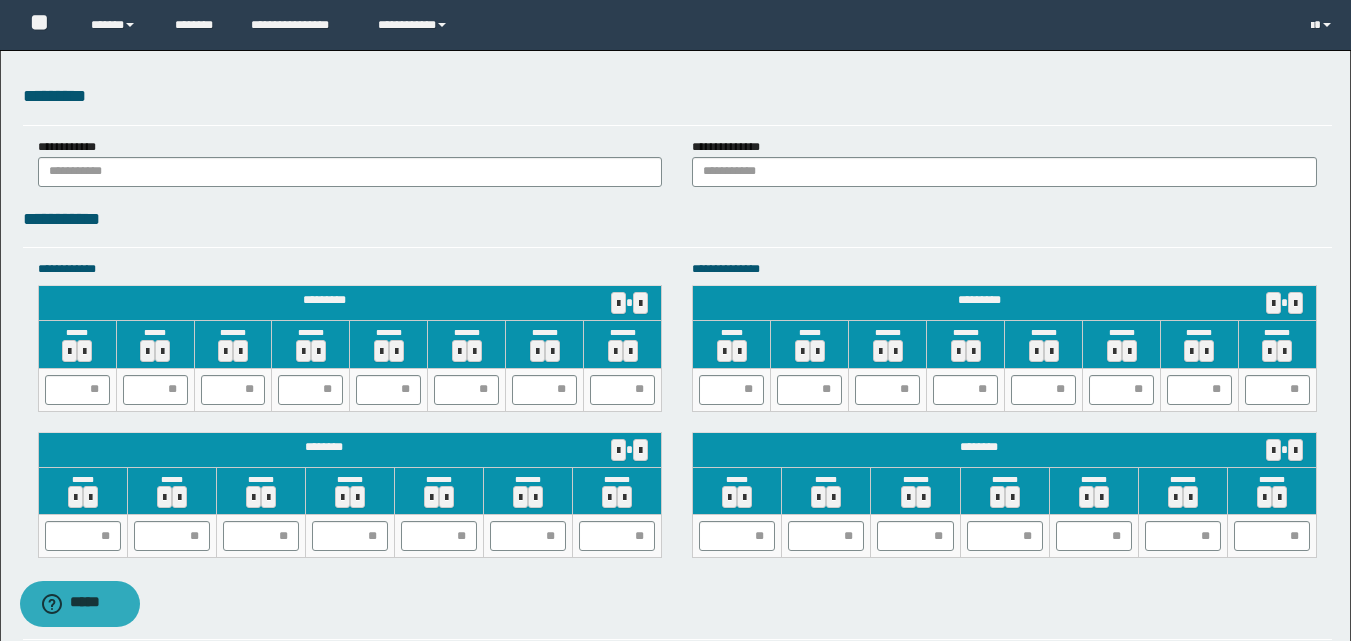 scroll, scrollTop: 1884, scrollLeft: 0, axis: vertical 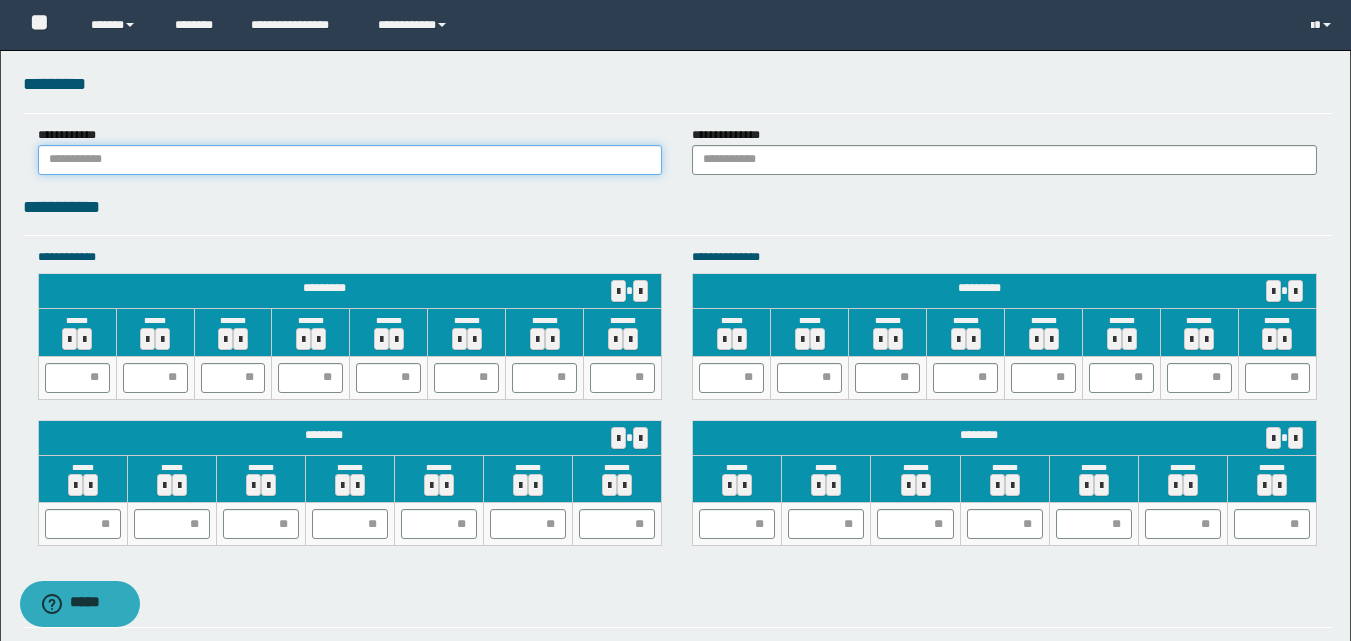 click at bounding box center [350, 160] 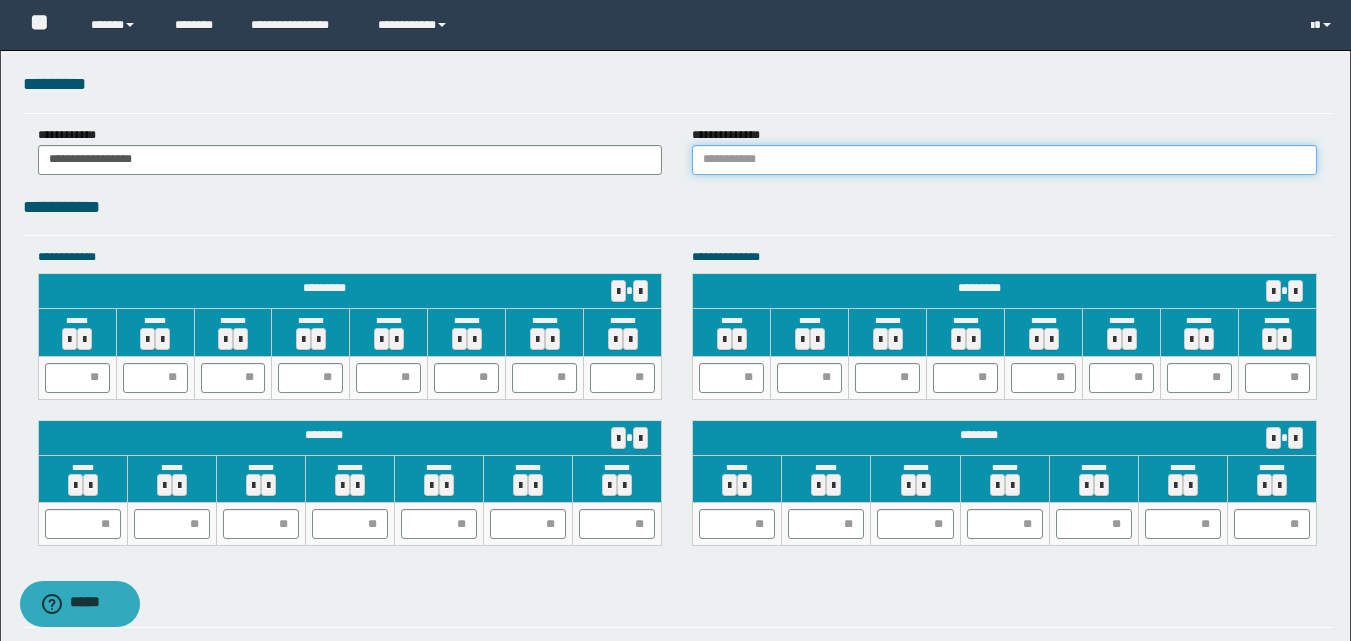 click at bounding box center [1004, 160] 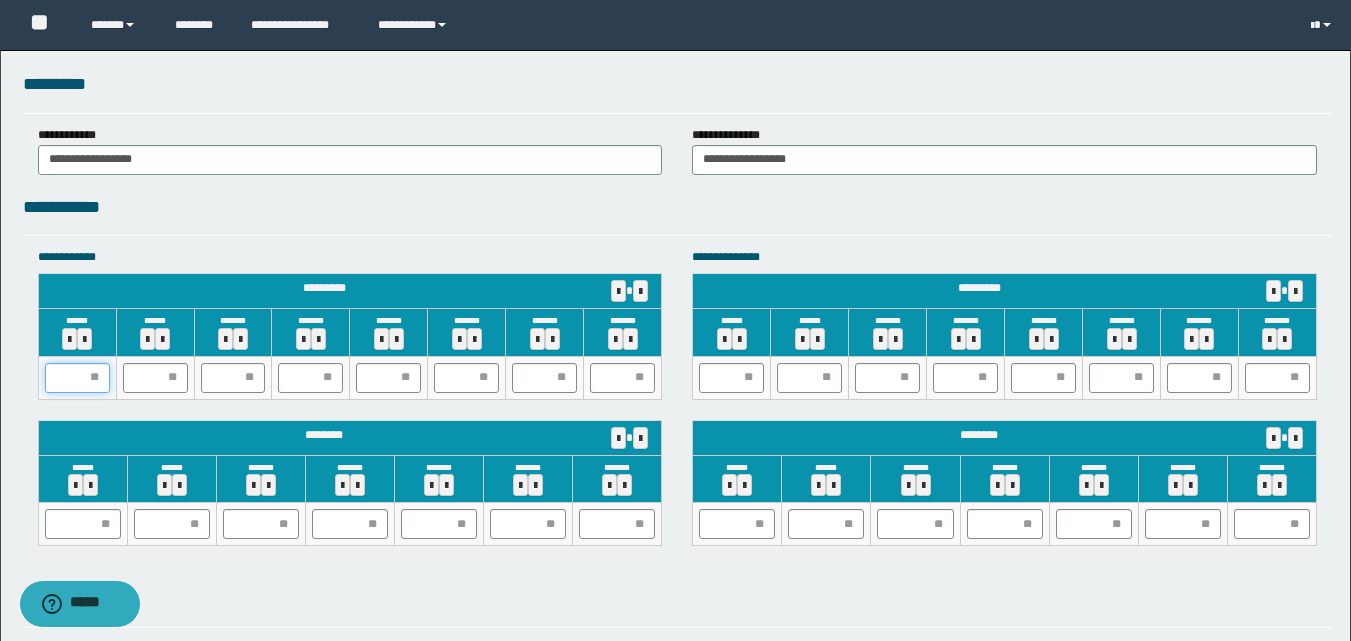 click at bounding box center [77, 378] 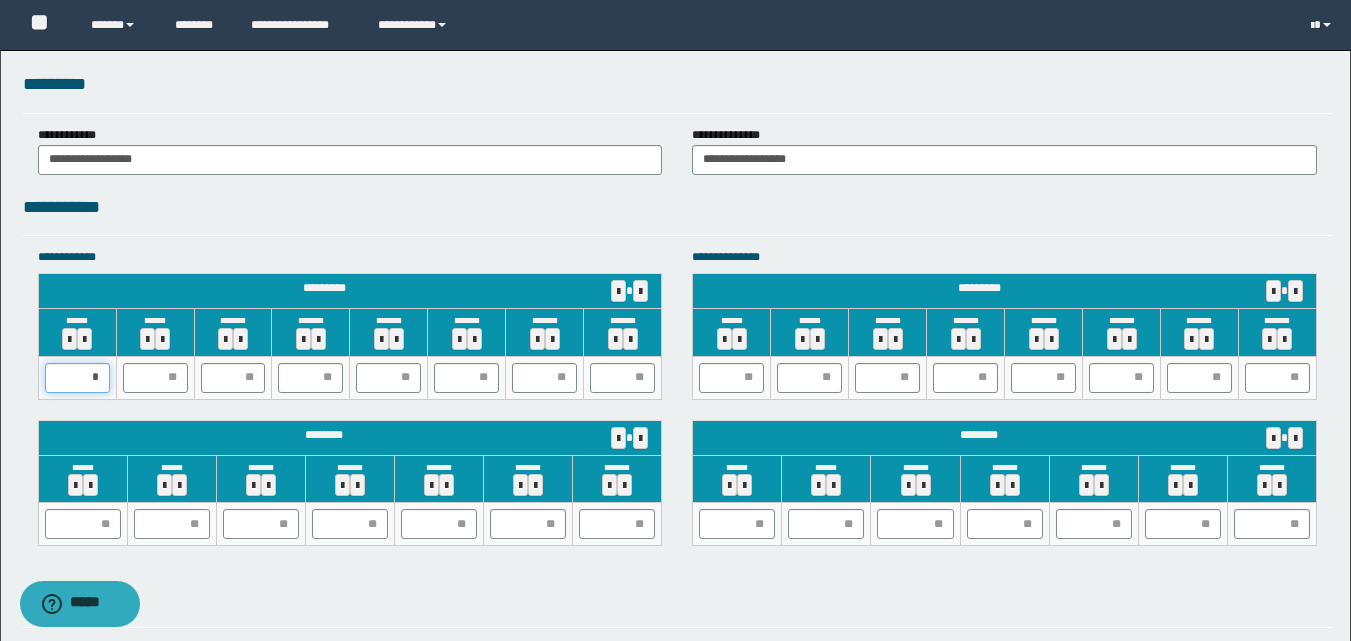 type on "**" 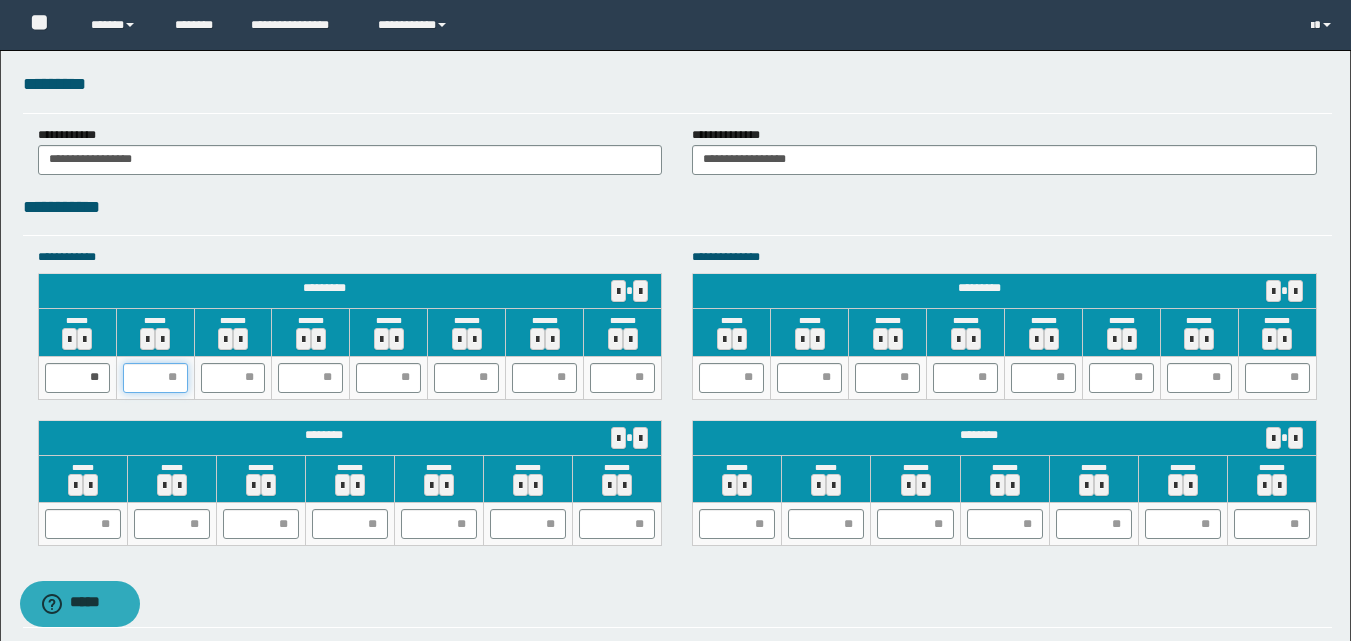 click at bounding box center (155, 378) 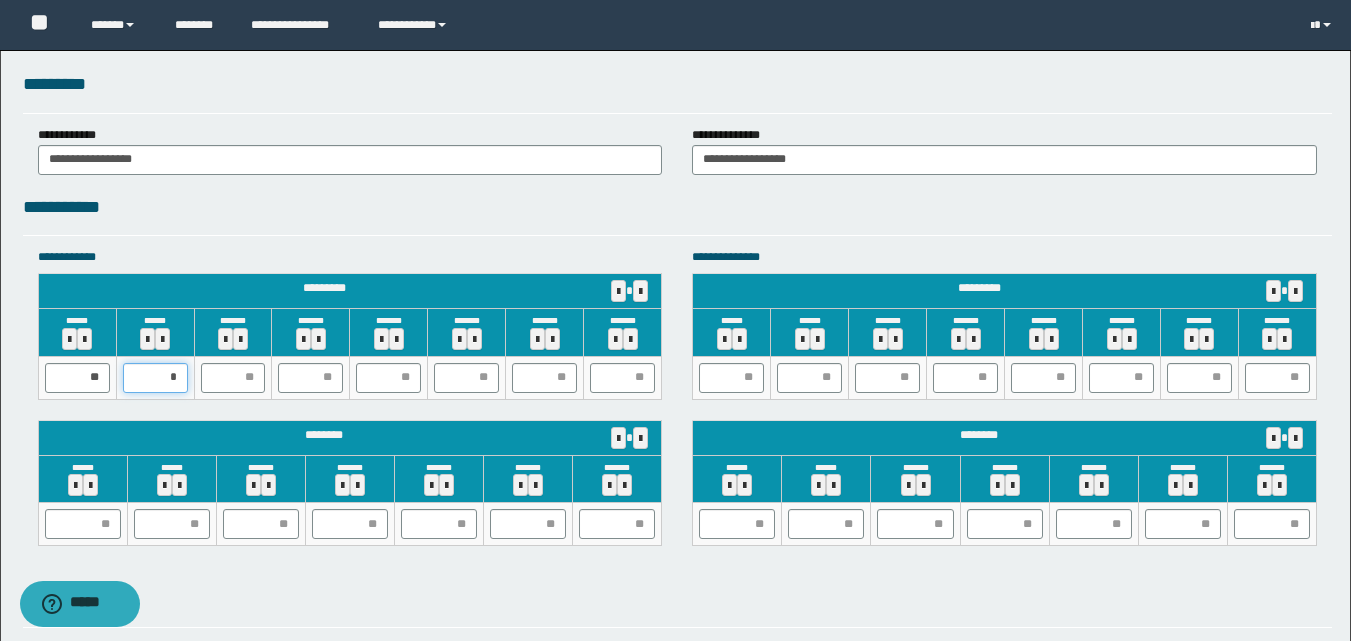 type on "**" 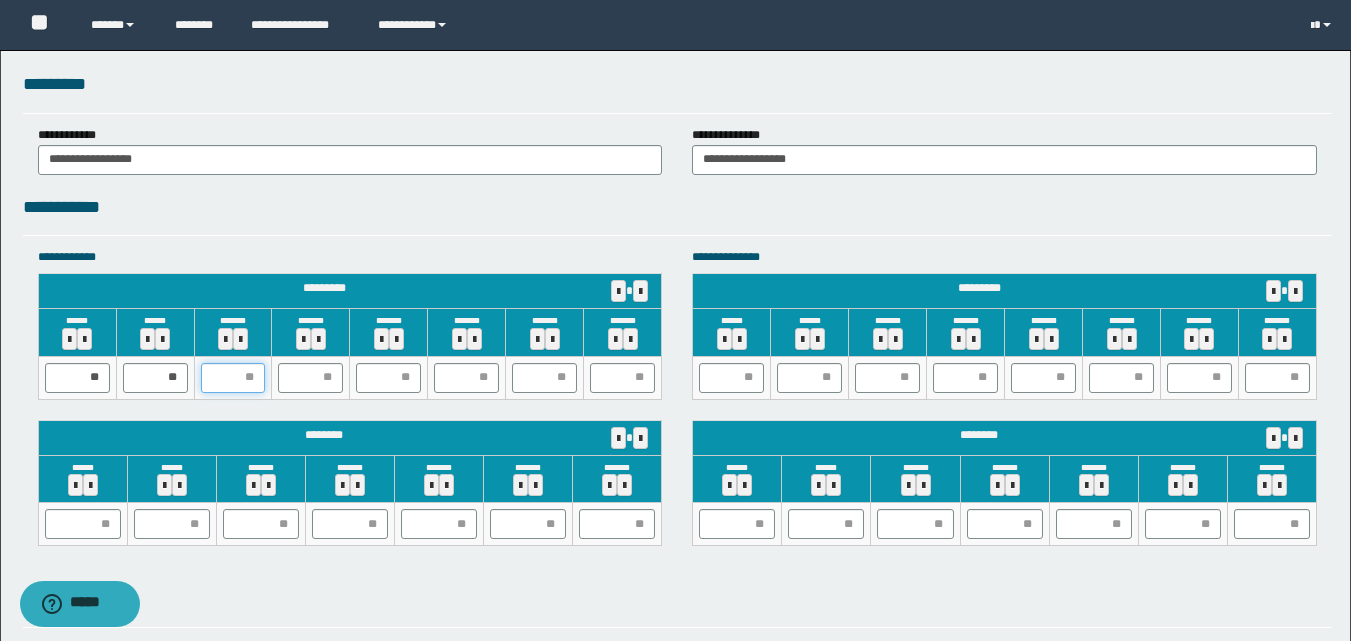 click at bounding box center [233, 378] 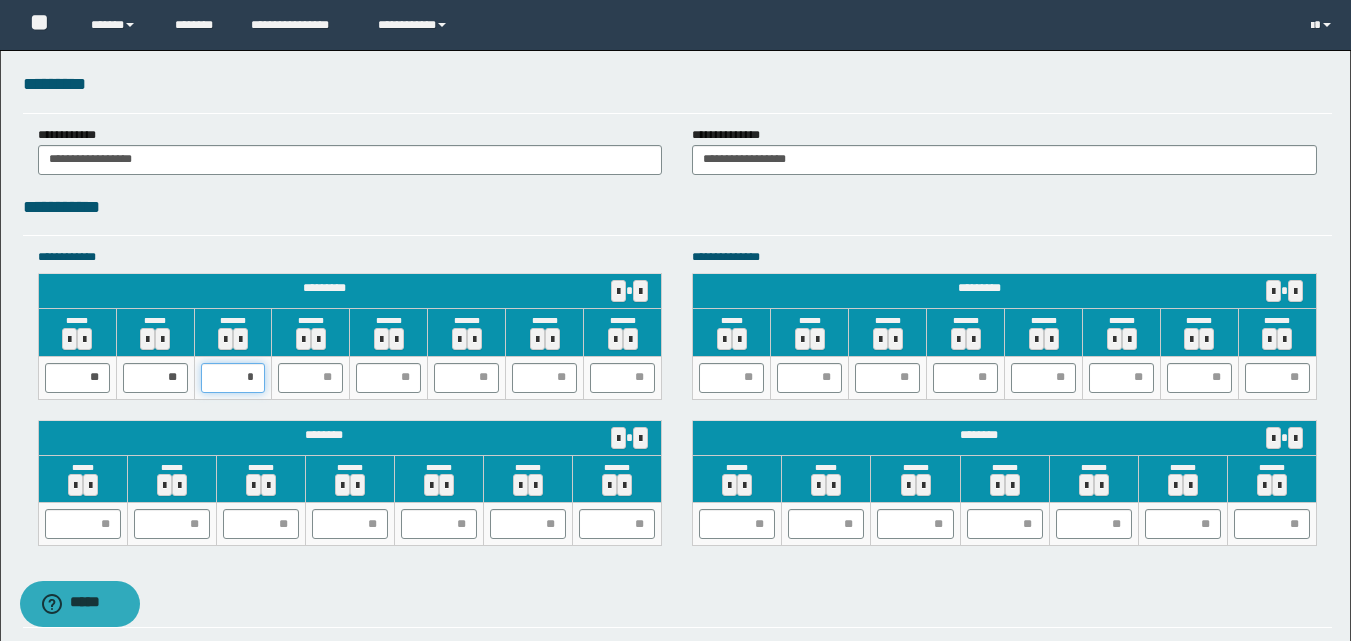 type on "**" 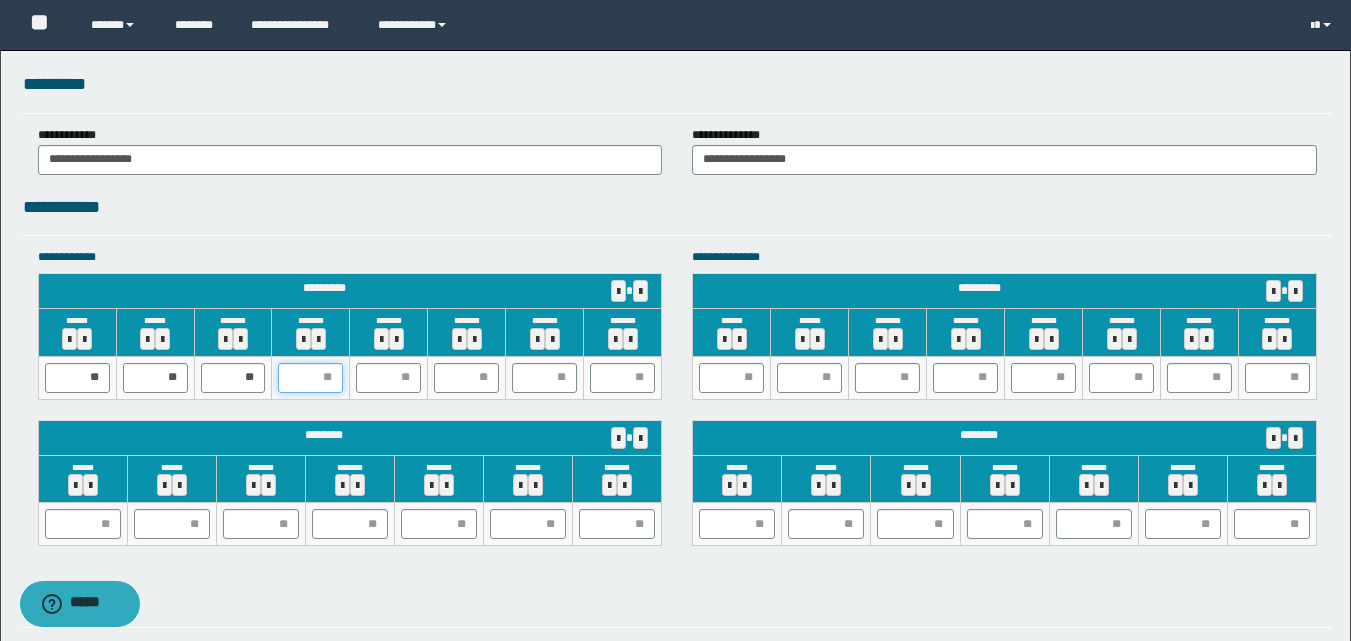 click at bounding box center [310, 378] 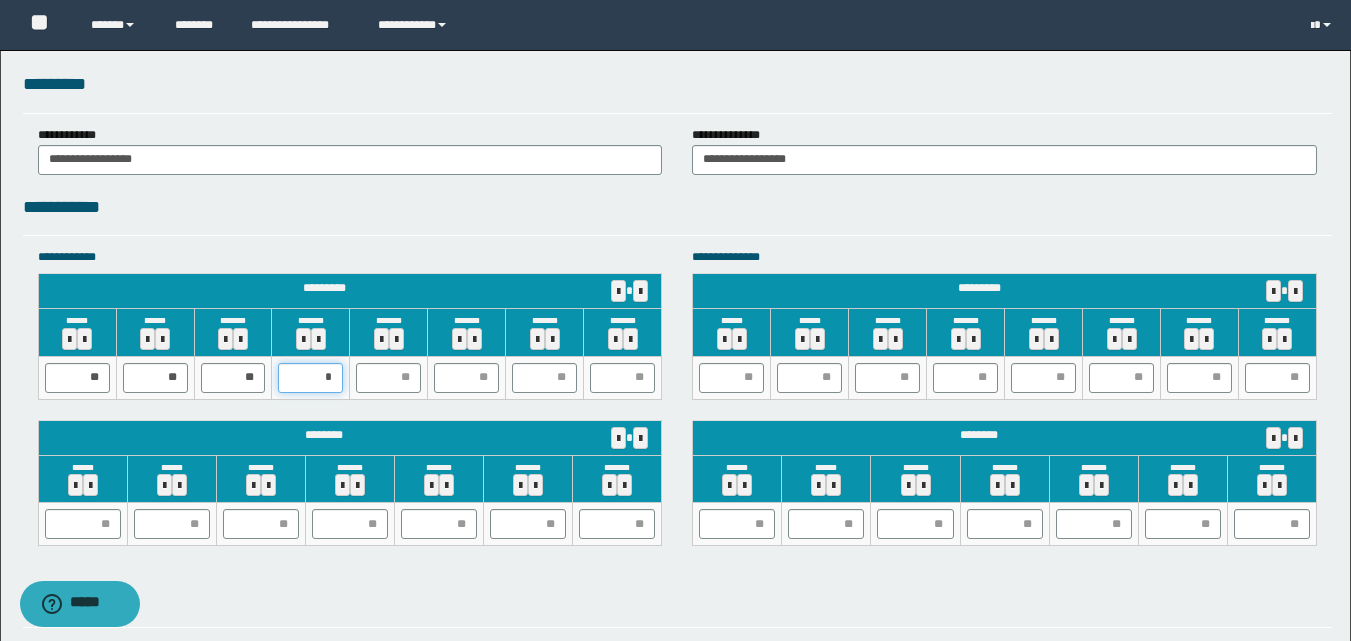 type on "**" 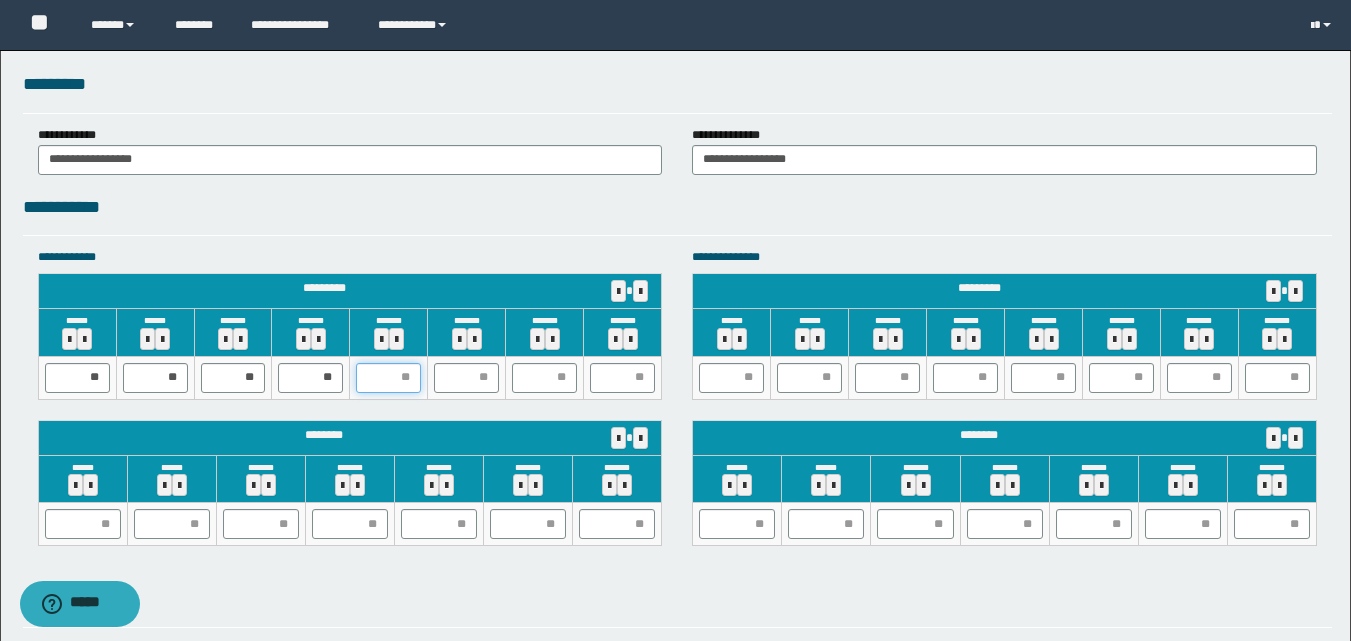 click at bounding box center [388, 378] 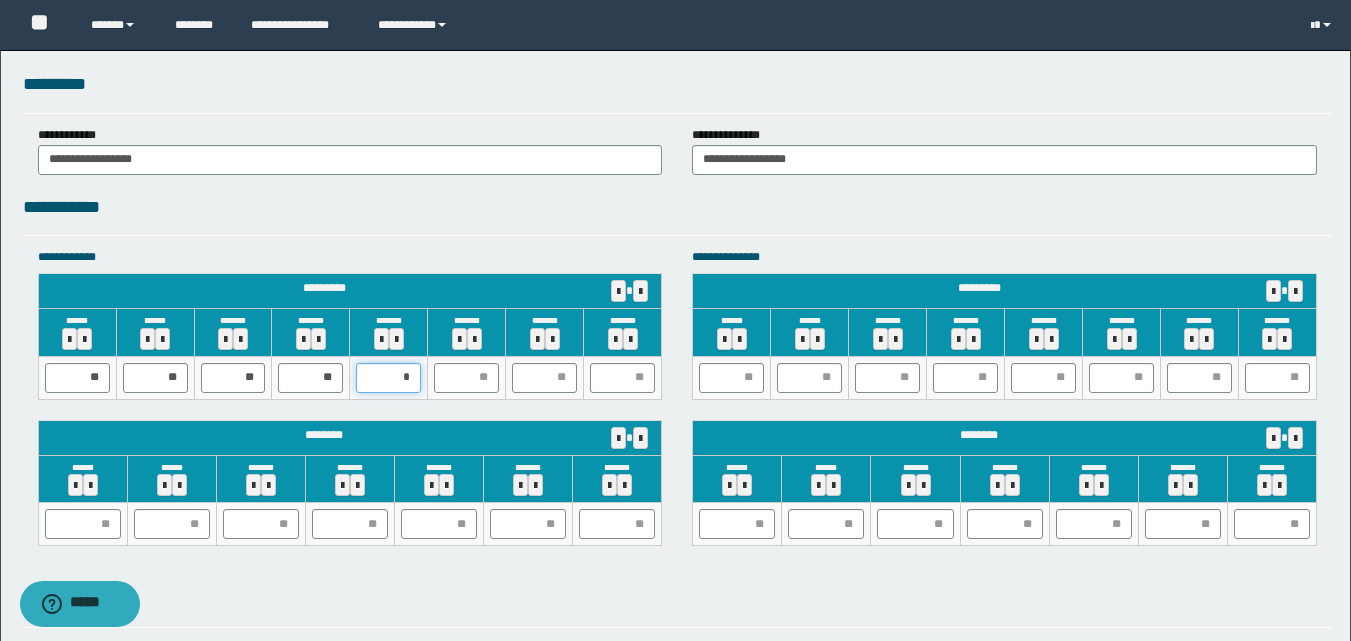 type on "**" 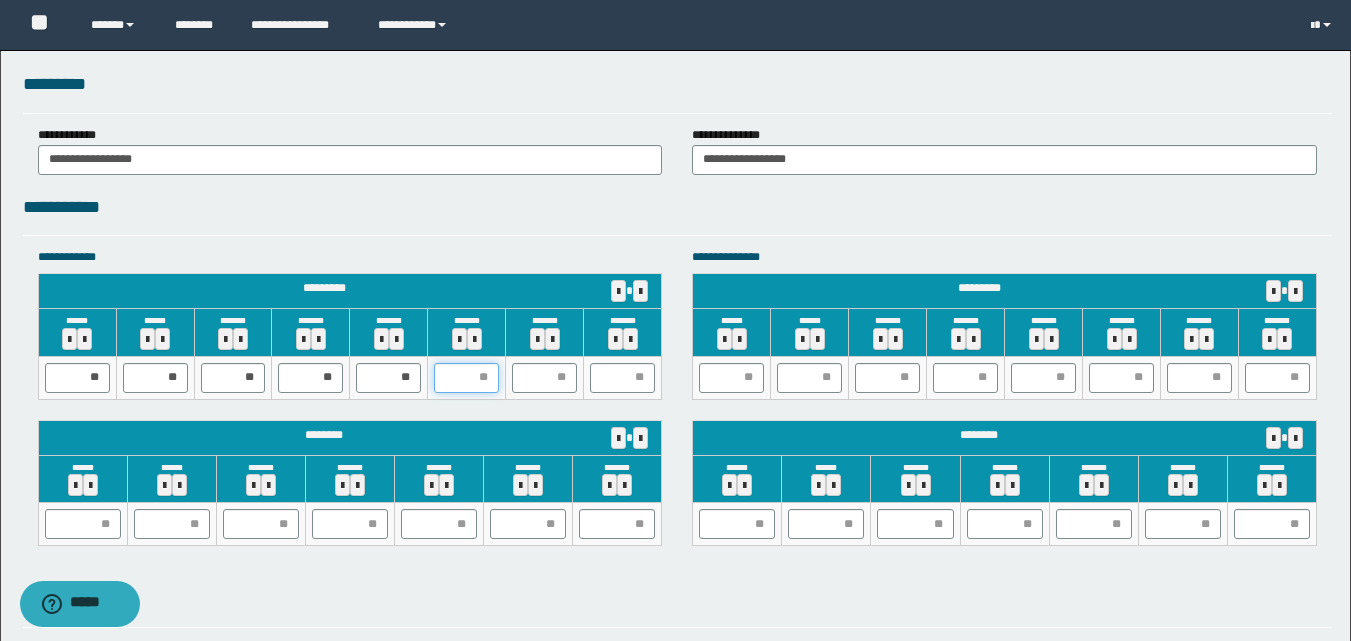 click at bounding box center (466, 378) 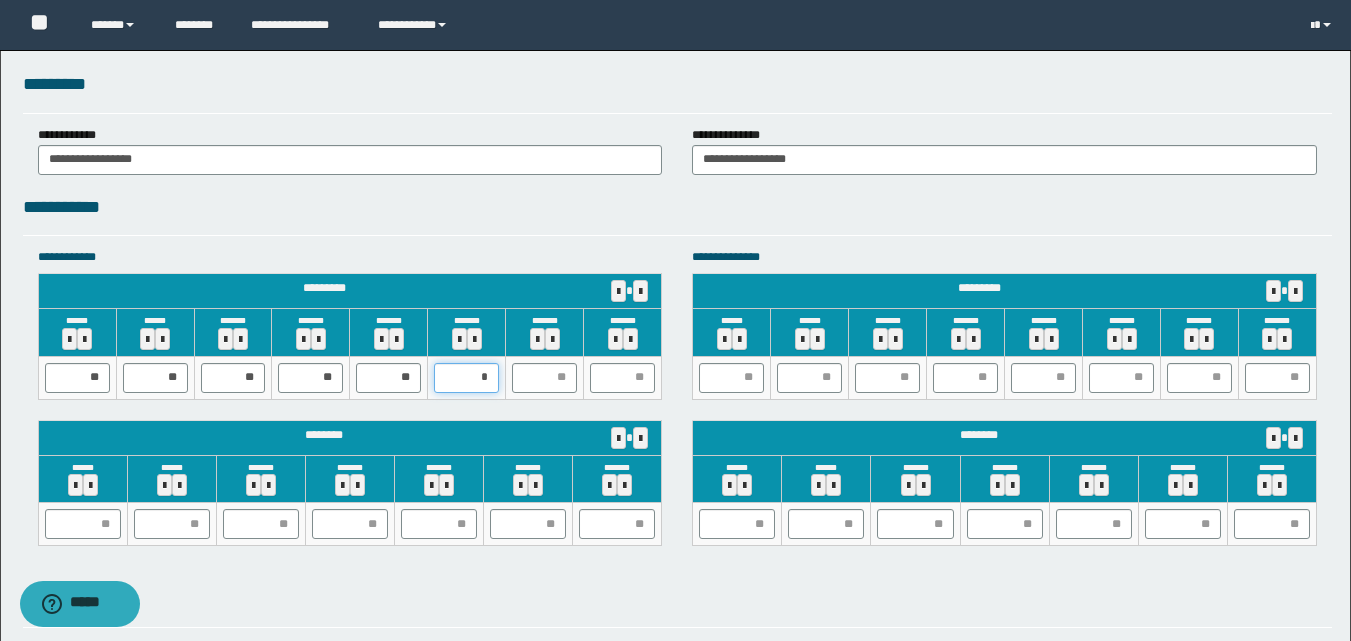 type on "**" 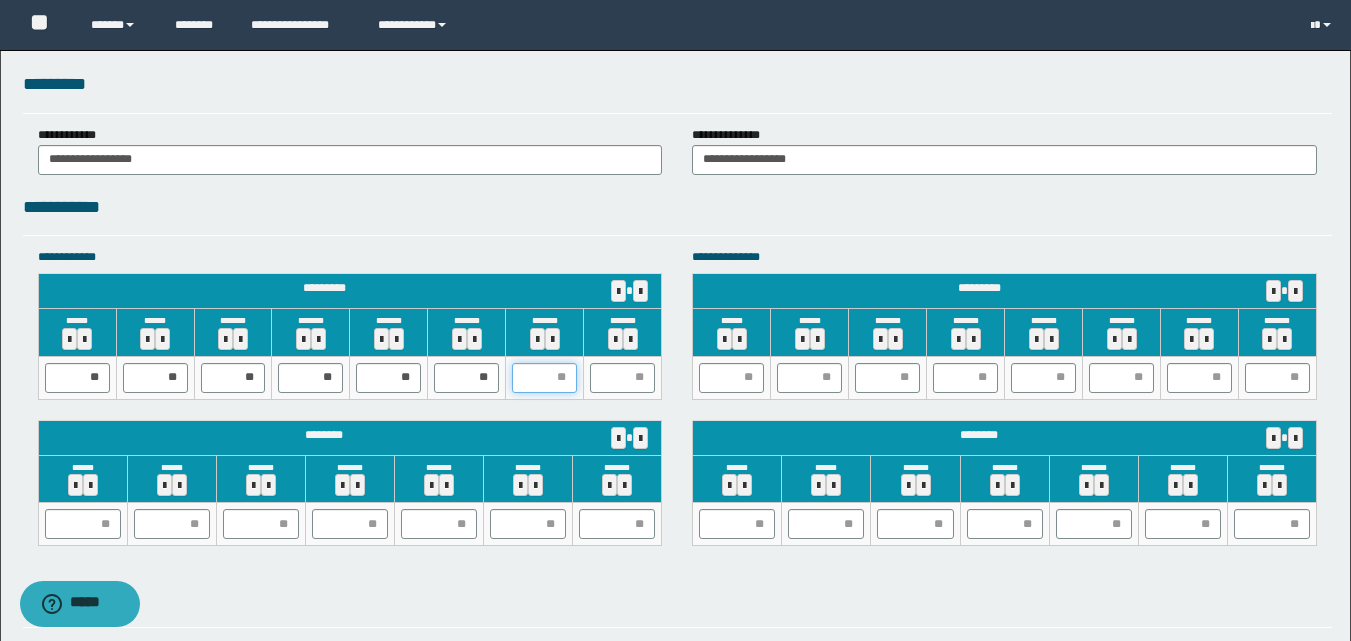 click at bounding box center [544, 378] 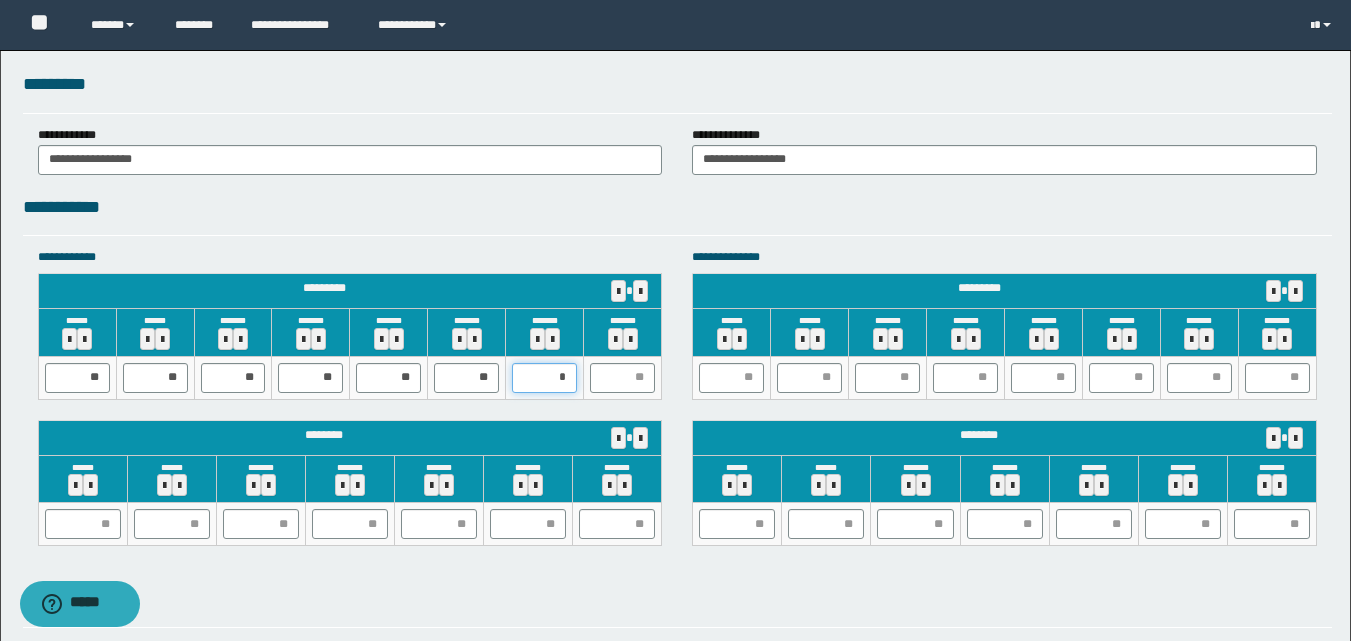 type on "**" 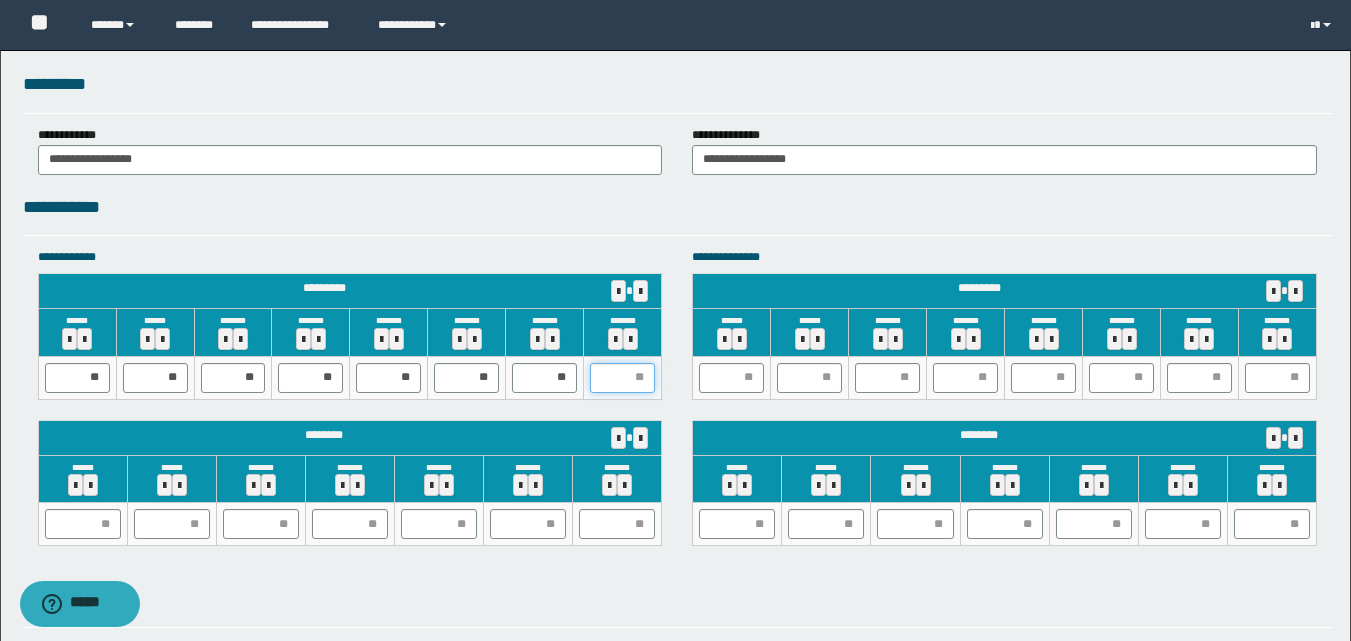 click at bounding box center [622, 378] 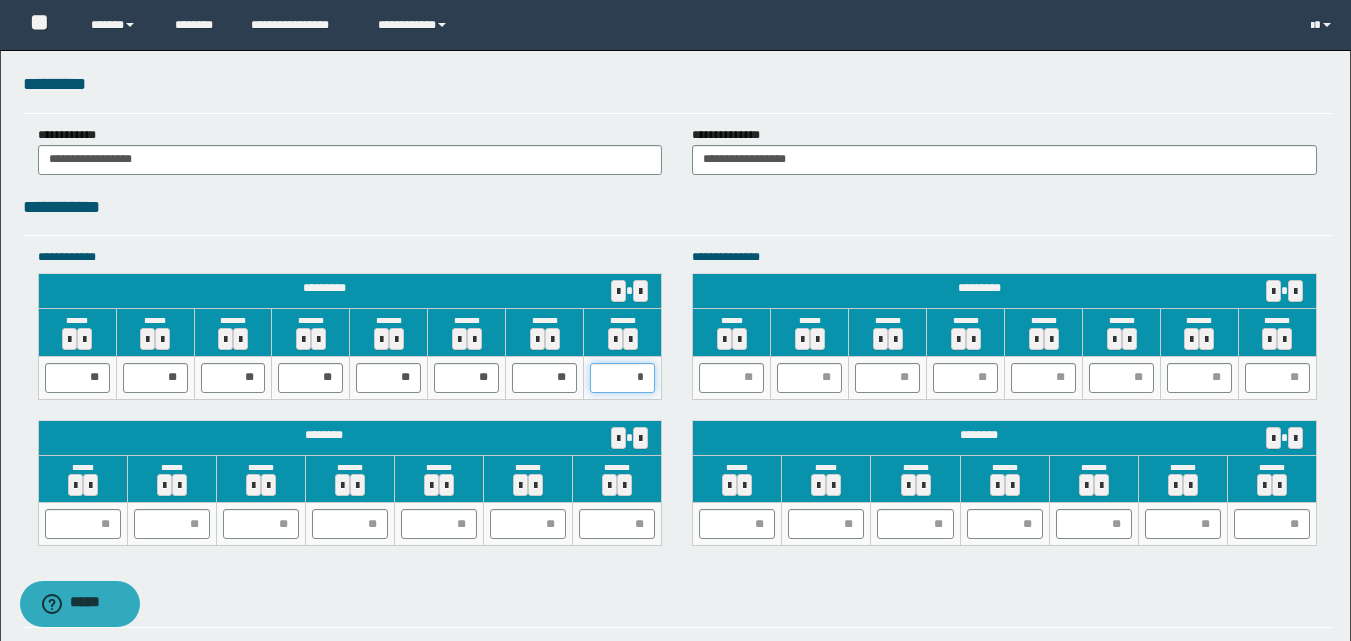 type on "**" 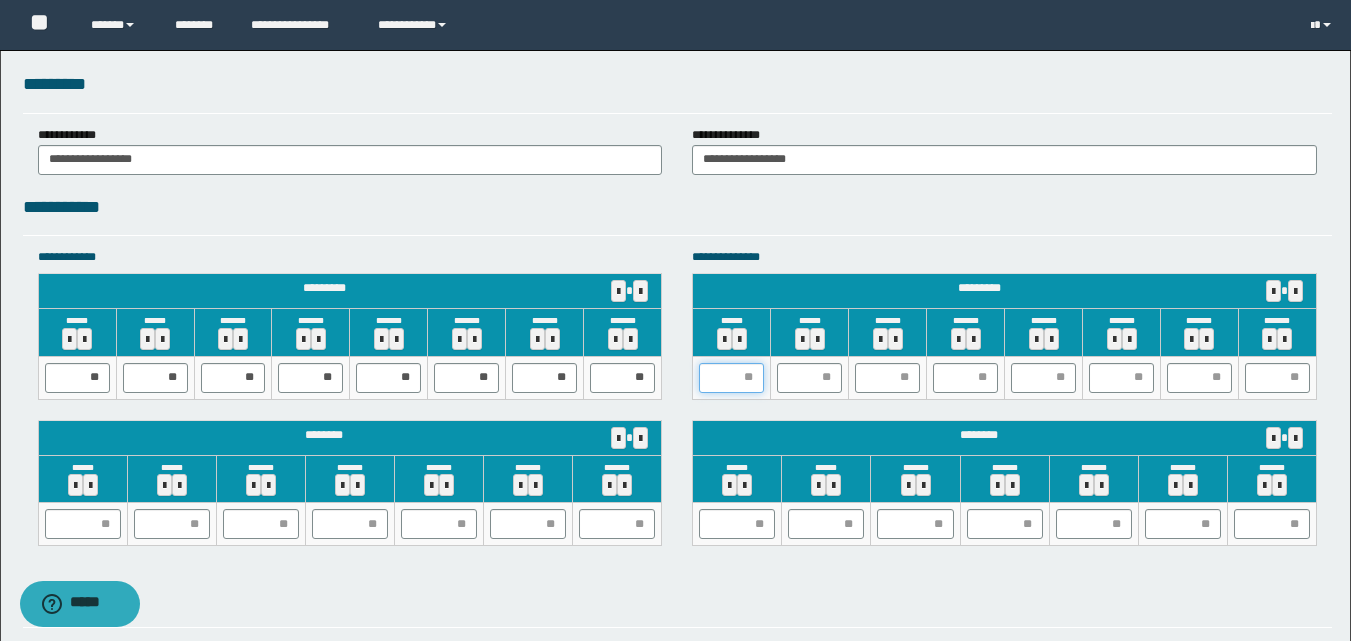 click at bounding box center (731, 378) 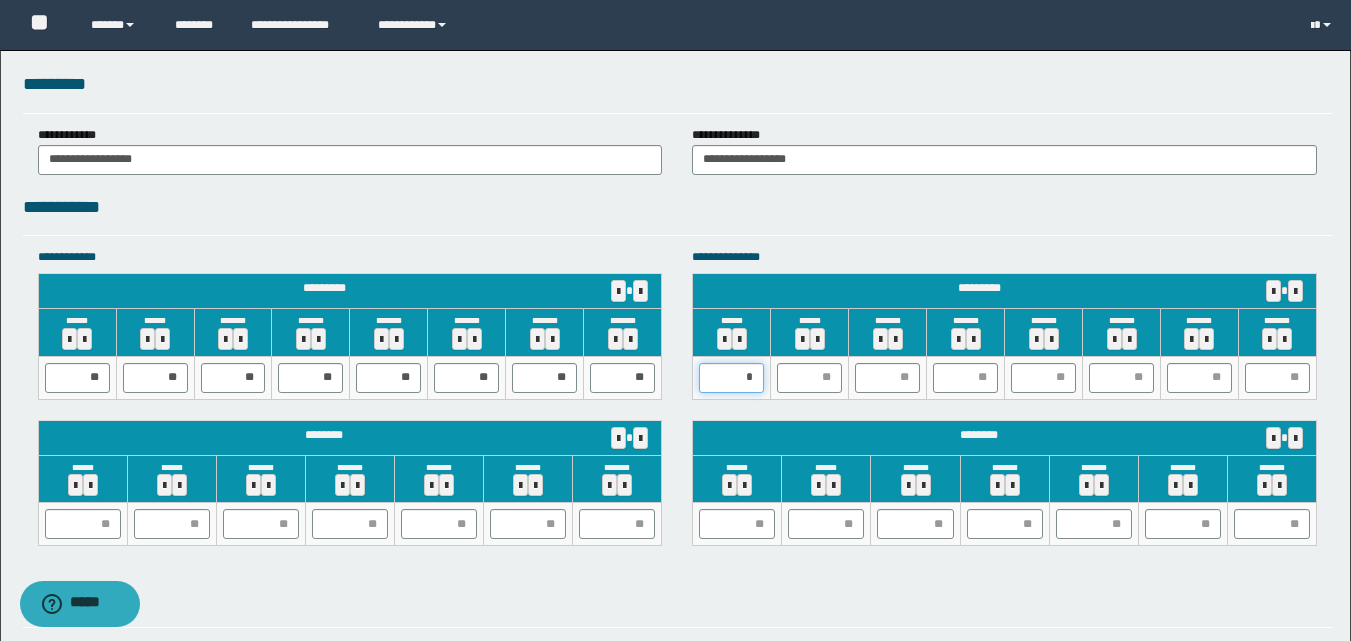 type on "**" 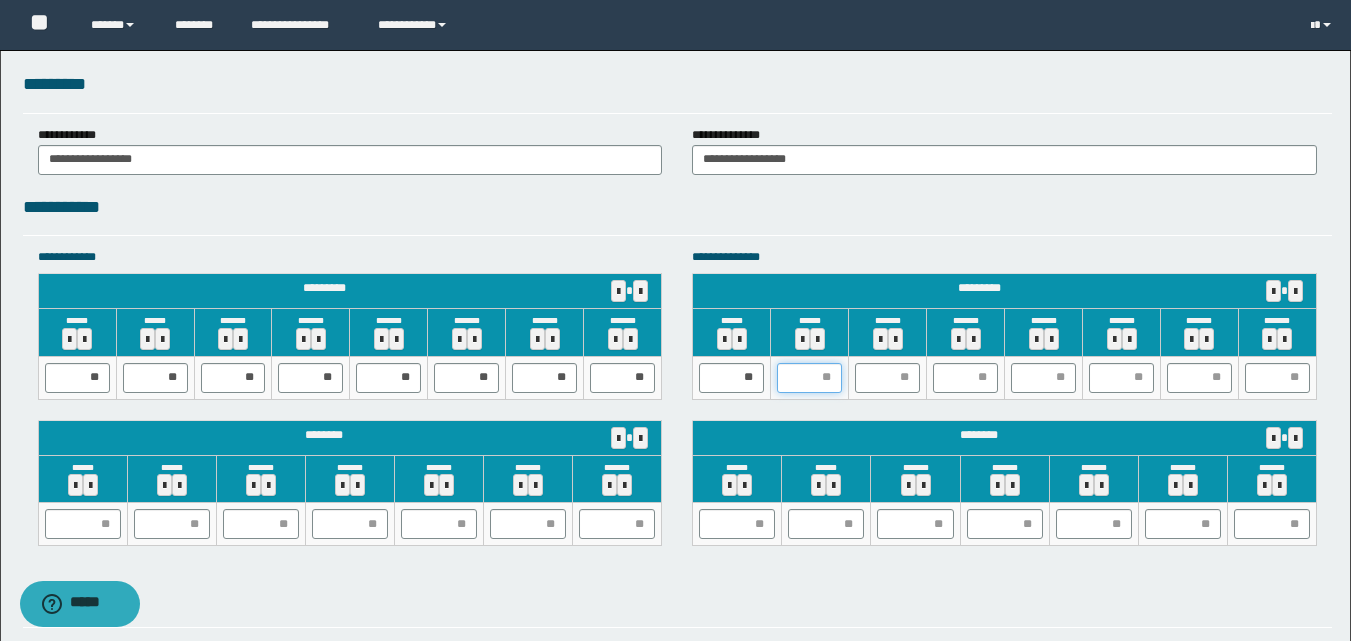 click at bounding box center [809, 378] 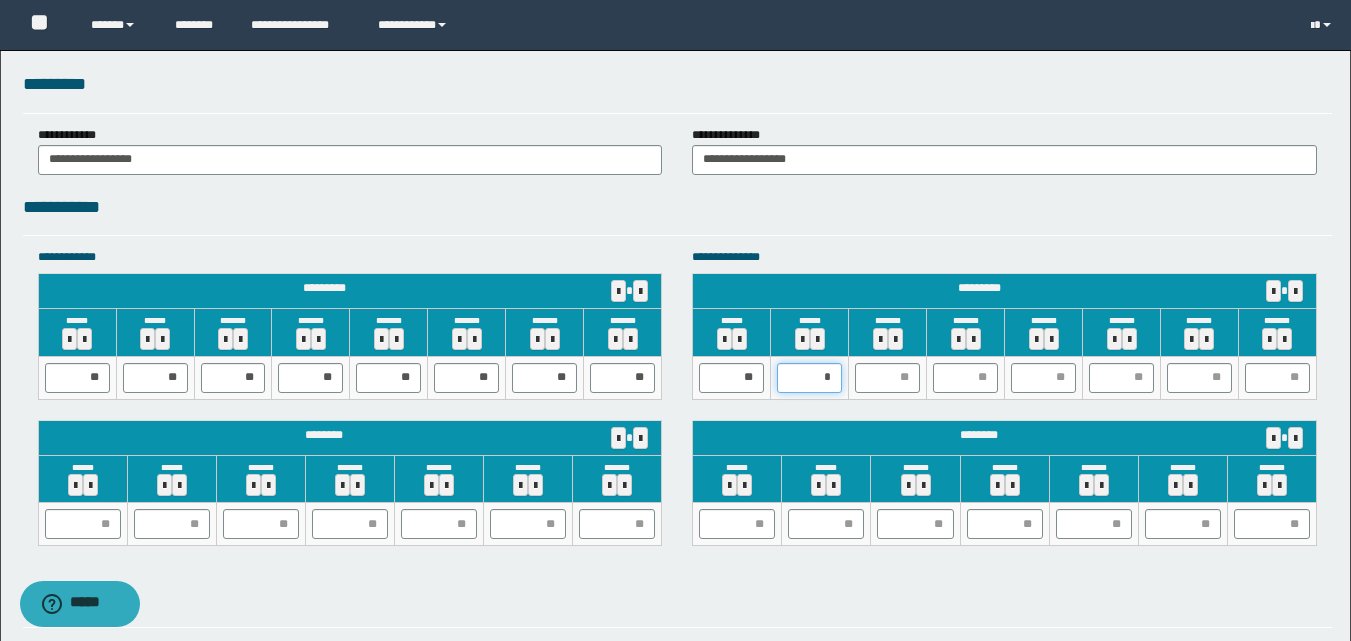 type on "**" 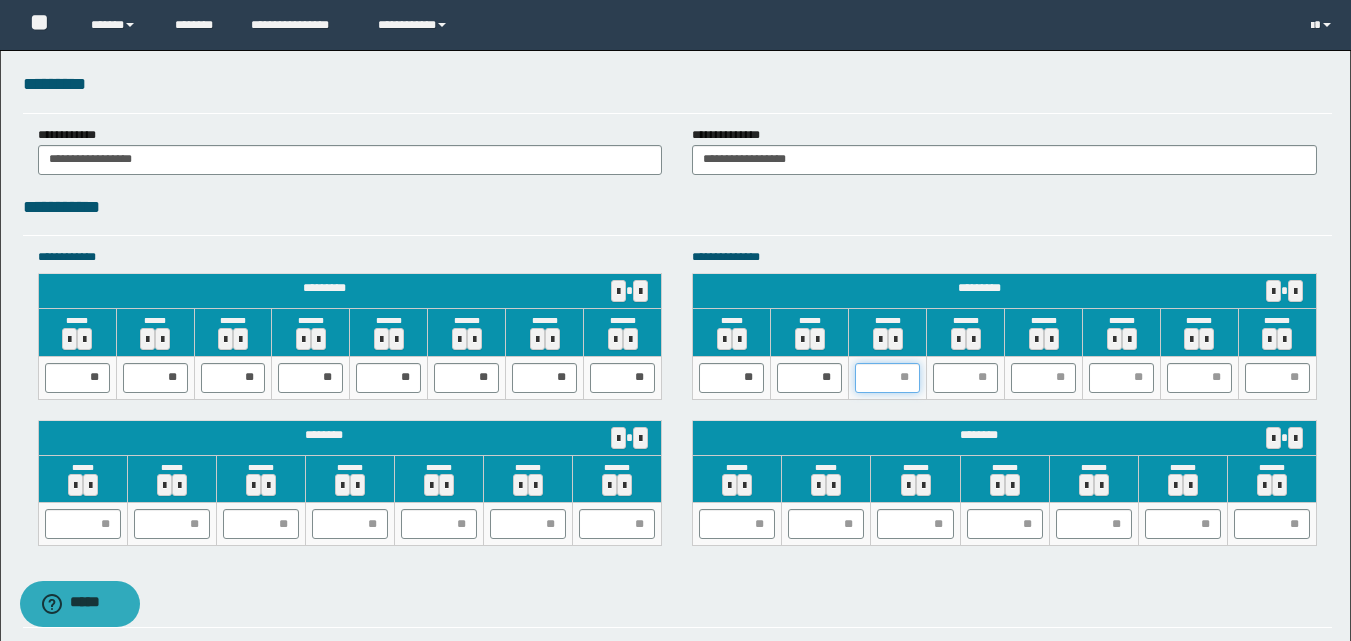 click at bounding box center (887, 378) 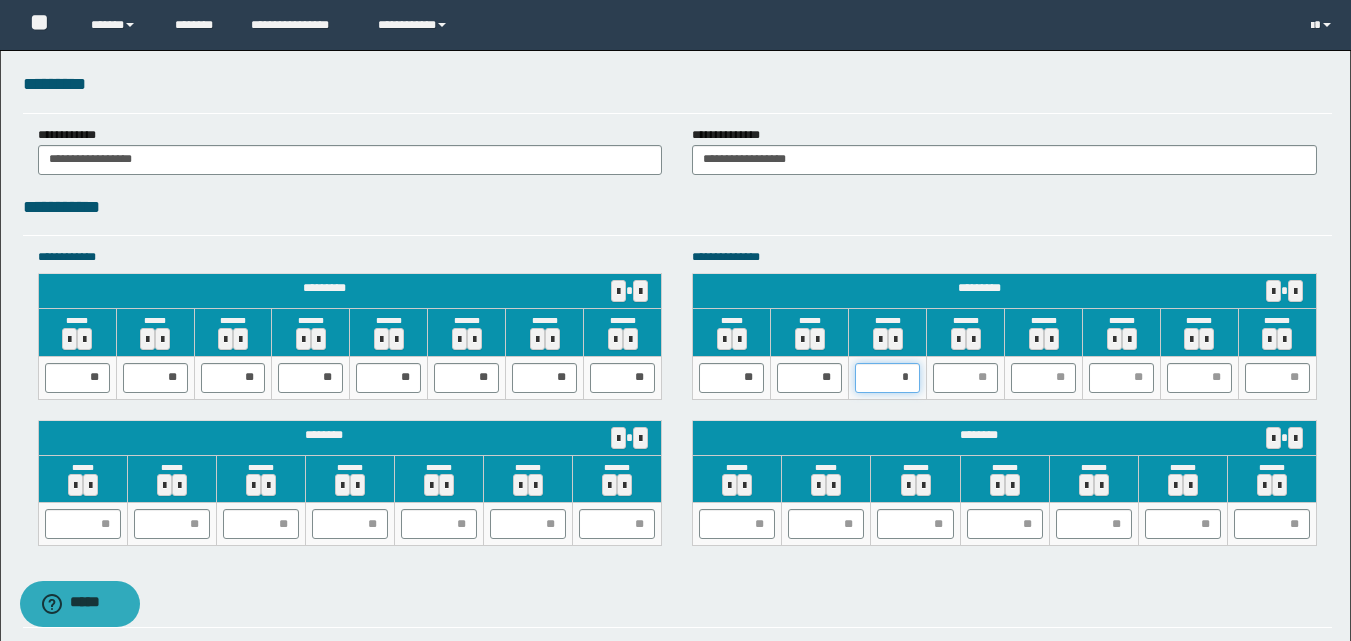 type on "**" 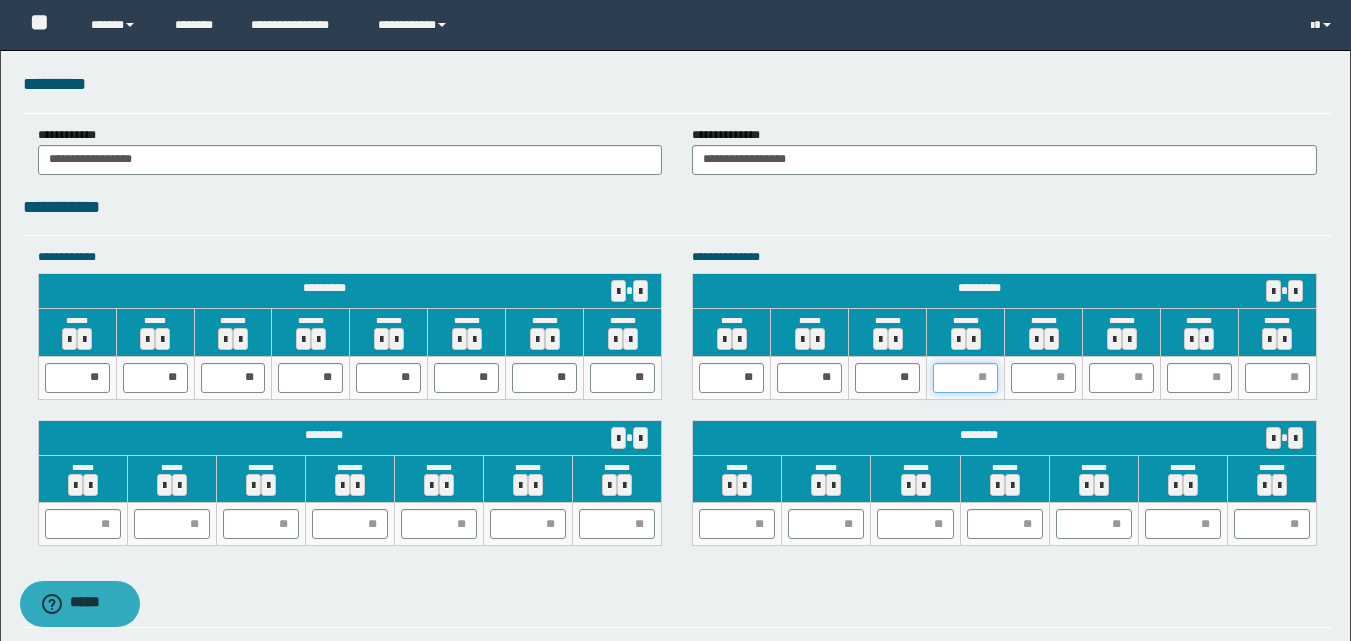 click at bounding box center (965, 378) 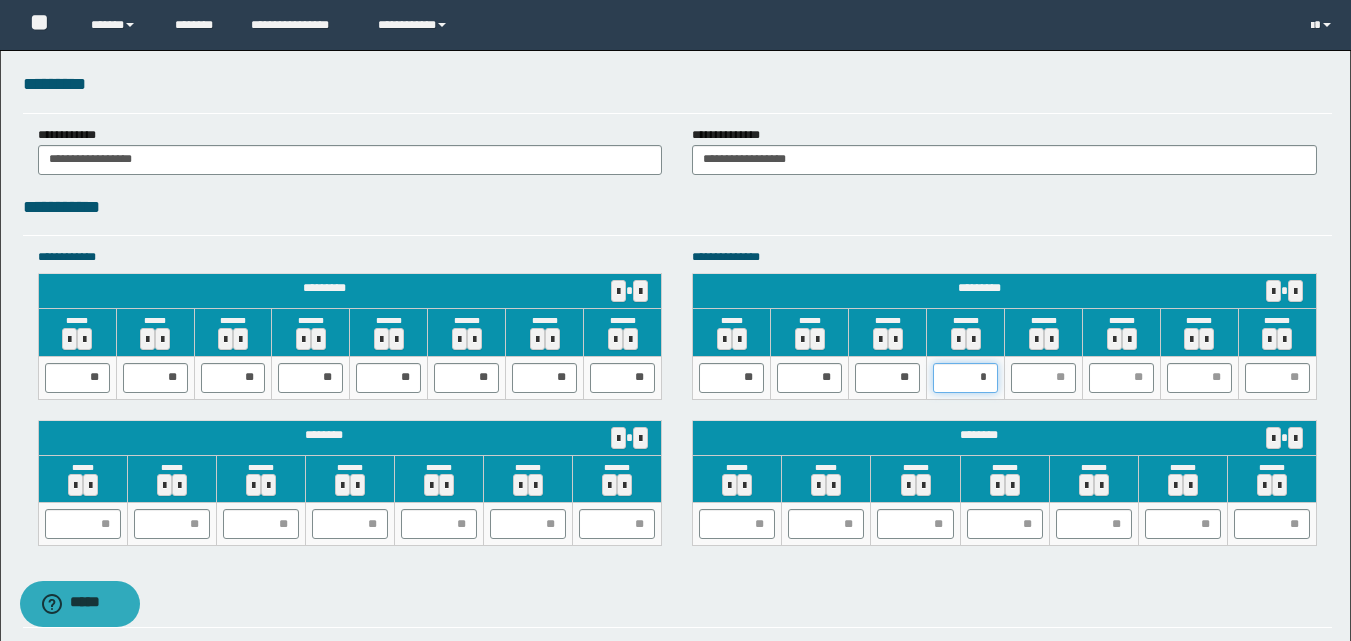 type on "**" 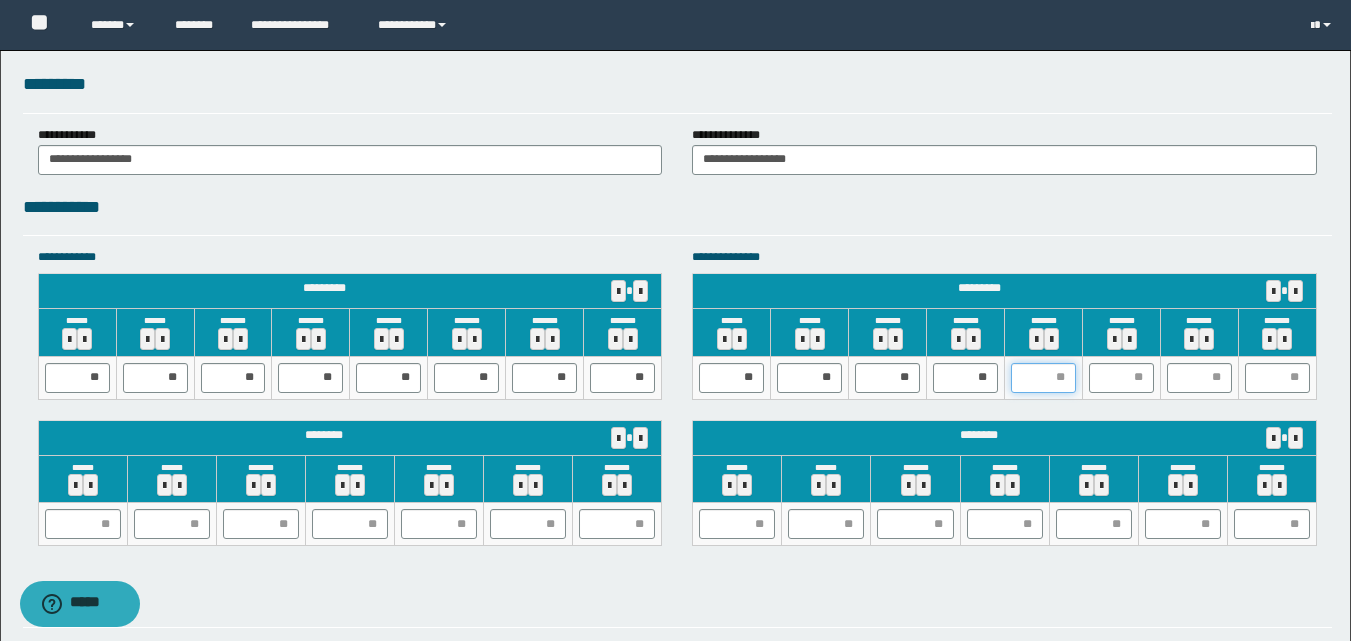 click at bounding box center (1043, 378) 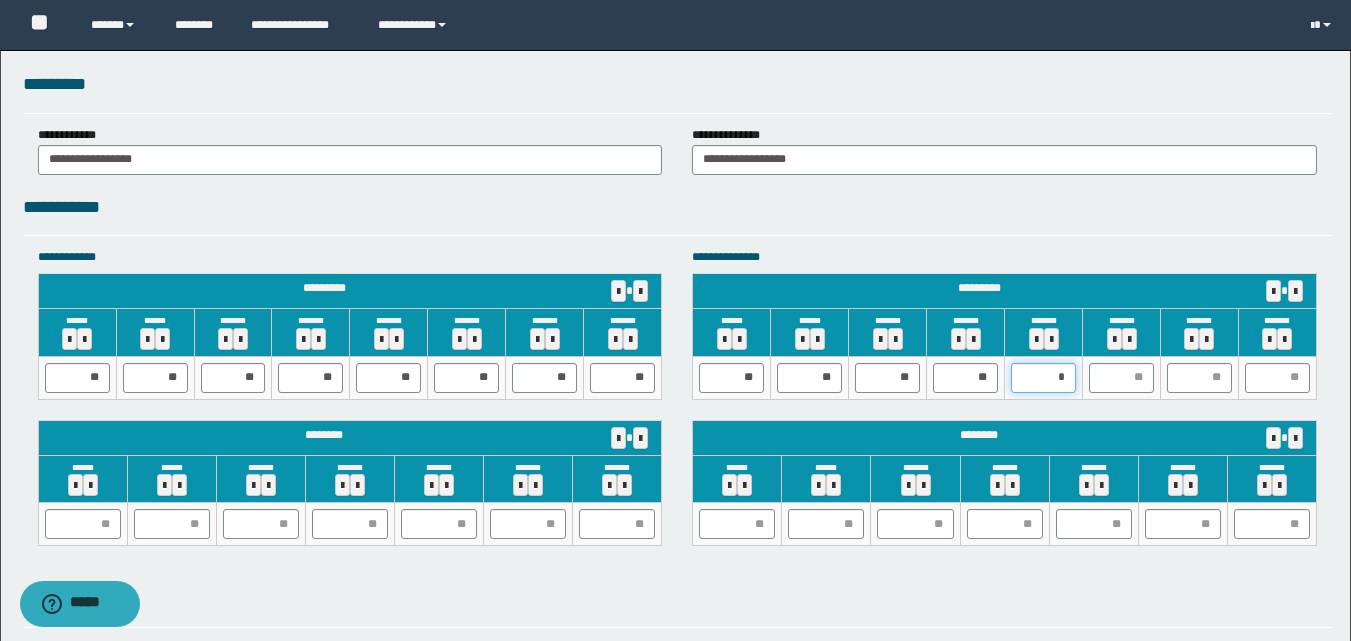 type on "**" 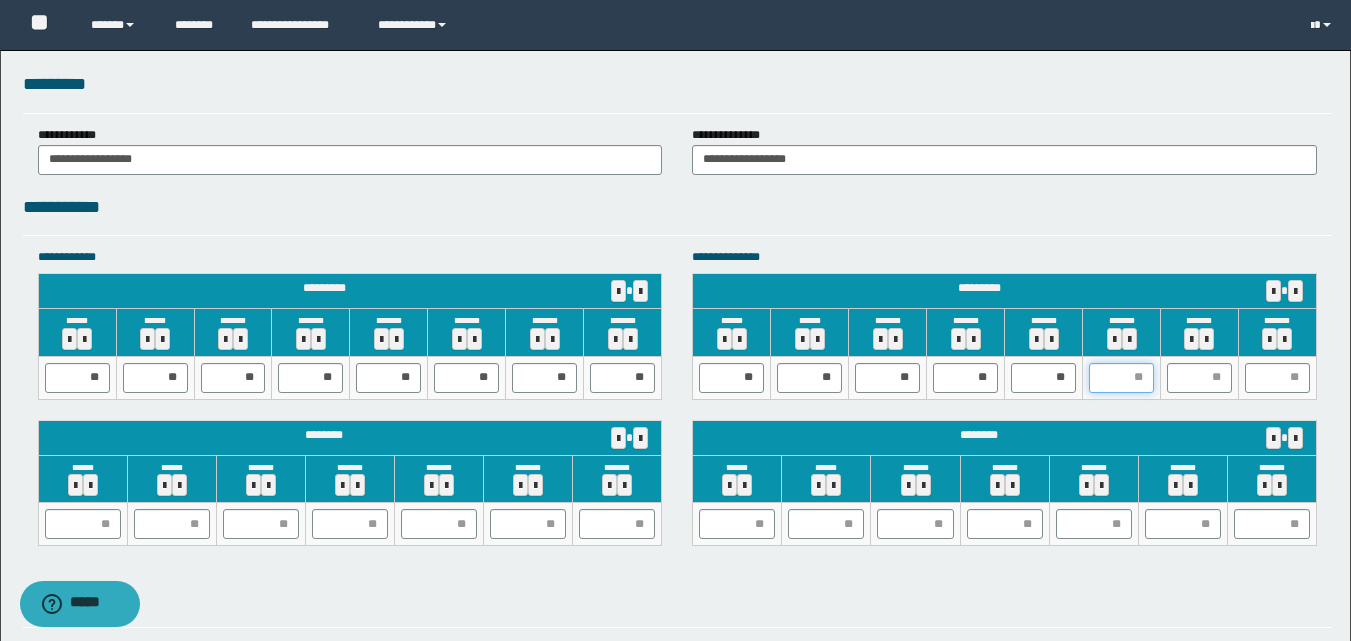 click at bounding box center [1121, 378] 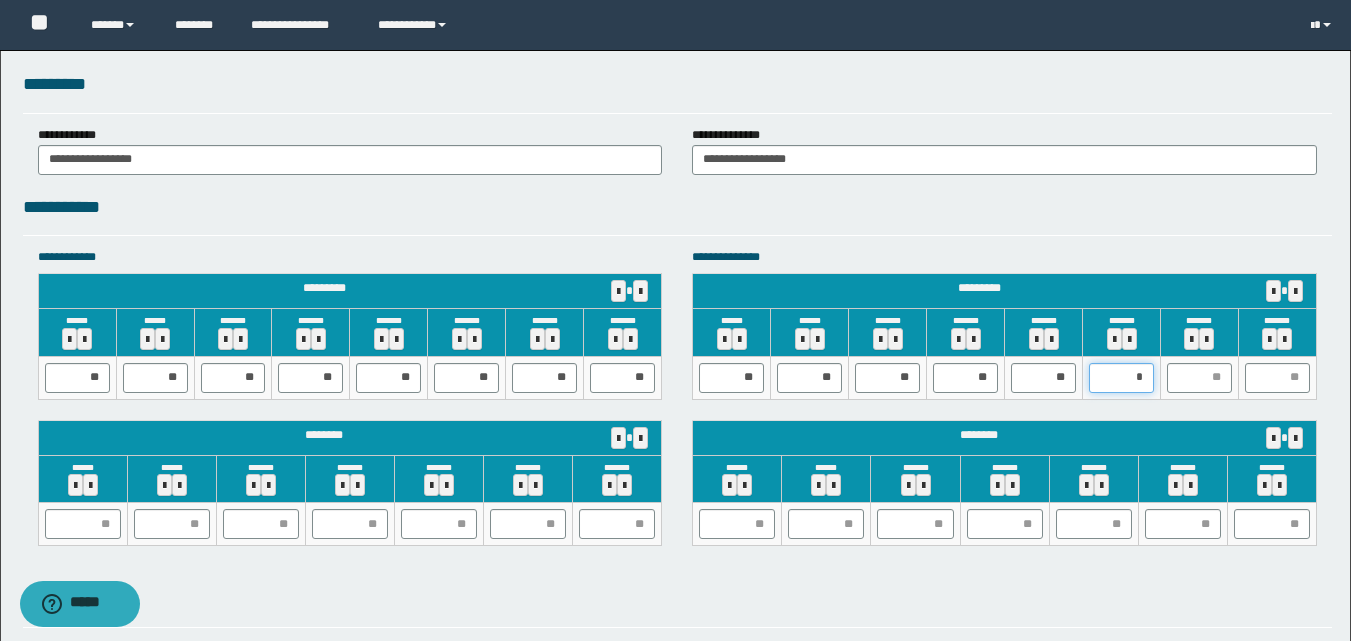 type on "**" 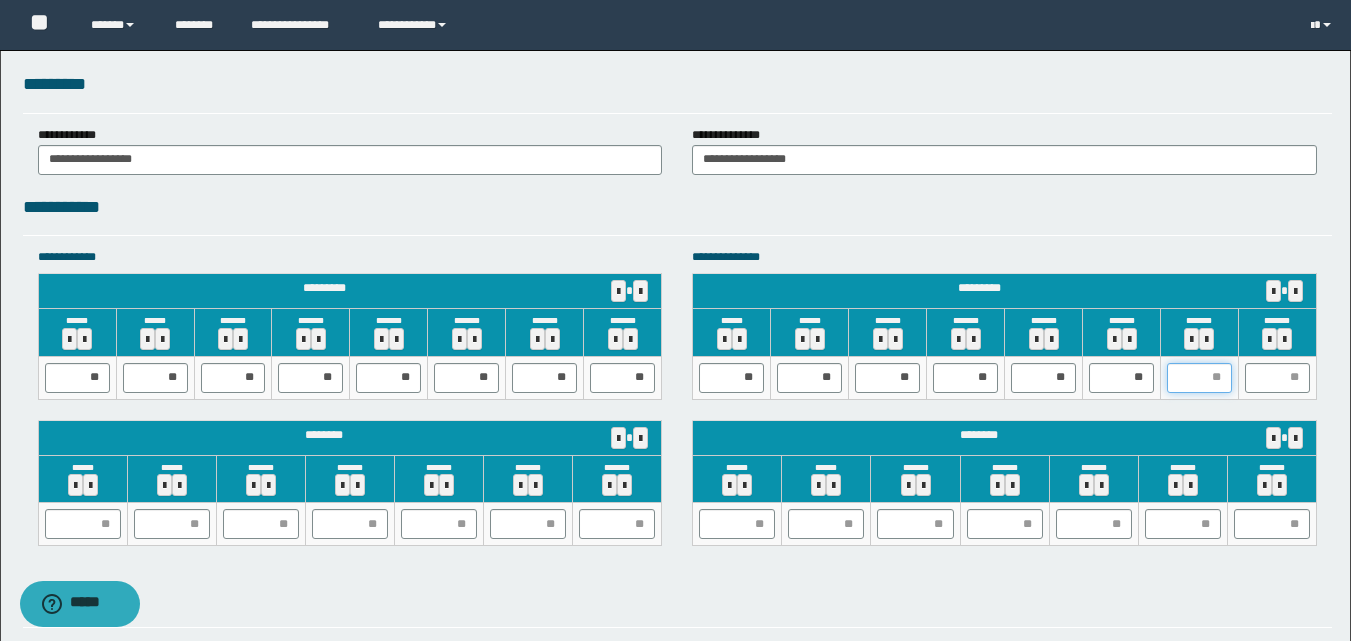 click at bounding box center (1199, 378) 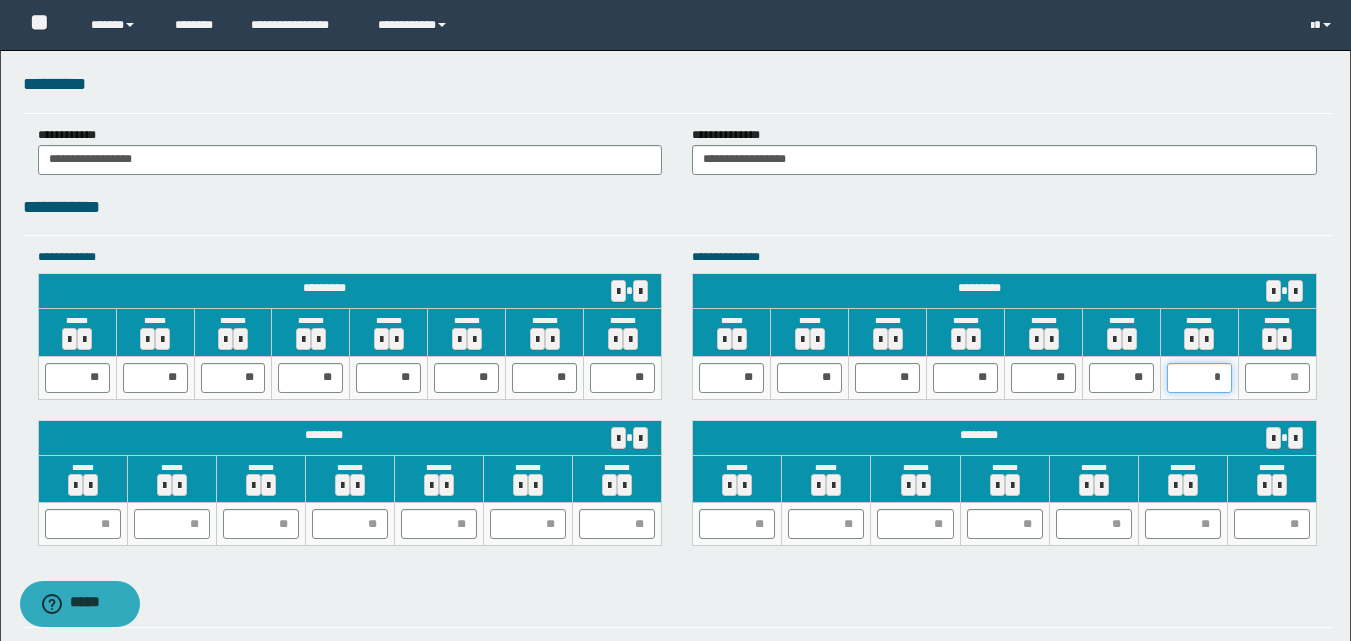 type on "**" 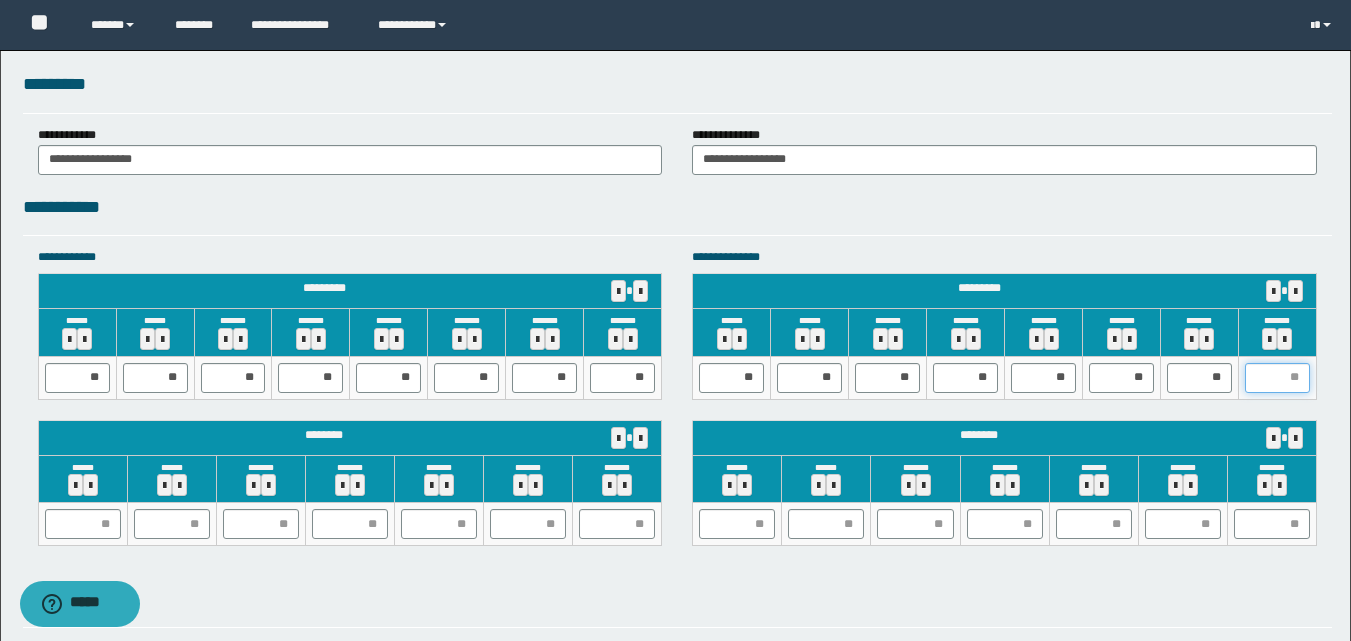 click at bounding box center (1277, 378) 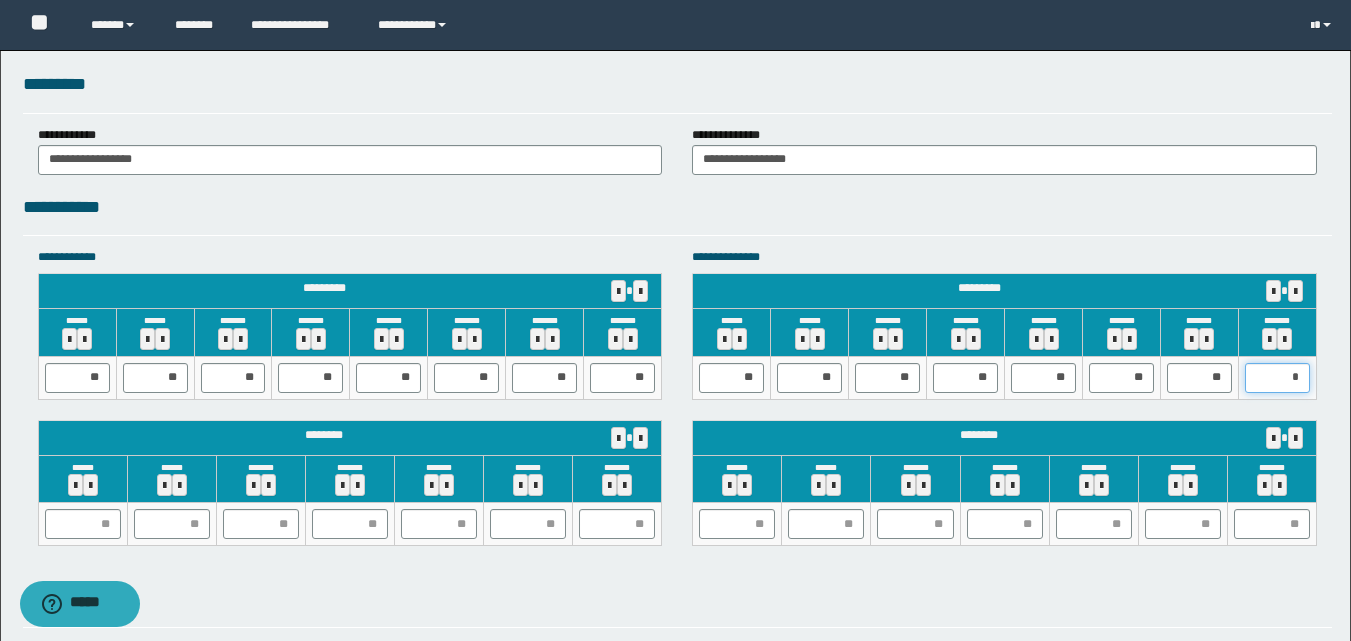 type on "**" 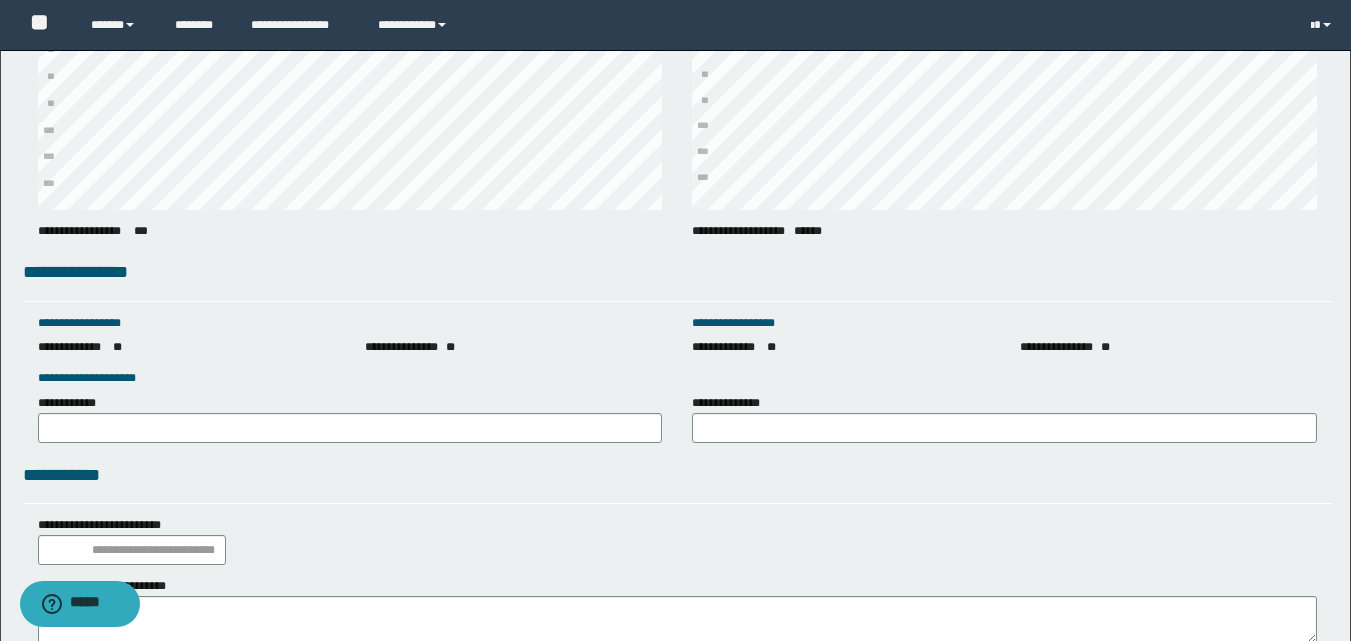 scroll, scrollTop: 2859, scrollLeft: 0, axis: vertical 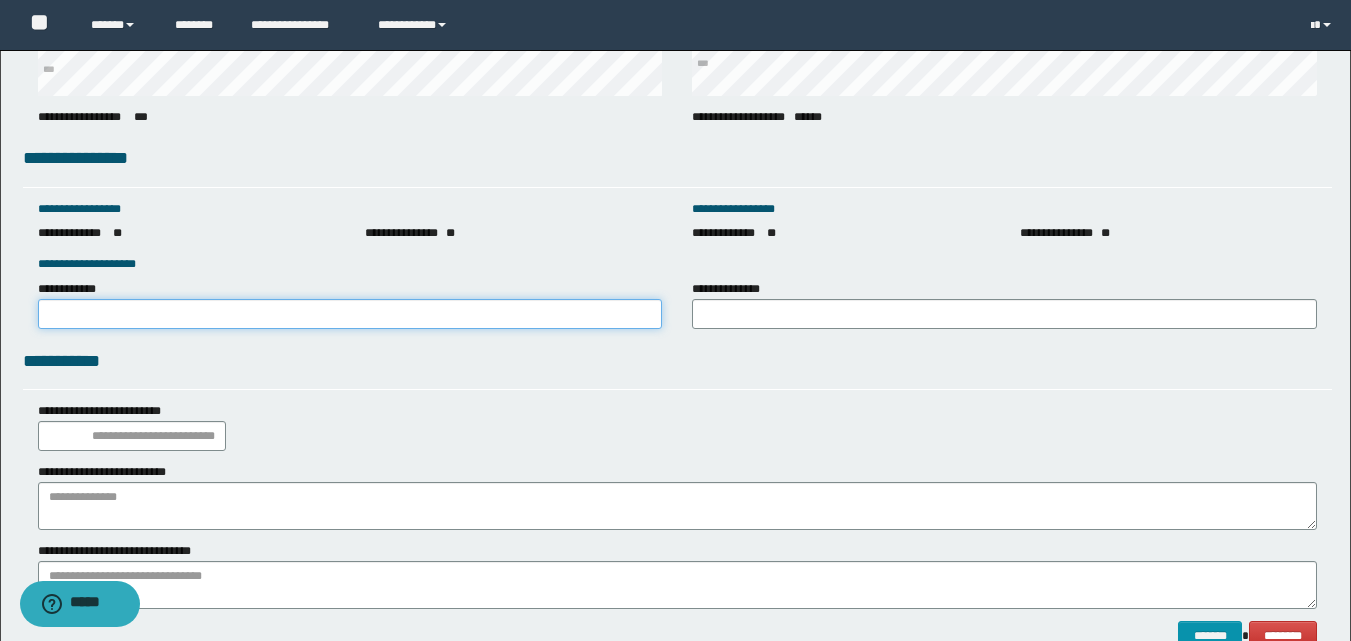 click on "**********" at bounding box center [350, 314] 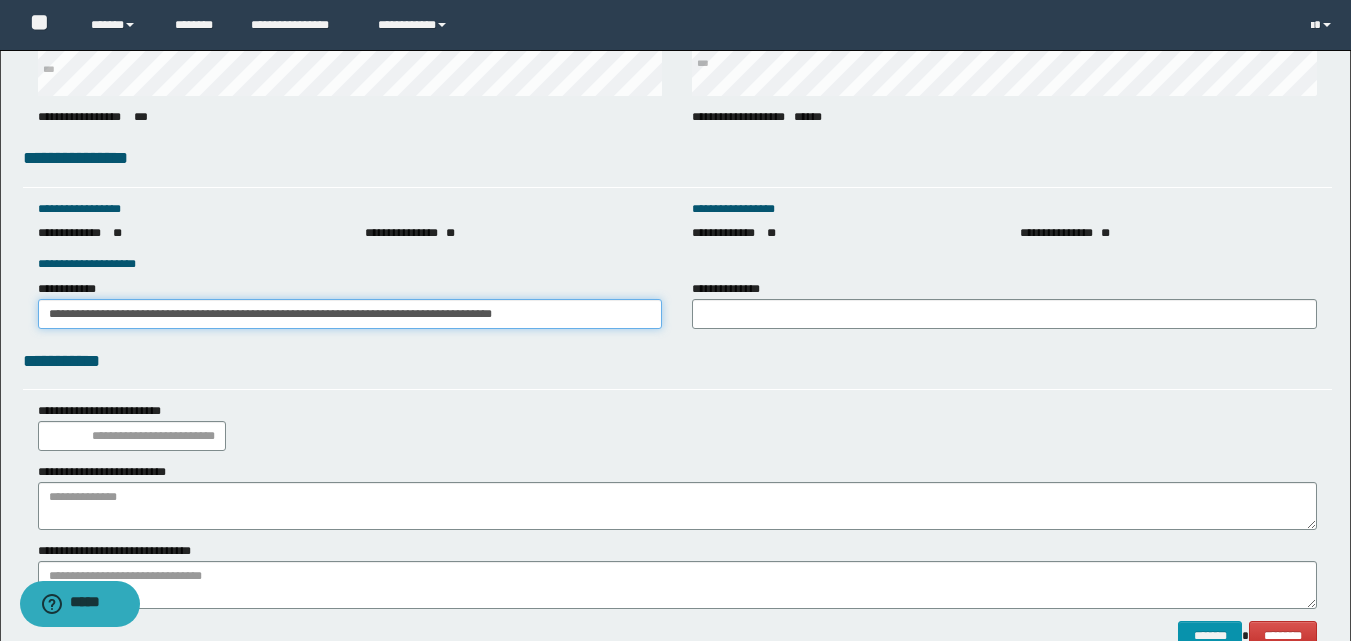 type on "**********" 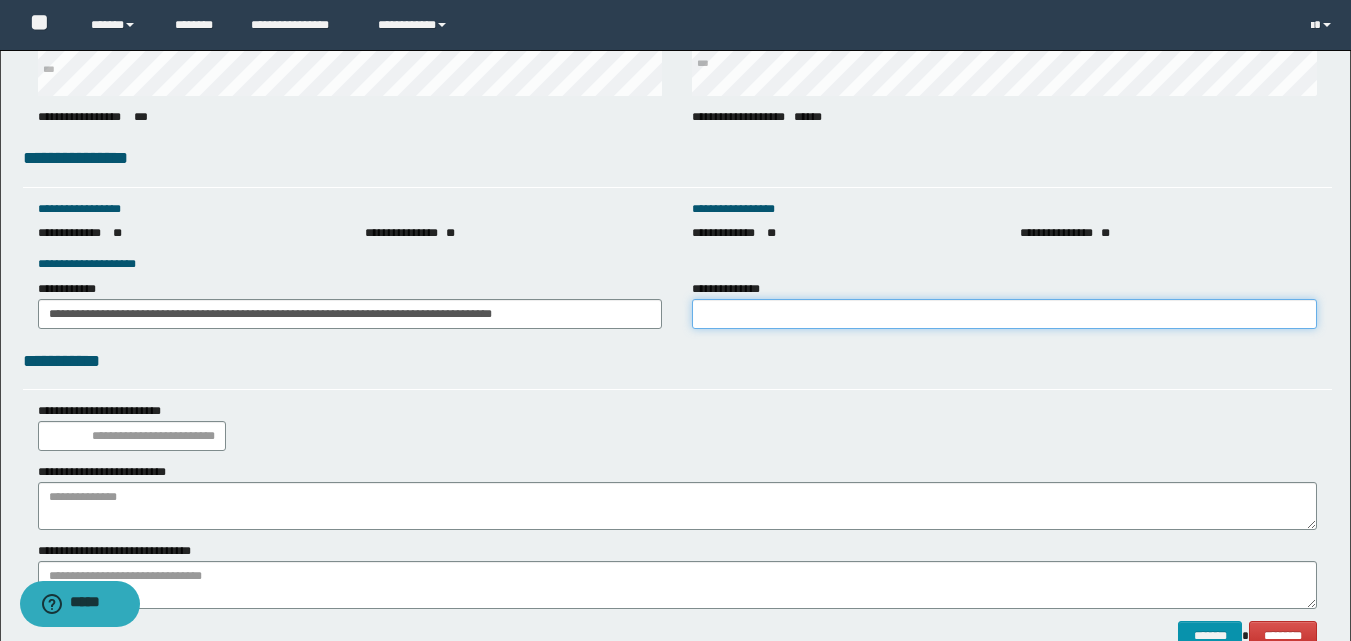 click on "**********" at bounding box center (1004, 314) 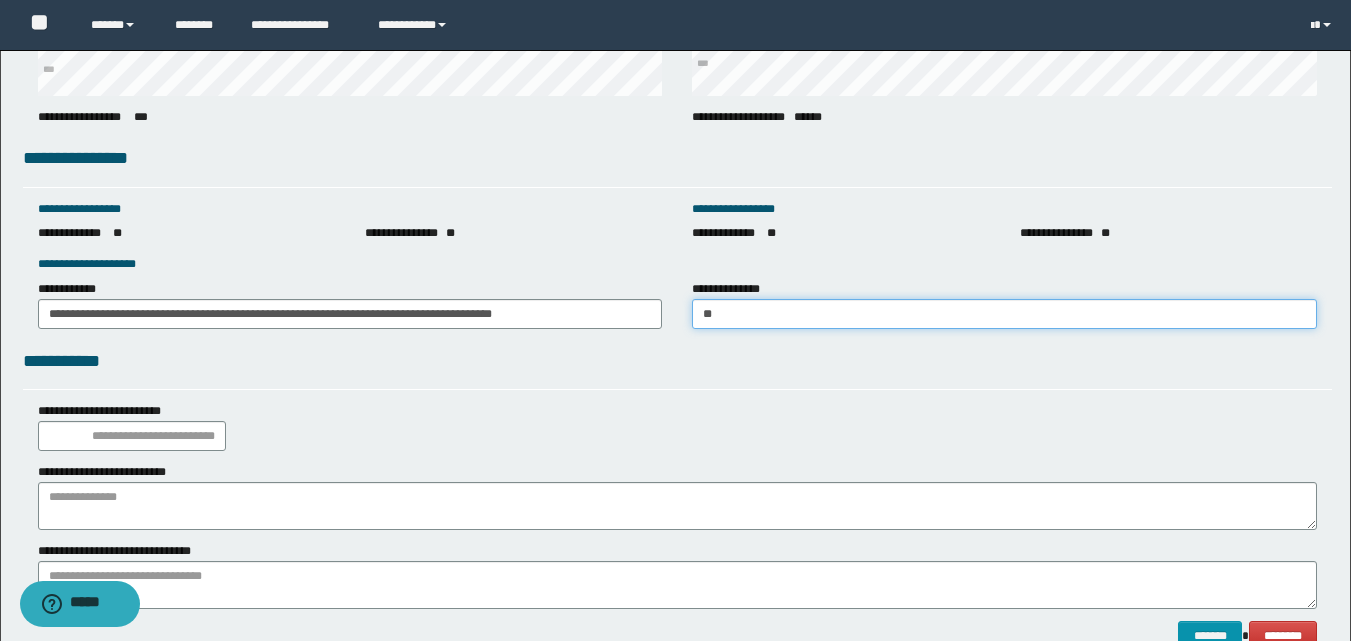 type on "*" 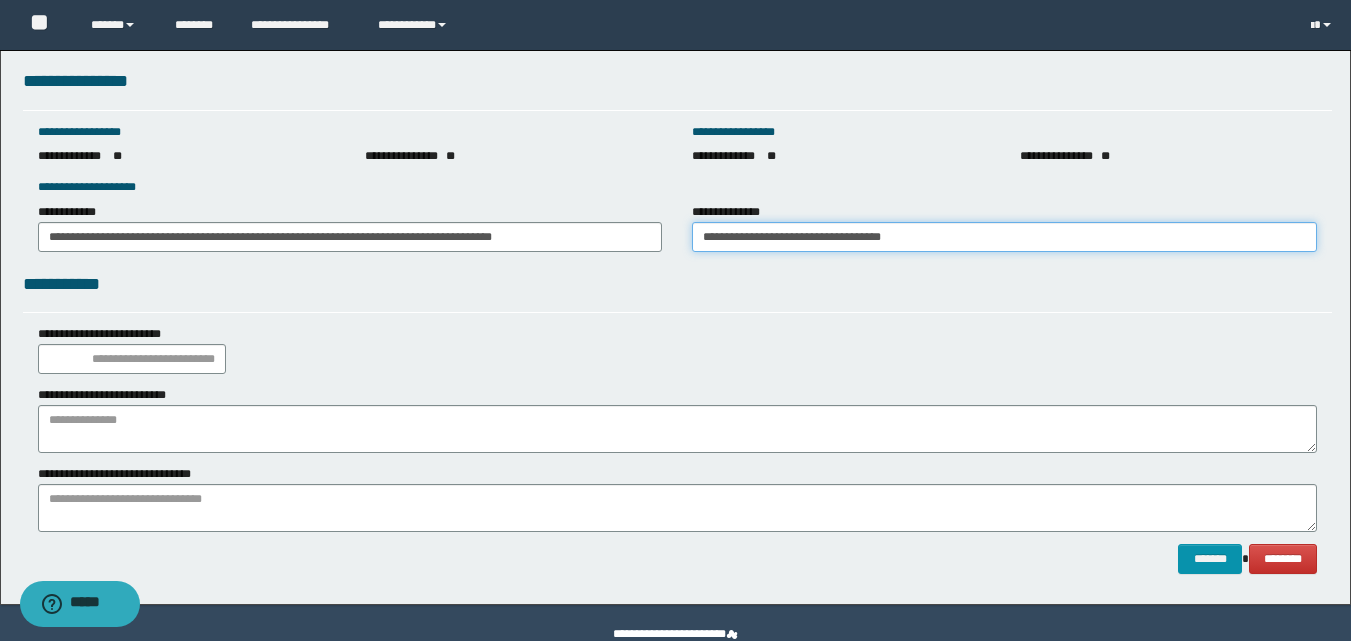 scroll, scrollTop: 2954, scrollLeft: 0, axis: vertical 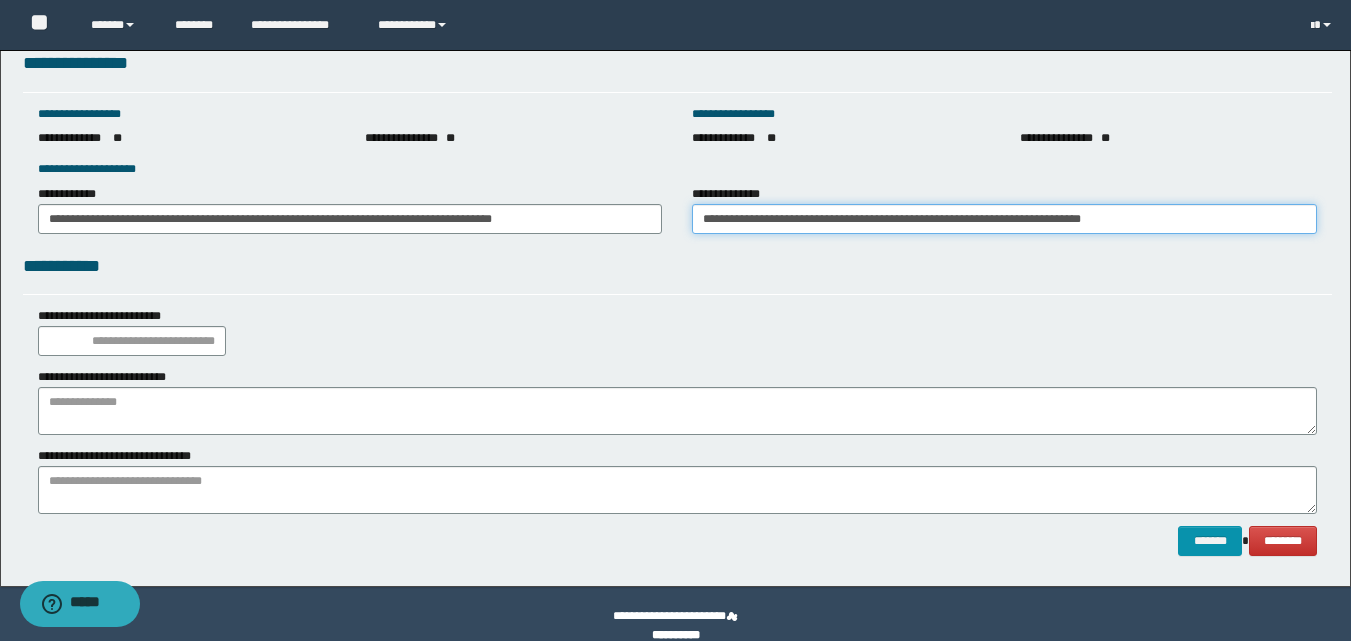 type on "**********" 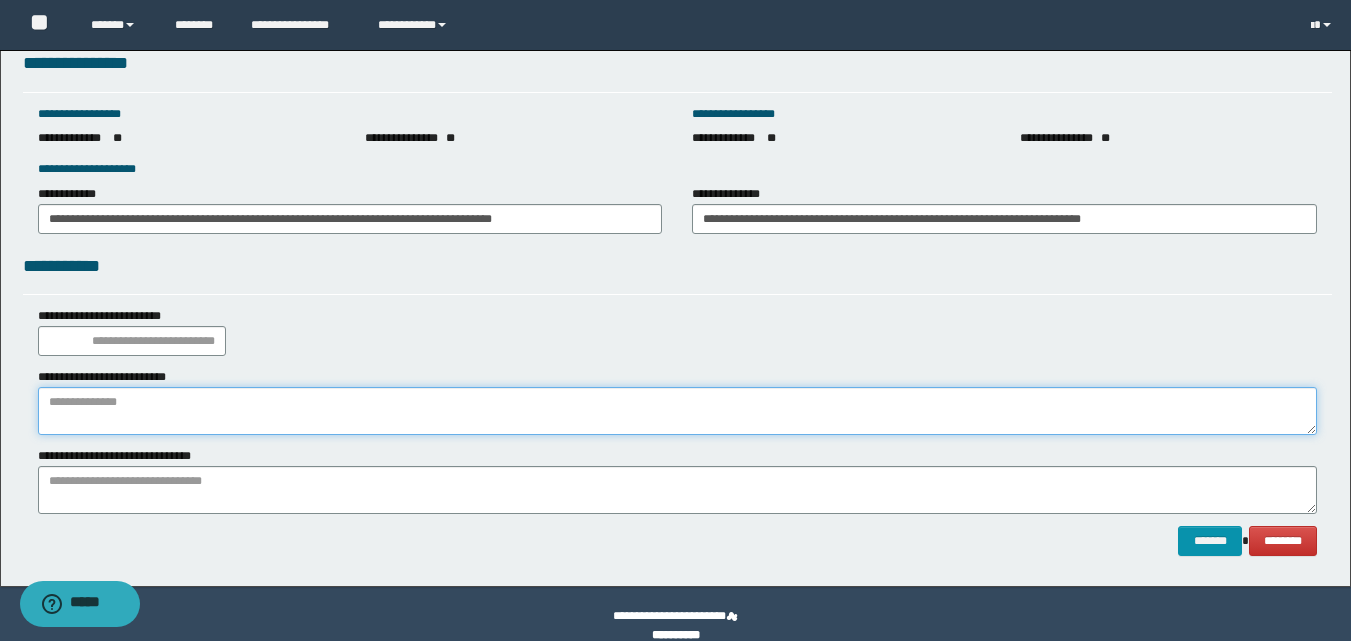 click at bounding box center [677, 411] 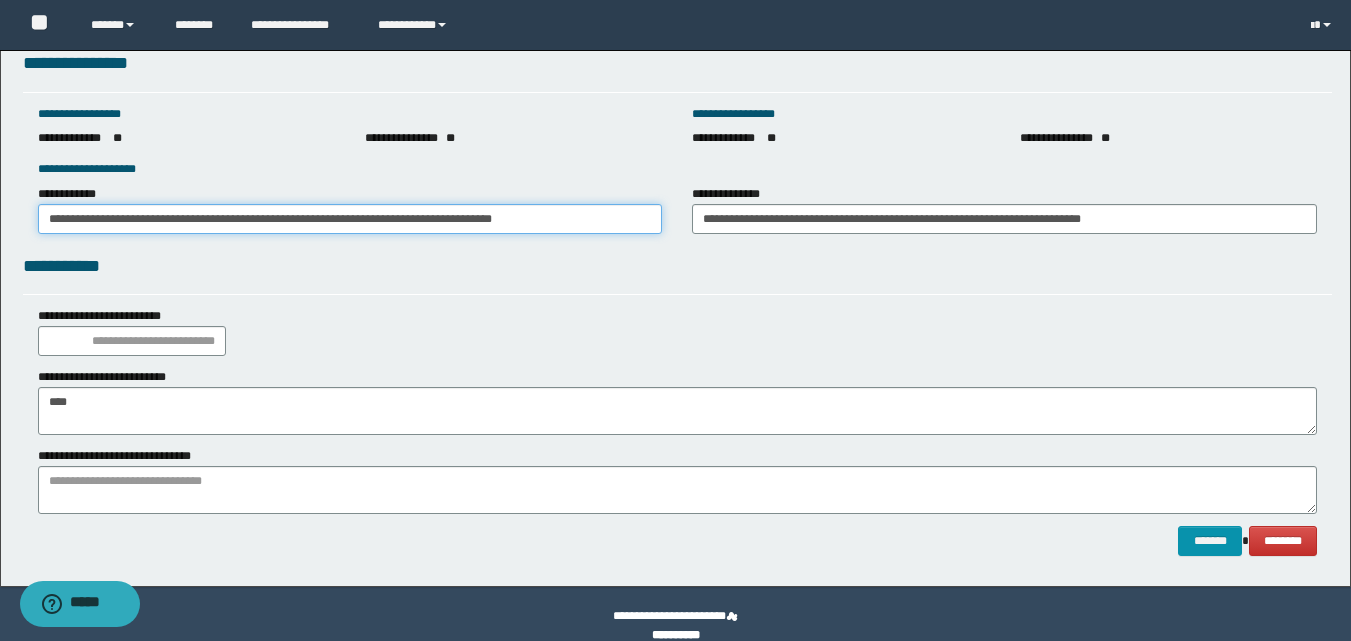 drag, startPoint x: 620, startPoint y: 226, endPoint x: 0, endPoint y: 202, distance: 620.46436 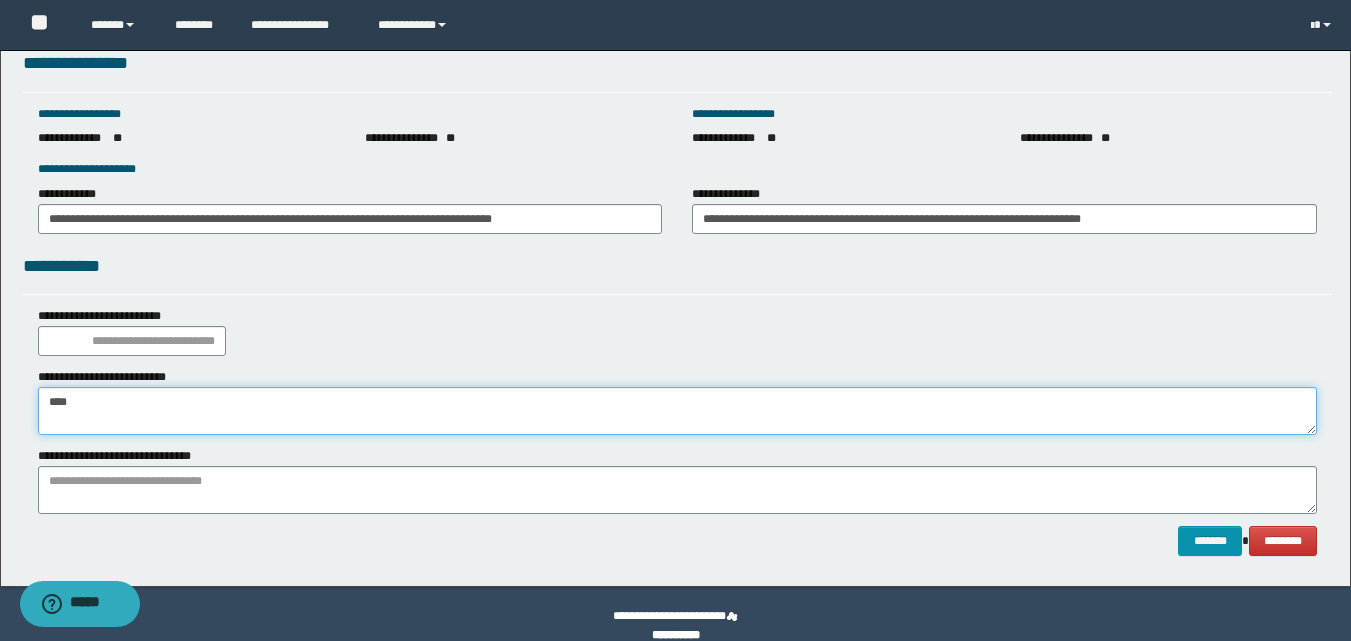 click on "***" at bounding box center (677, 411) 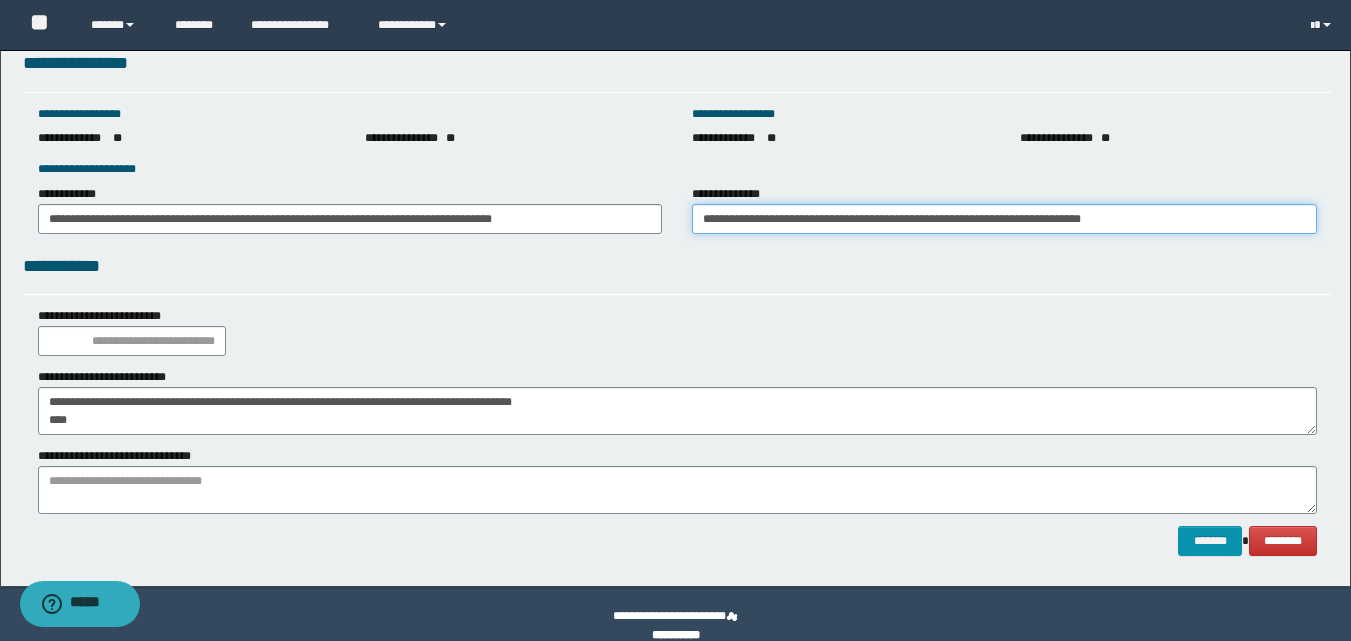 drag, startPoint x: 1211, startPoint y: 221, endPoint x: 647, endPoint y: 242, distance: 564.3908 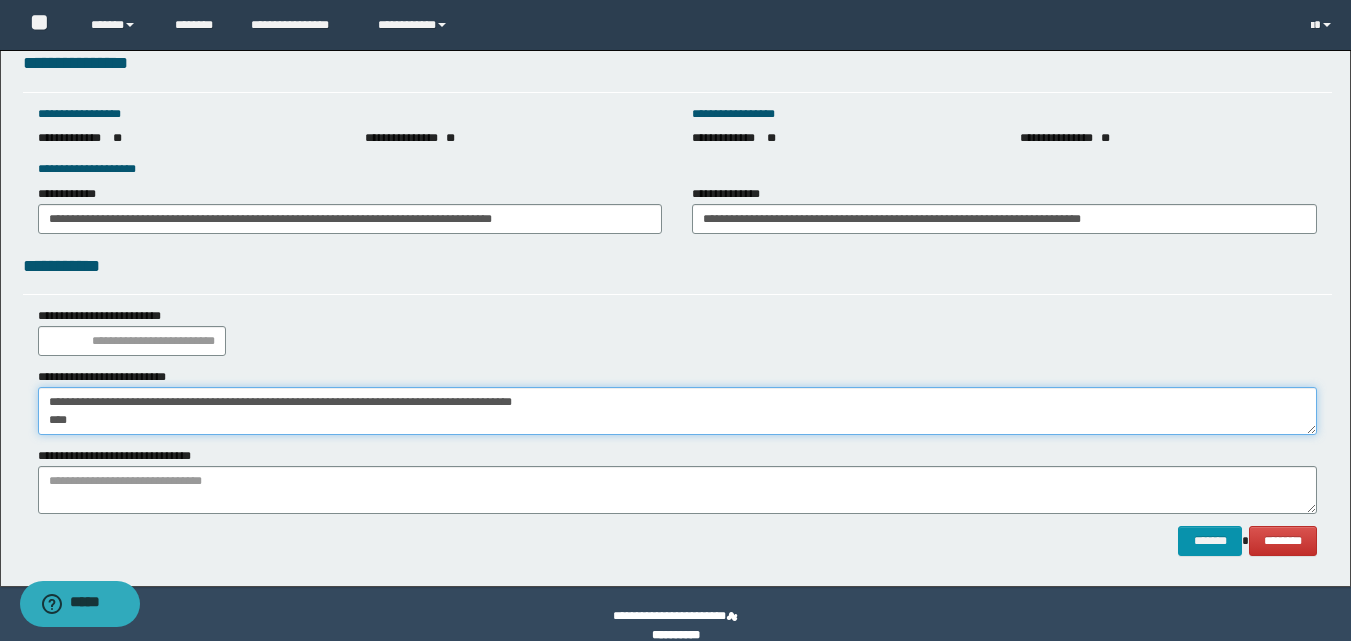 click on "**********" at bounding box center [677, 411] 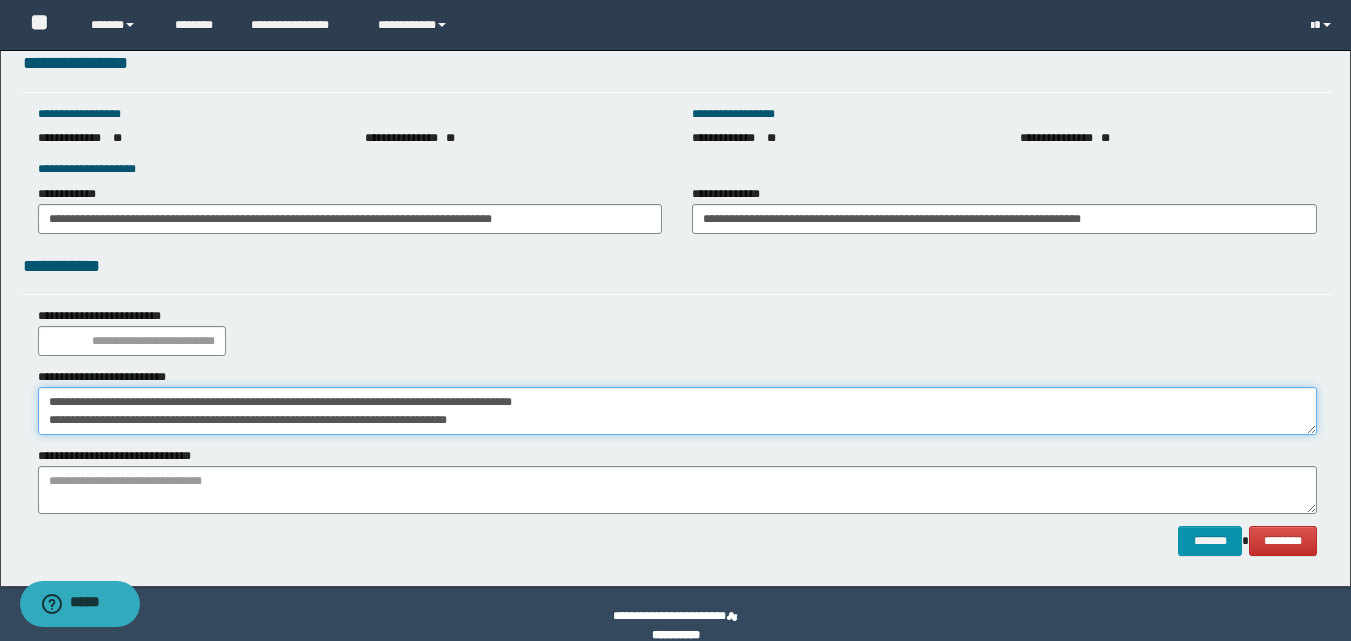 type on "**********" 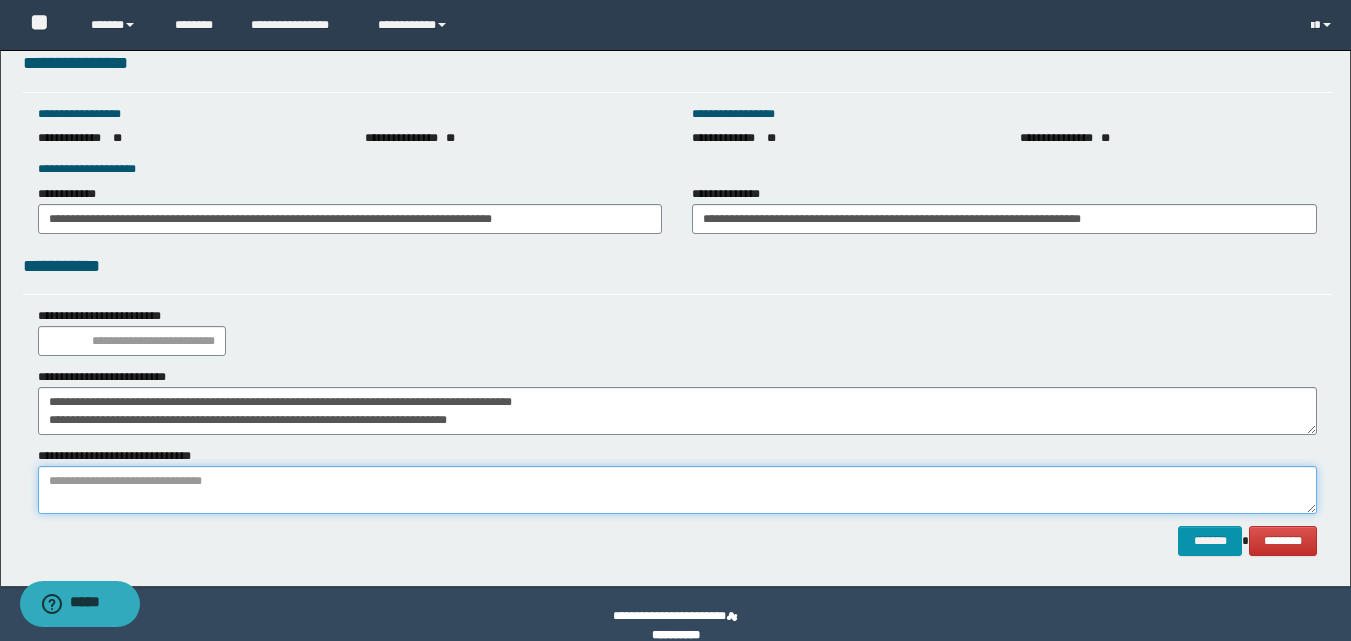 click at bounding box center [677, 490] 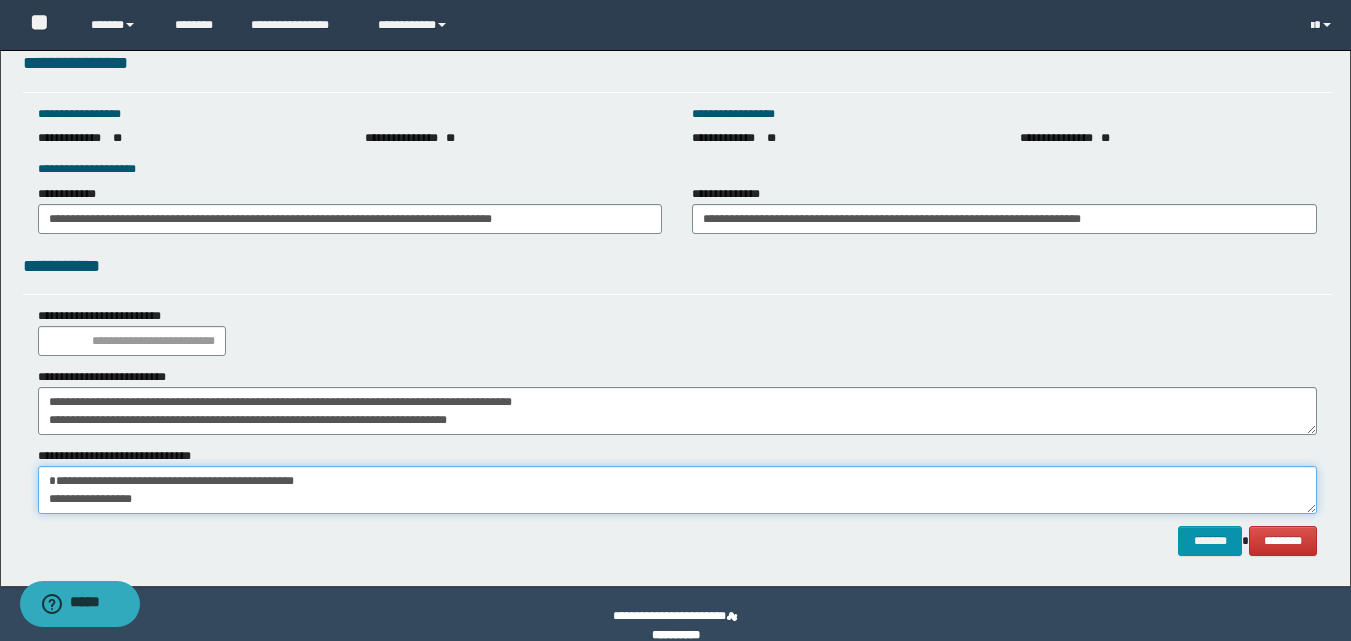 scroll, scrollTop: 18, scrollLeft: 0, axis: vertical 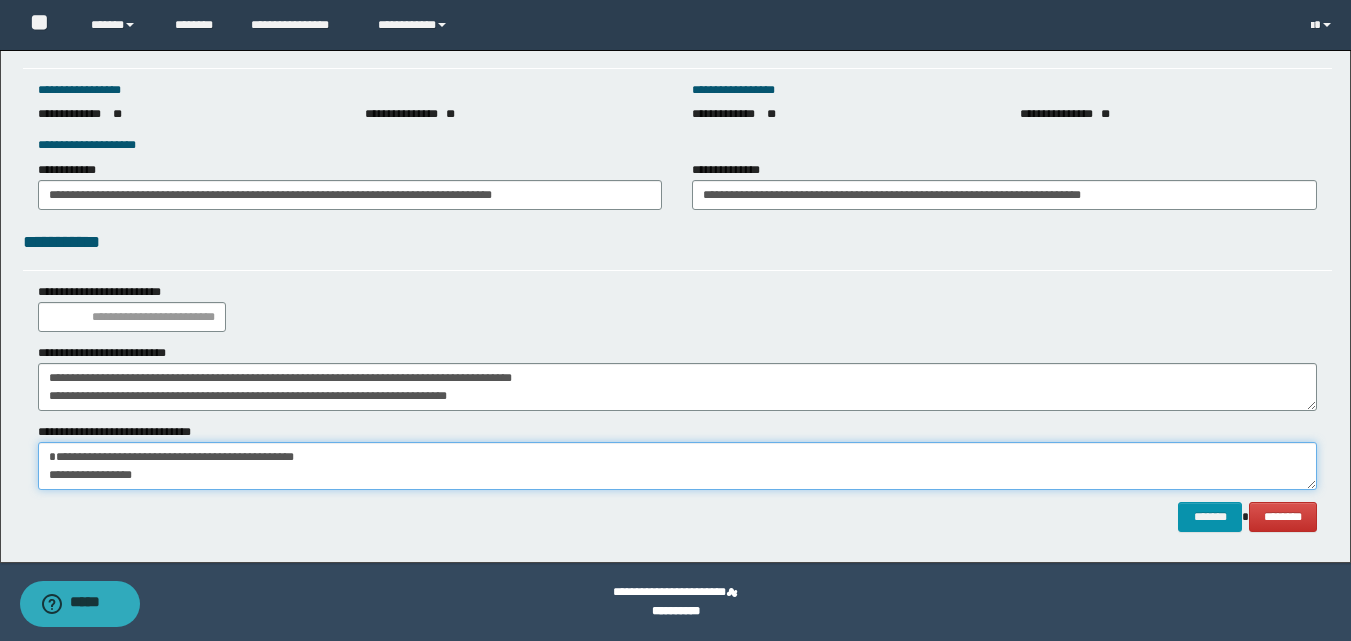 type on "**********" 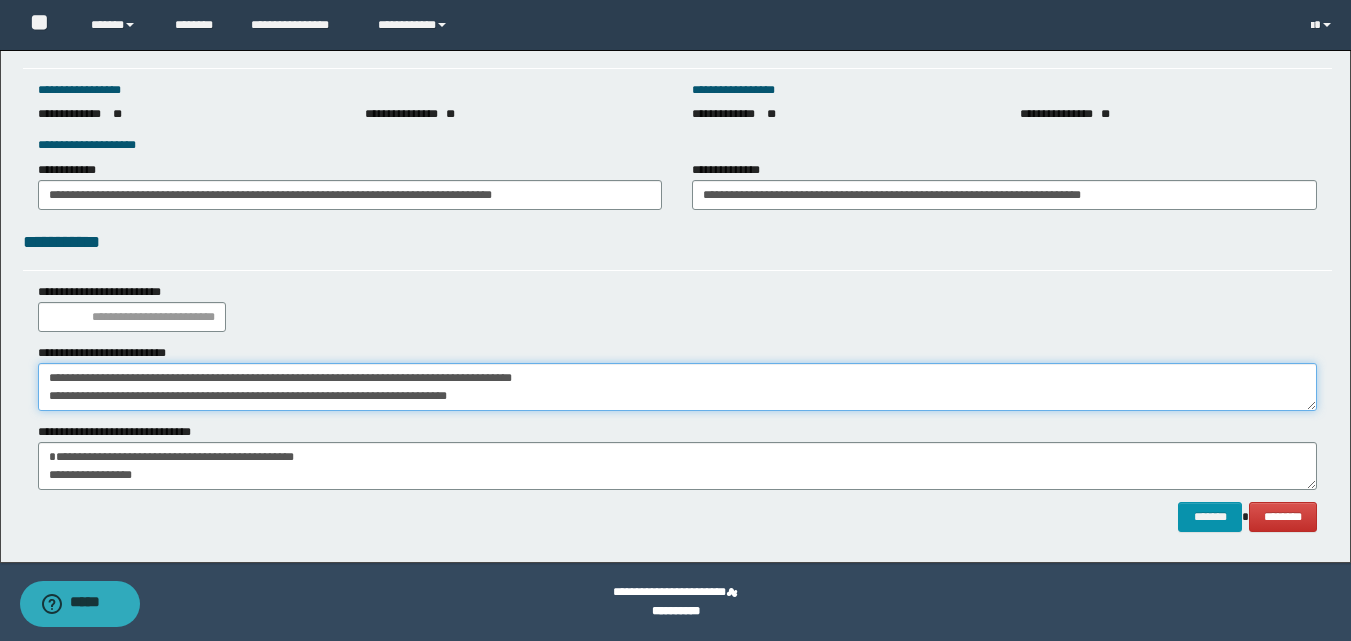 drag, startPoint x: 592, startPoint y: 395, endPoint x: 0, endPoint y: 339, distance: 594.64276 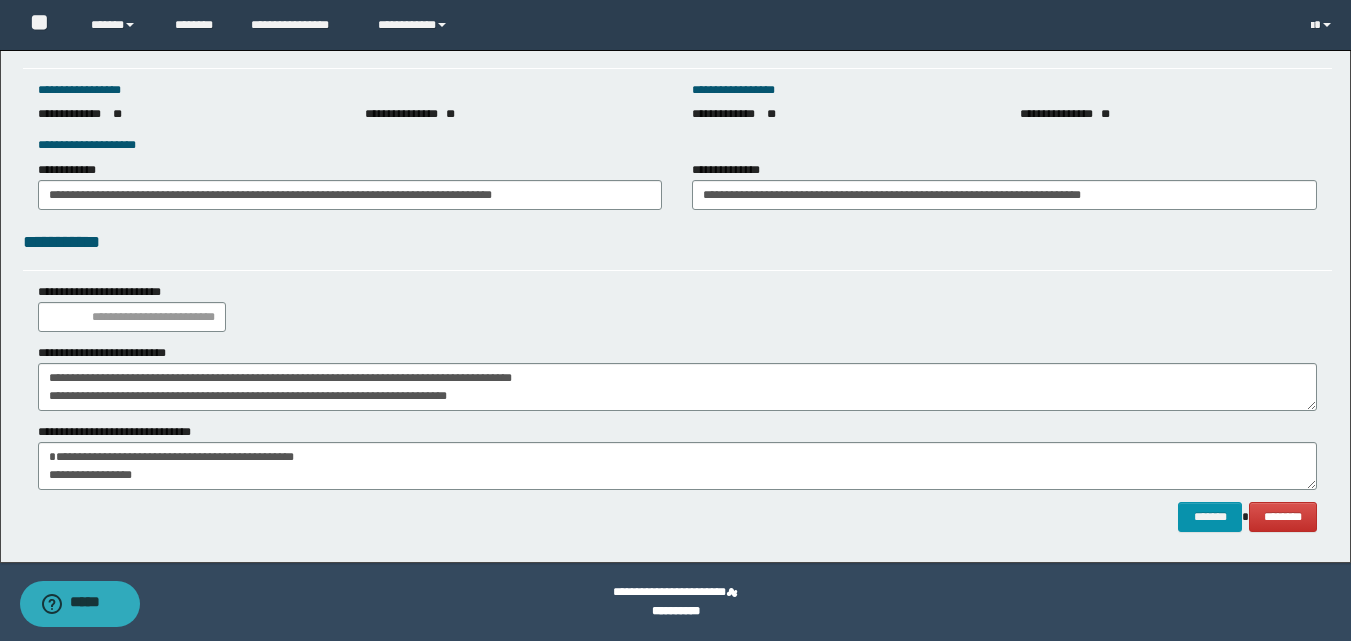 click on "**********" at bounding box center (677, 307) 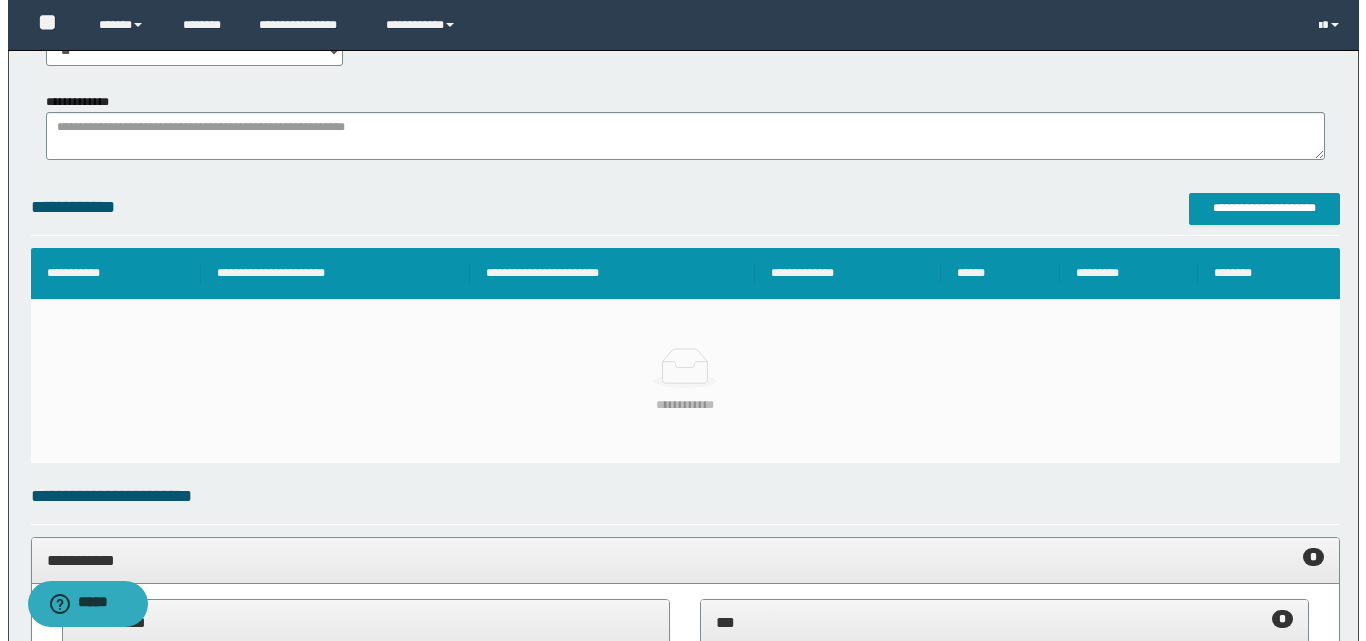 scroll, scrollTop: 371, scrollLeft: 0, axis: vertical 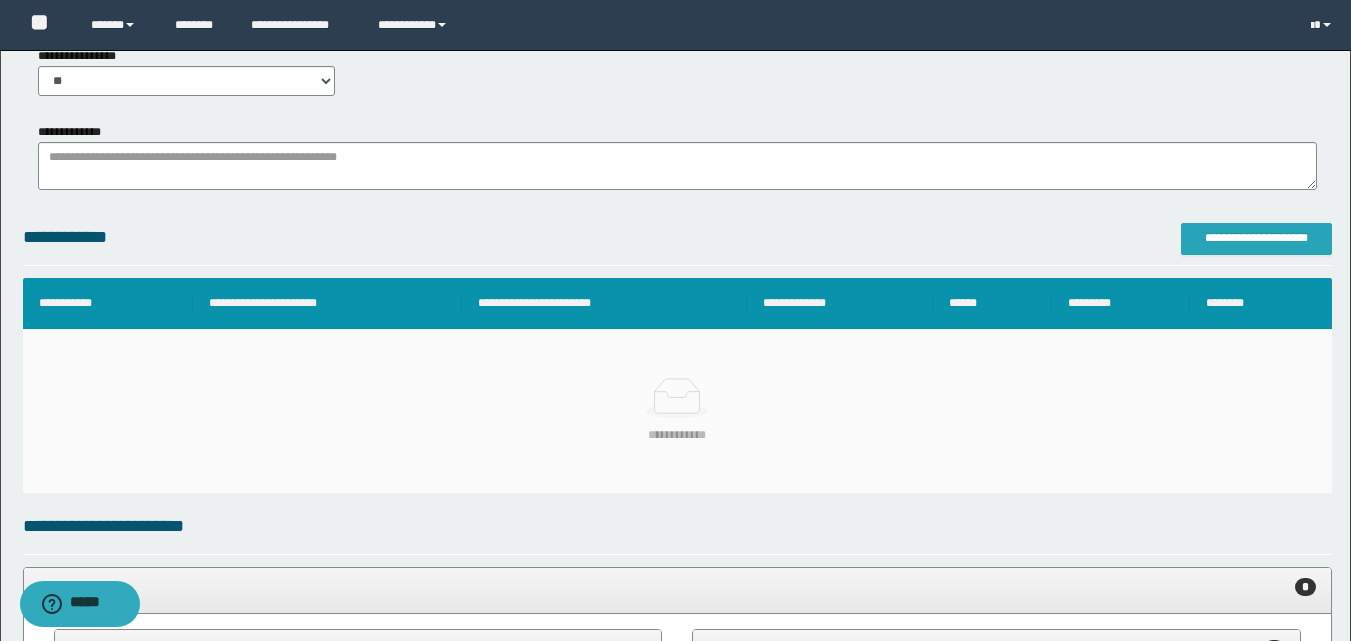 click on "**********" at bounding box center [1256, 239] 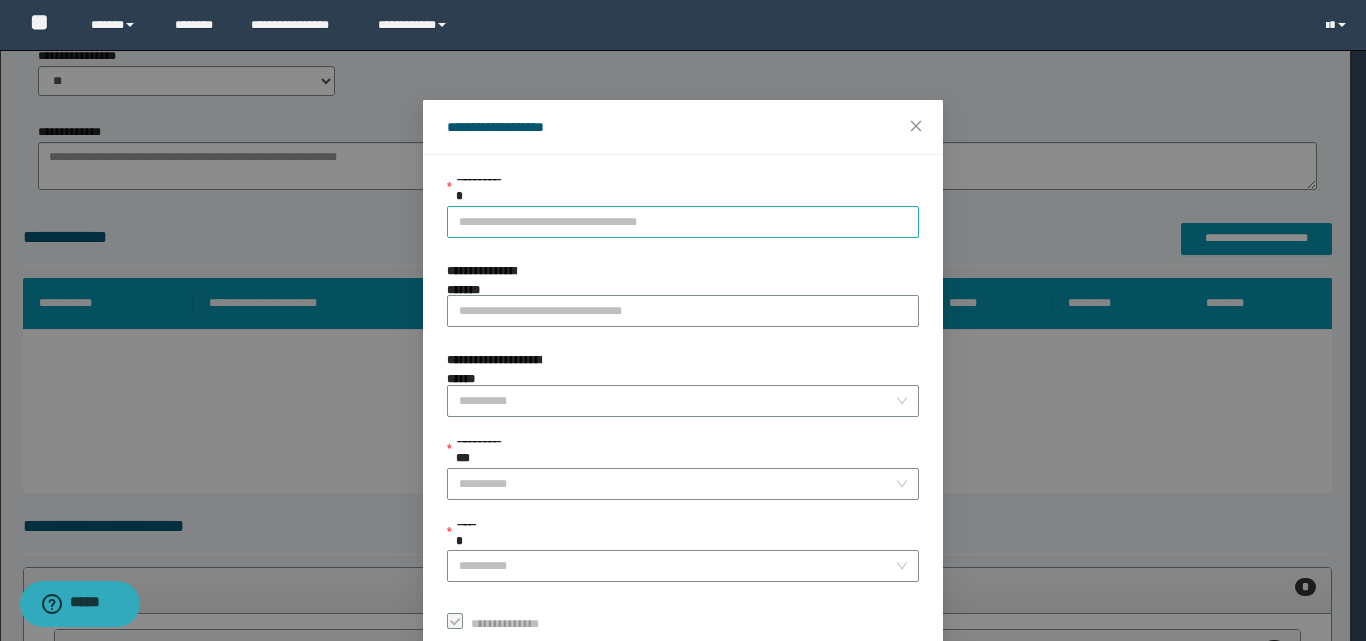 click on "**********" at bounding box center [683, 222] 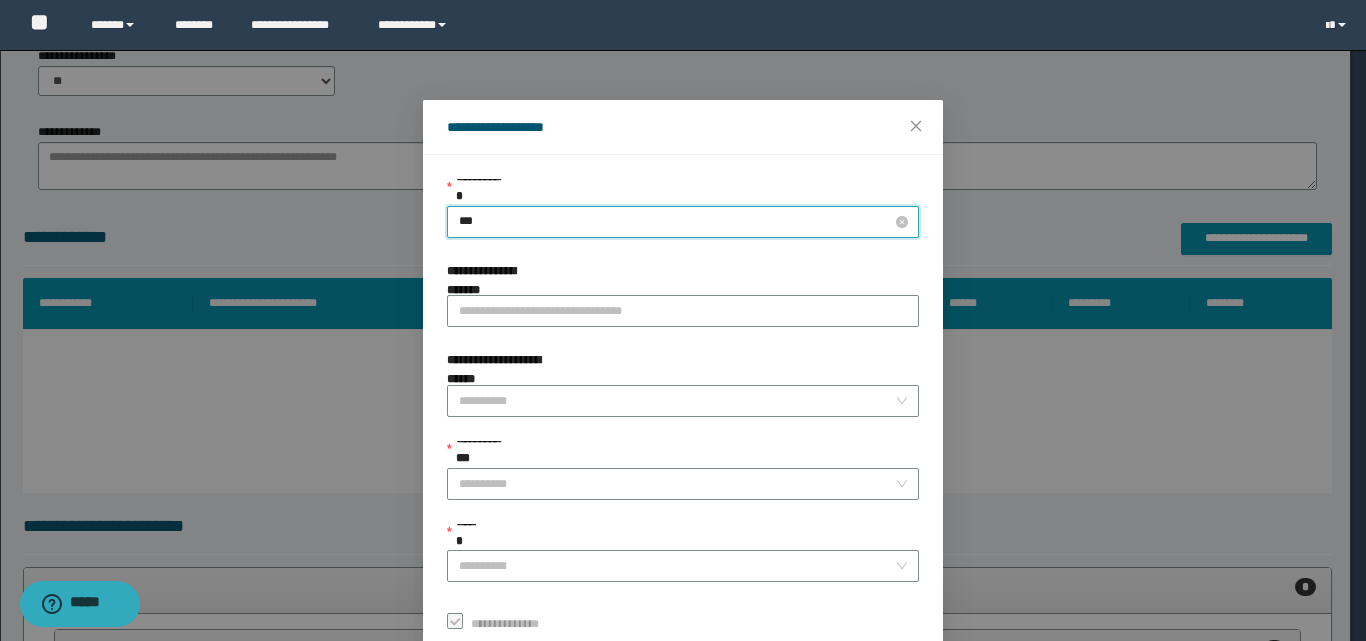 type on "****" 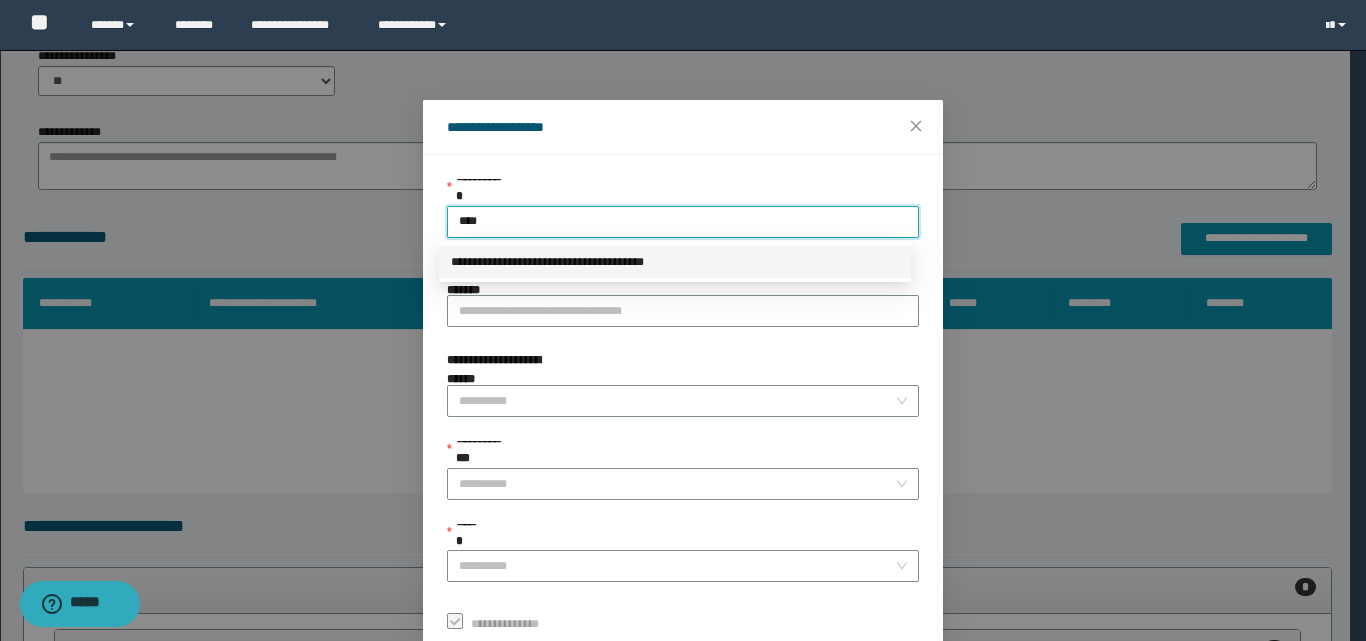 click on "**********" at bounding box center [675, 262] 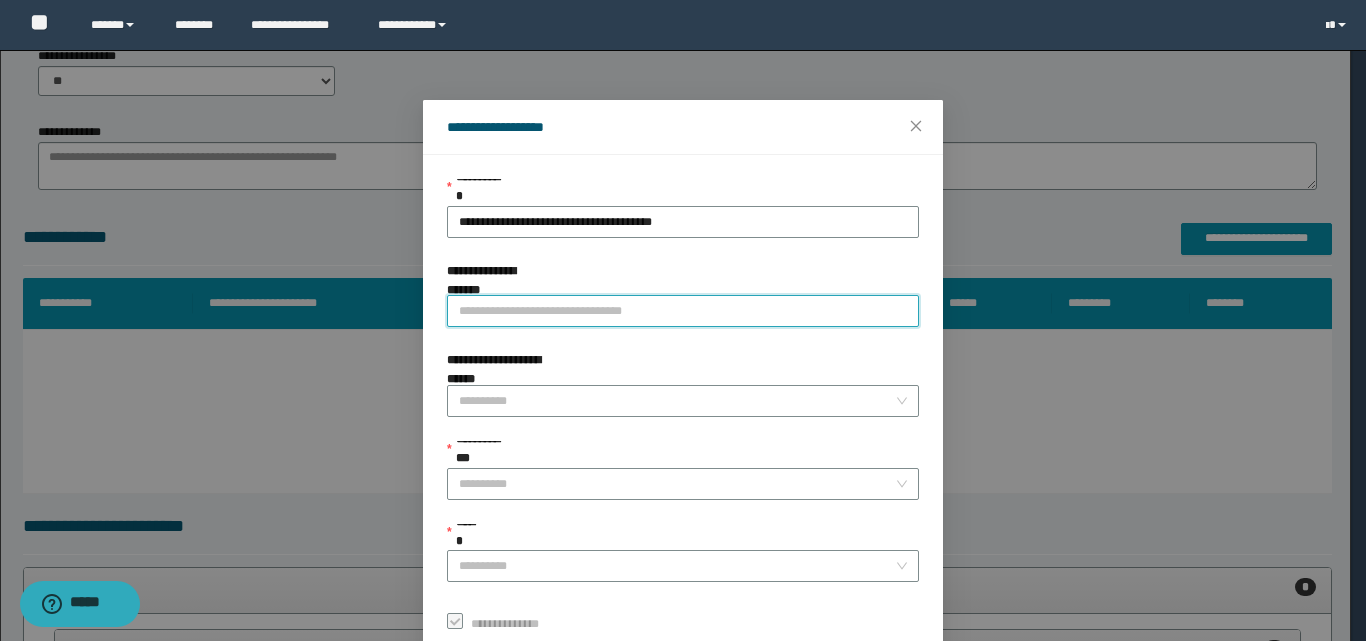 click on "**********" at bounding box center [683, 311] 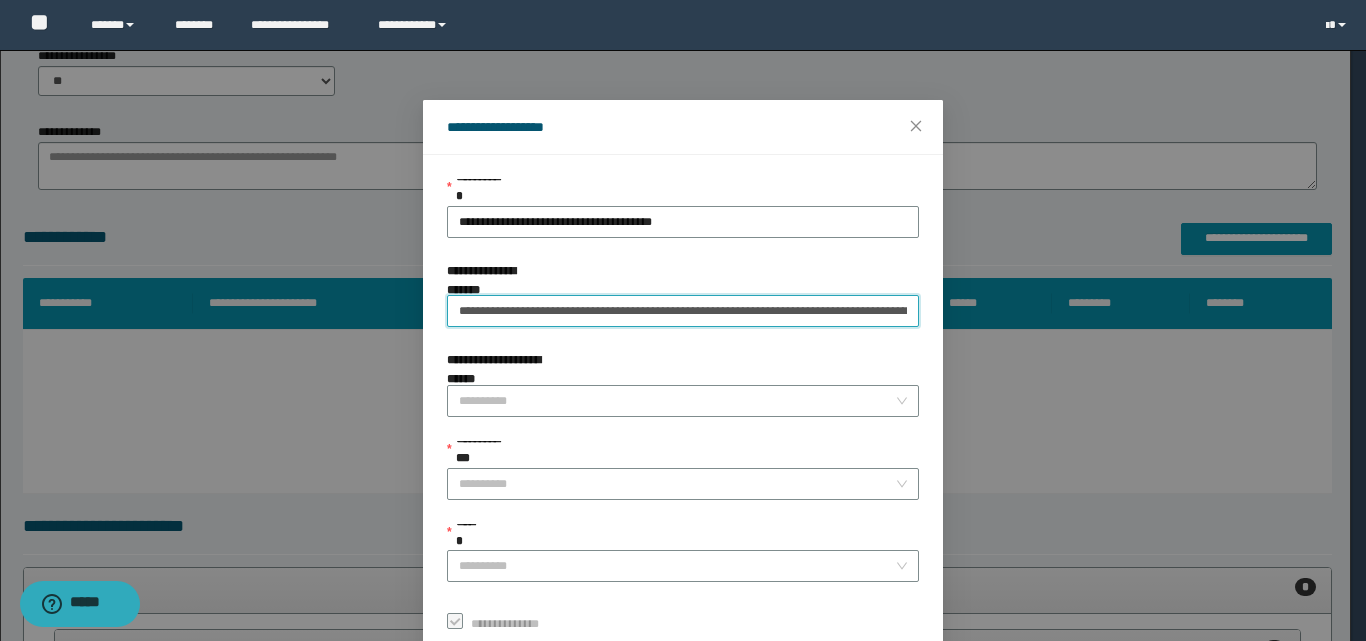 scroll, scrollTop: 0, scrollLeft: 635, axis: horizontal 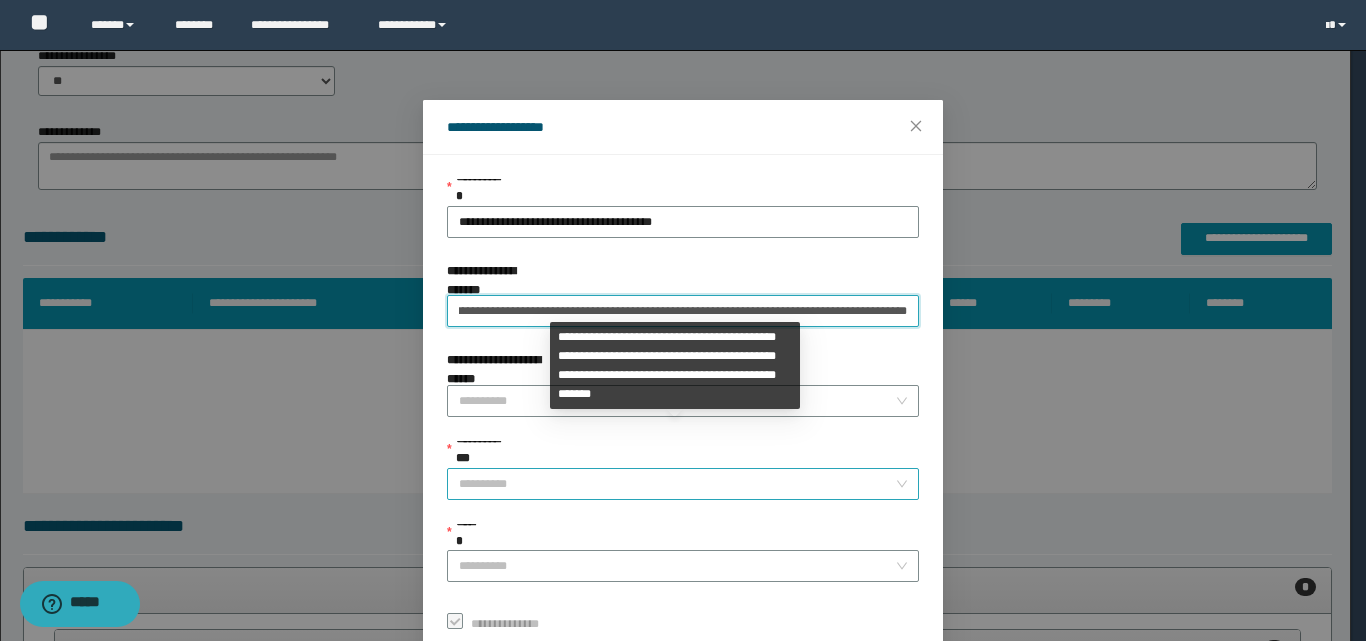 type on "**********" 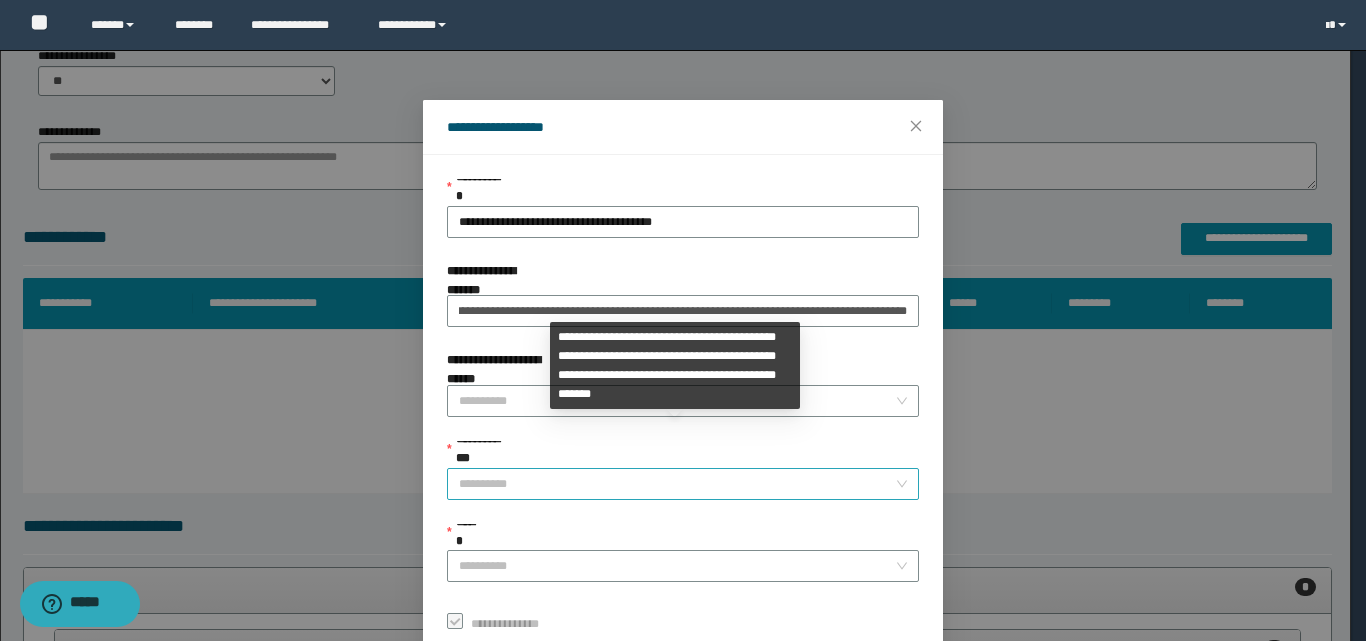 click on "**********" at bounding box center (677, 484) 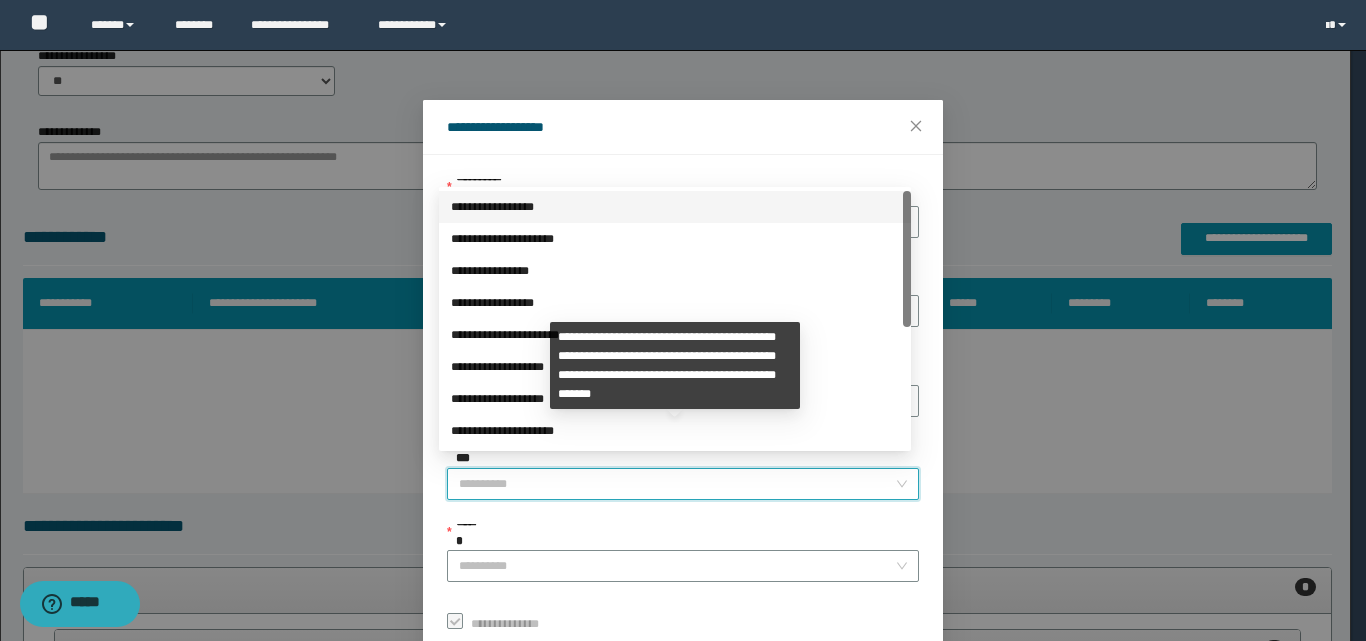 scroll, scrollTop: 0, scrollLeft: 0, axis: both 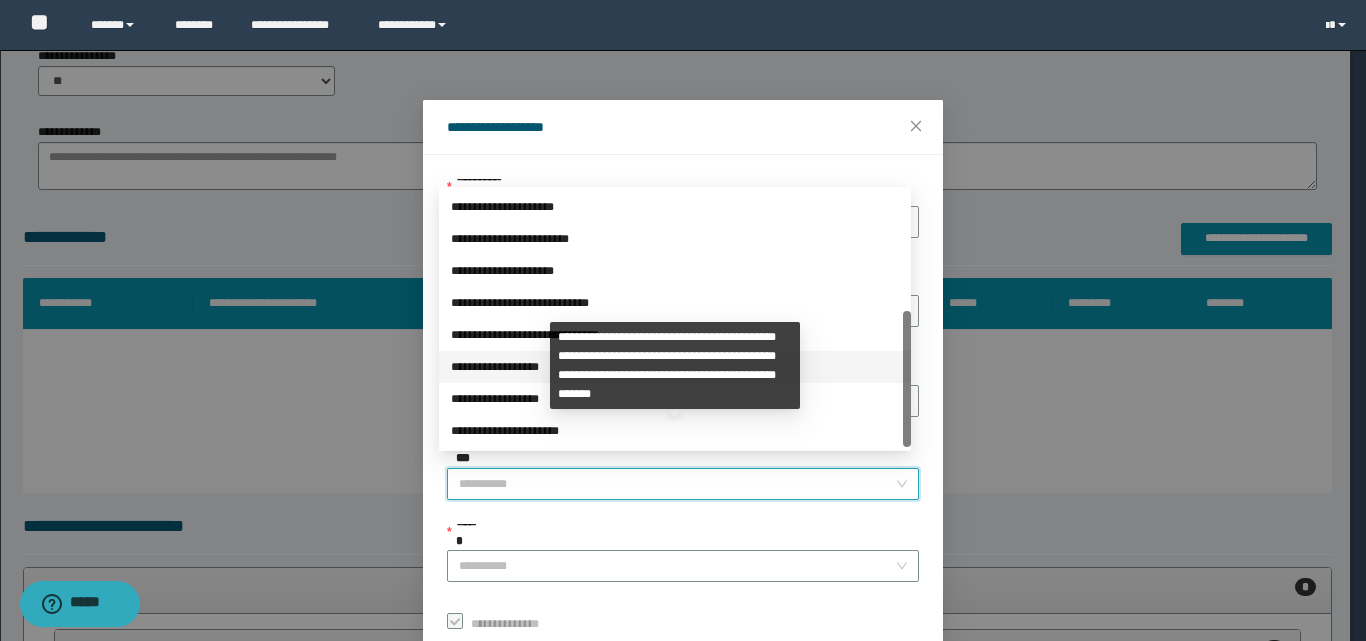 click on "**********" at bounding box center (675, 367) 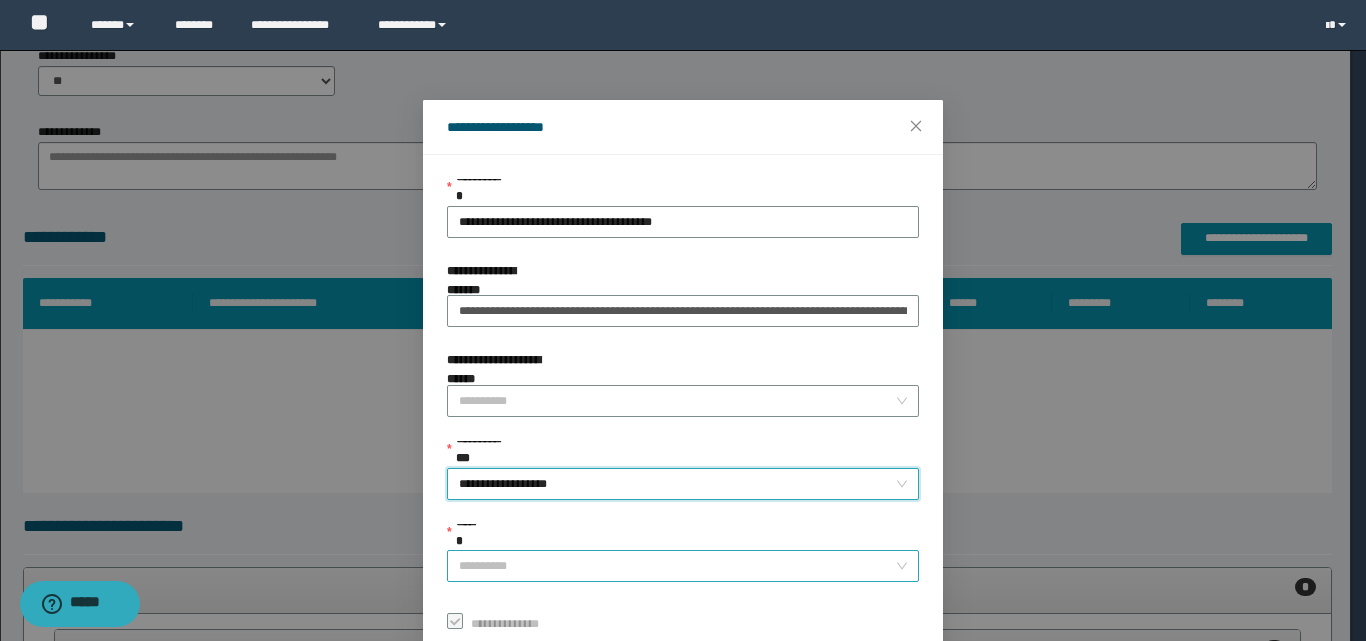 click on "******" at bounding box center [677, 566] 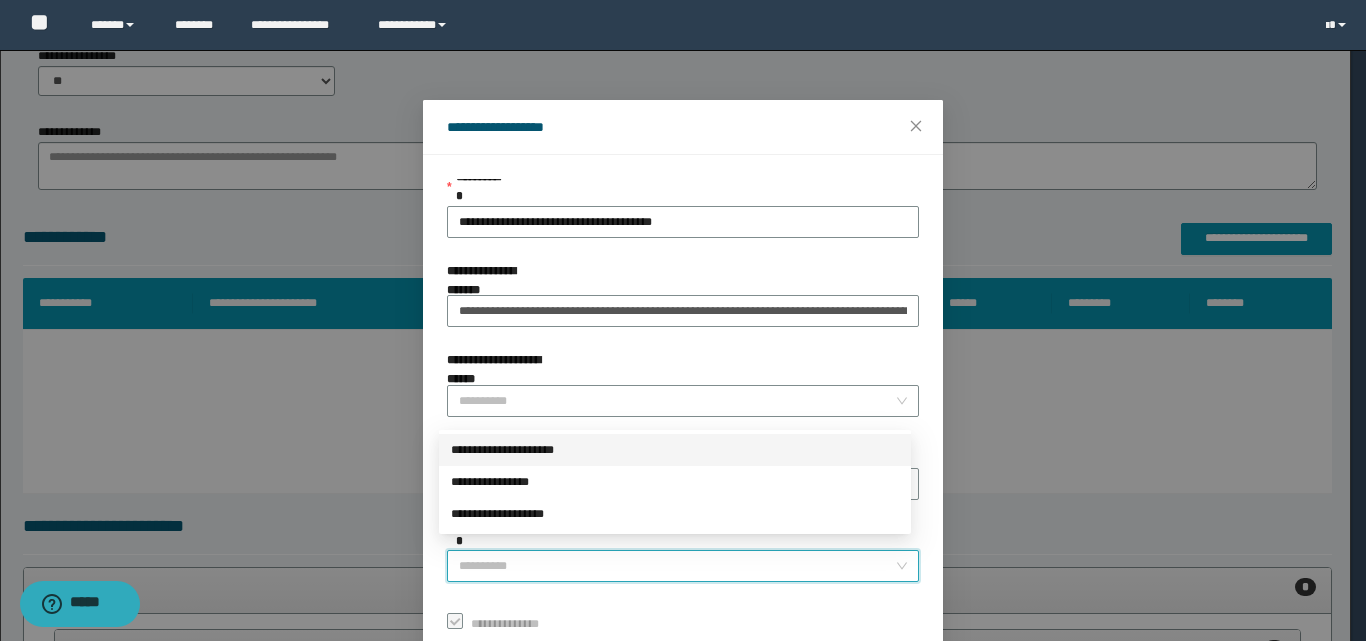 click on "**********" at bounding box center (675, 450) 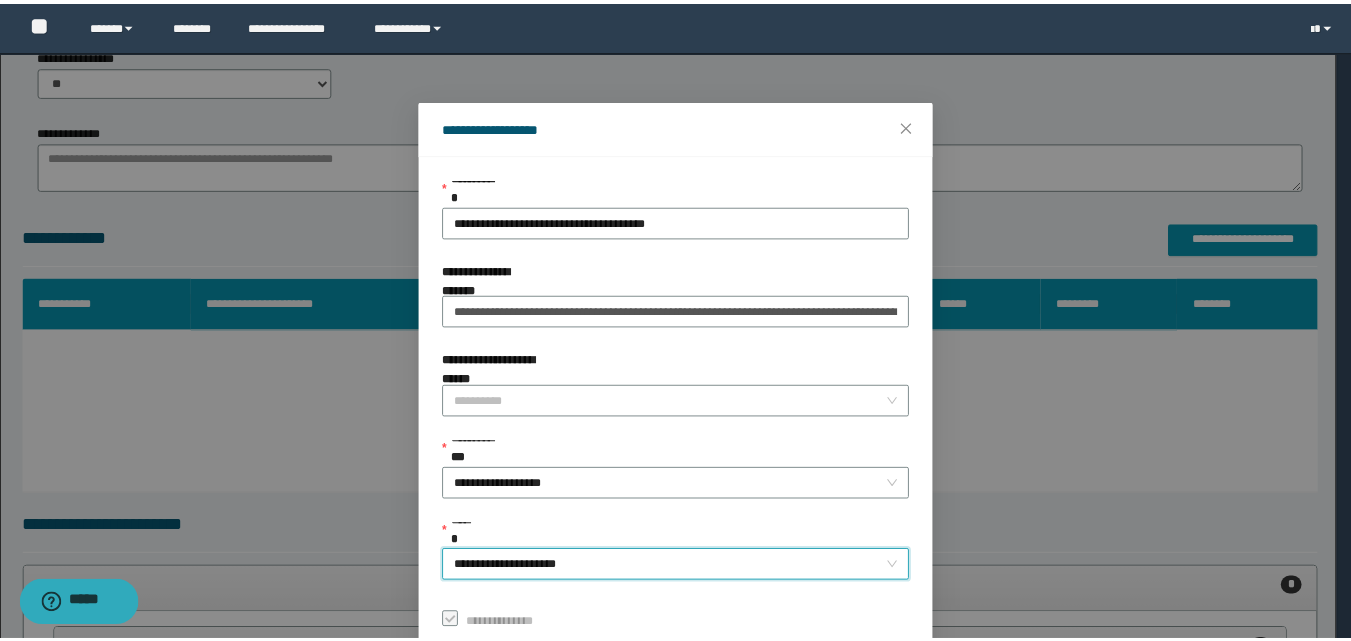 scroll, scrollTop: 111, scrollLeft: 0, axis: vertical 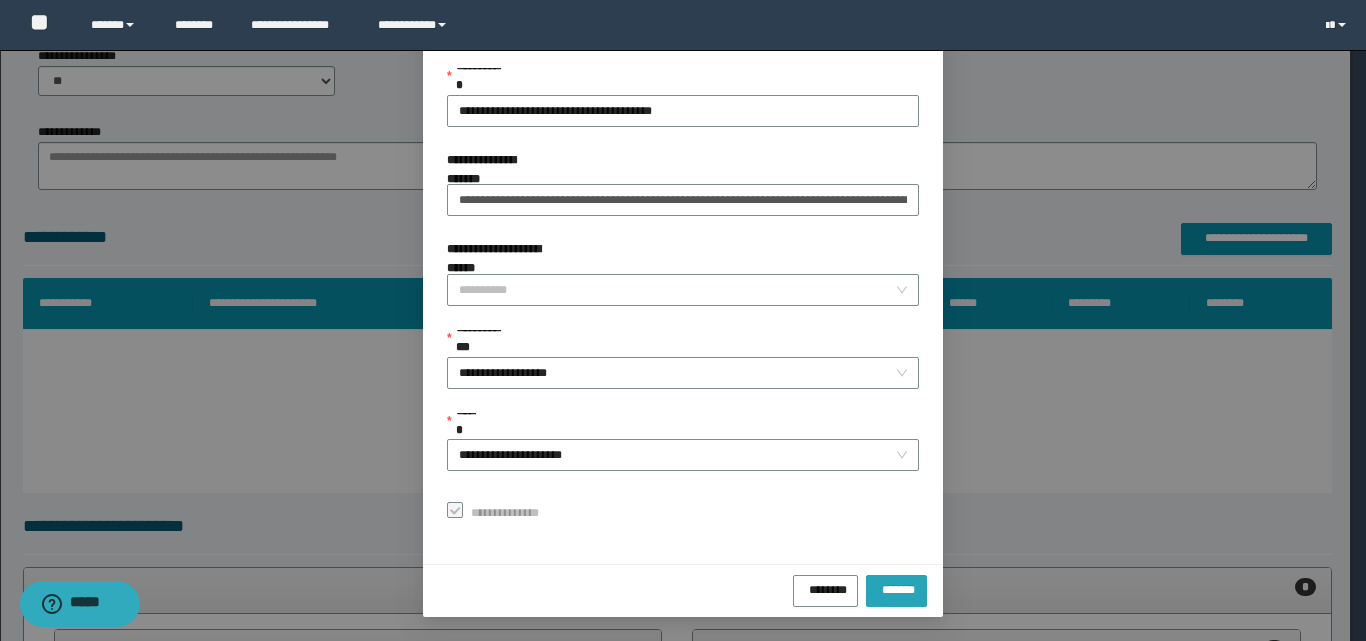 click on "*******" at bounding box center [896, 587] 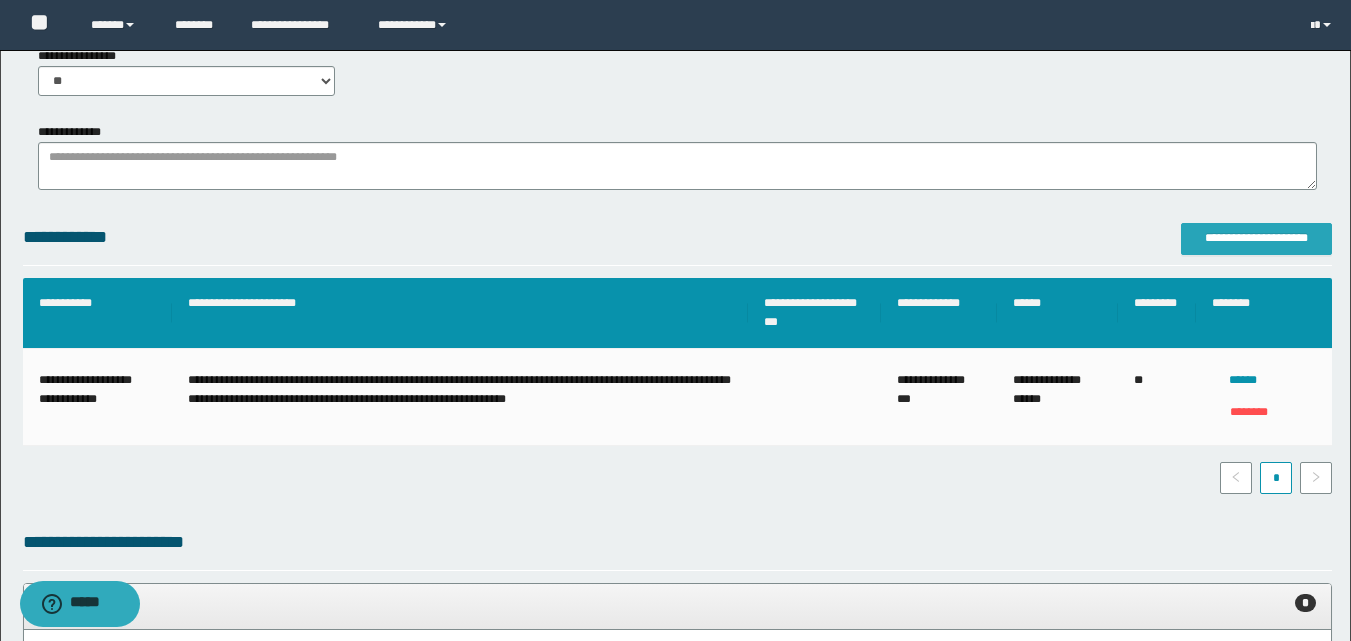 scroll, scrollTop: 0, scrollLeft: 0, axis: both 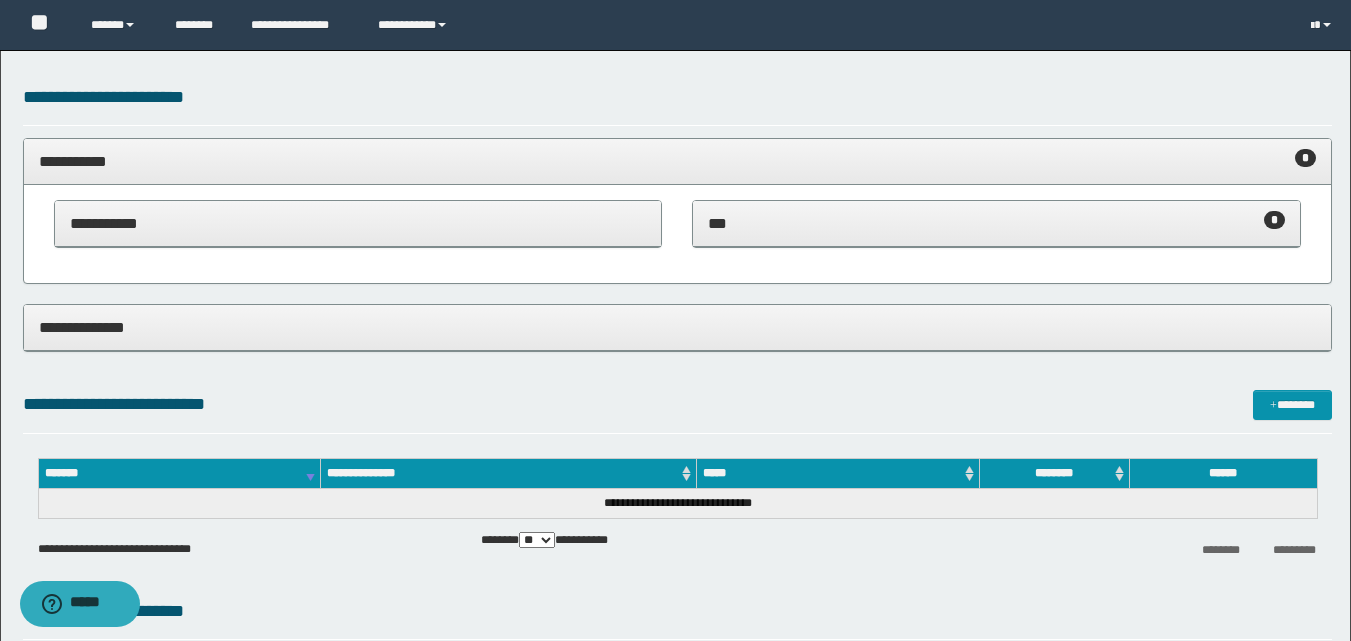 click on "*** *" at bounding box center (996, 223) 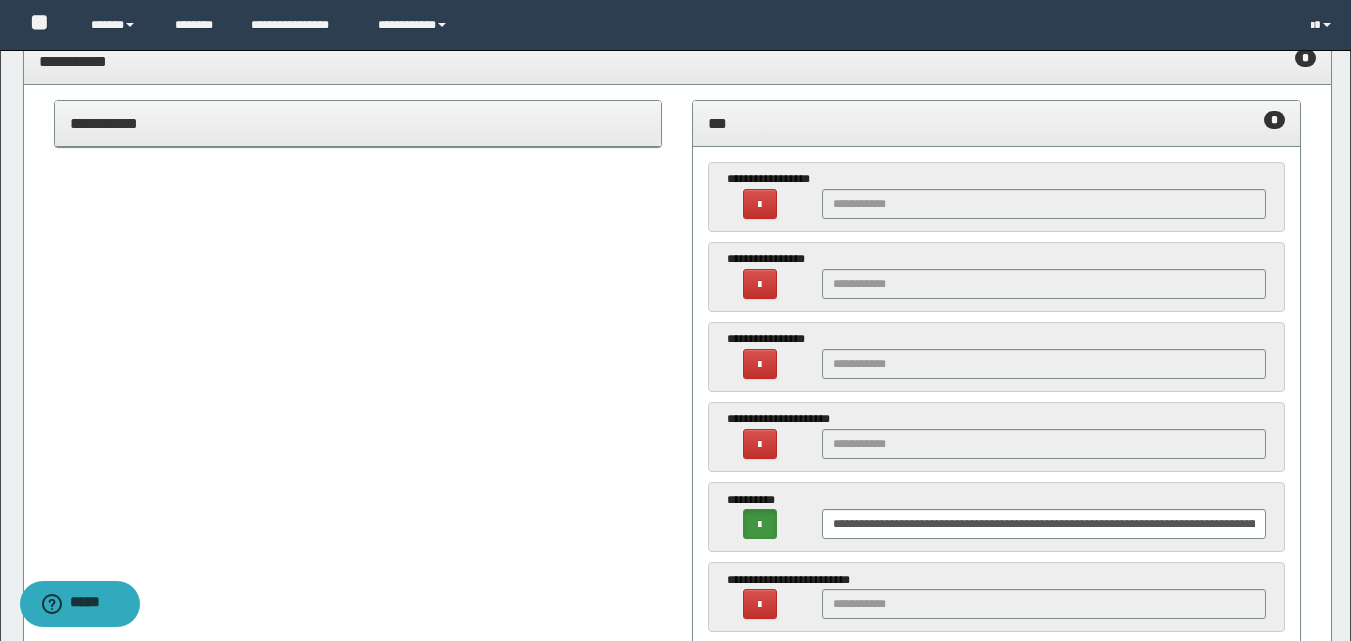 scroll, scrollTop: 1016, scrollLeft: 0, axis: vertical 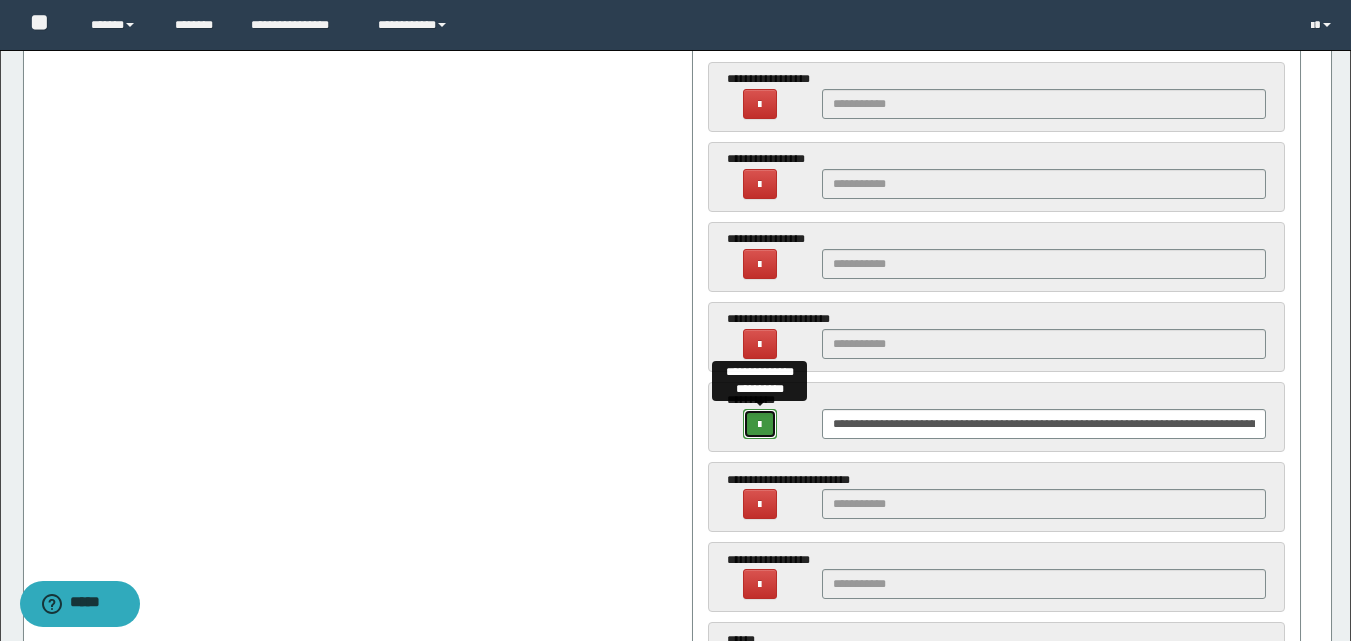 click at bounding box center [759, 425] 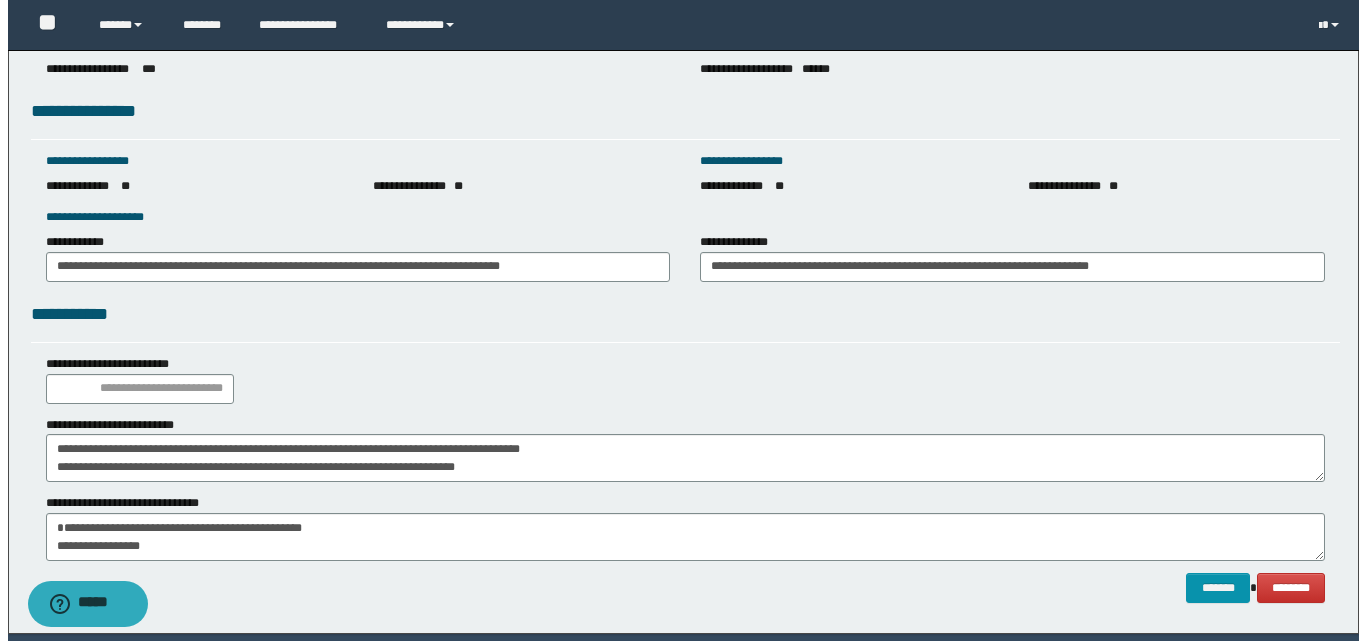 scroll, scrollTop: 4304, scrollLeft: 0, axis: vertical 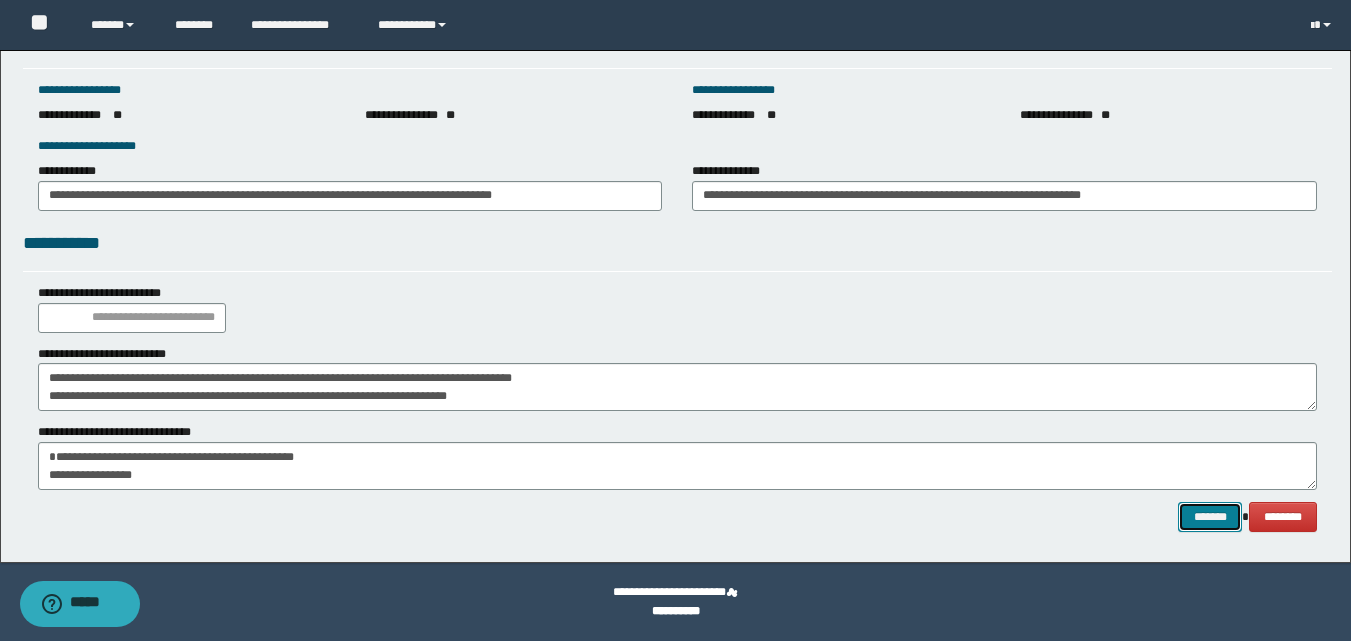 click on "*******" at bounding box center (1210, 517) 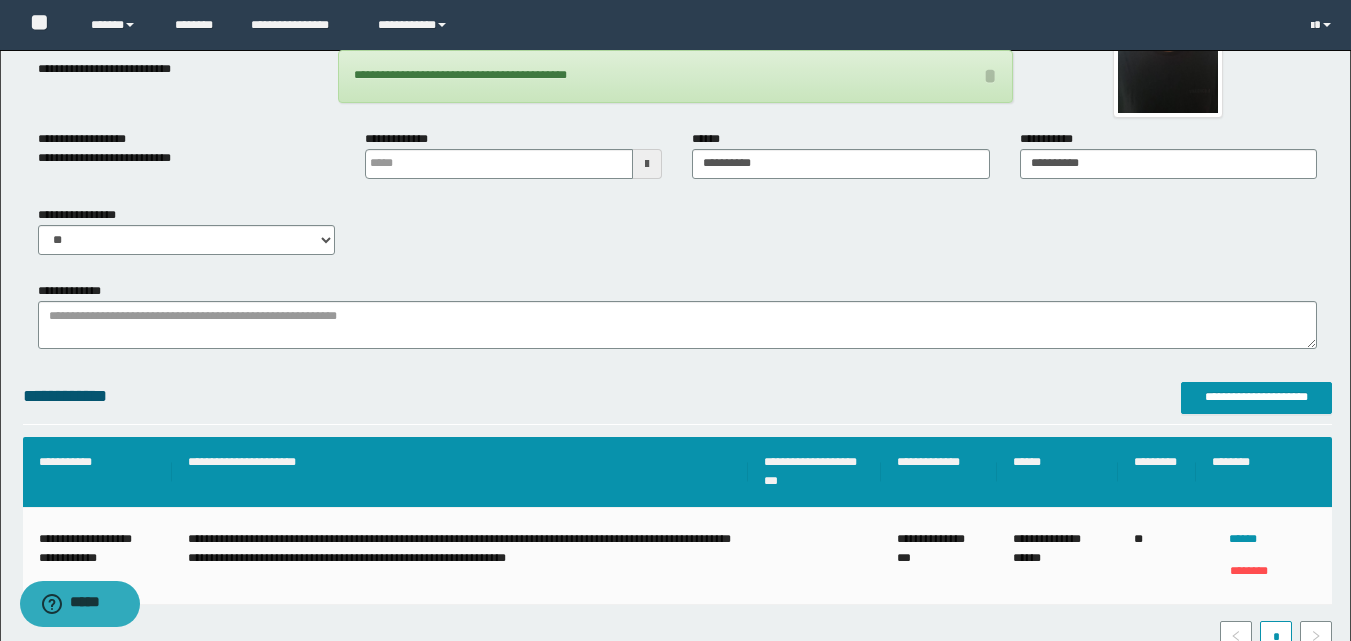 scroll, scrollTop: 4304, scrollLeft: 0, axis: vertical 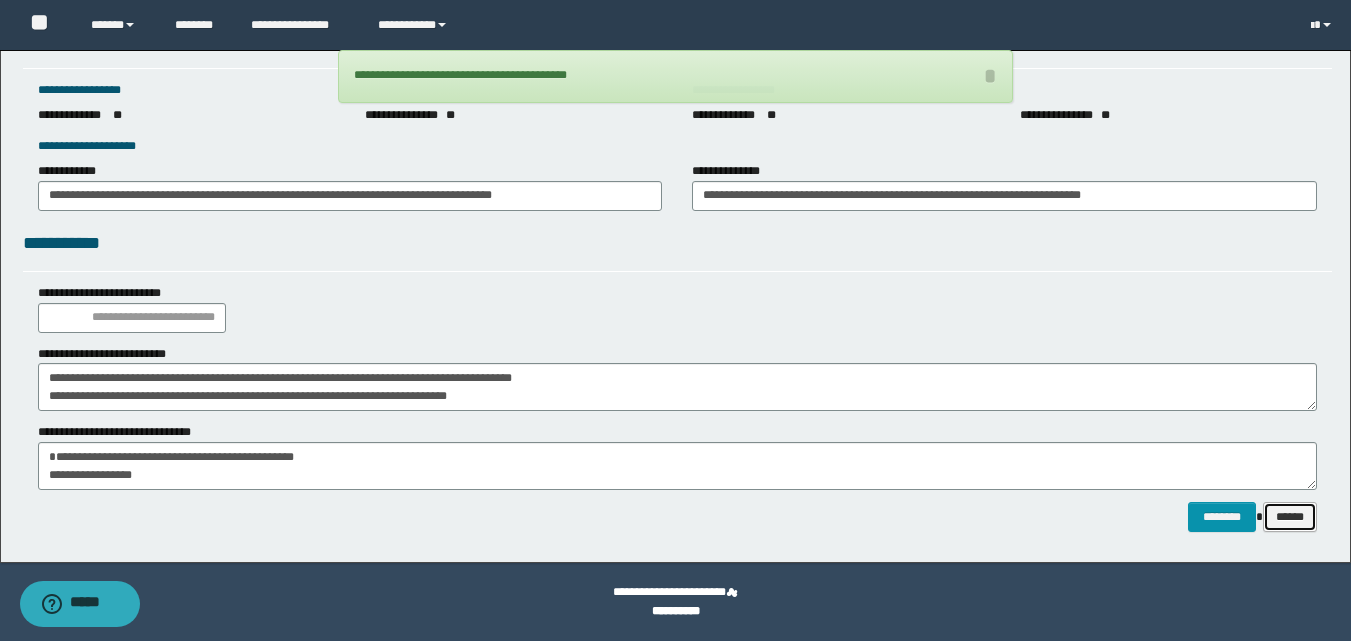 click on "******" at bounding box center [1290, 517] 